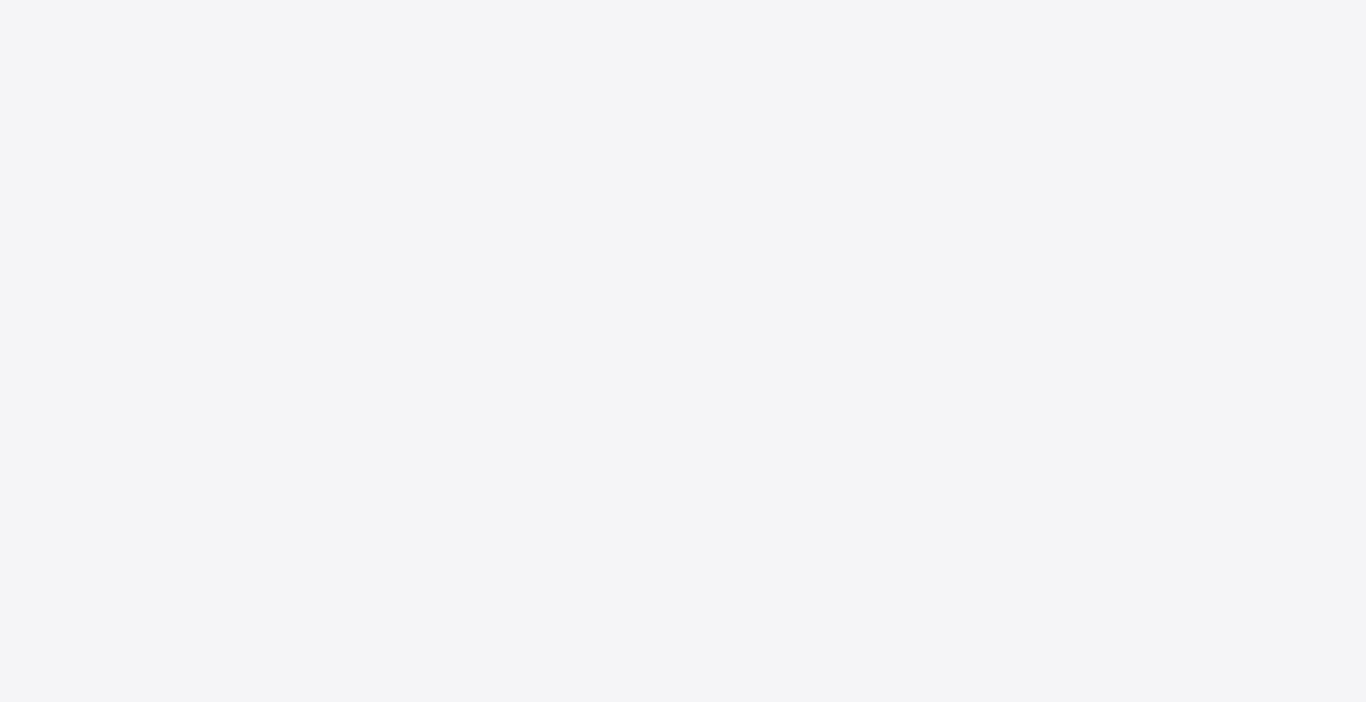scroll, scrollTop: 0, scrollLeft: 0, axis: both 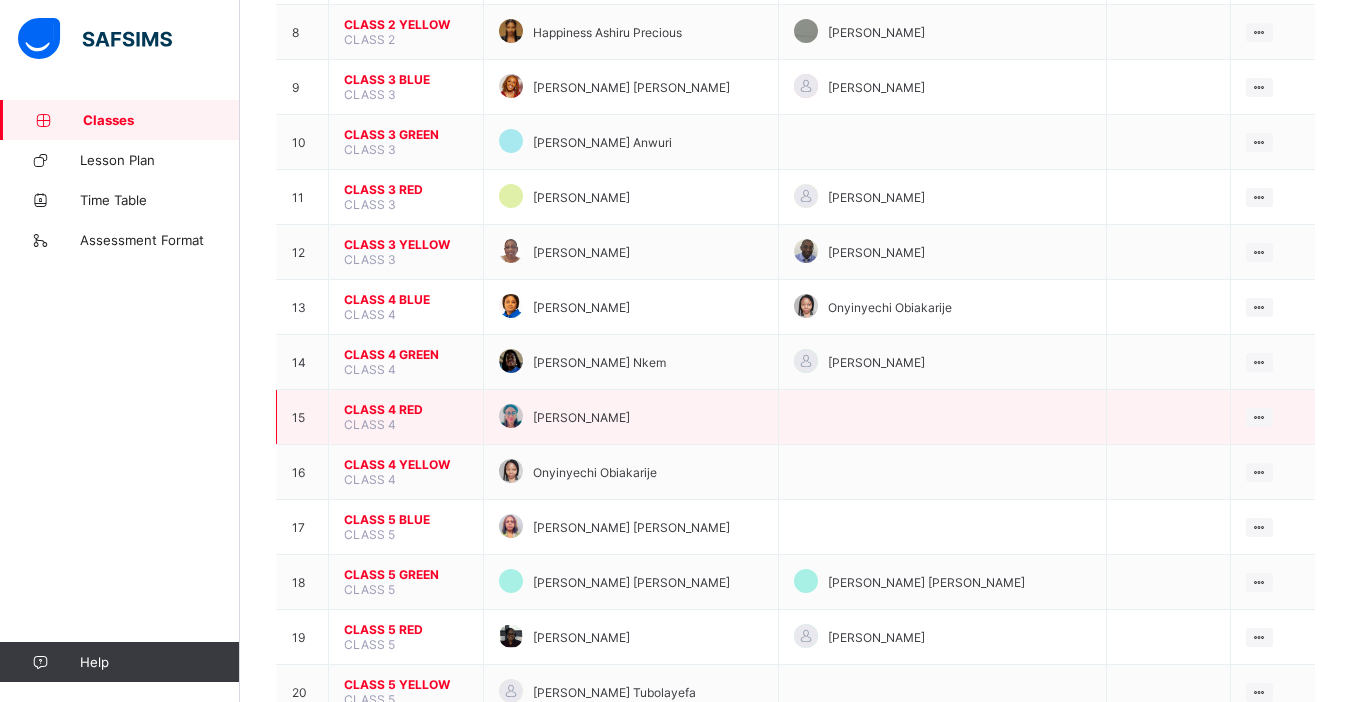 click on "CLASS 4   RED" at bounding box center (406, 409) 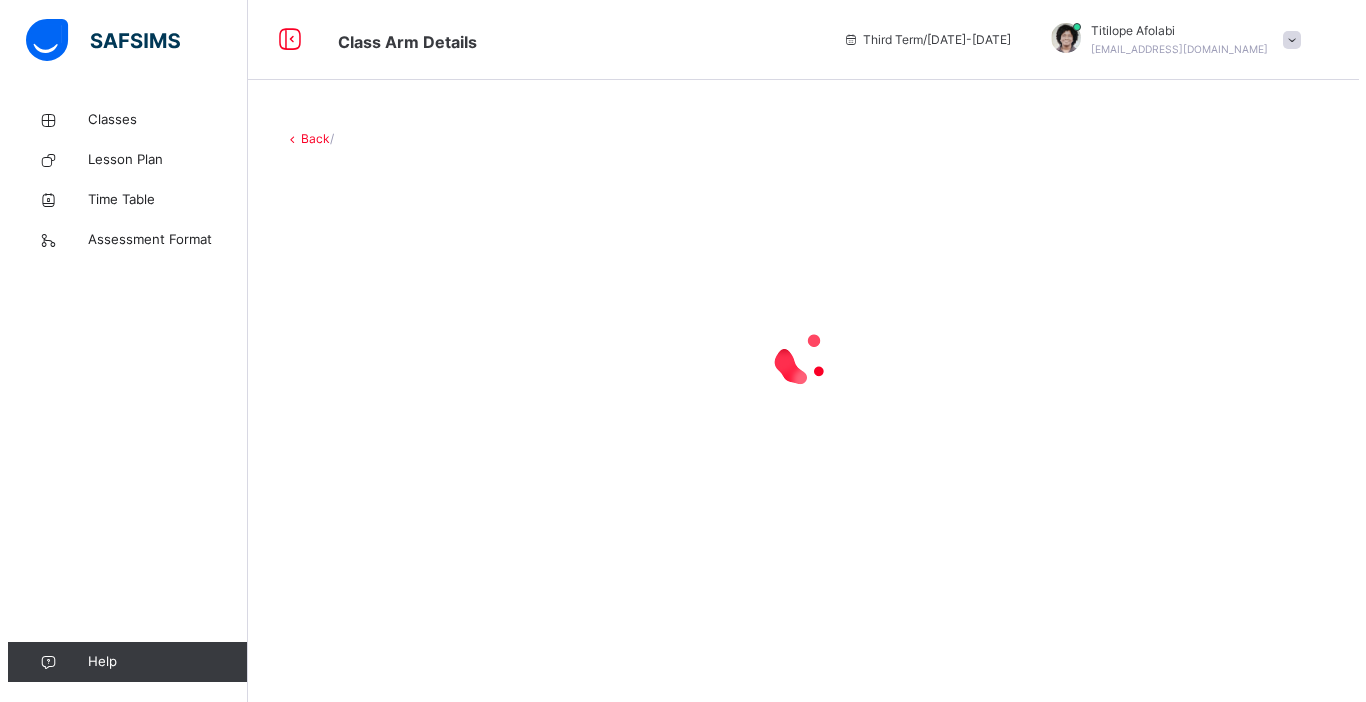 scroll, scrollTop: 0, scrollLeft: 0, axis: both 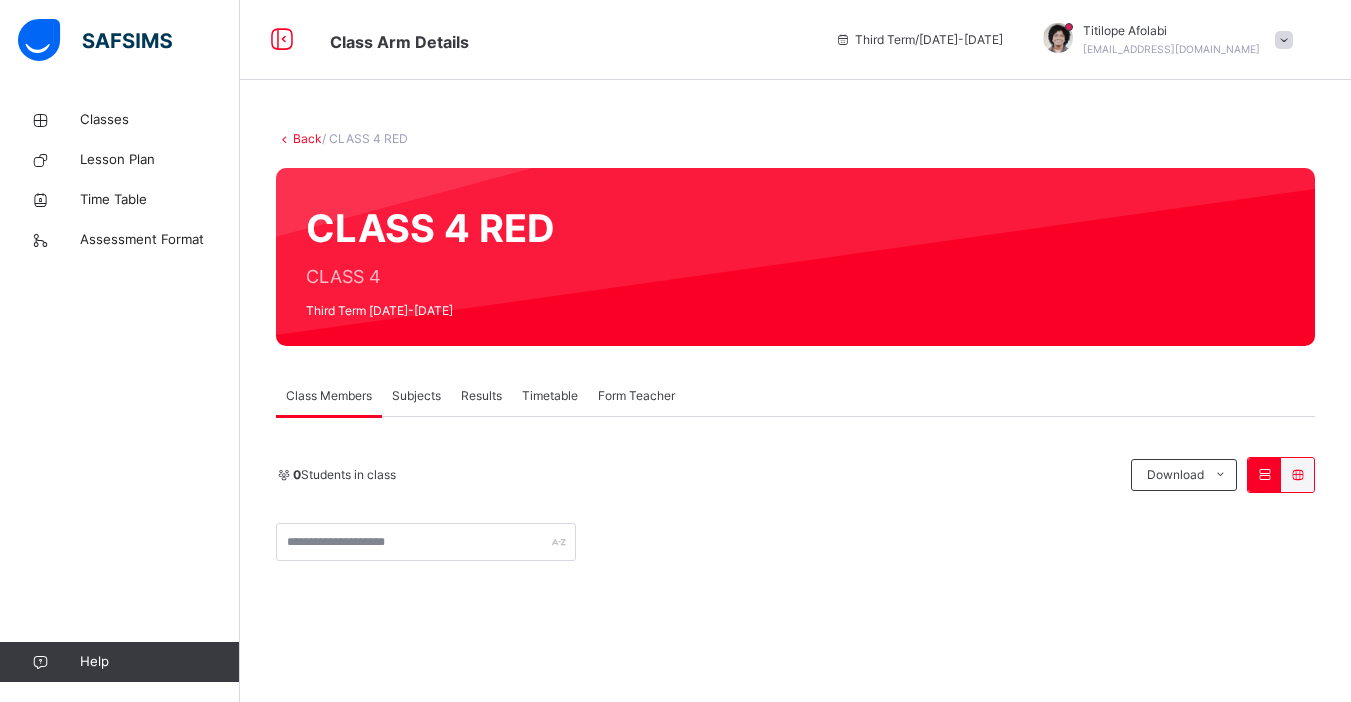 click on "Subjects" at bounding box center [416, 396] 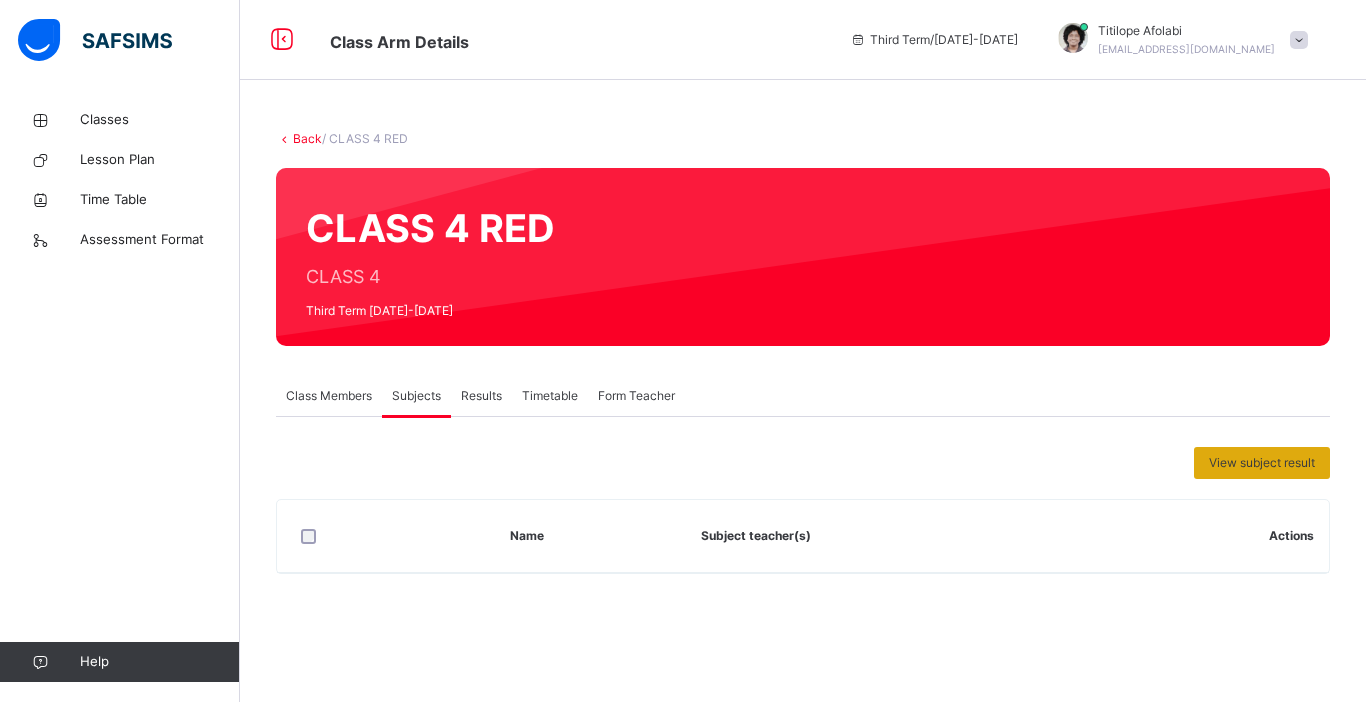 click on "View subject result" at bounding box center (1262, 463) 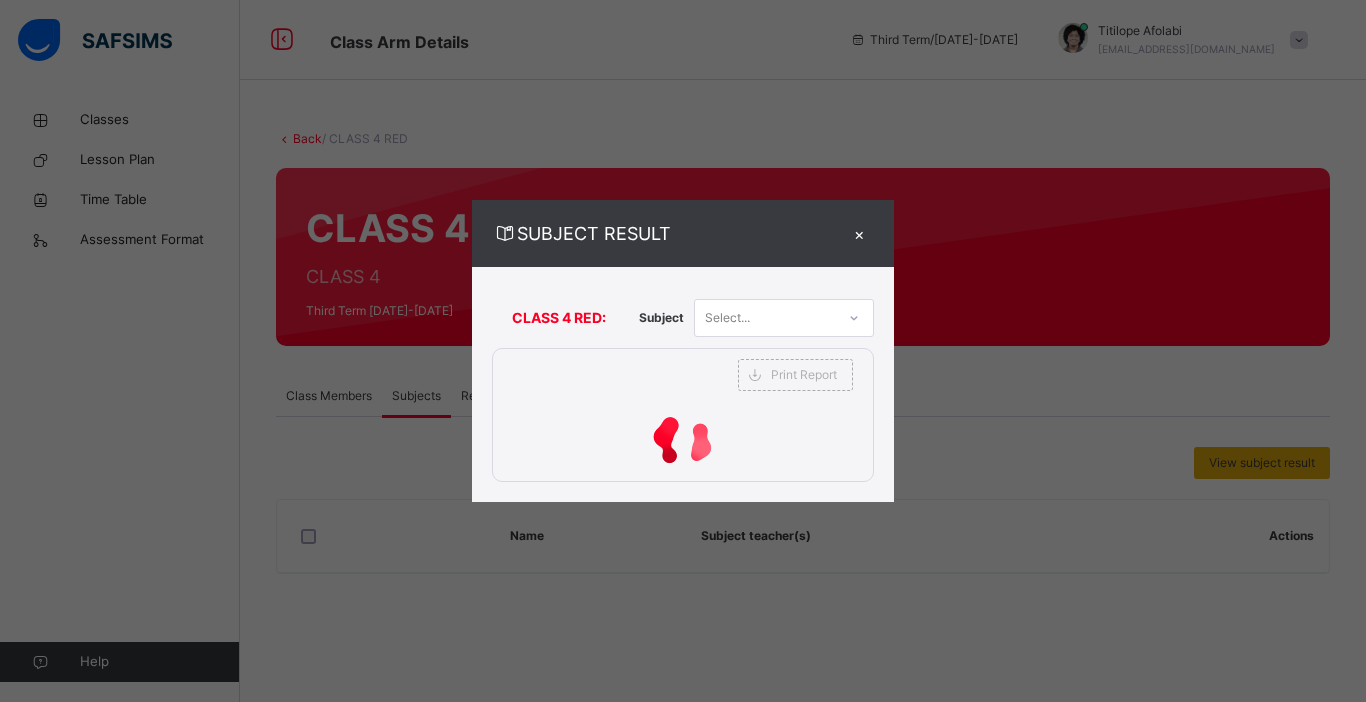 click on "SUBJECT RESULT   × CLASS 4 RED:       Subject   Select... Print Report Corona School Ikoyi Date: 12th Jul 2025, 6:31:53 pm Subject Result Class:  CLASS 4 RED Subject:  S/NO Admission No. Students Total Grade Position Comments" at bounding box center (683, 351) 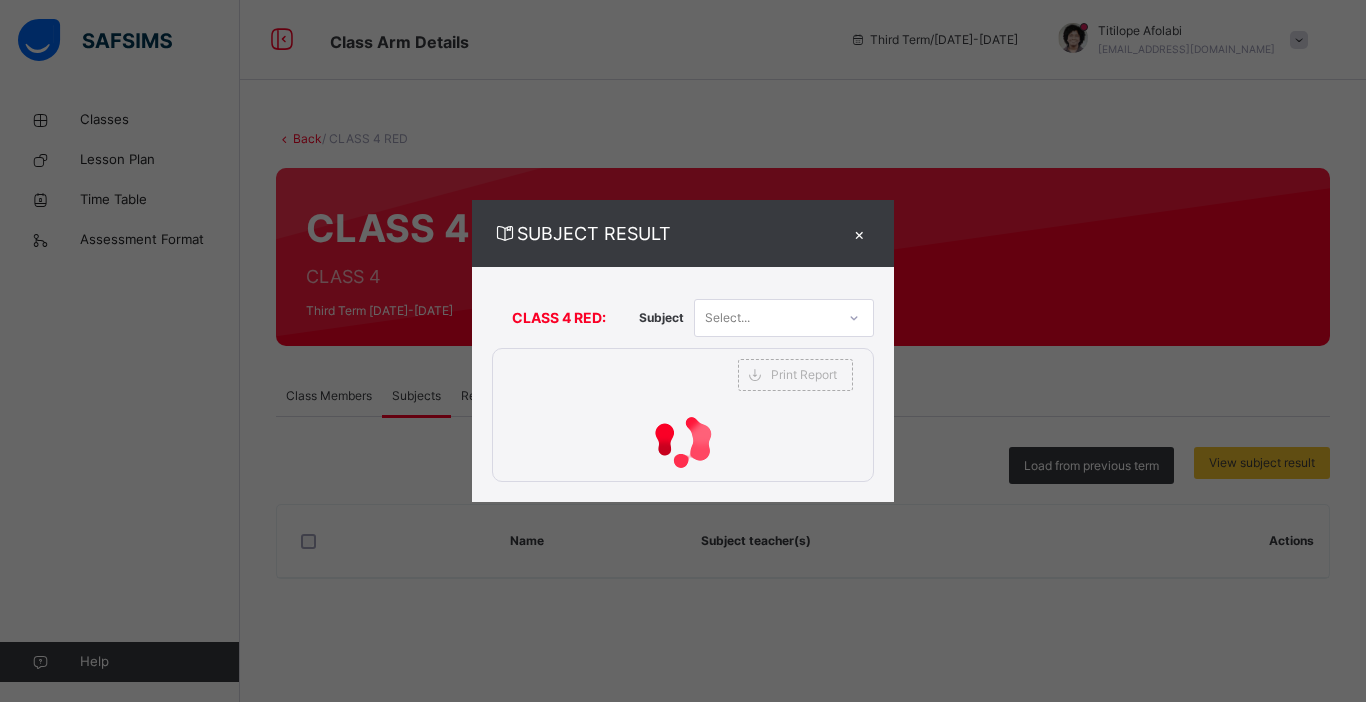 click on "×" at bounding box center (859, 233) 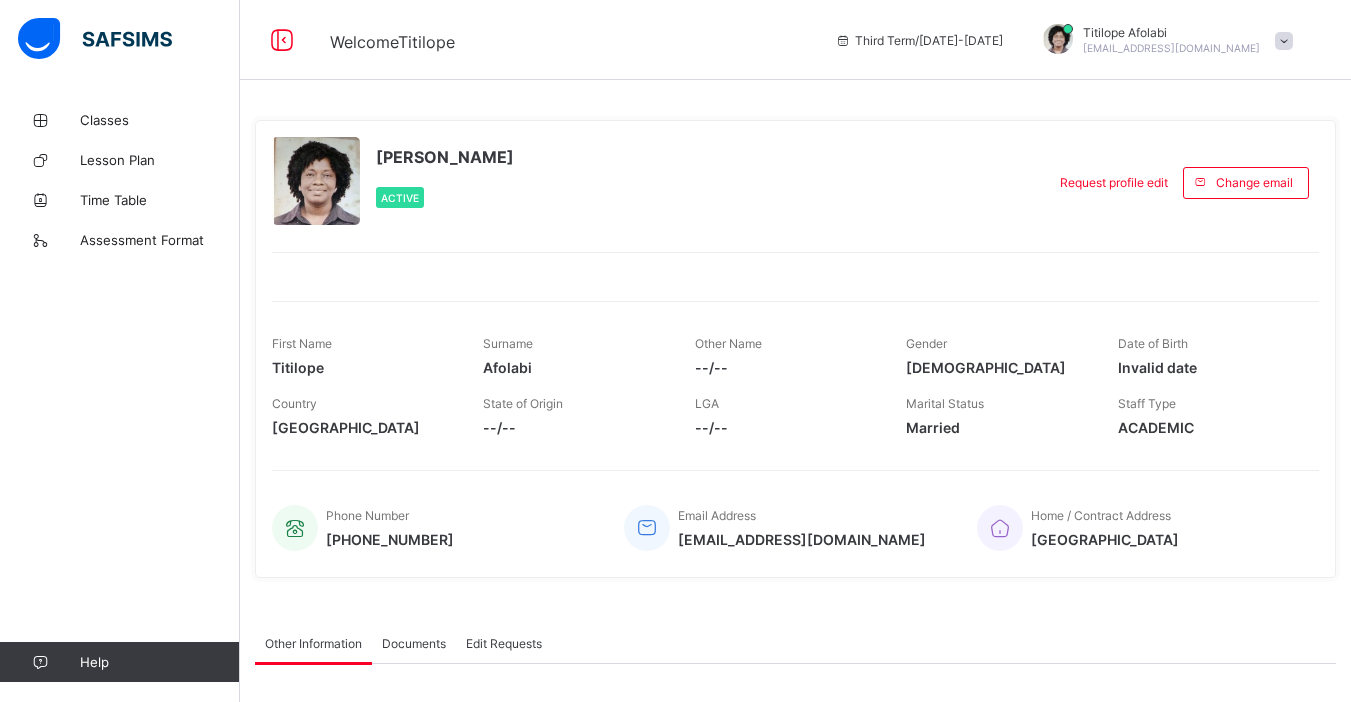 scroll, scrollTop: 0, scrollLeft: 0, axis: both 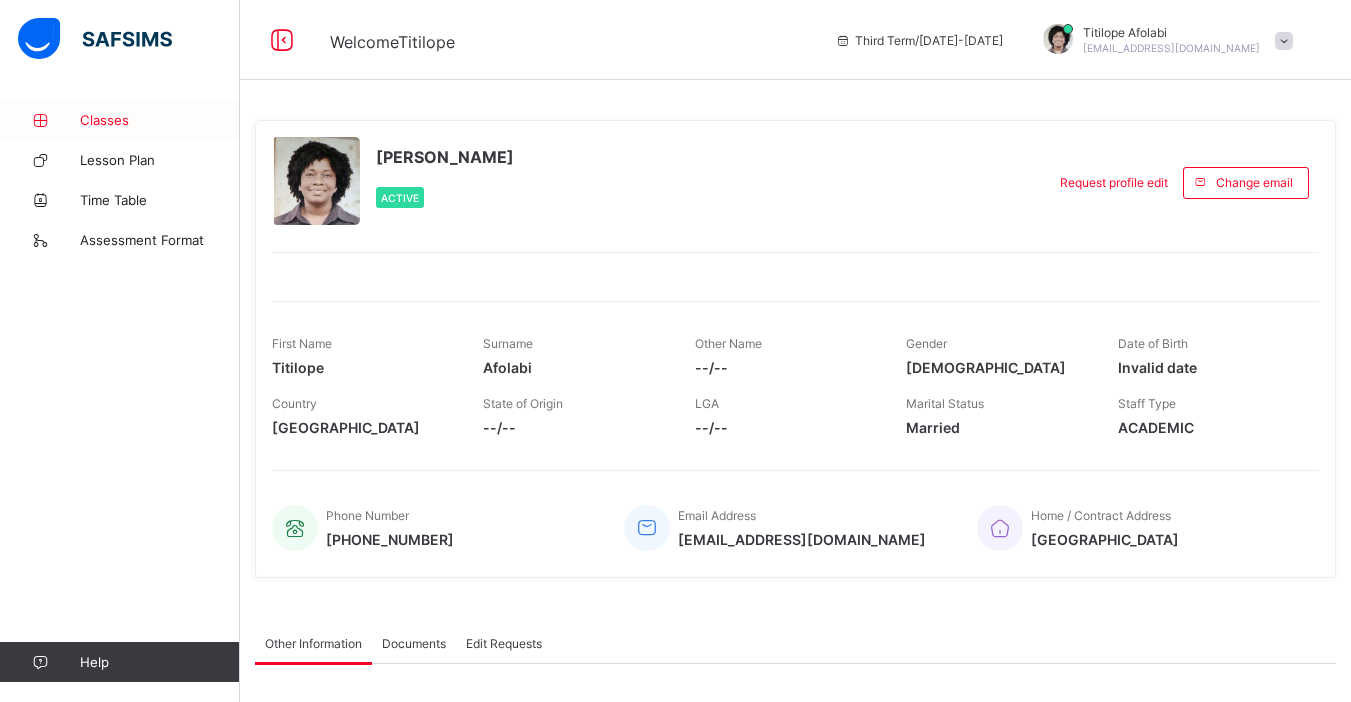 click on "Classes" at bounding box center (160, 120) 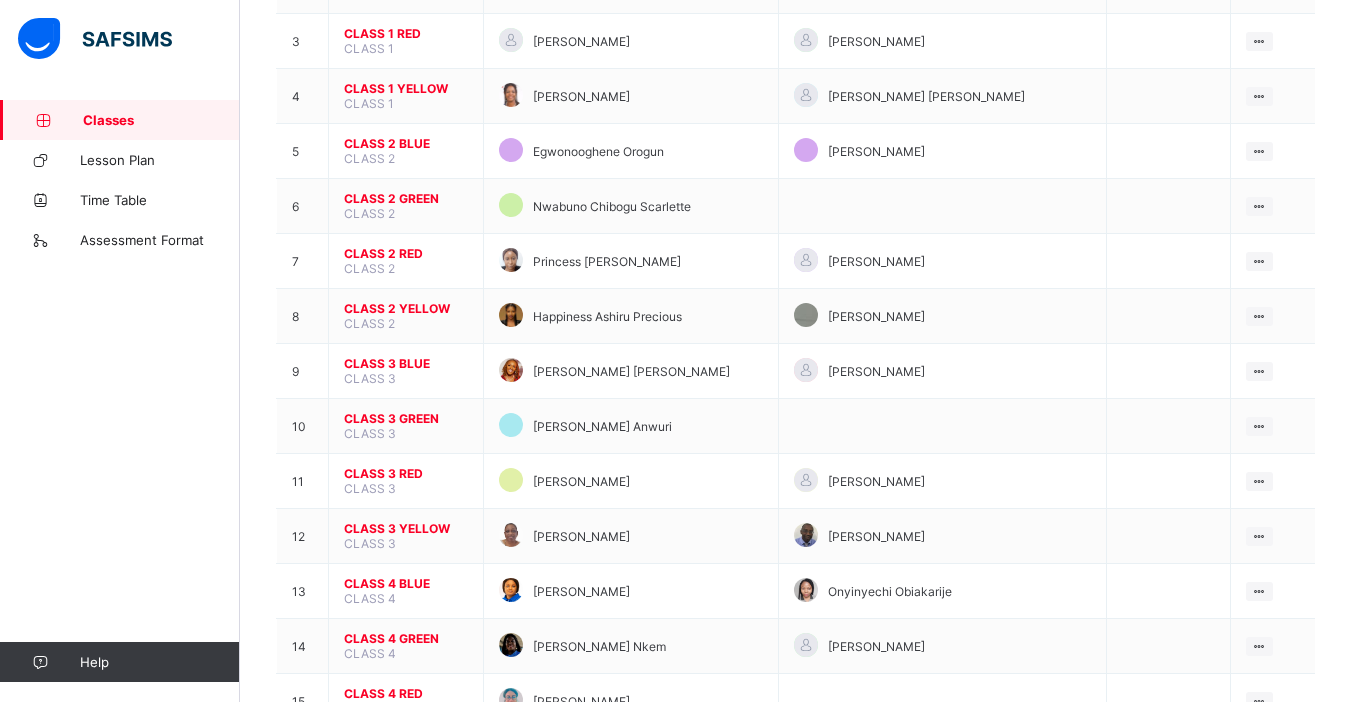 scroll, scrollTop: 338, scrollLeft: 0, axis: vertical 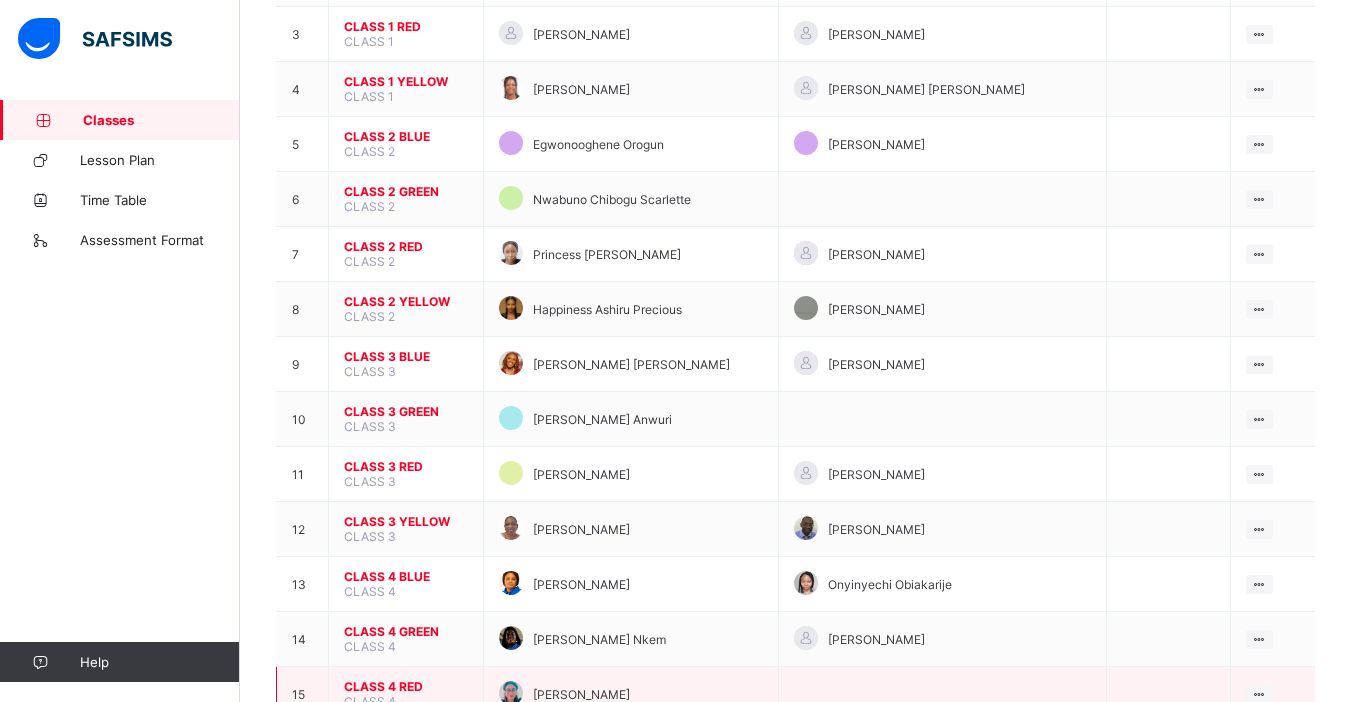 click on "CLASS 4   RED" at bounding box center (406, 686) 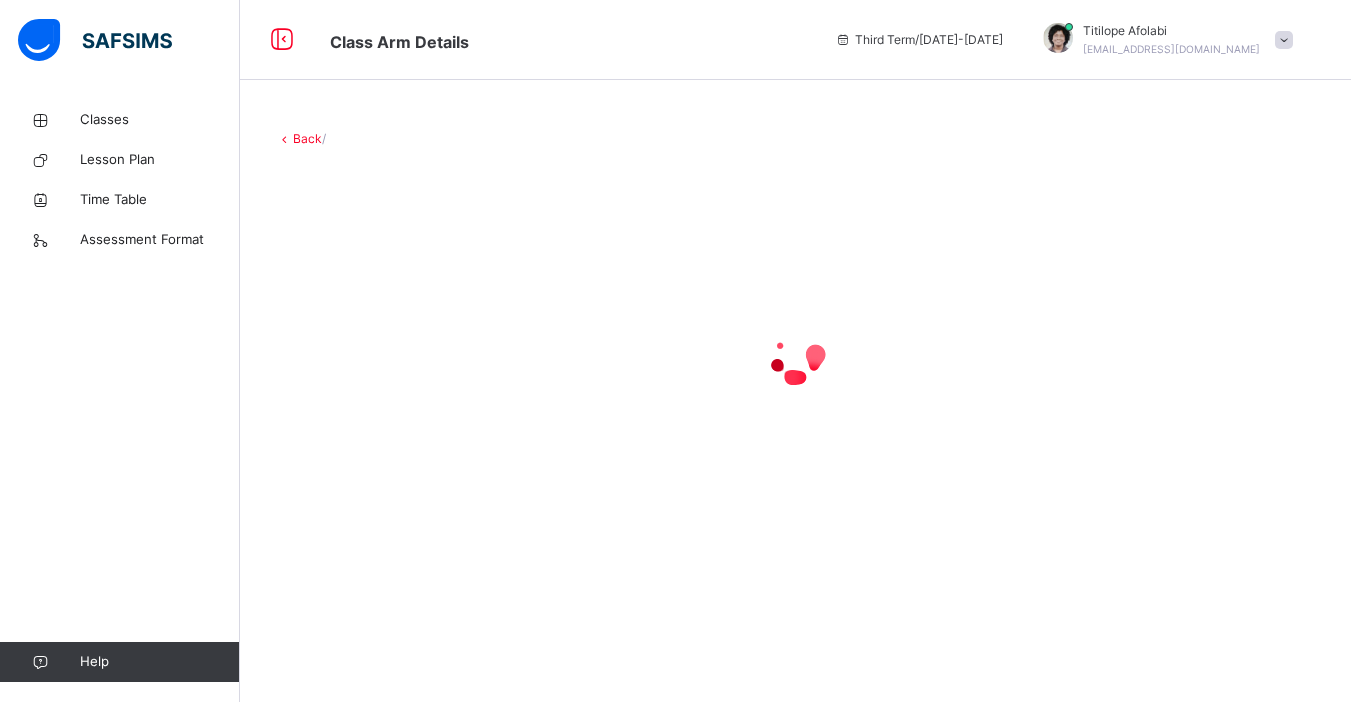 scroll, scrollTop: 0, scrollLeft: 0, axis: both 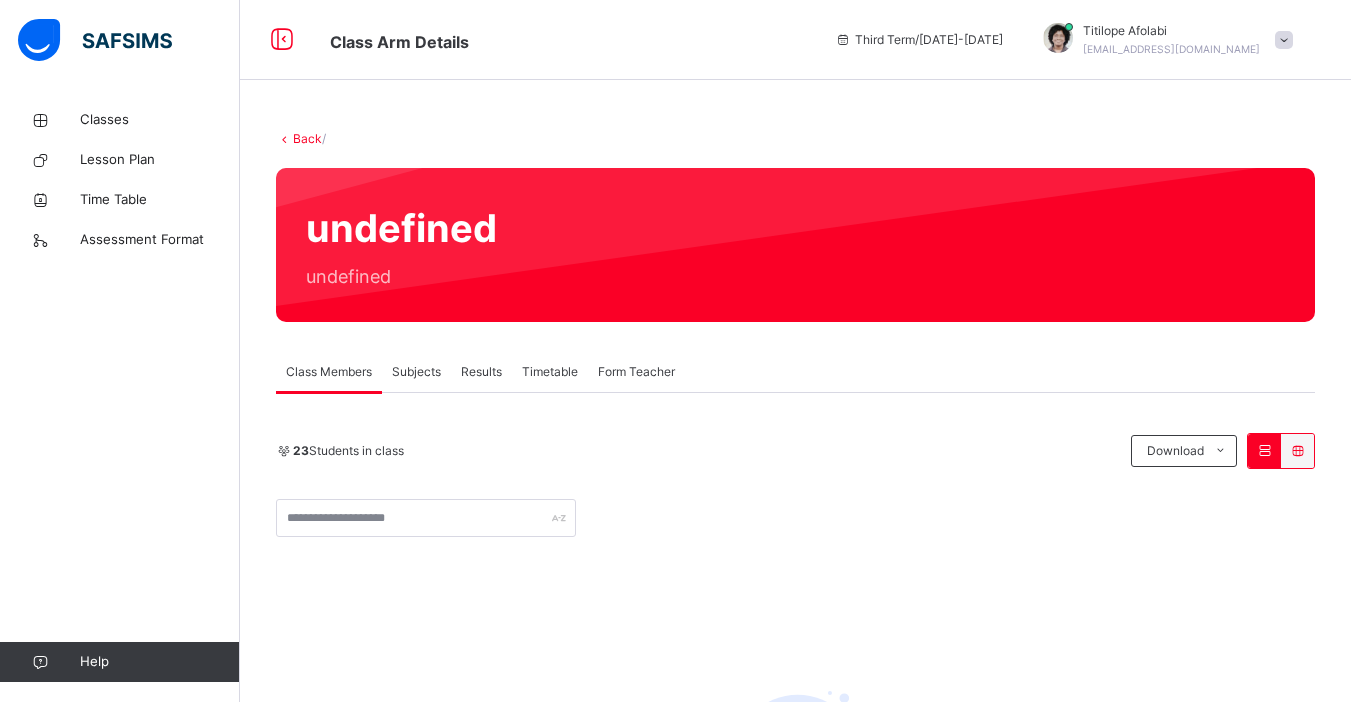 click on "Classes Lesson Plan Time Table Assessment Format   Help" at bounding box center (120, 391) 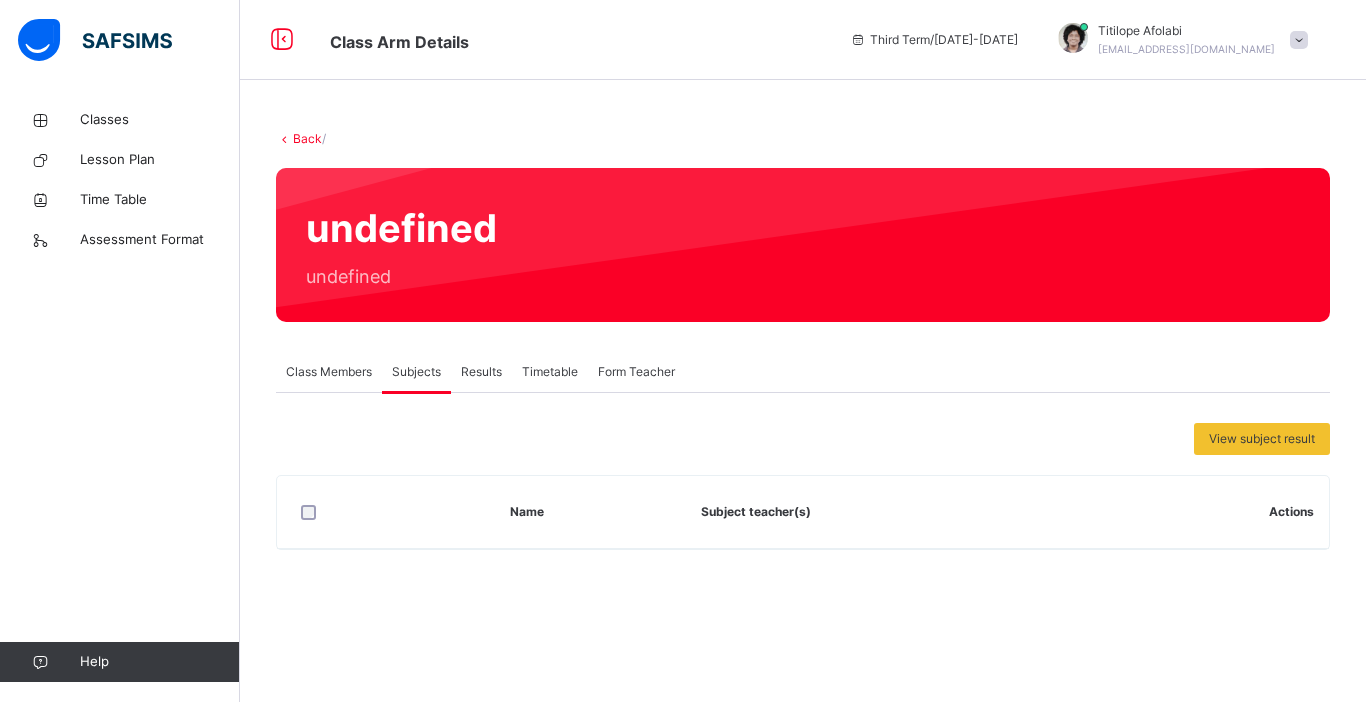 click on "Subjects" at bounding box center (416, 372) 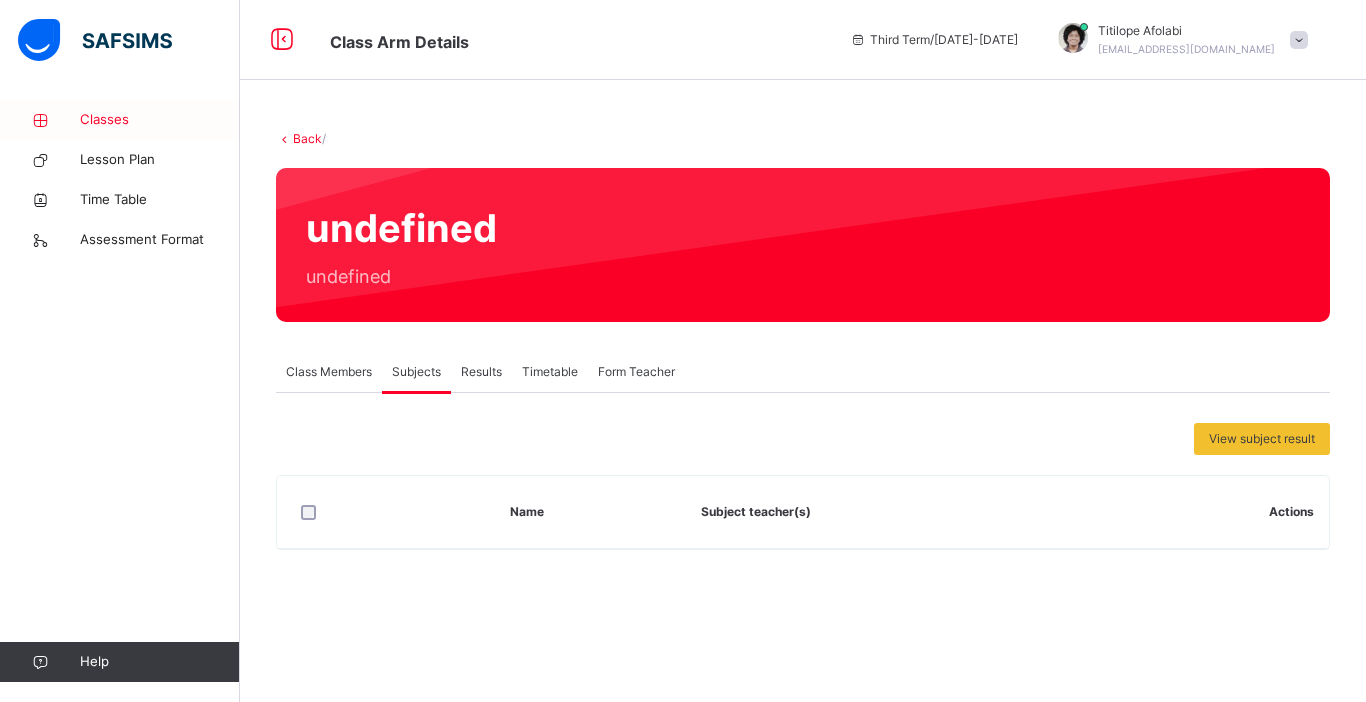 click on "Classes" at bounding box center [160, 120] 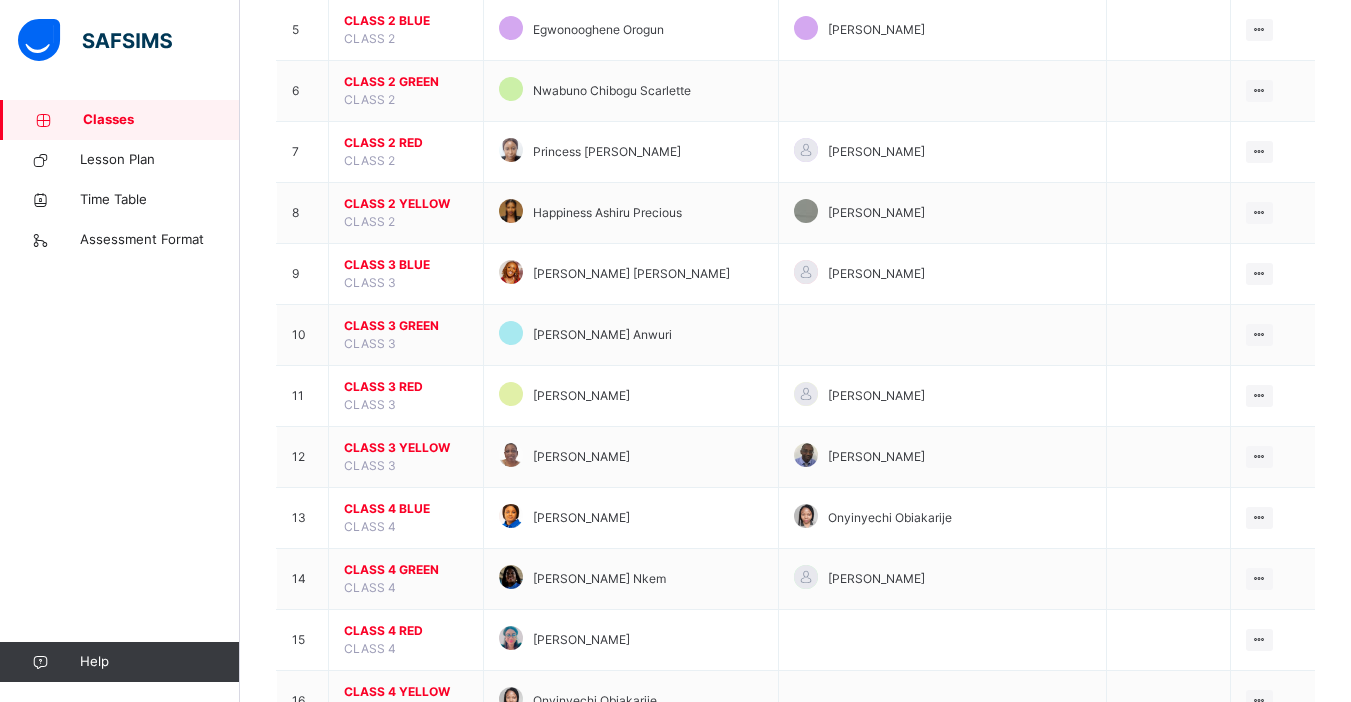 scroll, scrollTop: 484, scrollLeft: 0, axis: vertical 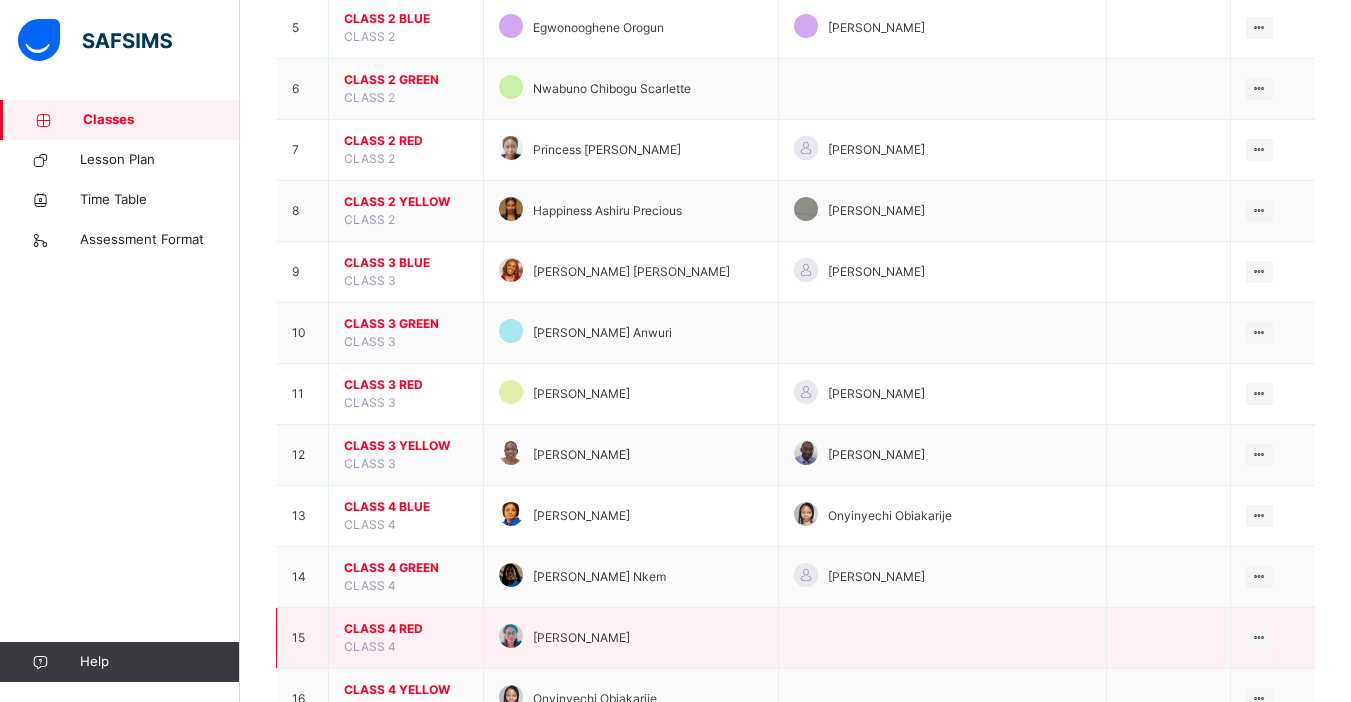 click on "CLASS 4   RED" at bounding box center [406, 629] 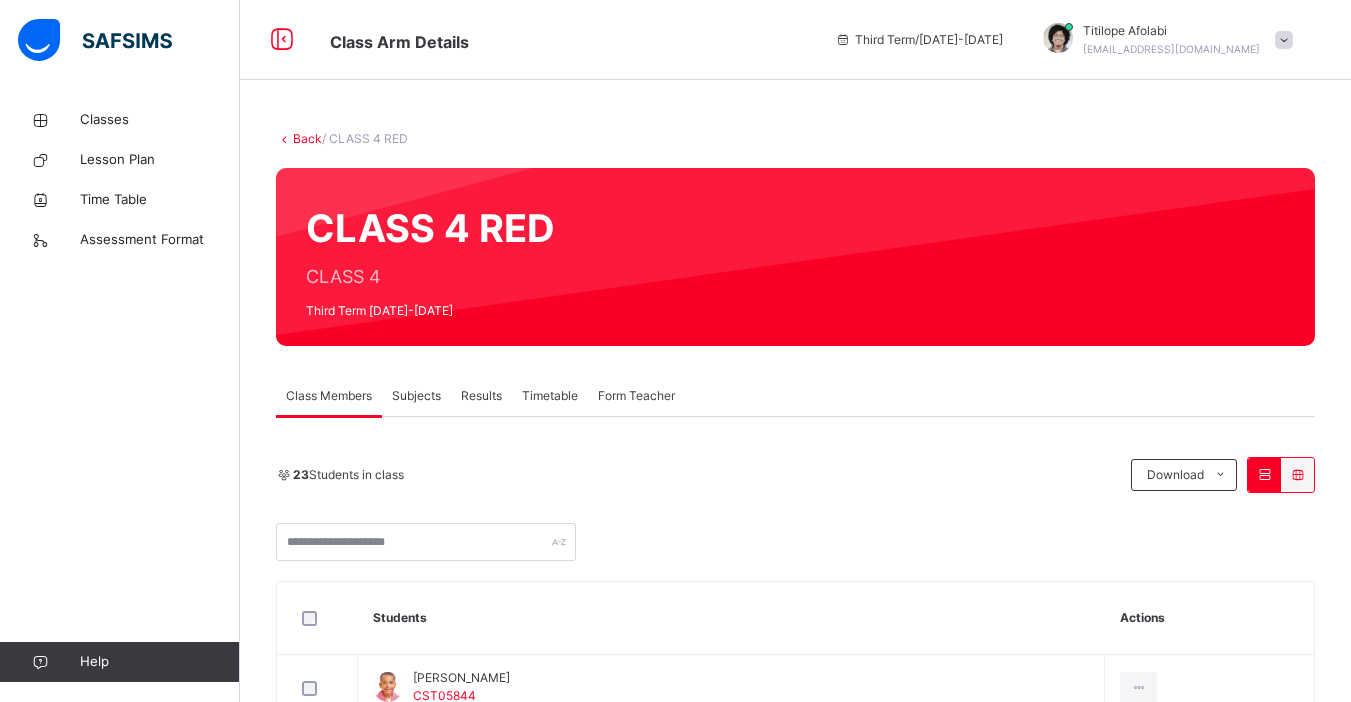 click on "Subjects" at bounding box center [416, 396] 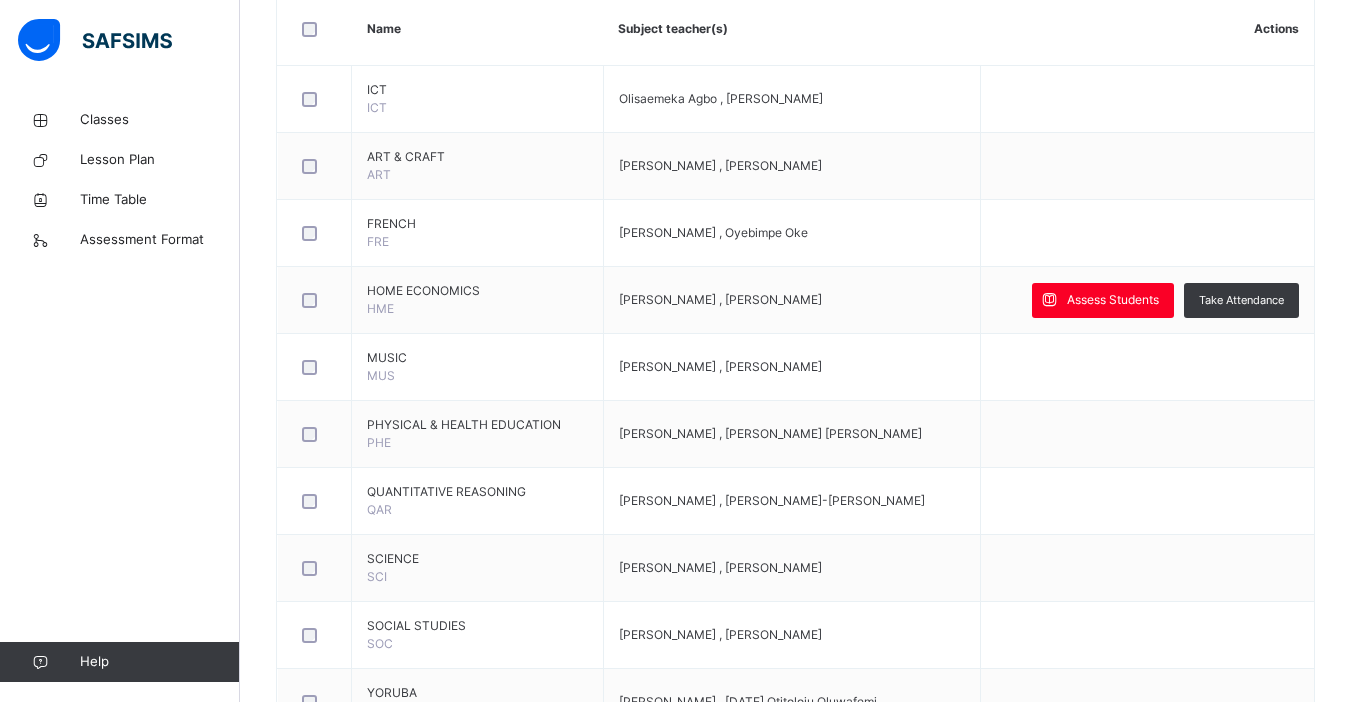 scroll, scrollTop: 516, scrollLeft: 0, axis: vertical 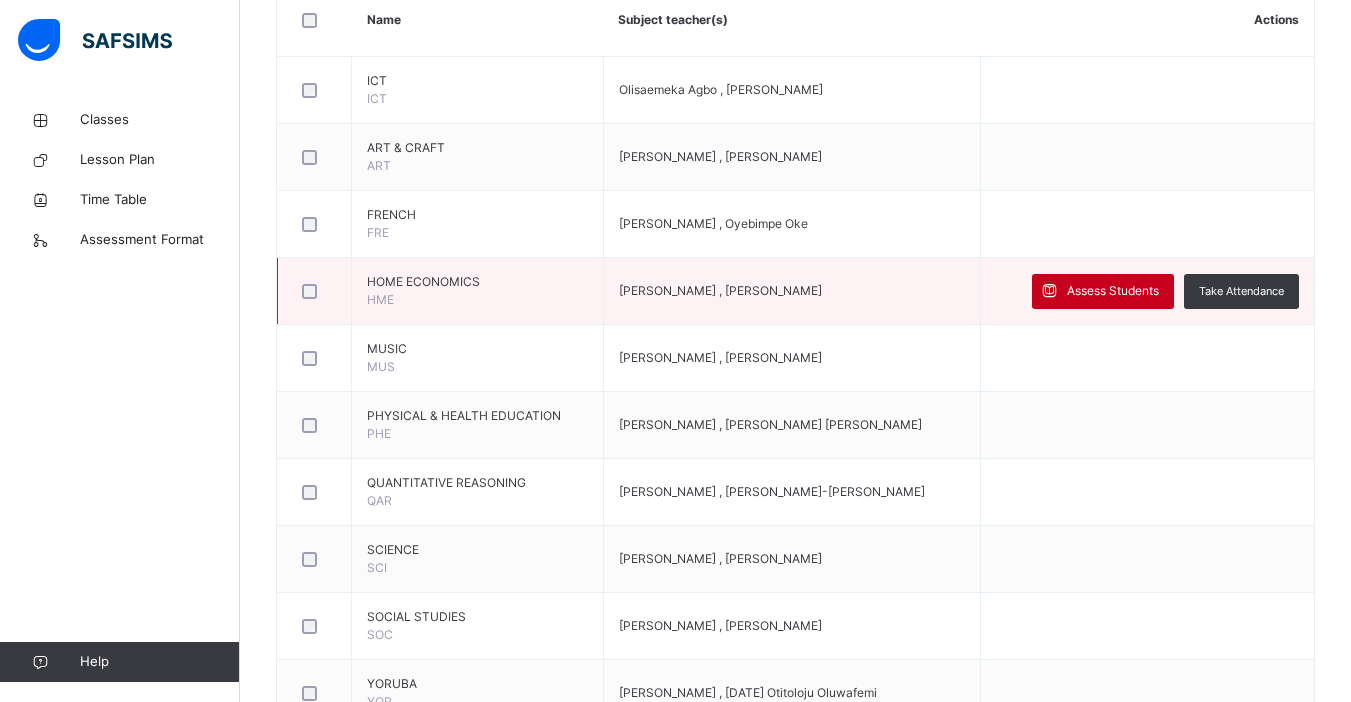 click on "Assess Students" at bounding box center (1113, 291) 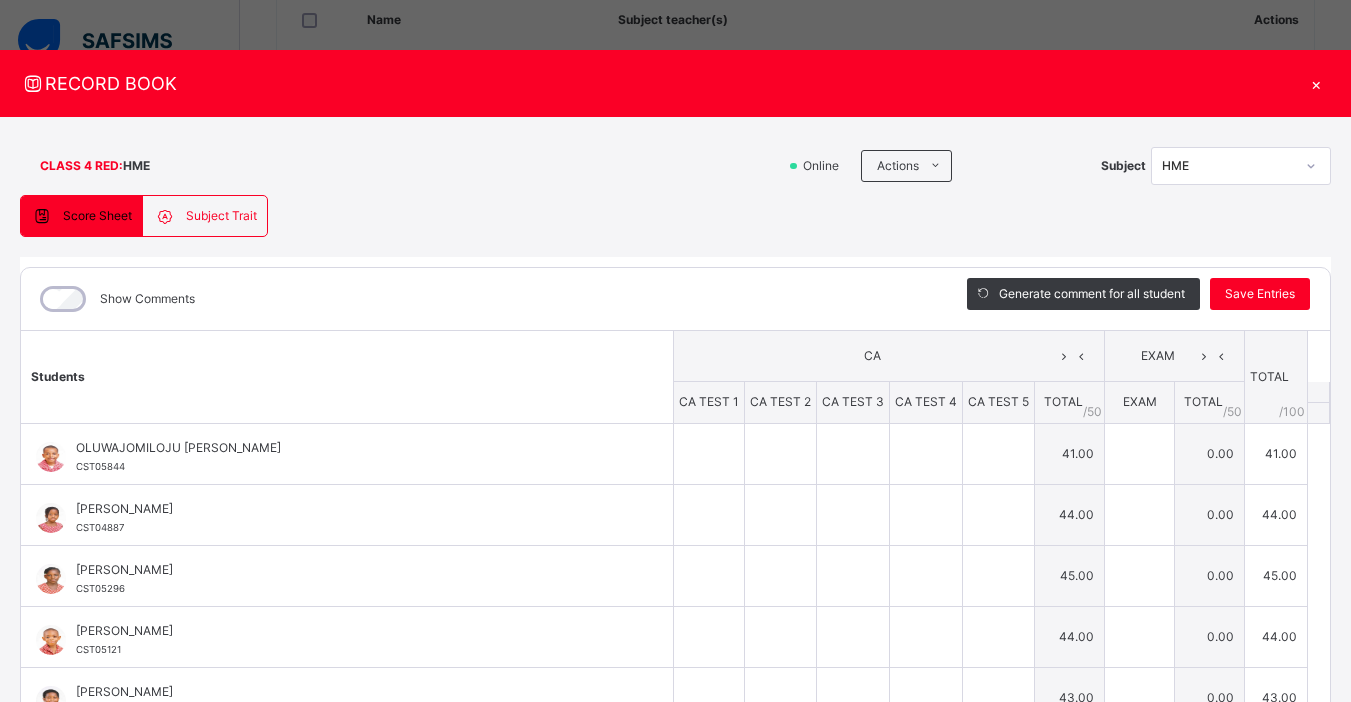 type on "*" 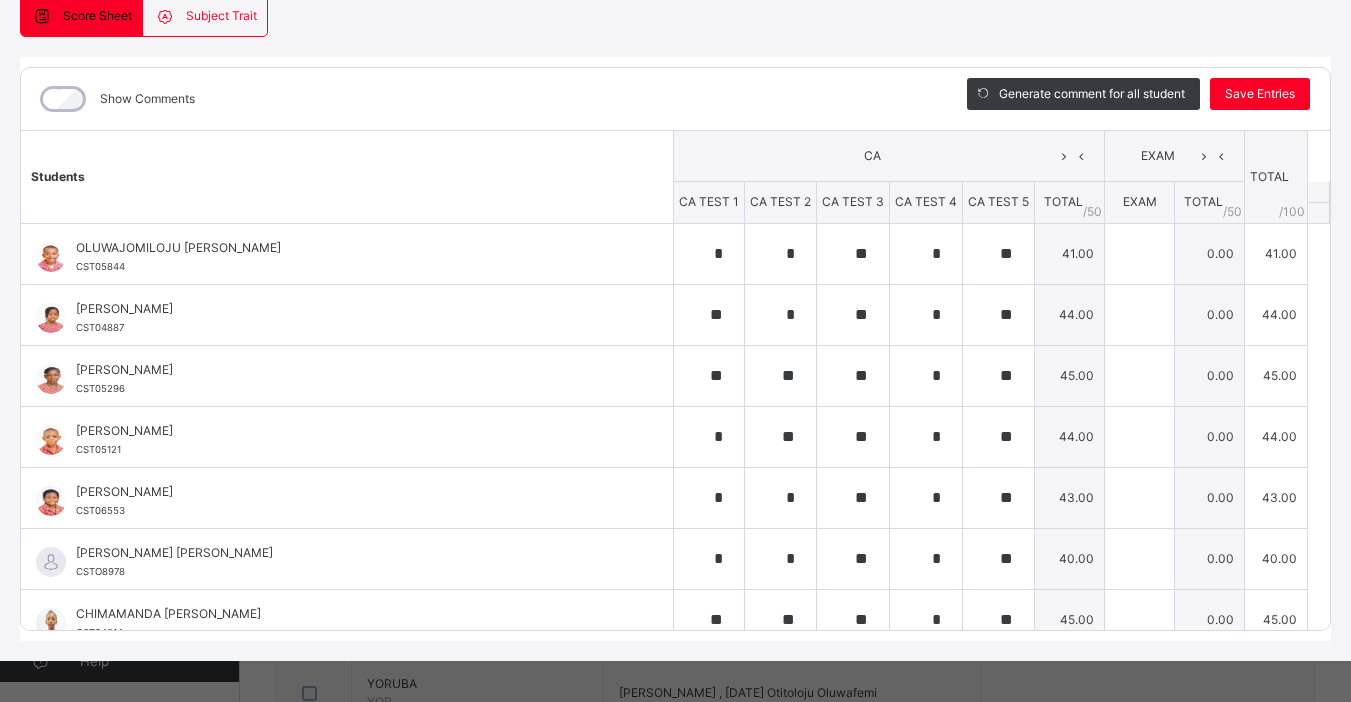 scroll, scrollTop: 209, scrollLeft: 0, axis: vertical 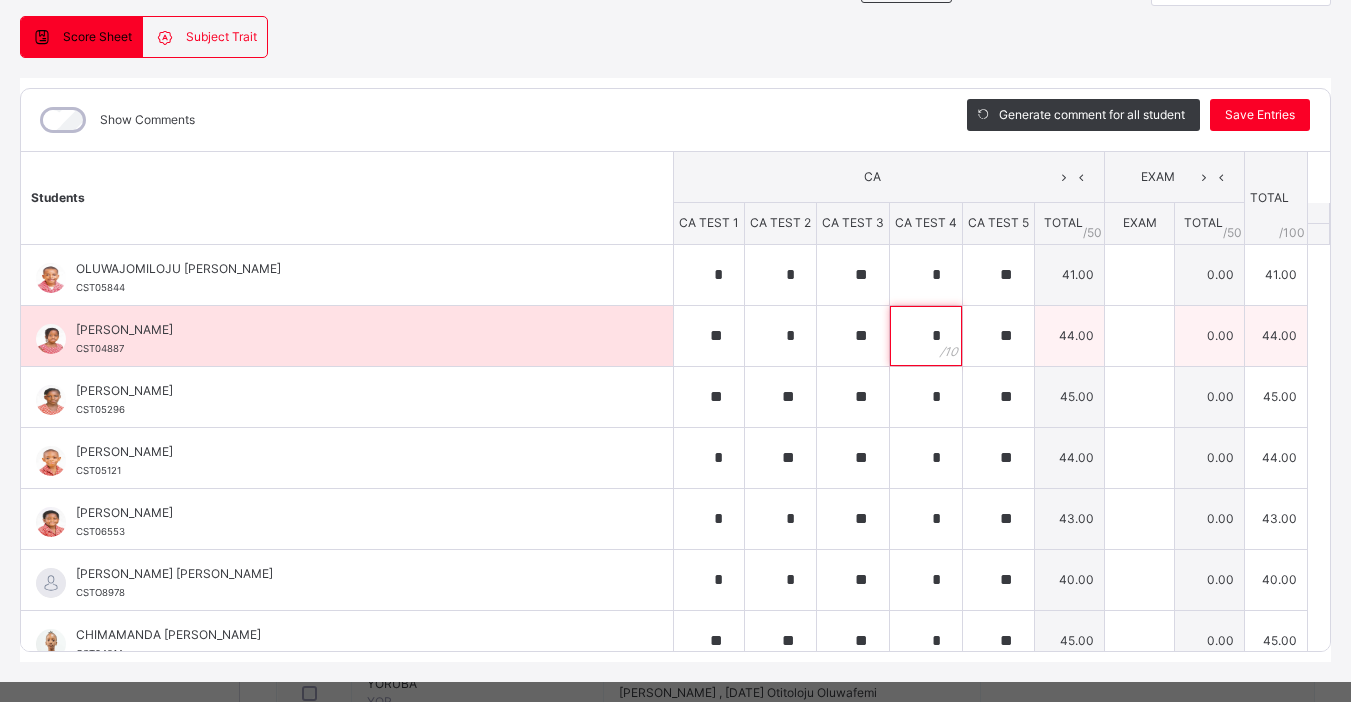 click on "*" at bounding box center (926, 336) 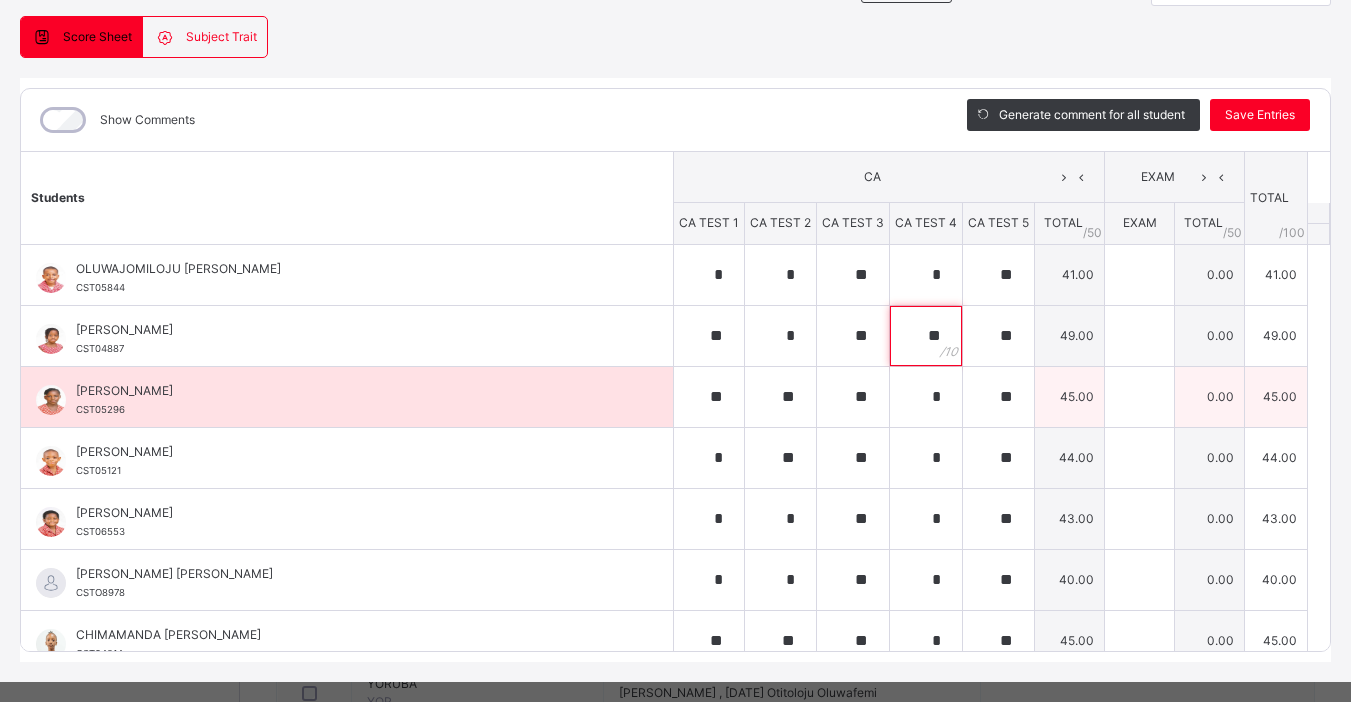 type on "**" 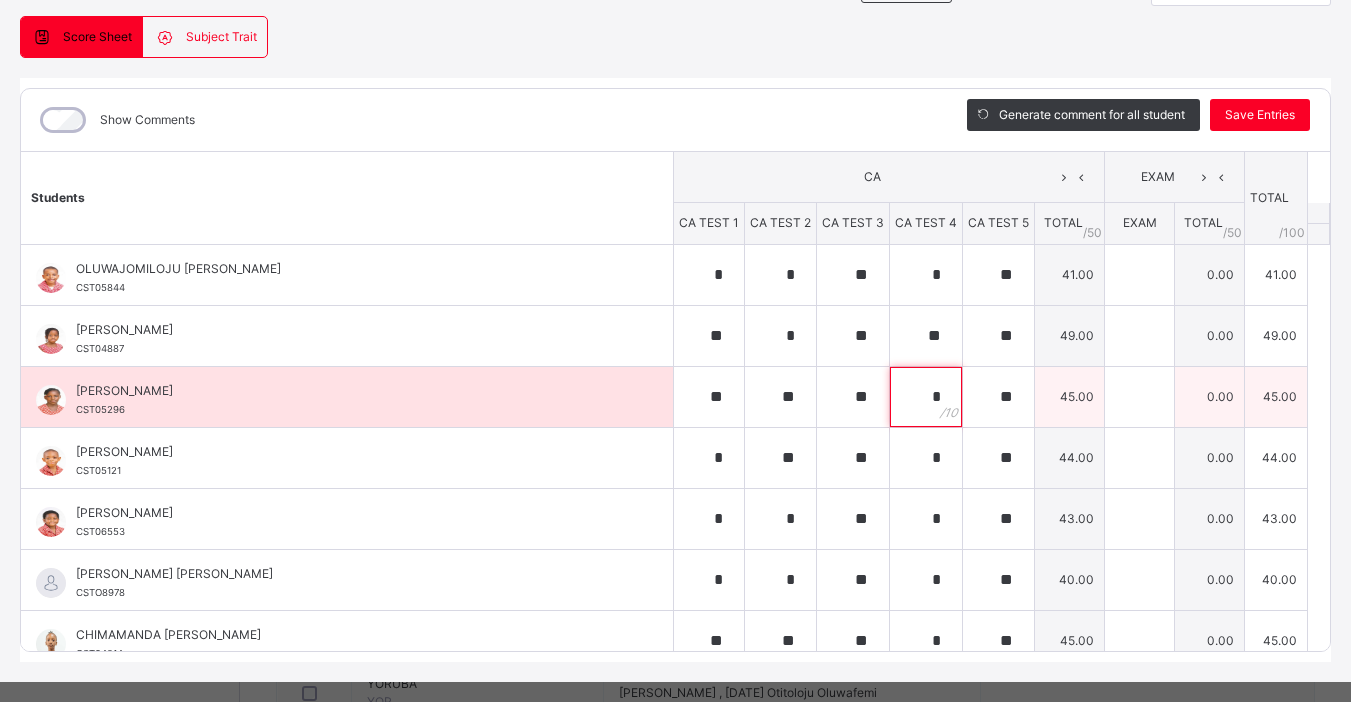 click on "*" at bounding box center [926, 397] 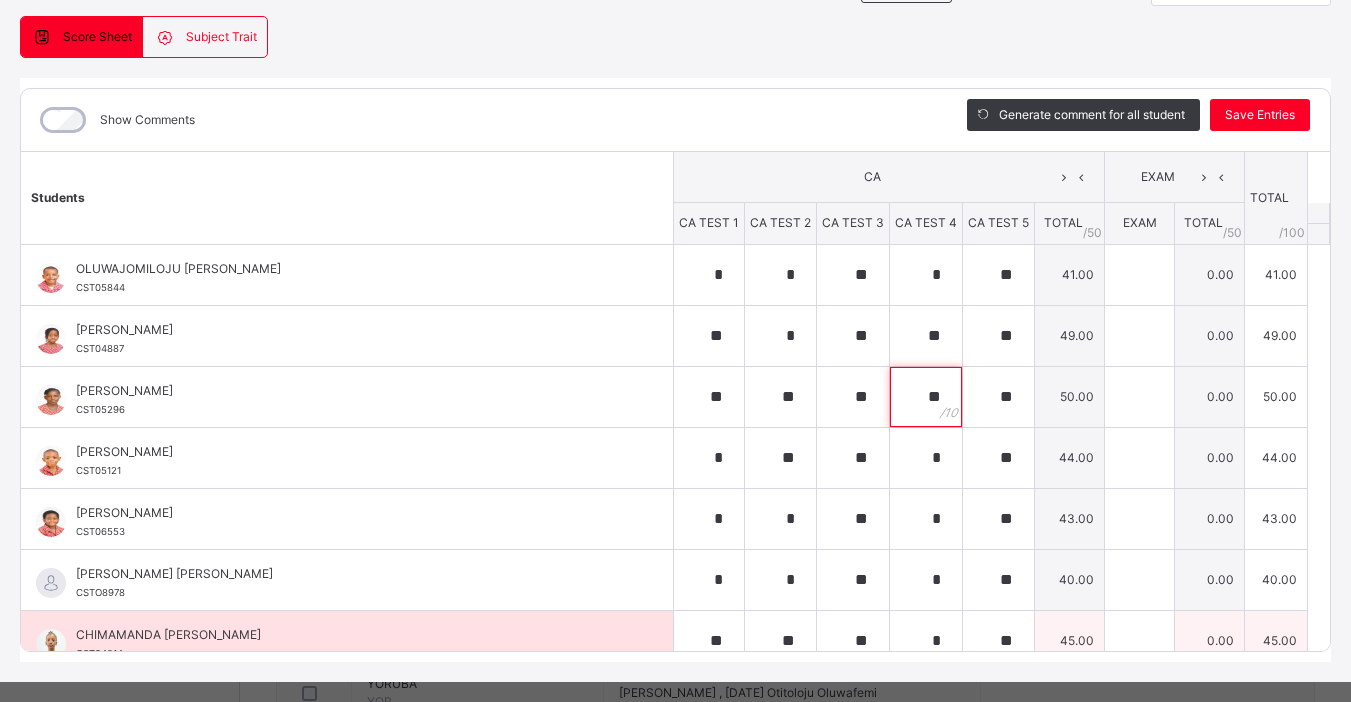 type on "**" 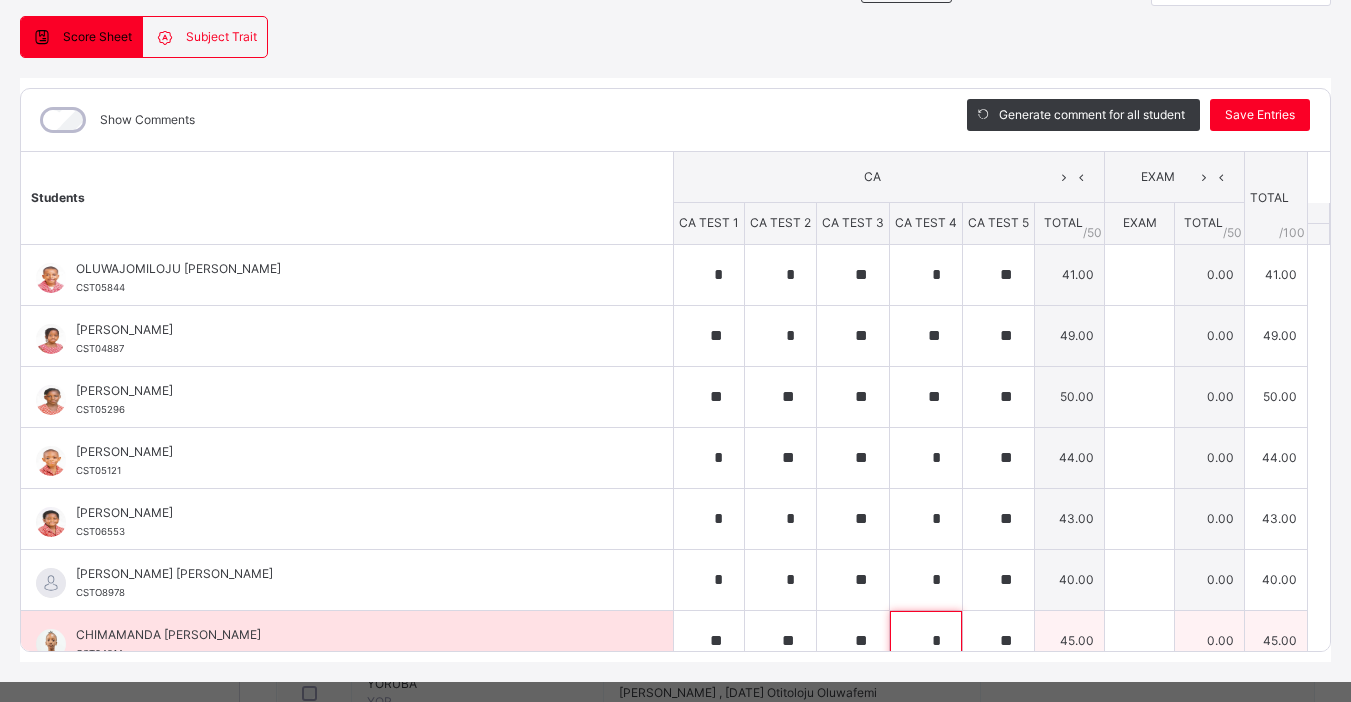 click on "*" at bounding box center [926, 641] 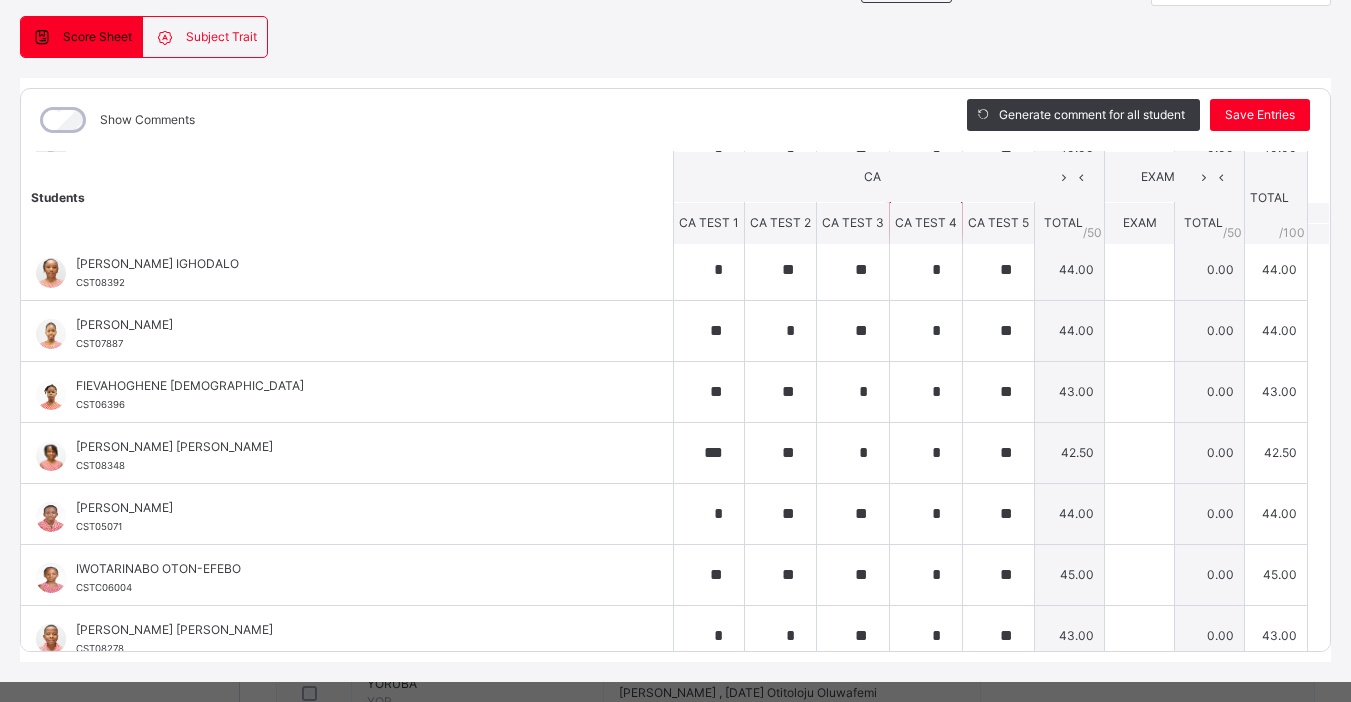 scroll, scrollTop: 429, scrollLeft: 0, axis: vertical 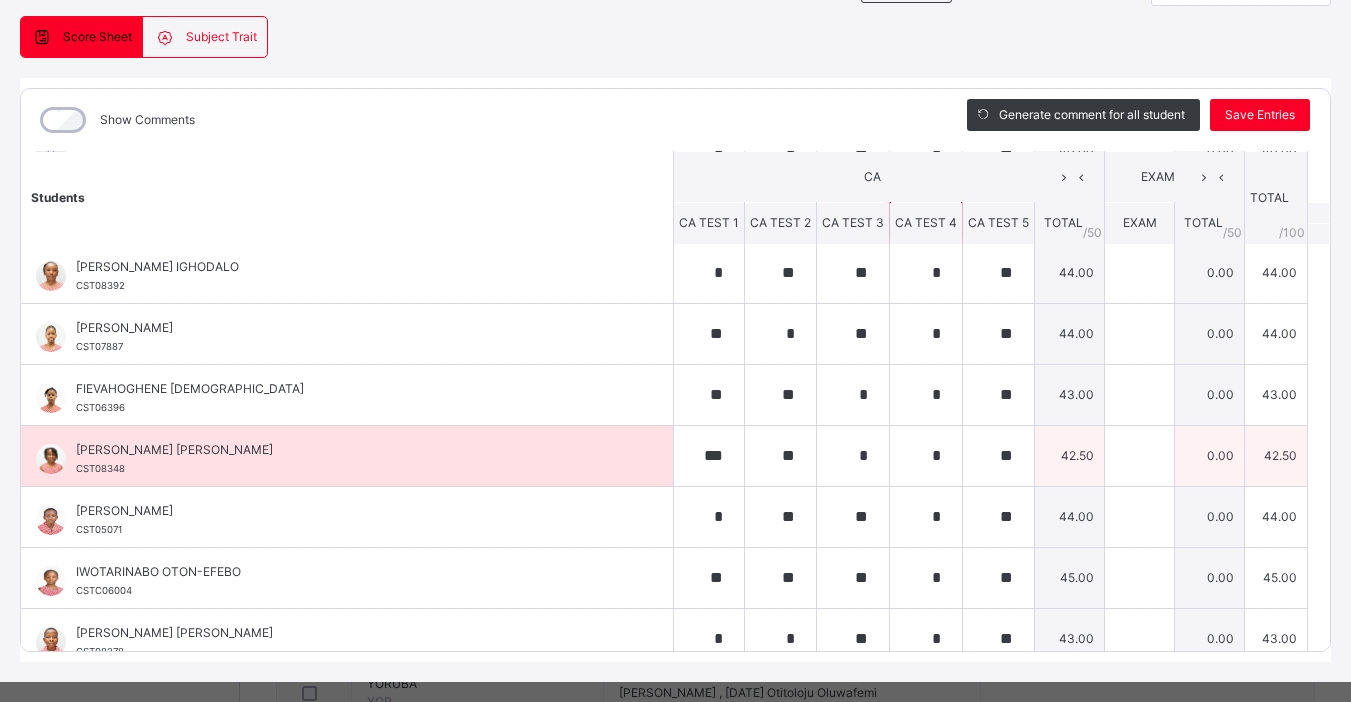 type on "**" 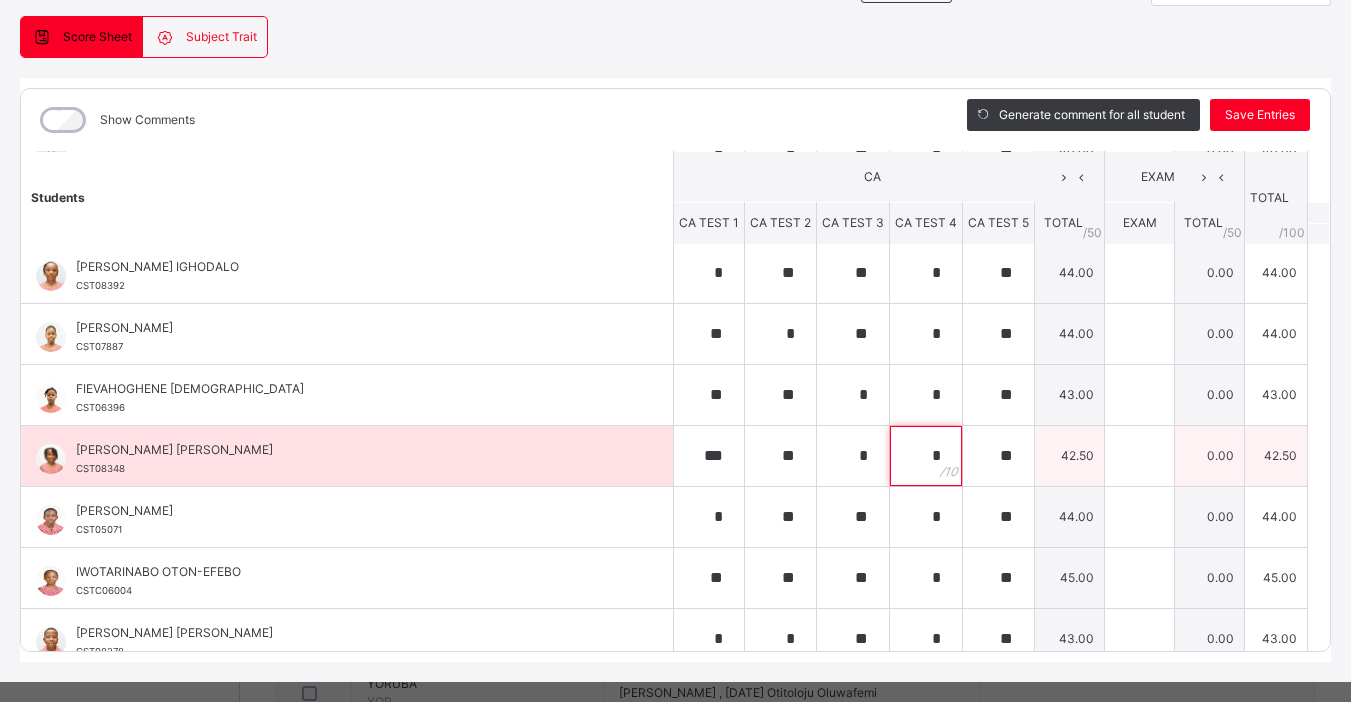 click on "*" at bounding box center (926, 456) 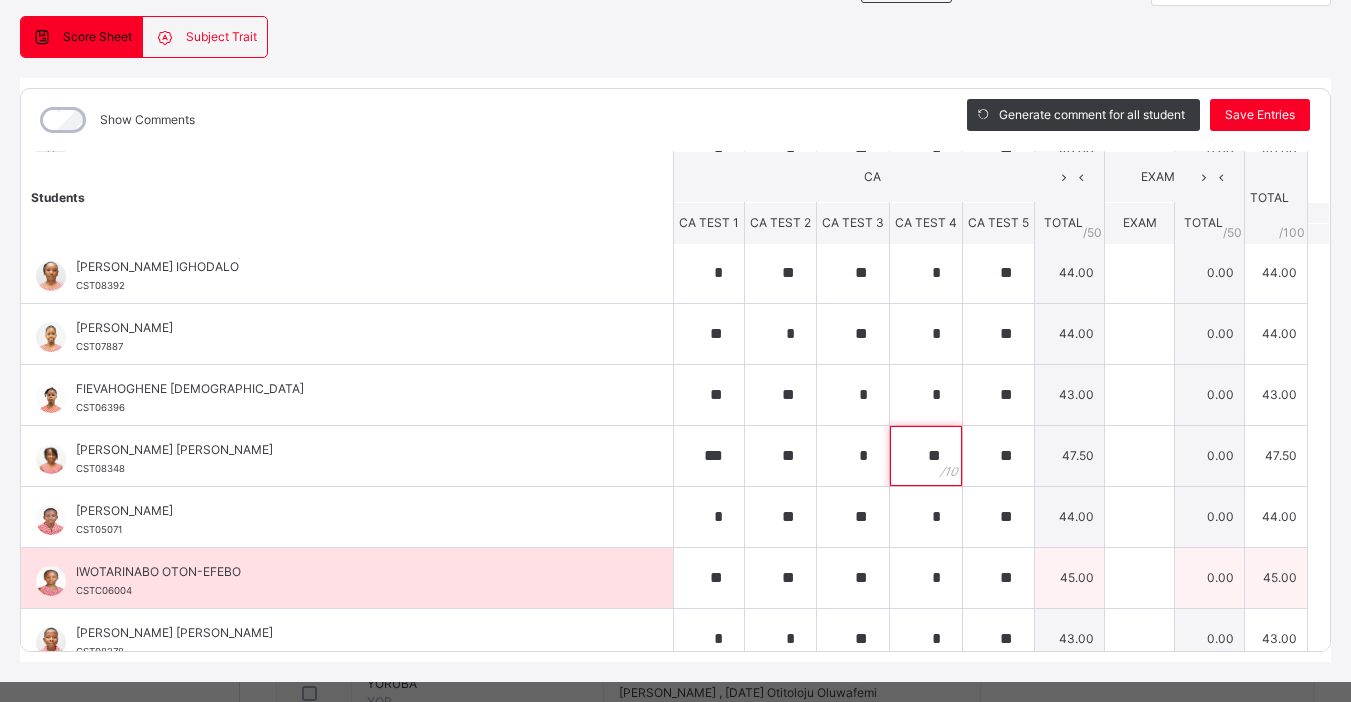 type on "**" 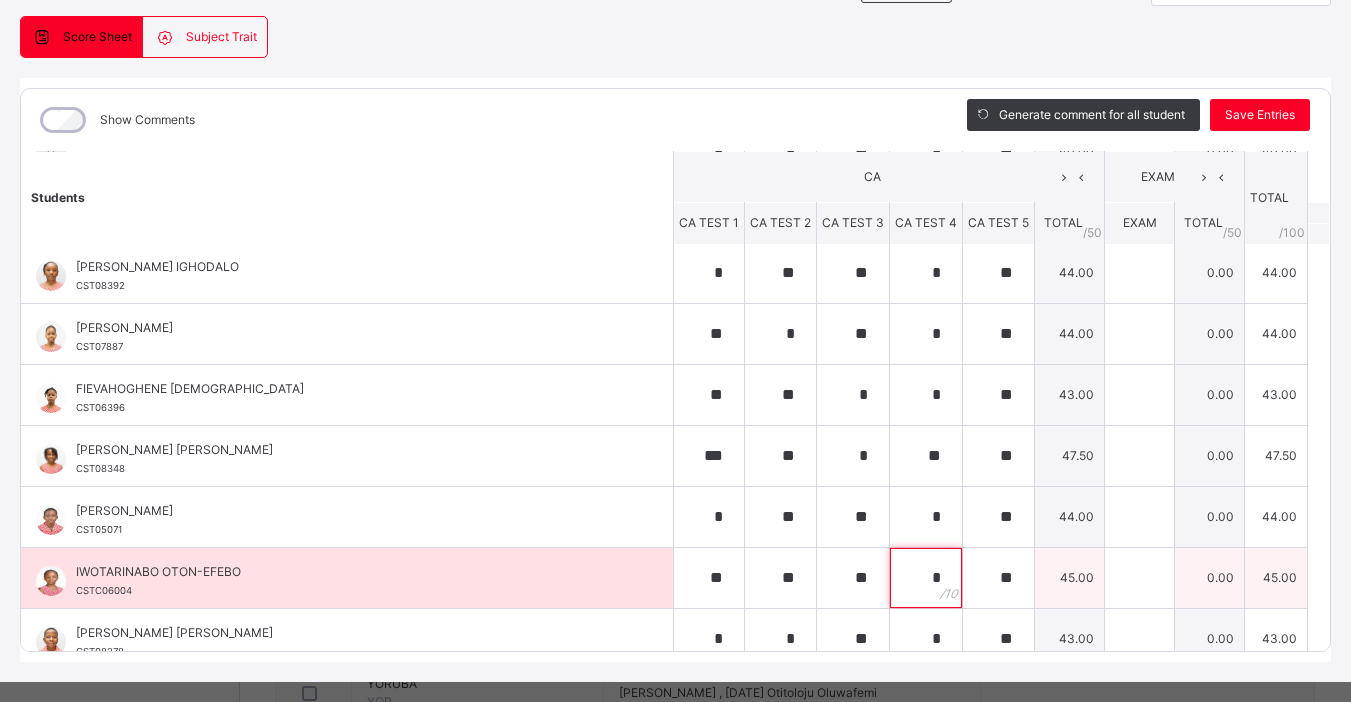 click on "*" at bounding box center (926, 578) 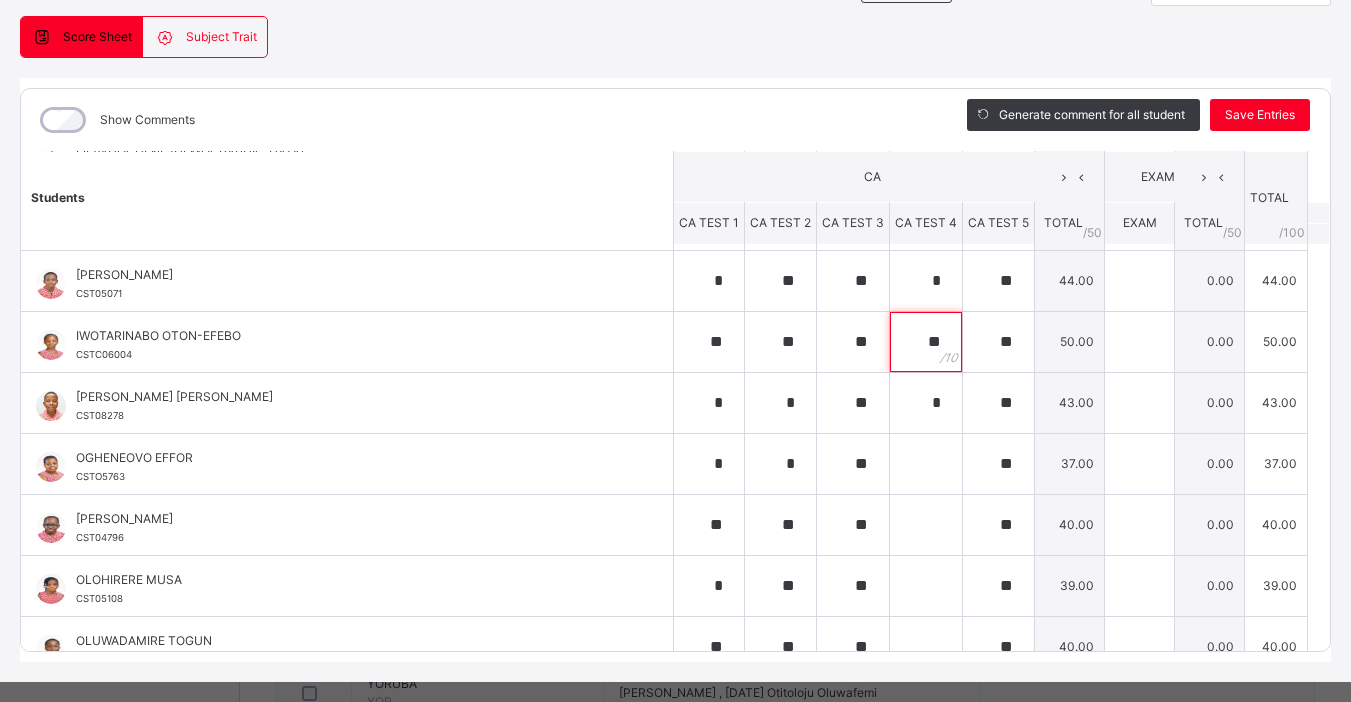 scroll, scrollTop: 671, scrollLeft: 0, axis: vertical 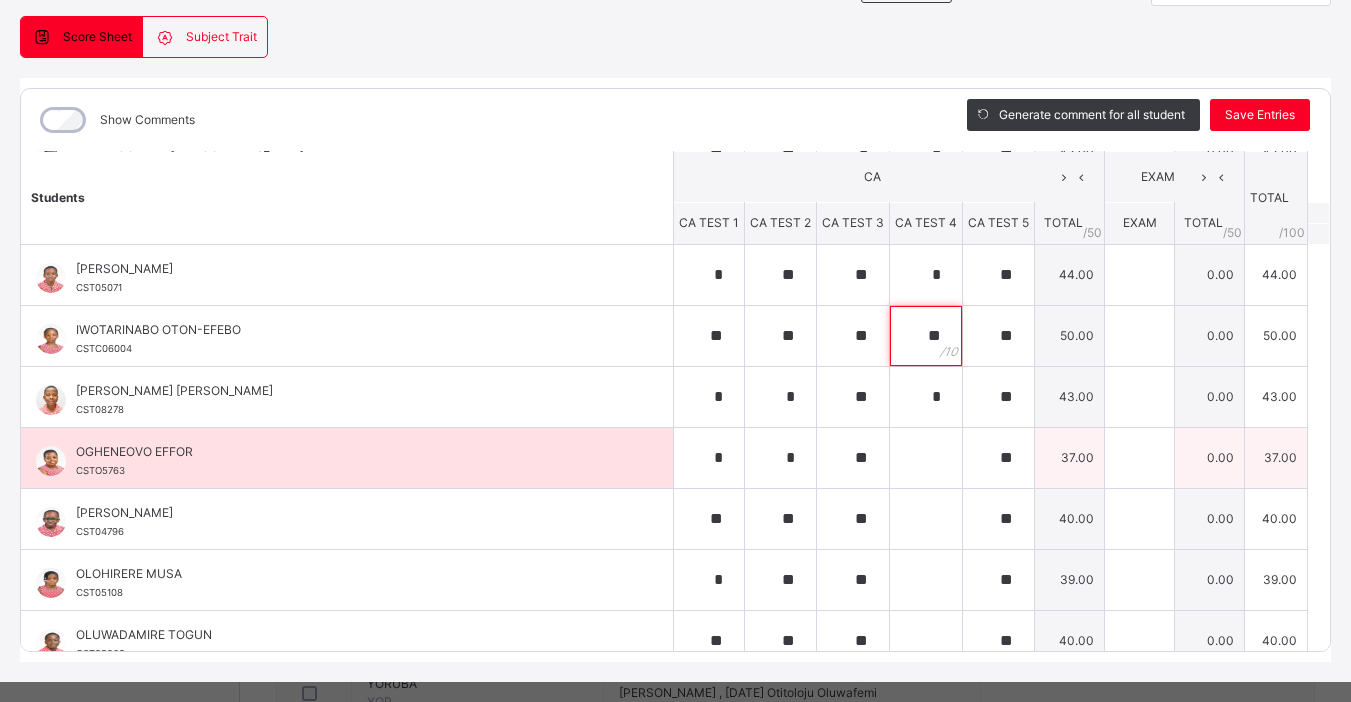 type on "**" 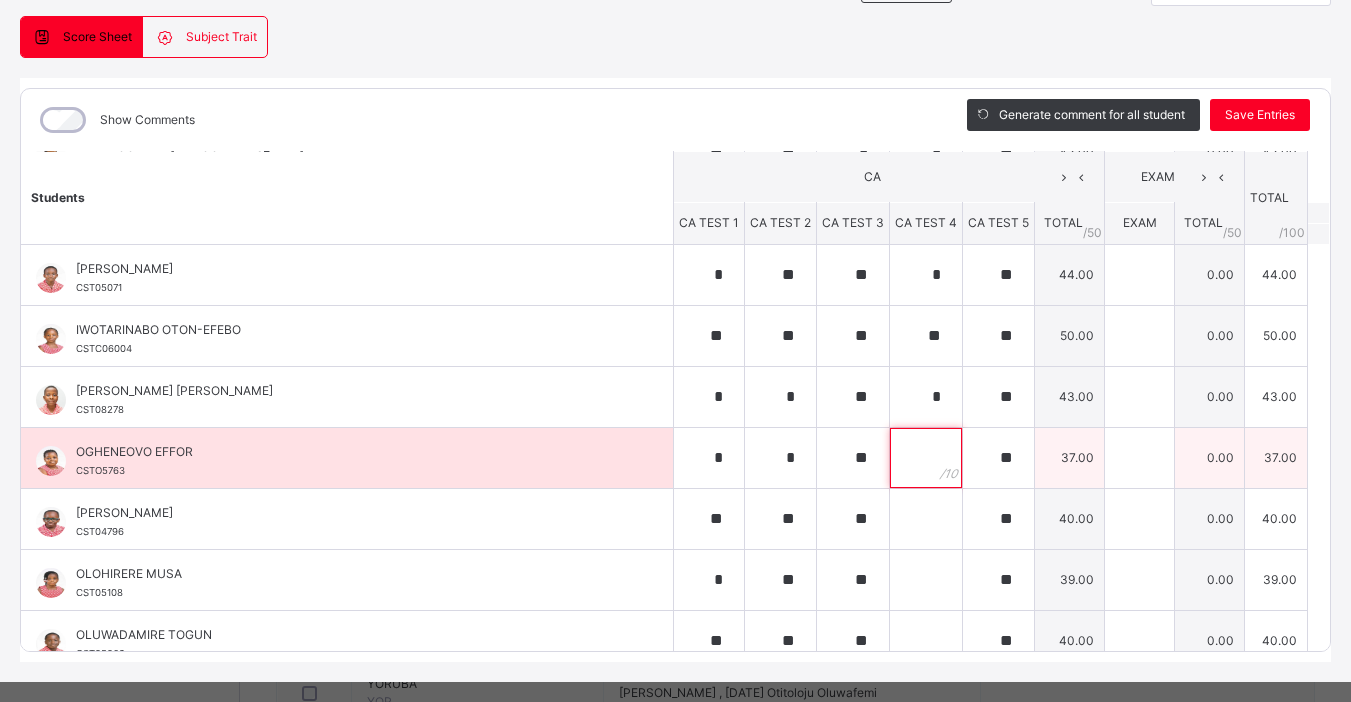 click at bounding box center (926, 458) 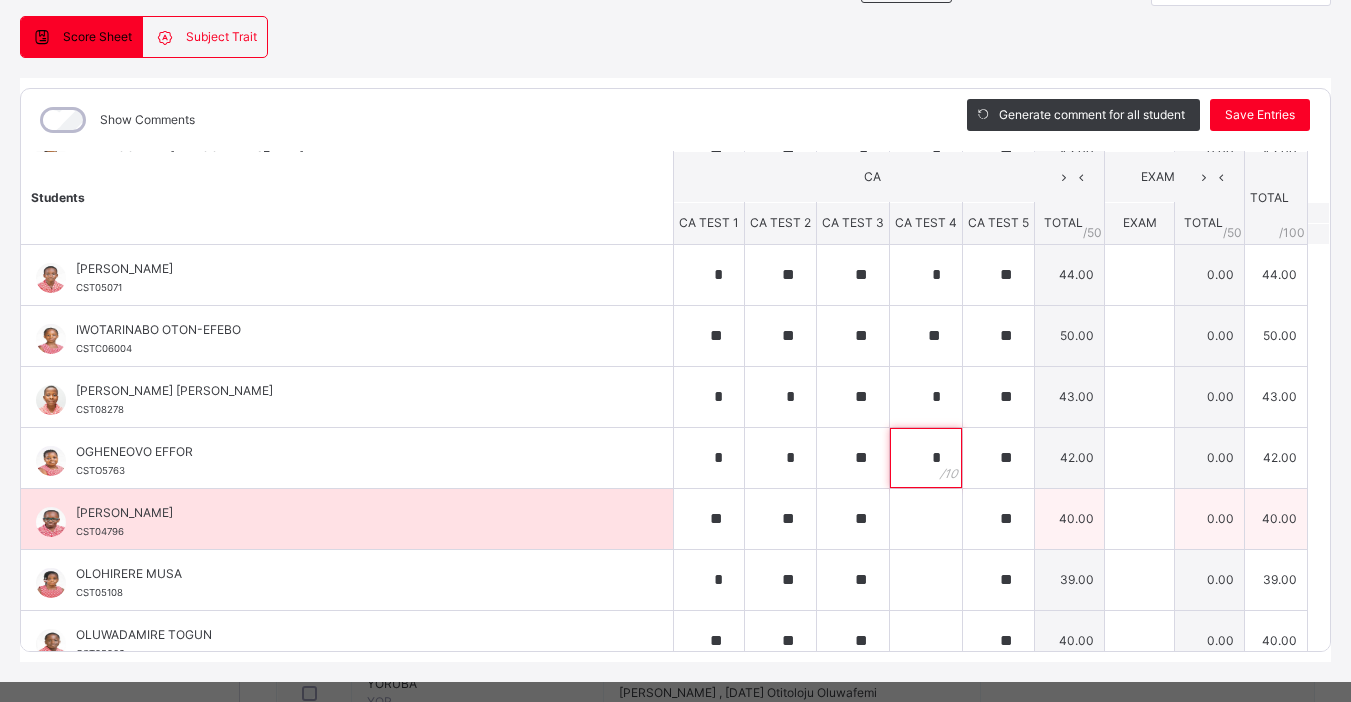 type on "*" 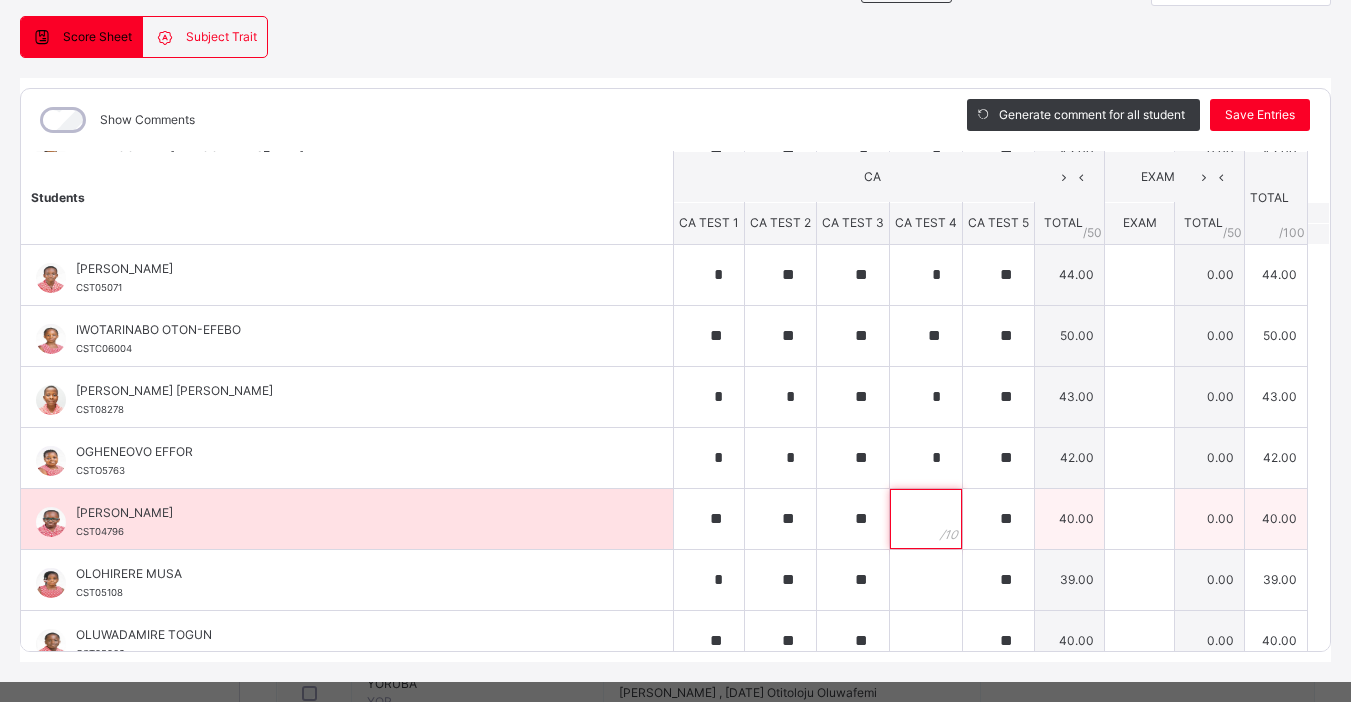 click at bounding box center [926, 519] 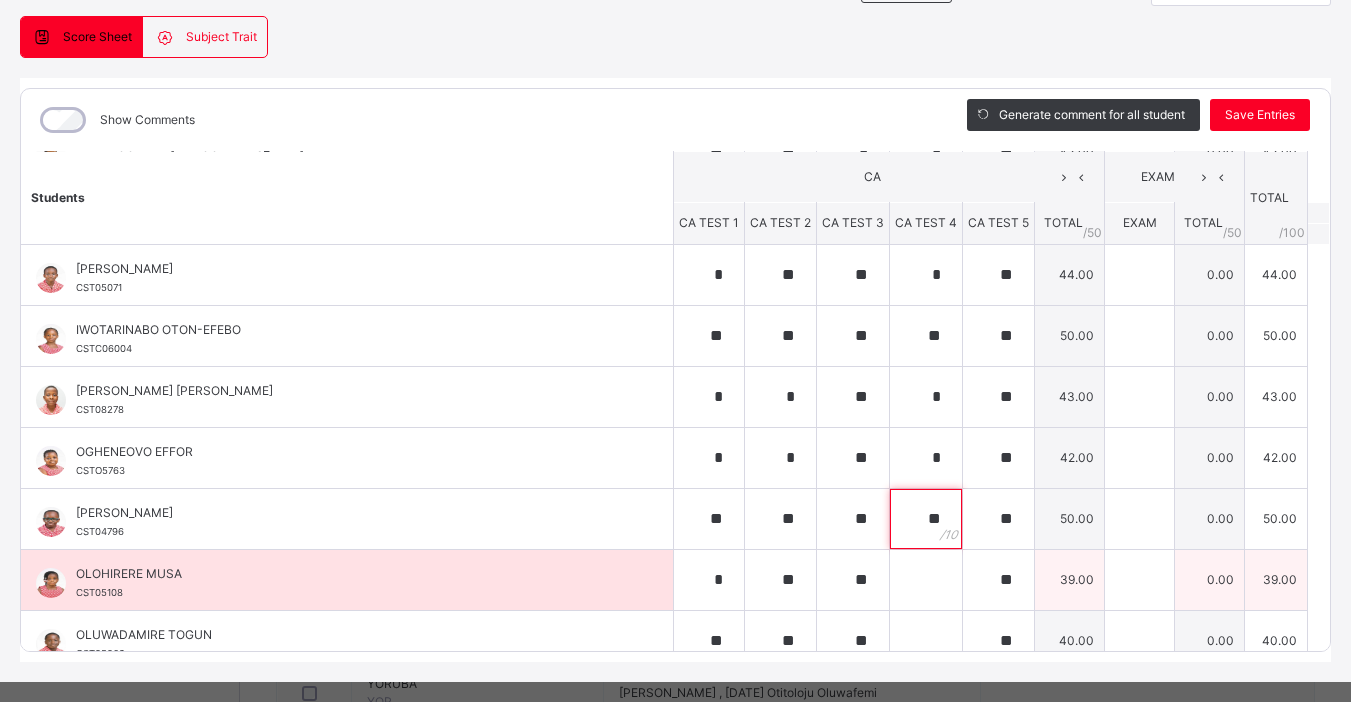 type on "**" 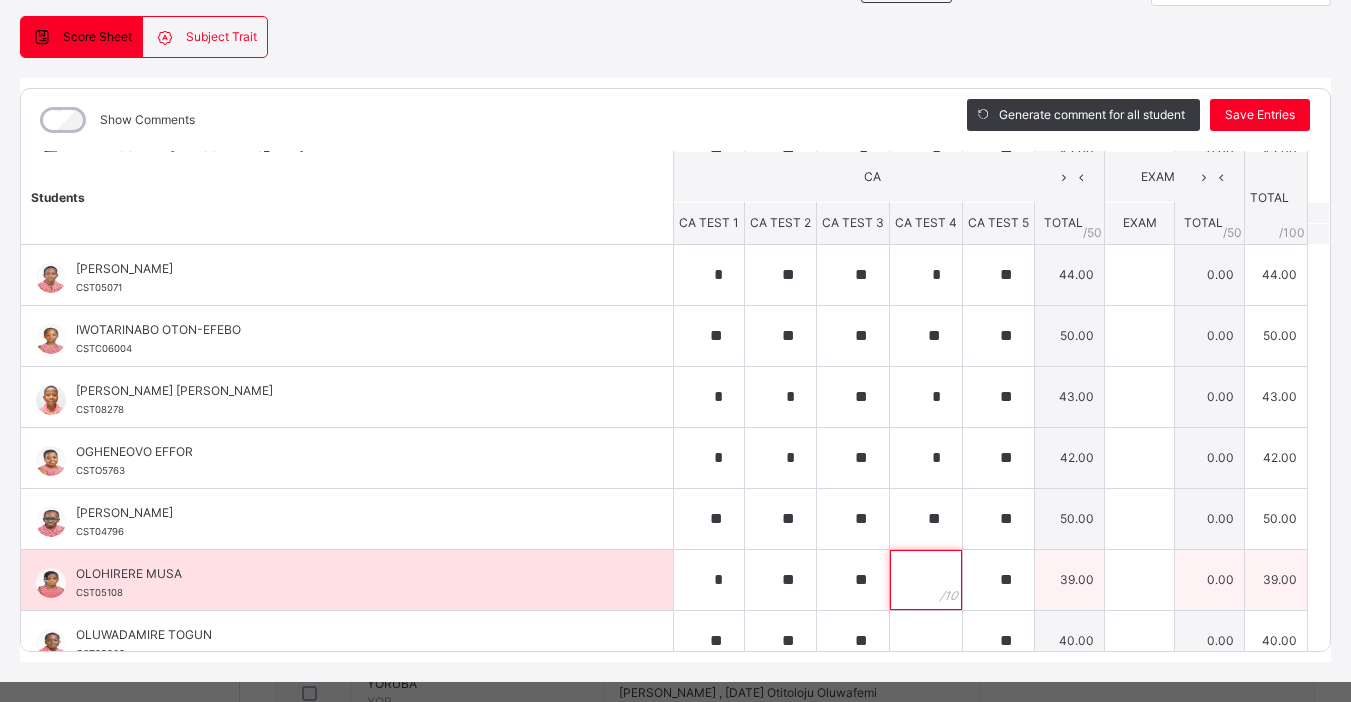 click at bounding box center (926, 580) 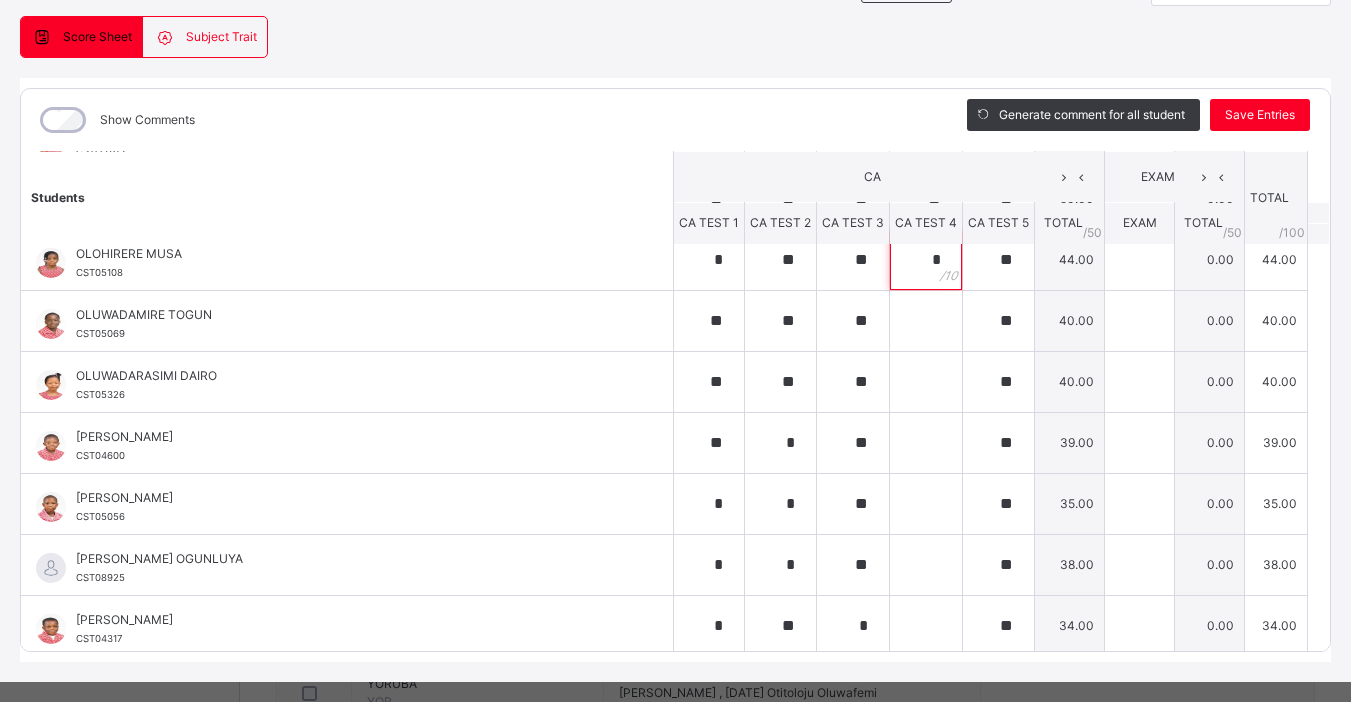scroll, scrollTop: 997, scrollLeft: 0, axis: vertical 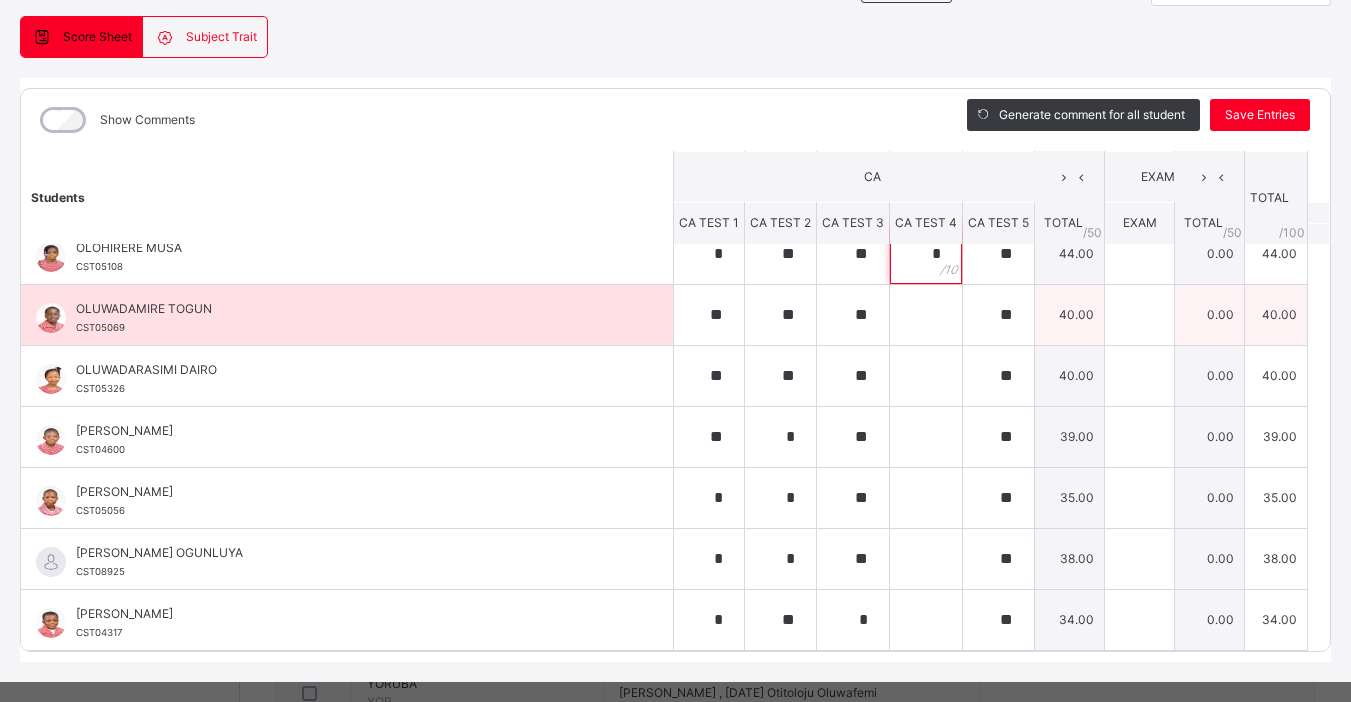 type on "*" 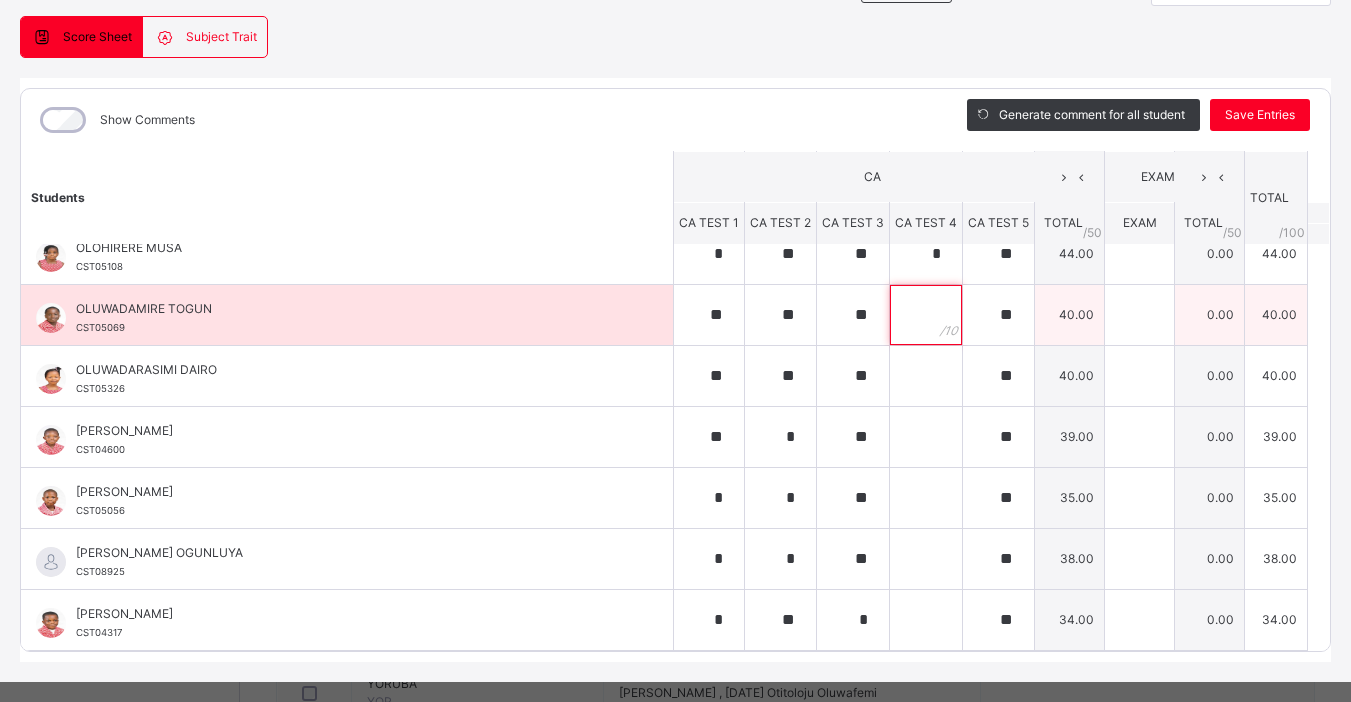 click at bounding box center (926, 315) 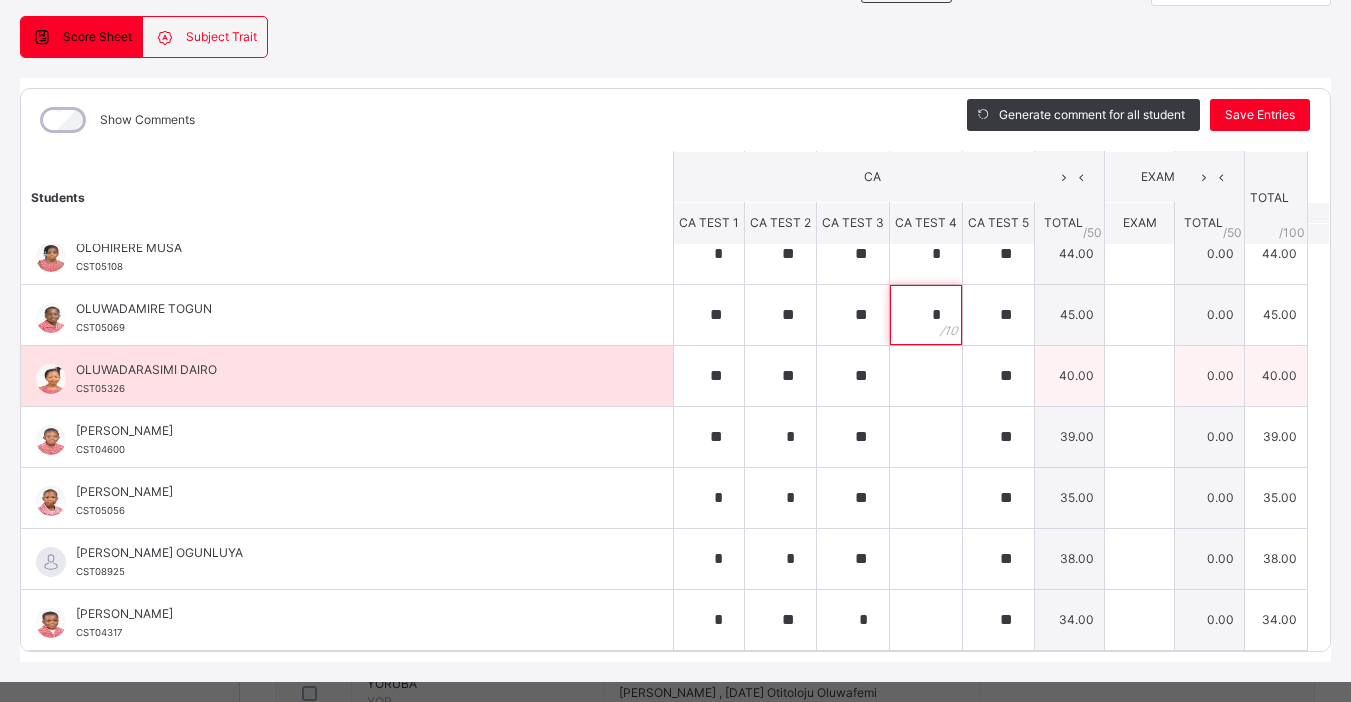 type on "*" 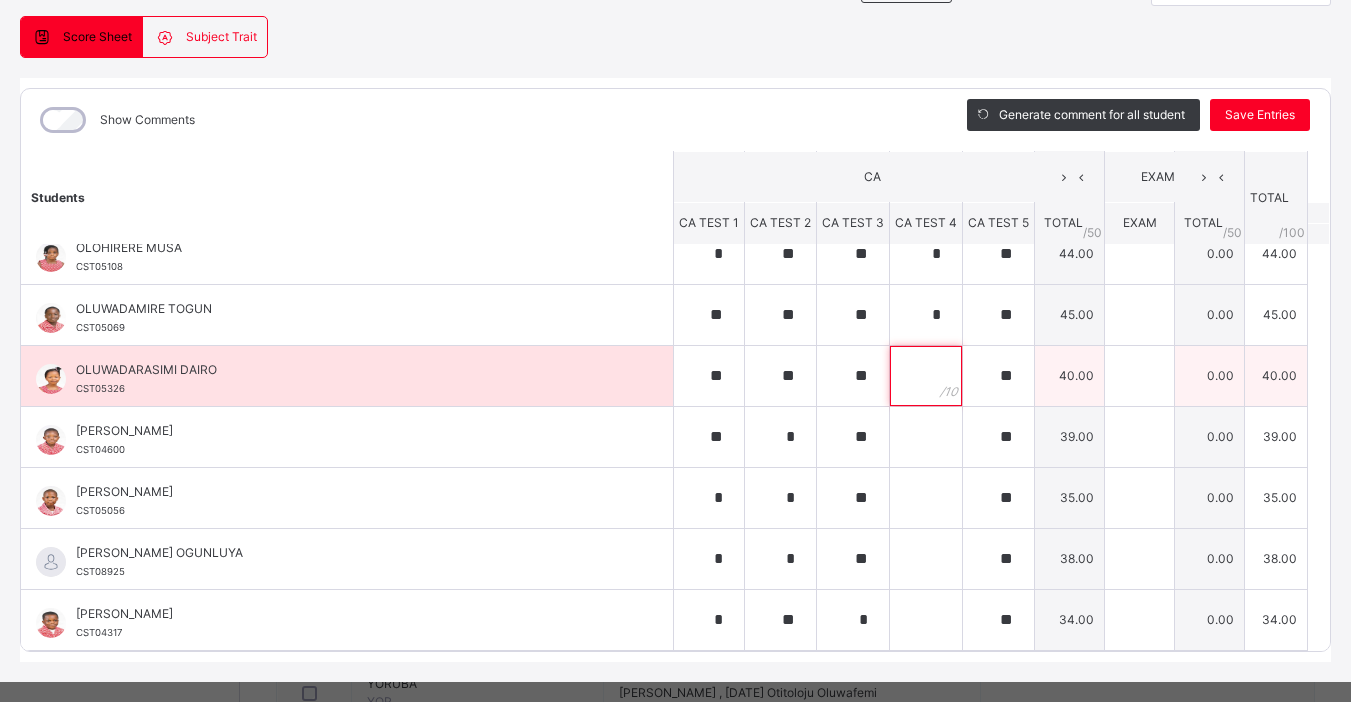 click at bounding box center (926, 376) 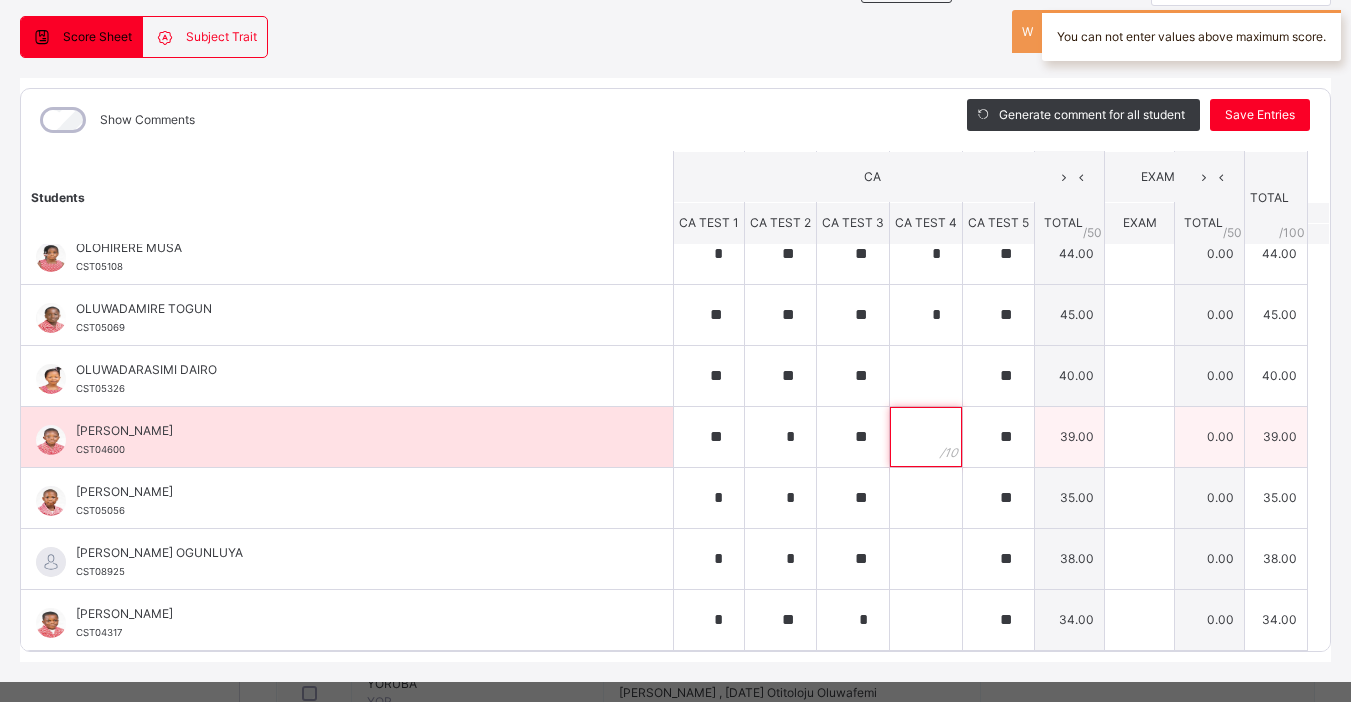 click at bounding box center (926, 437) 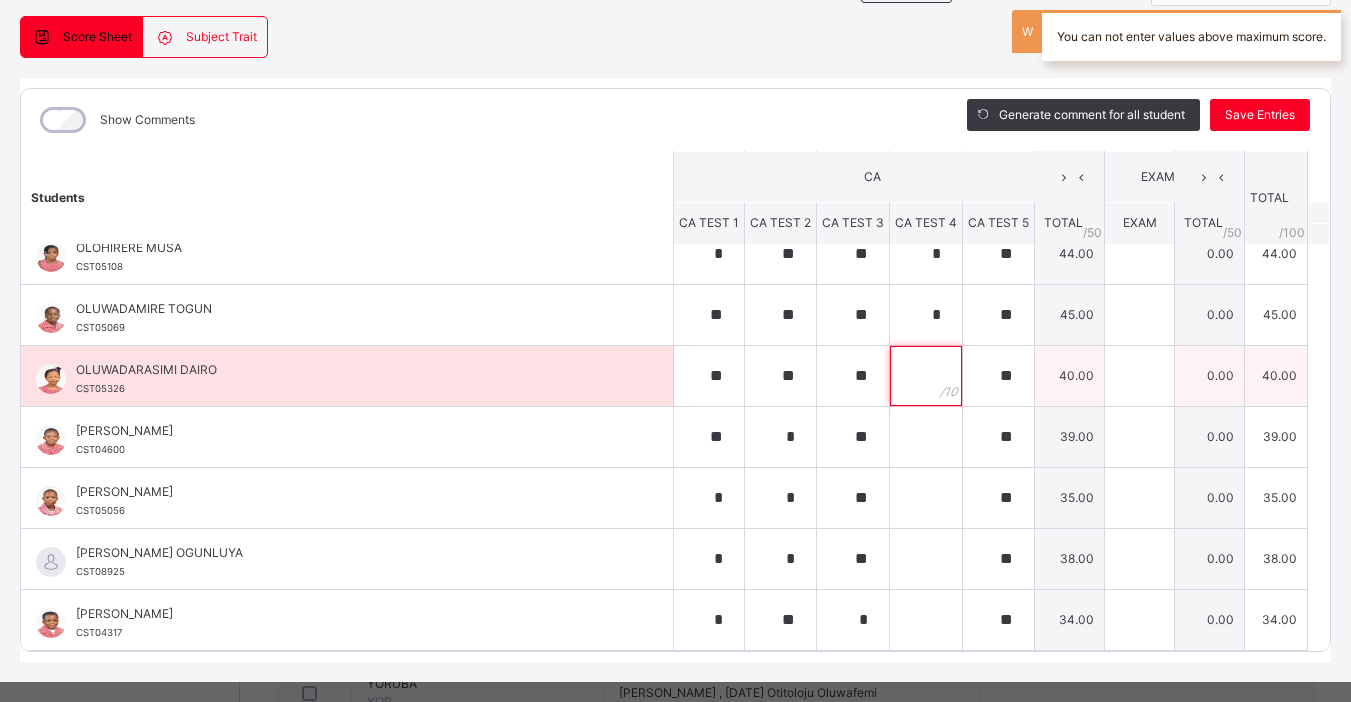 click at bounding box center [926, 376] 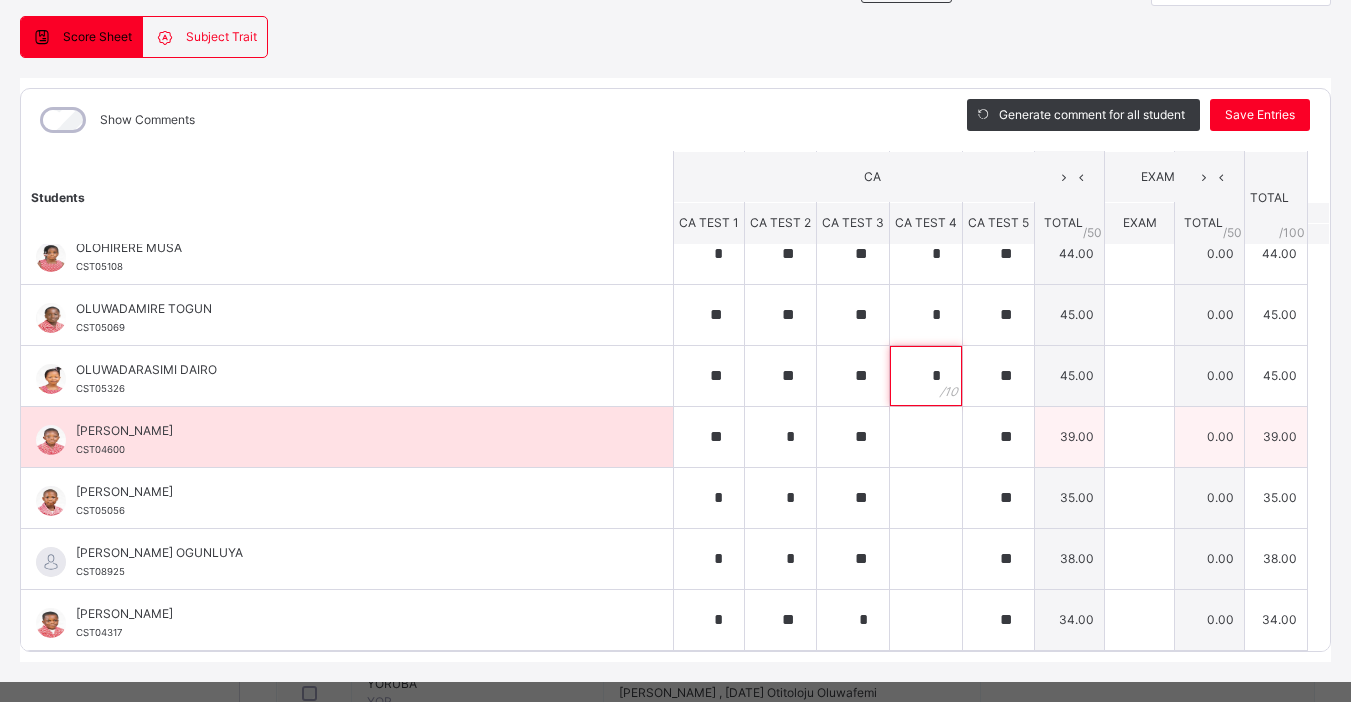 type on "*" 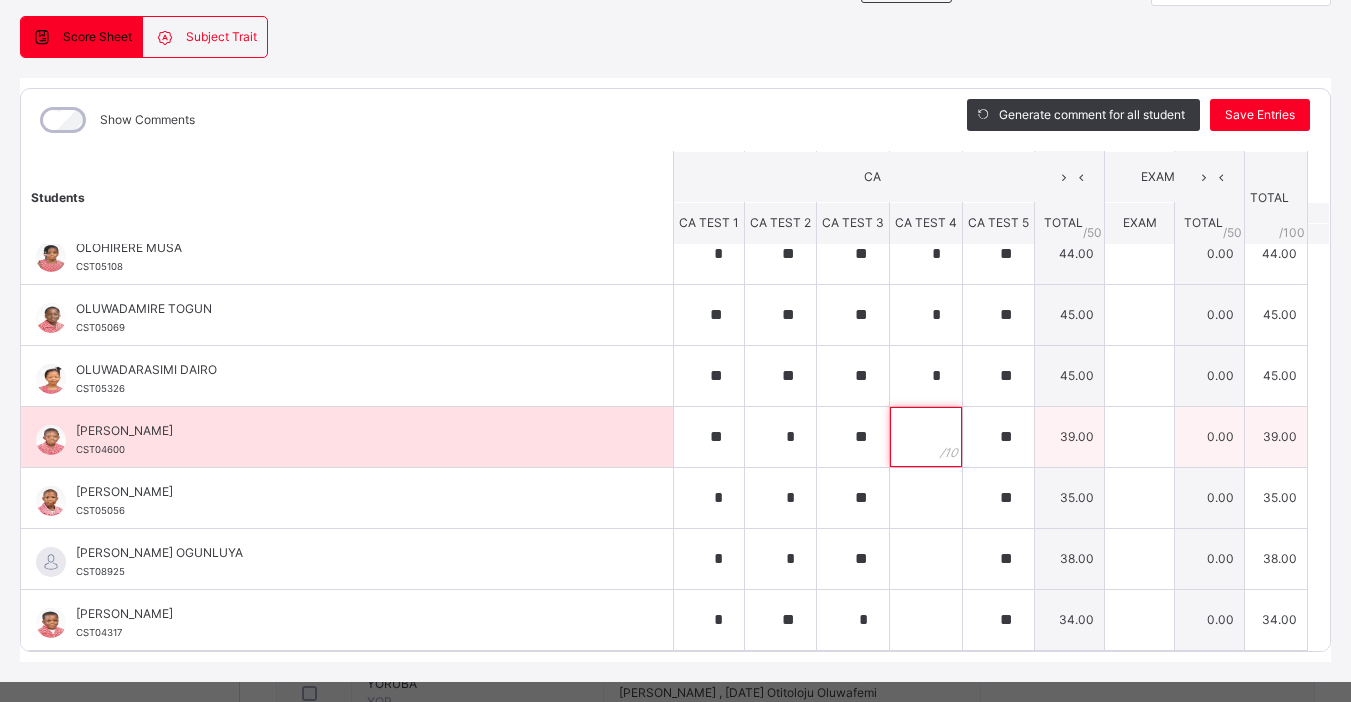 click at bounding box center (926, 437) 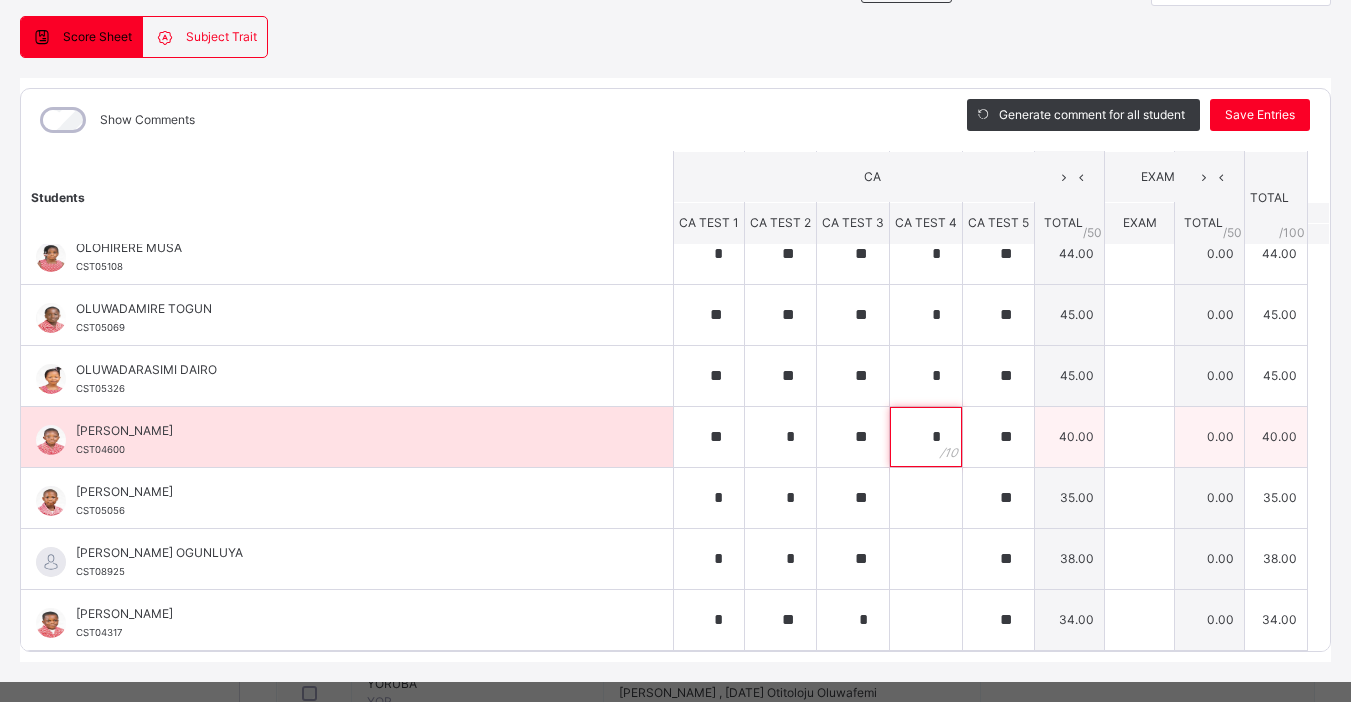 type on "**" 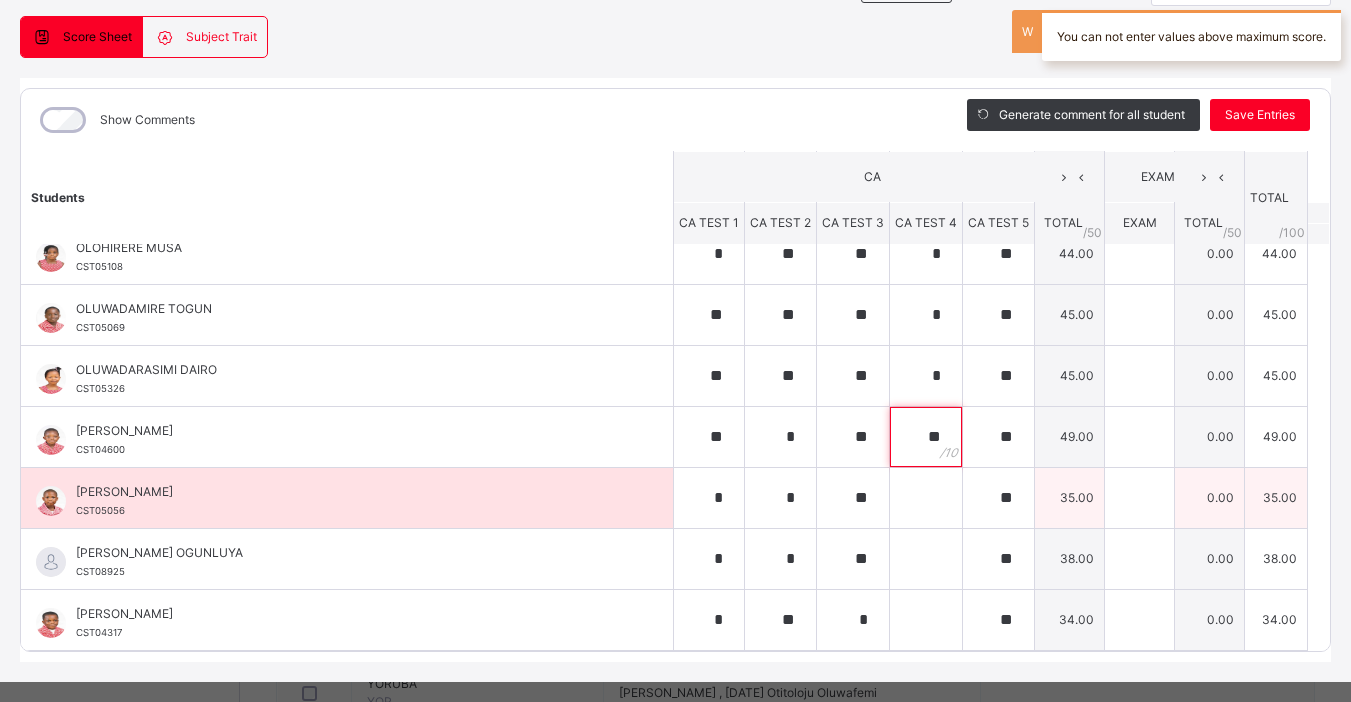 type on "**" 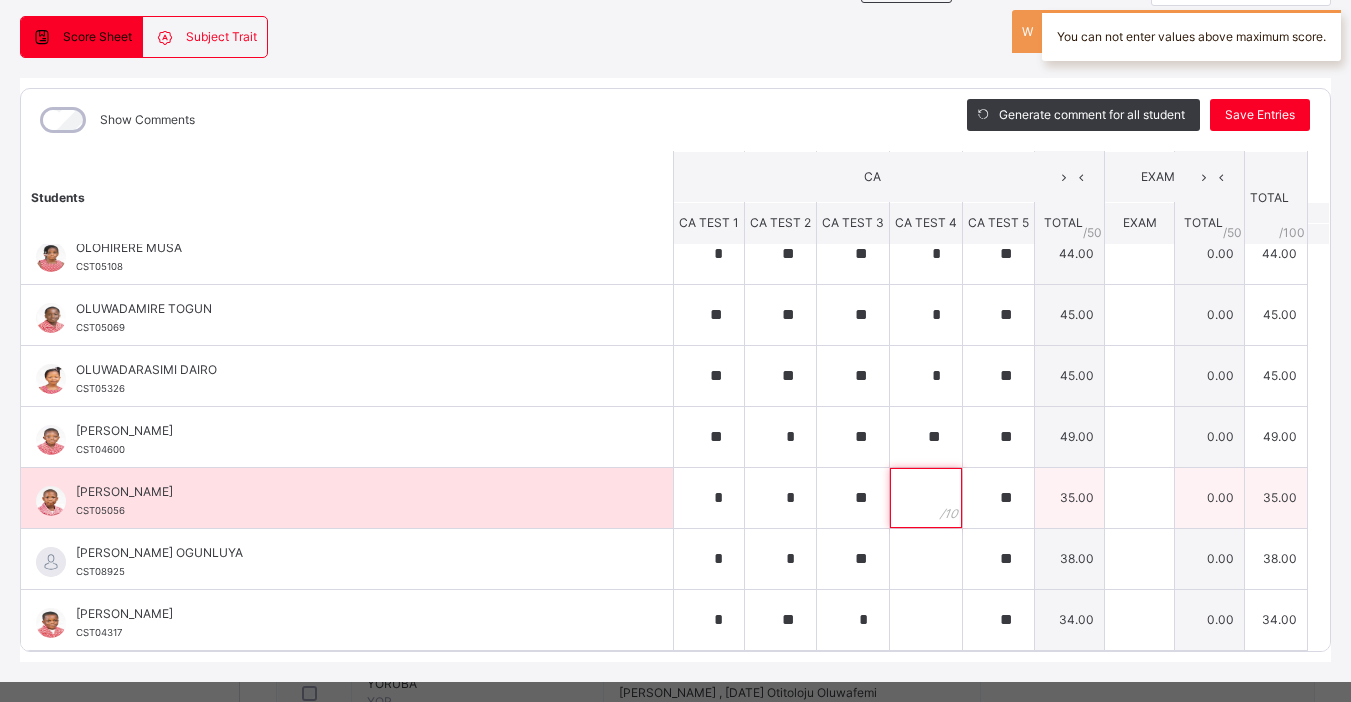click at bounding box center (926, 498) 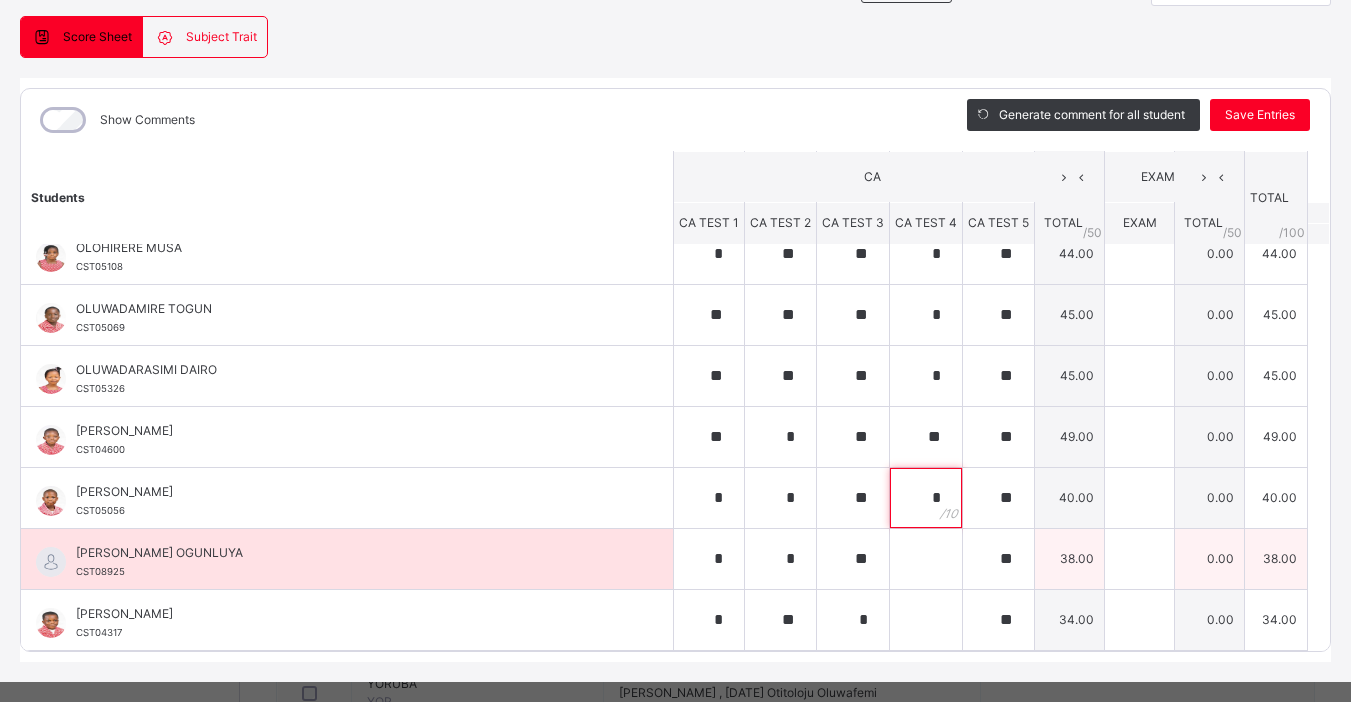 type on "*" 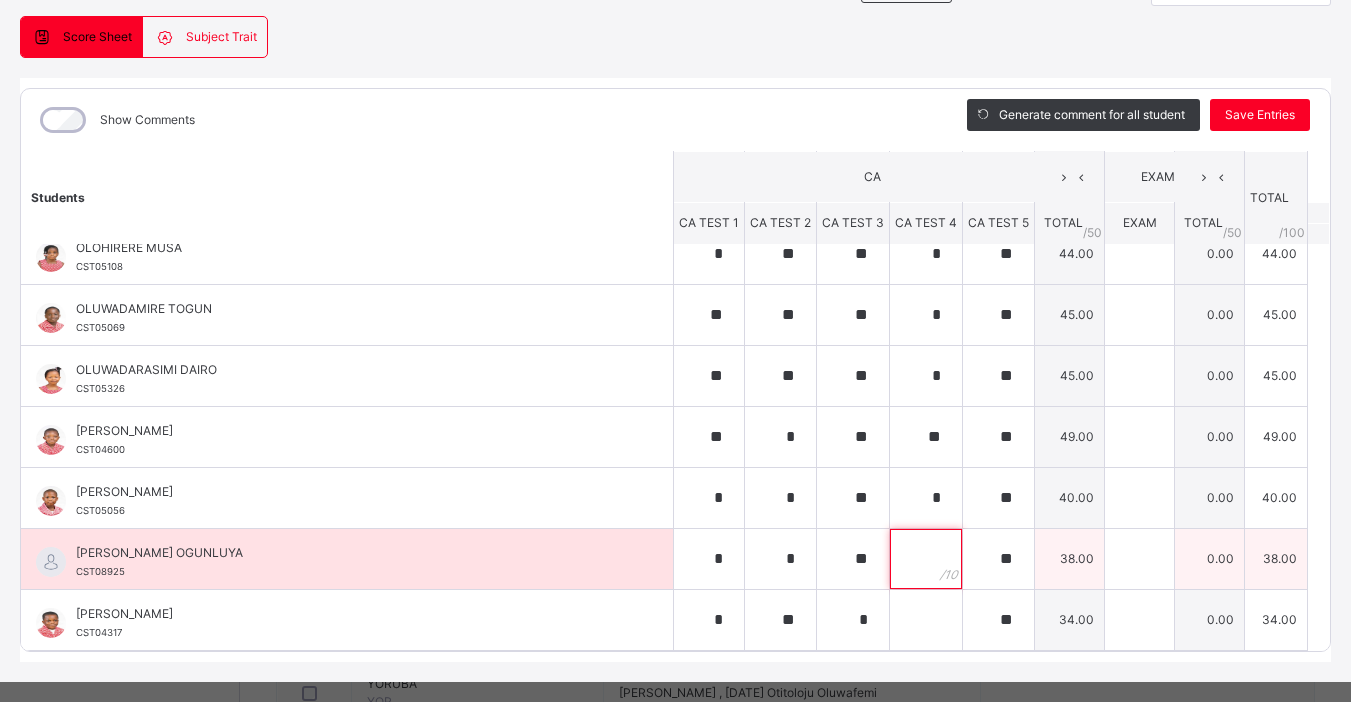 click at bounding box center (926, 559) 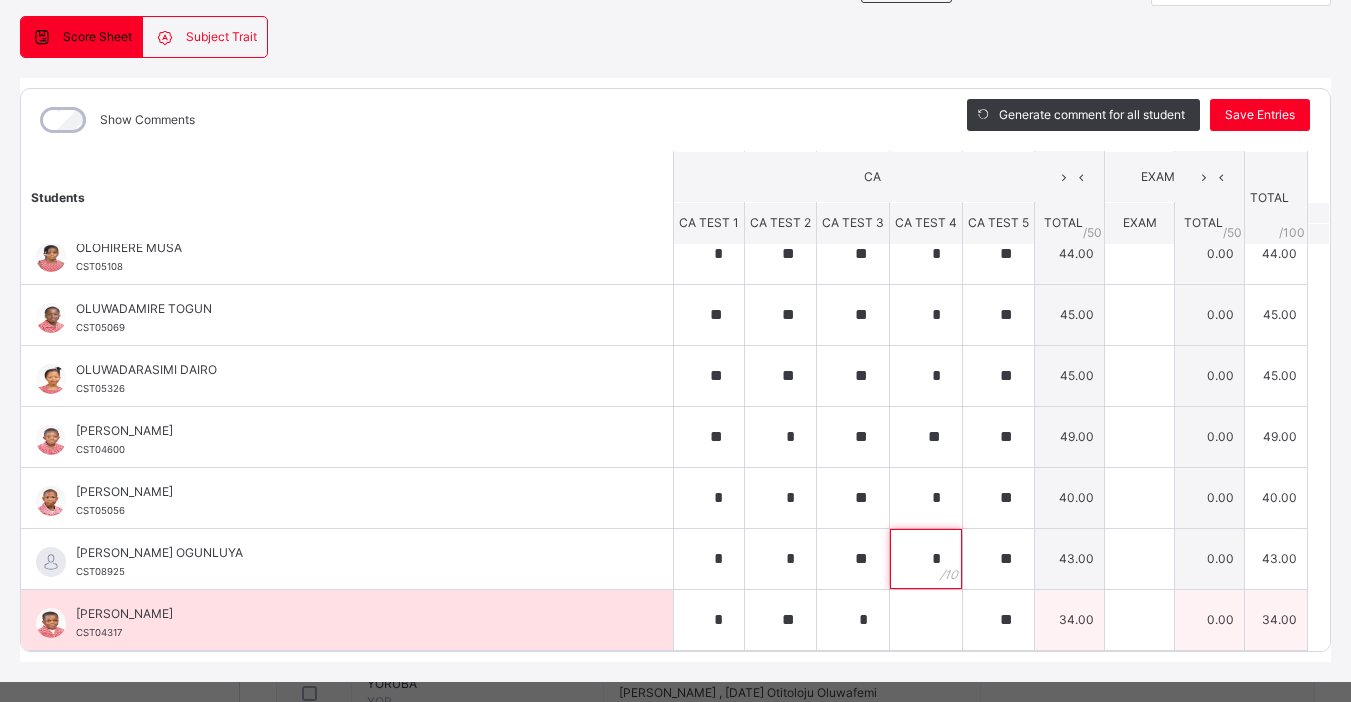 type on "*" 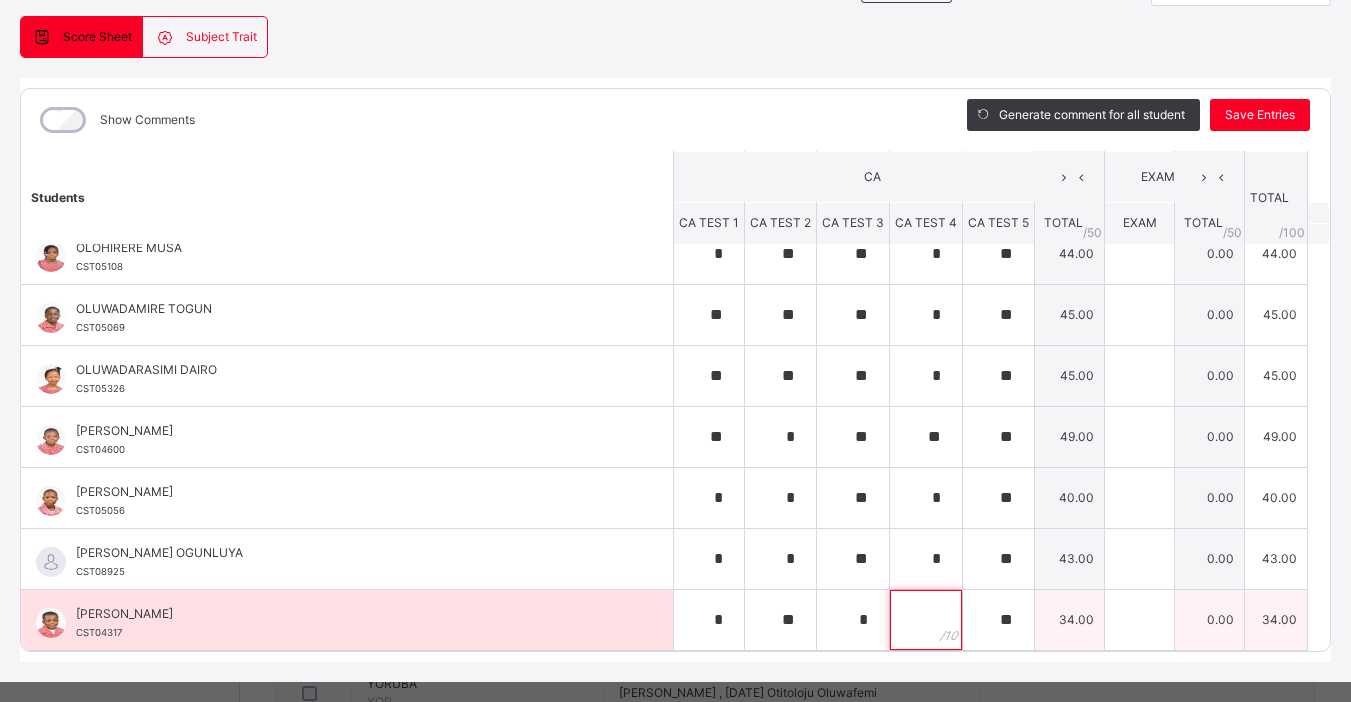 click at bounding box center (926, 620) 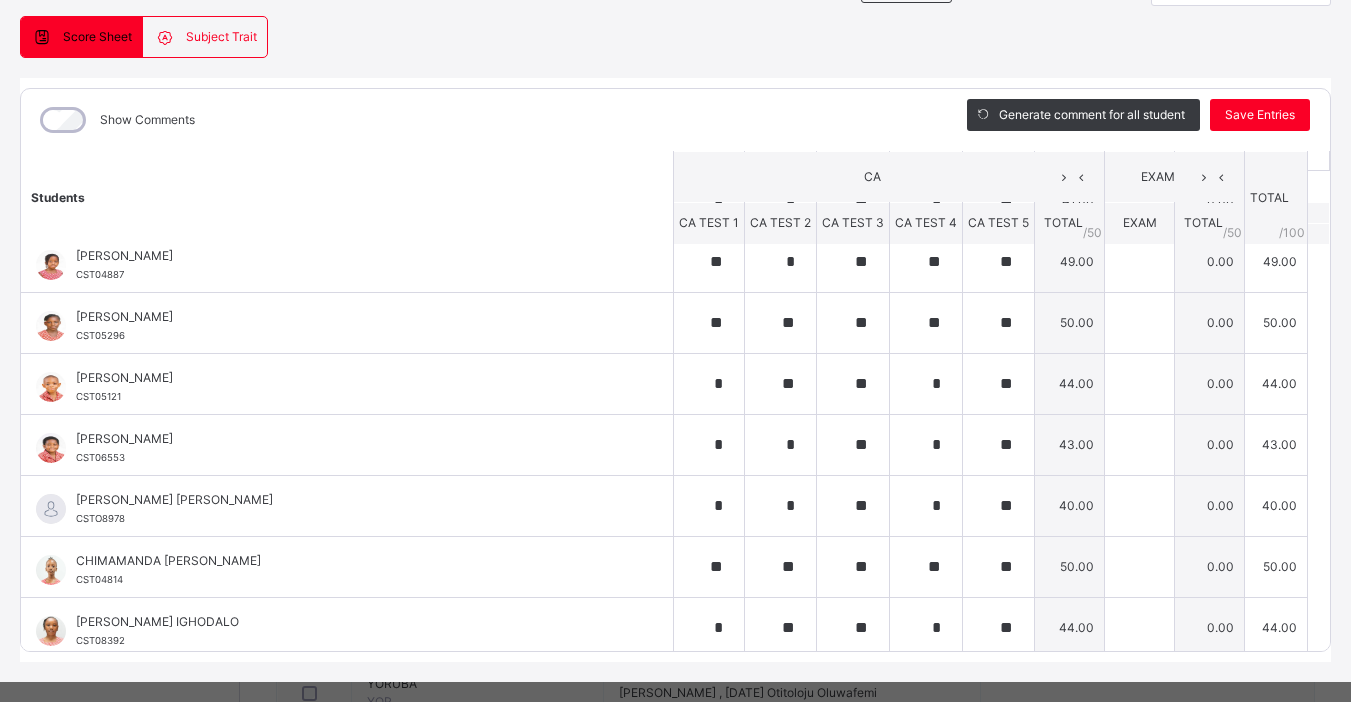 scroll, scrollTop: 0, scrollLeft: 0, axis: both 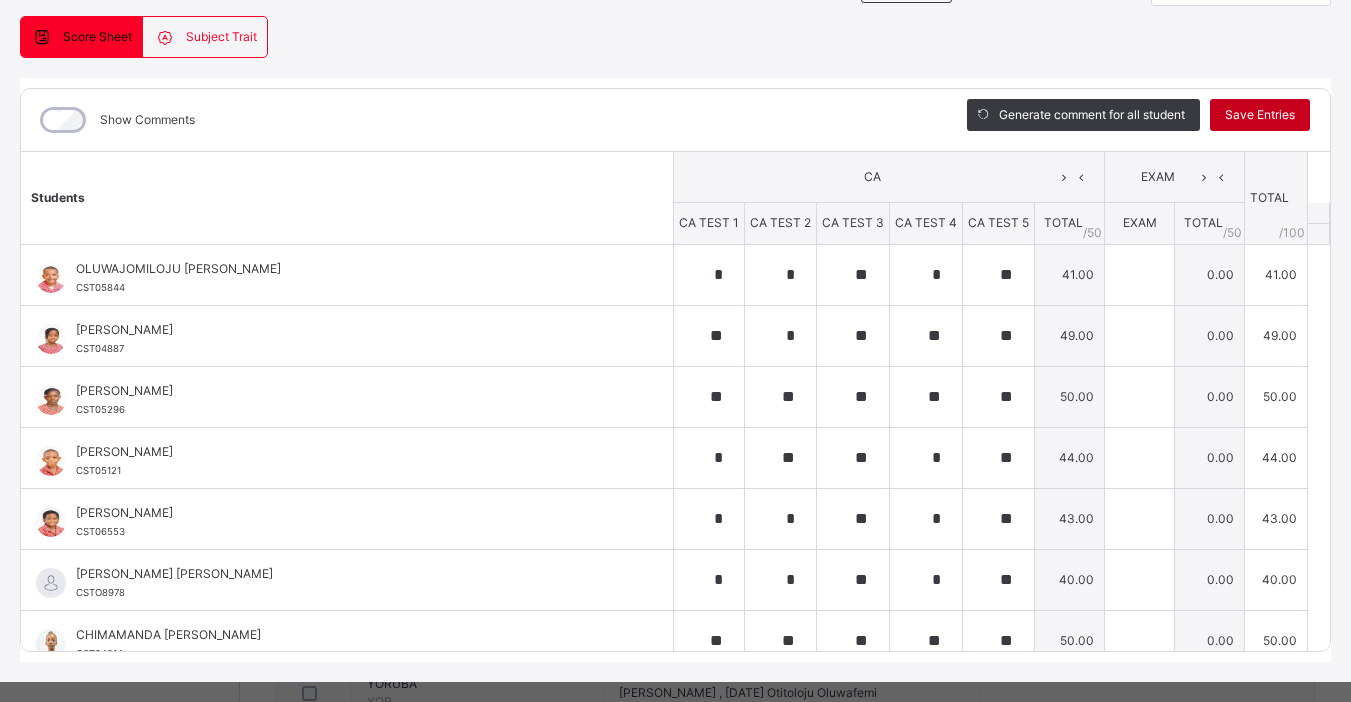 type on "*" 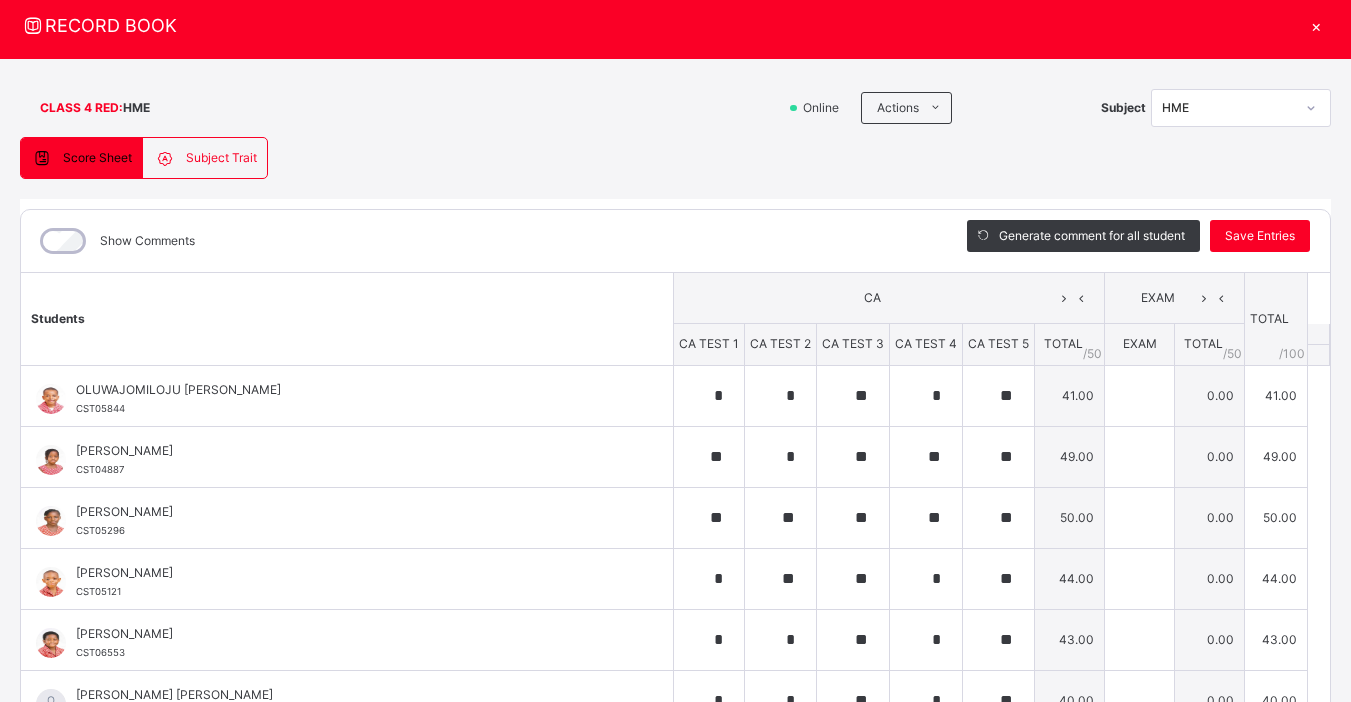 scroll, scrollTop: 31, scrollLeft: 0, axis: vertical 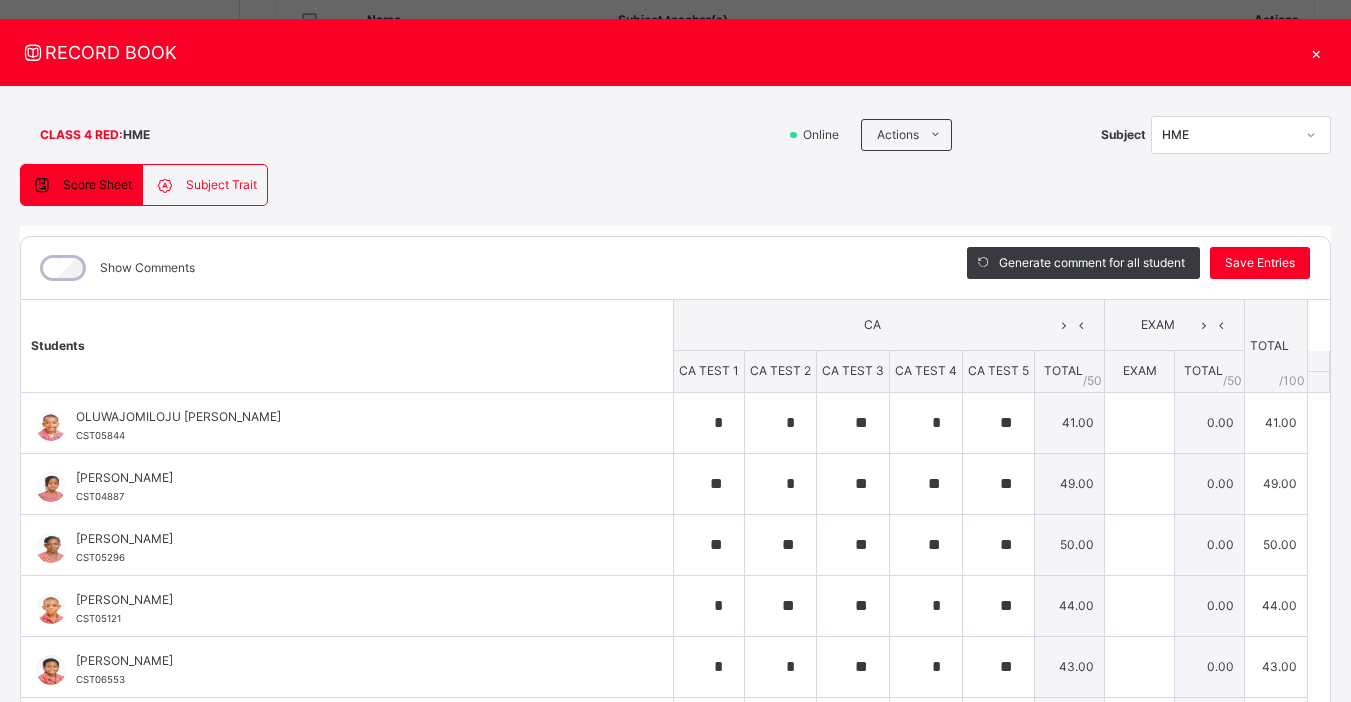 click on "×" at bounding box center (1316, 52) 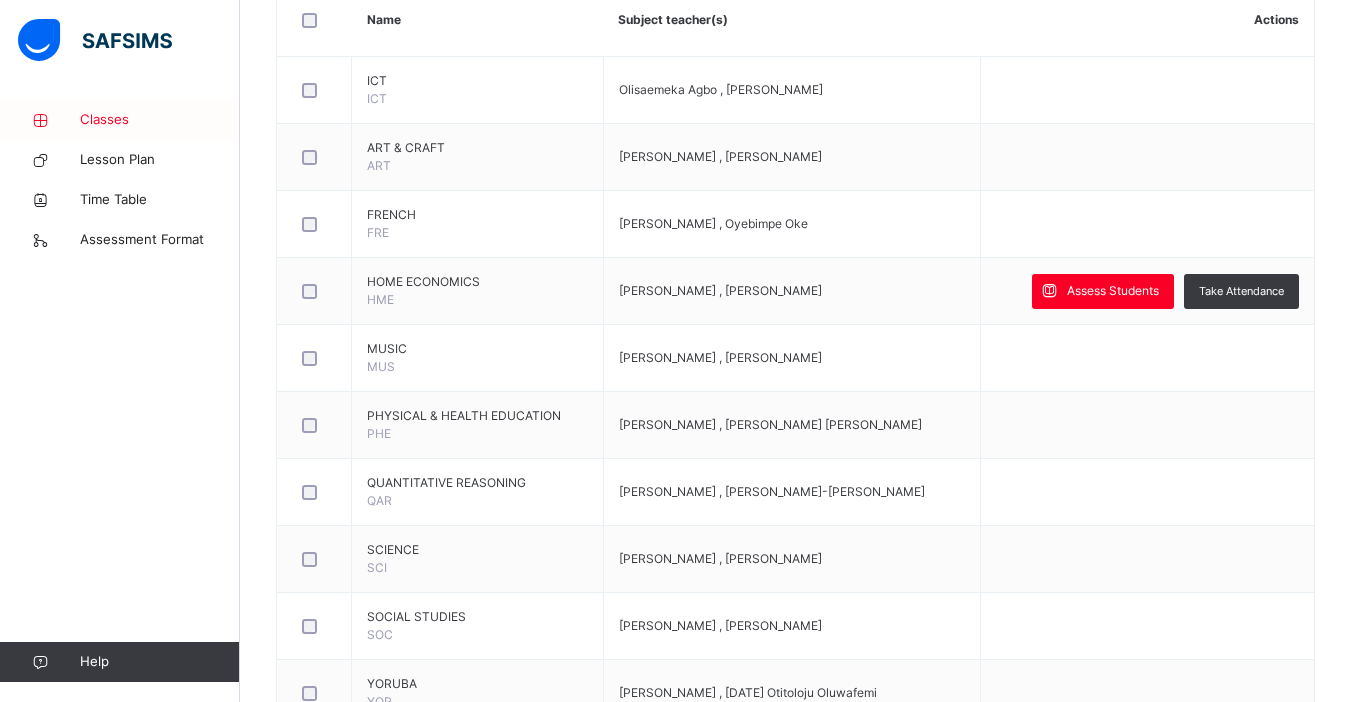 click on "Classes" at bounding box center [120, 120] 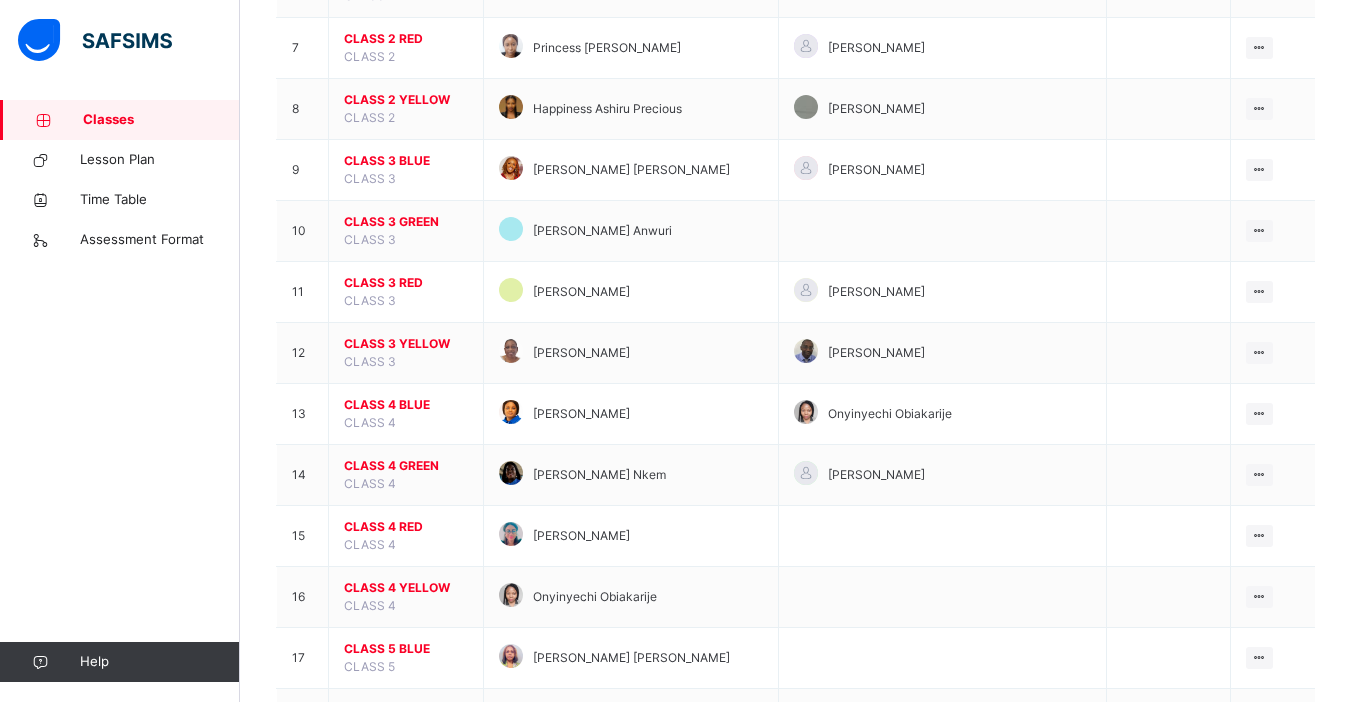 scroll, scrollTop: 621, scrollLeft: 0, axis: vertical 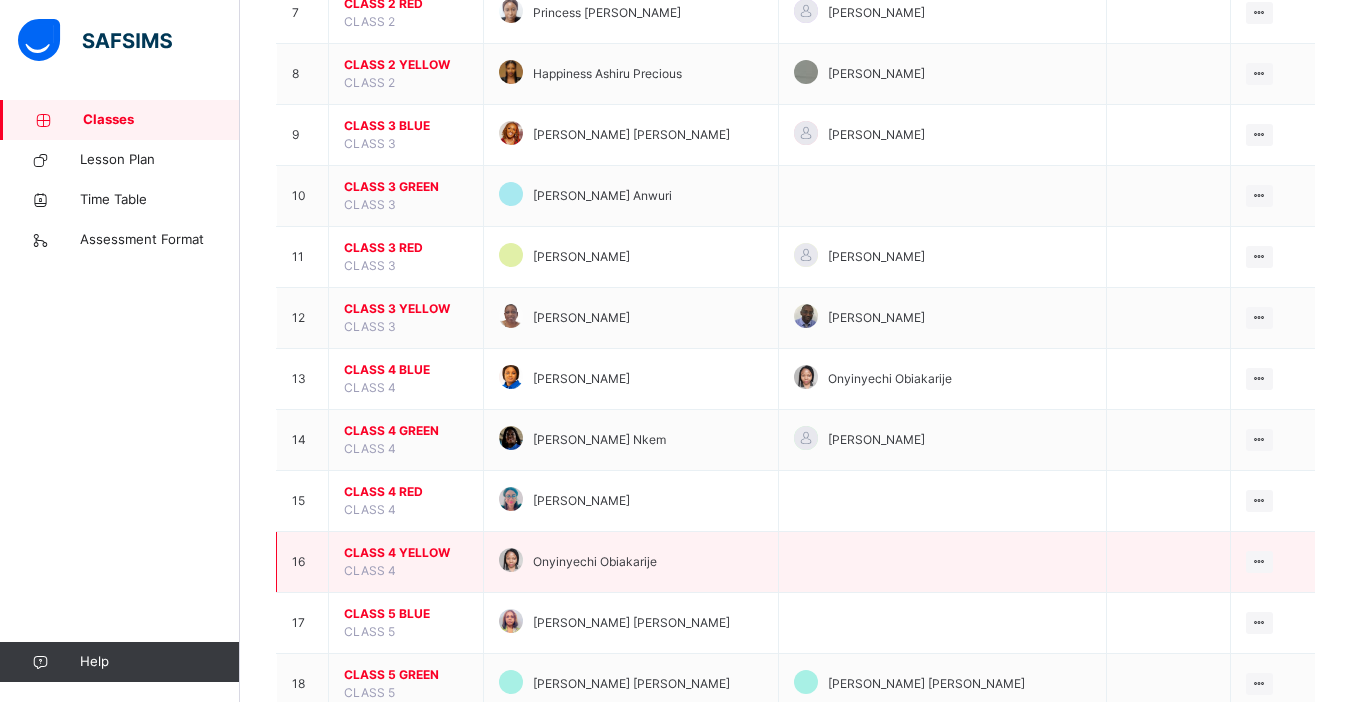 click on "CLASS 4   YELLOW" at bounding box center [406, 553] 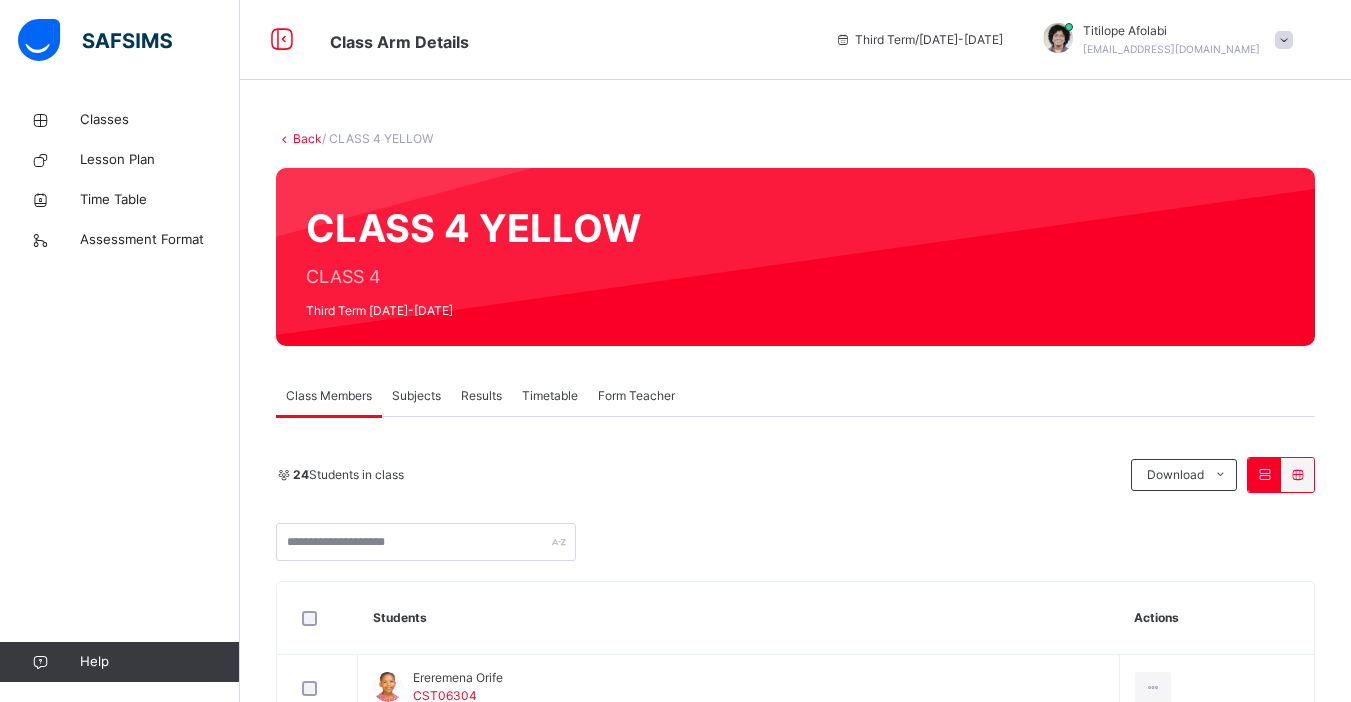click on "Subjects" at bounding box center (416, 396) 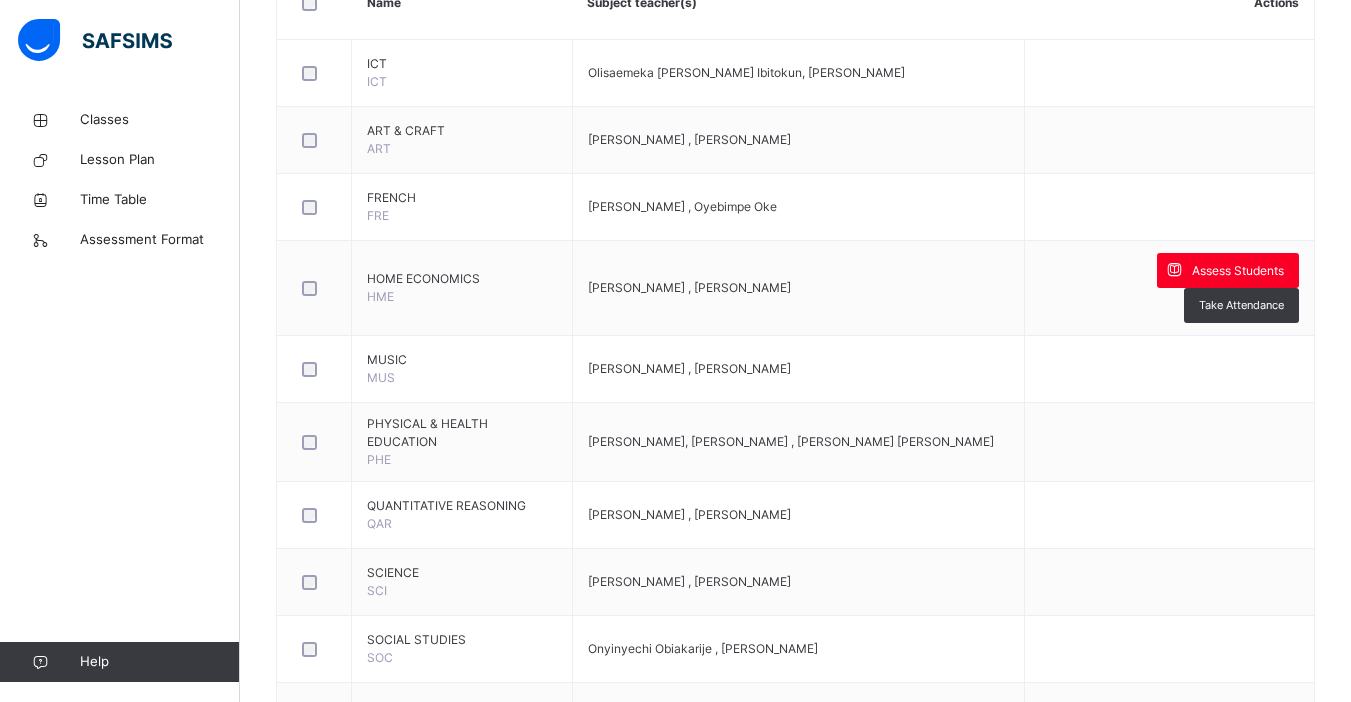 scroll, scrollTop: 524, scrollLeft: 0, axis: vertical 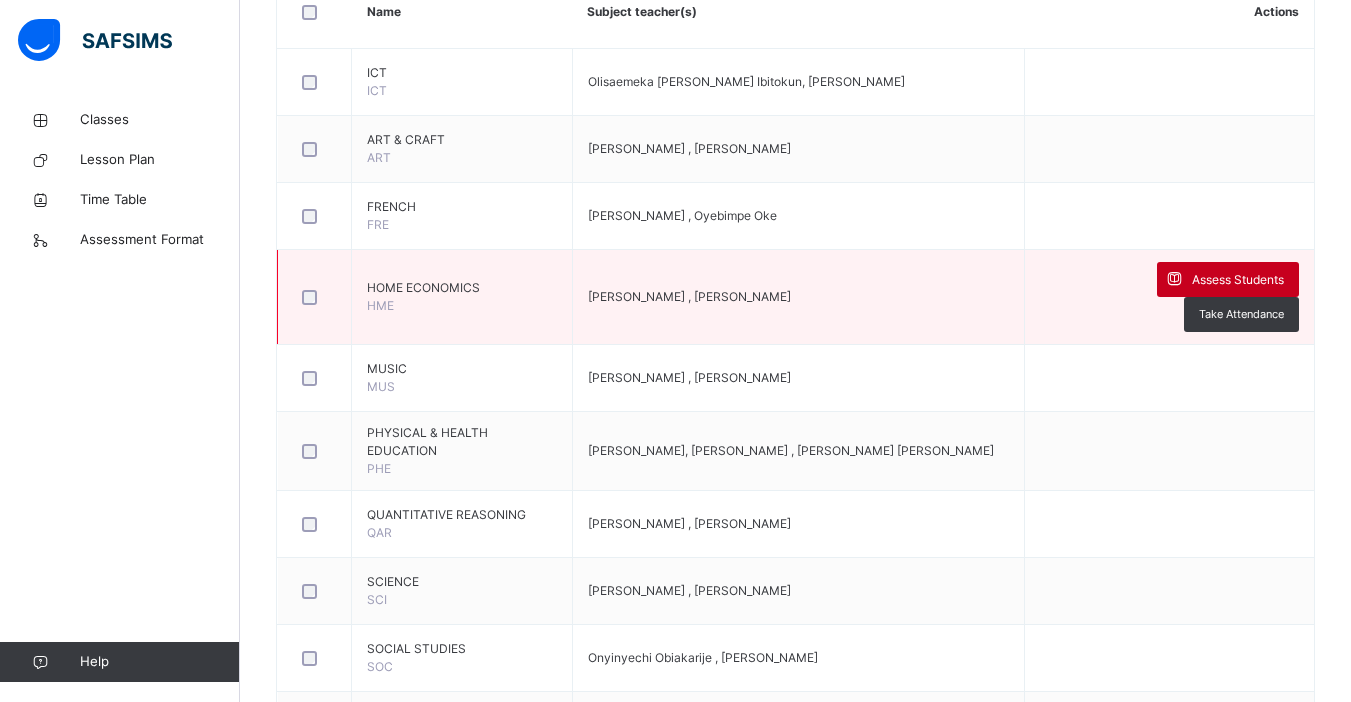 click on "Assess Students" at bounding box center [1238, 280] 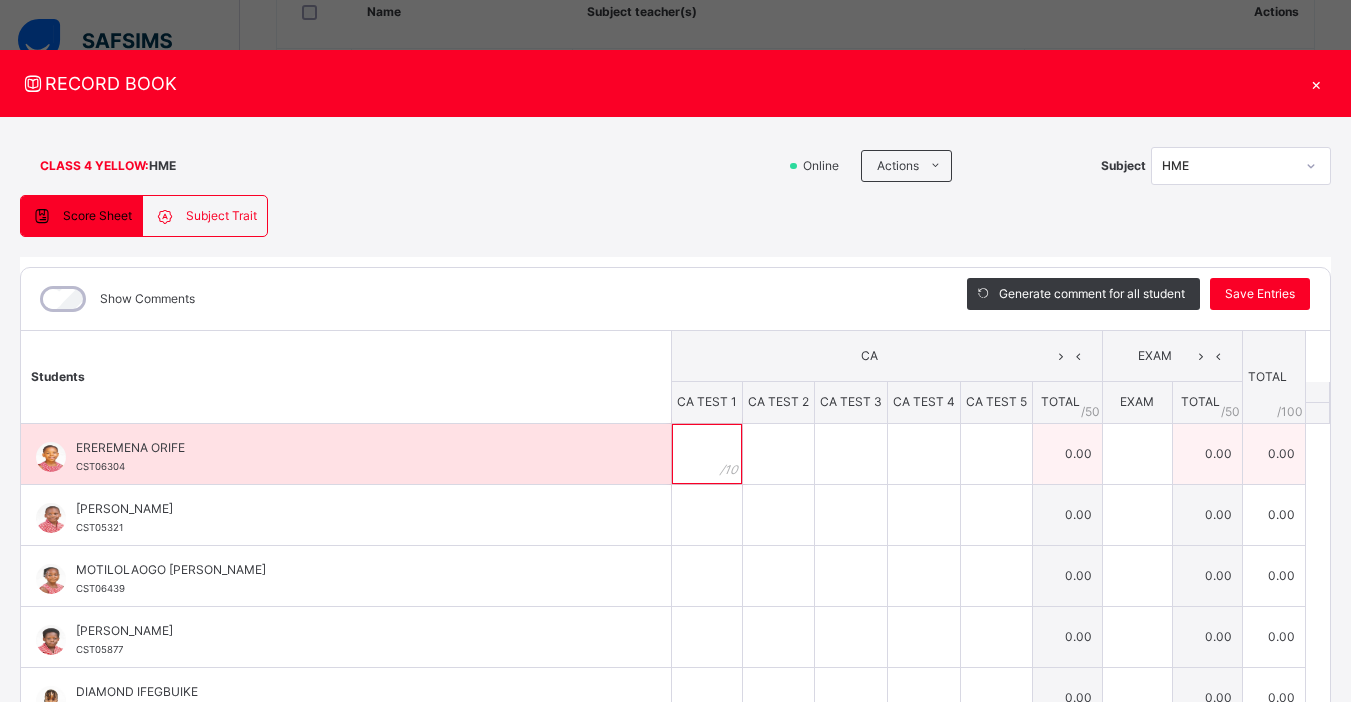 click at bounding box center (707, 454) 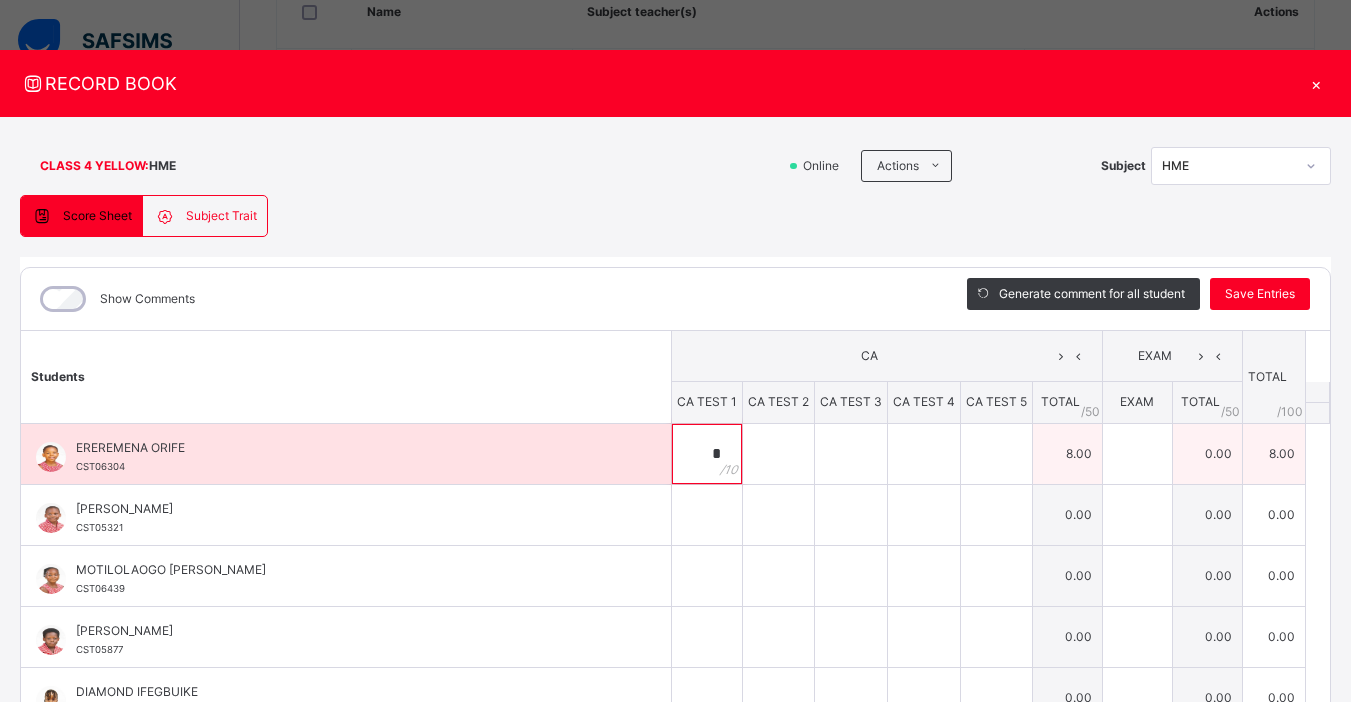 type on "*" 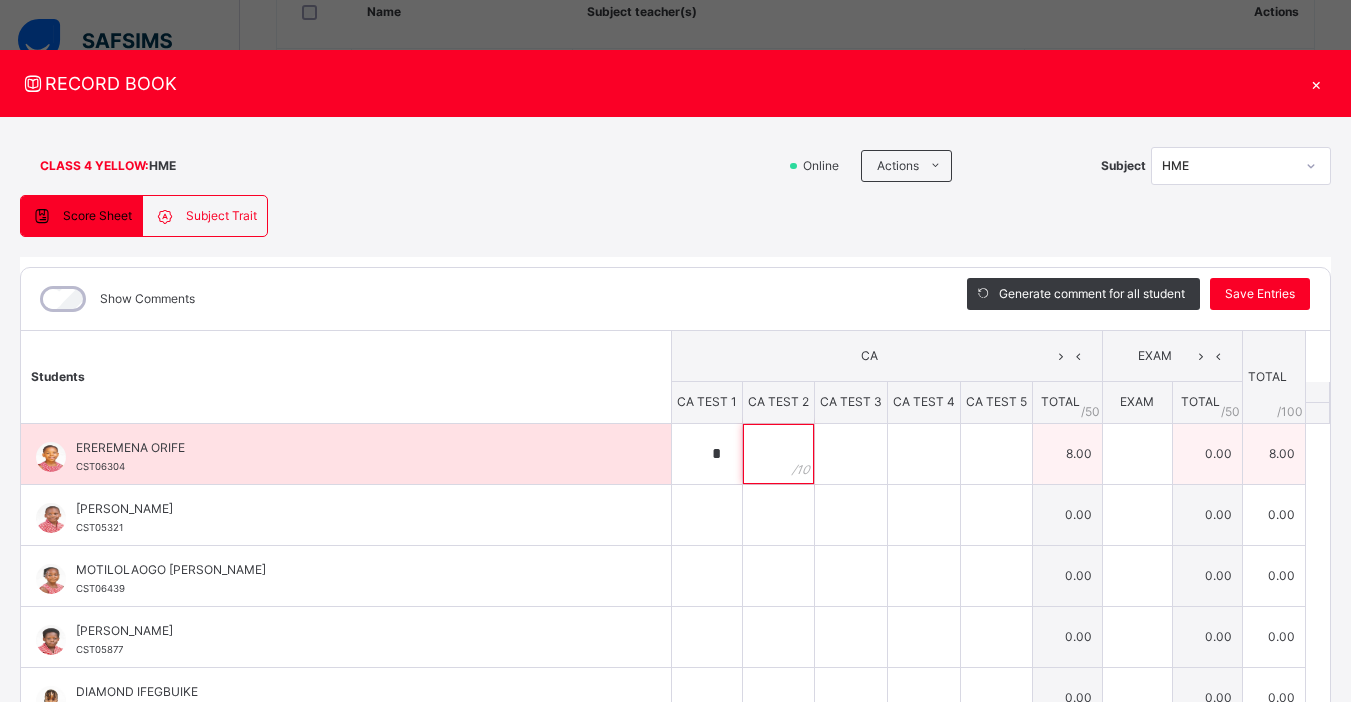 type on "*" 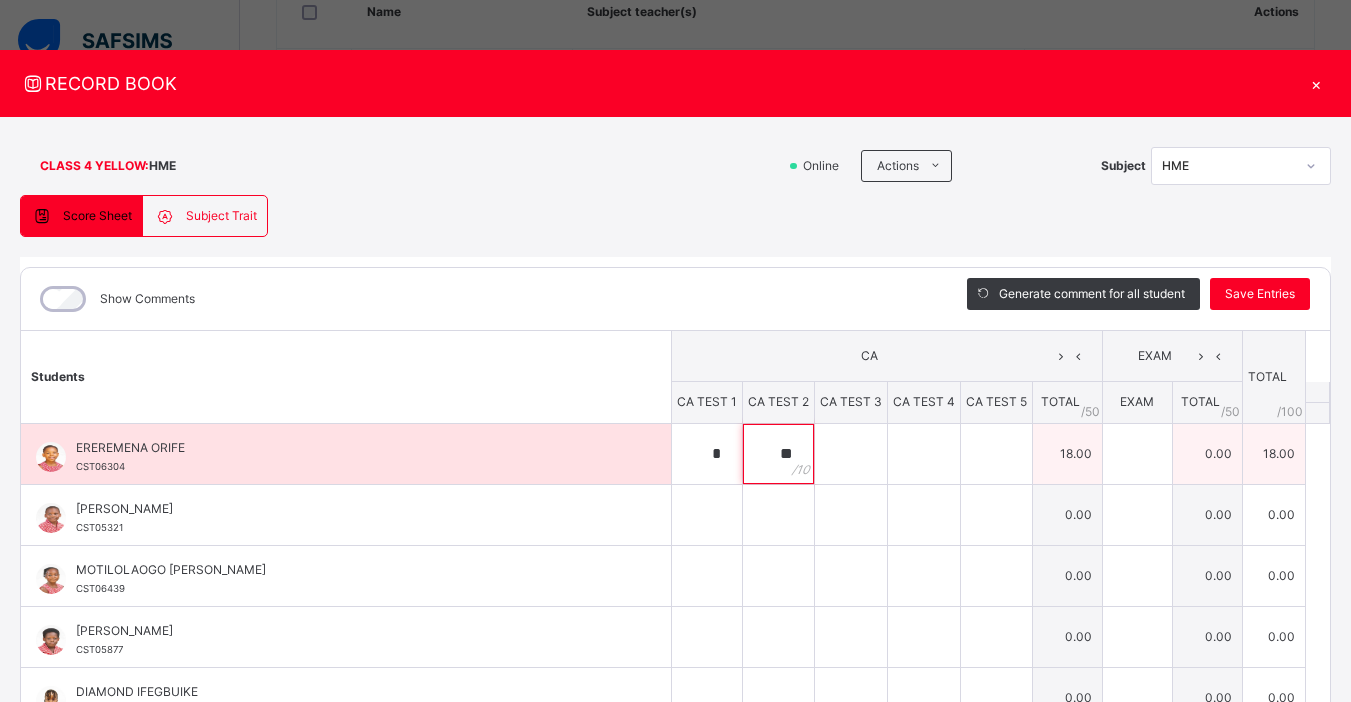 type on "**" 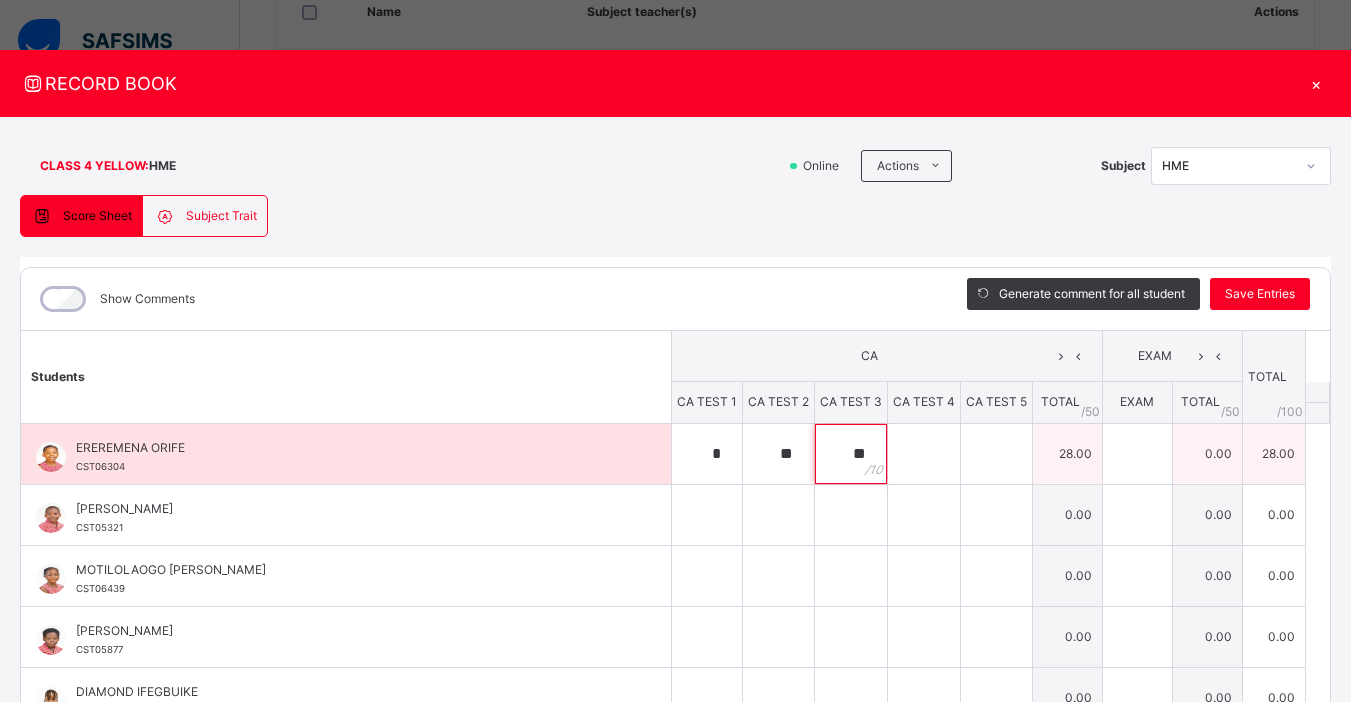 type on "**" 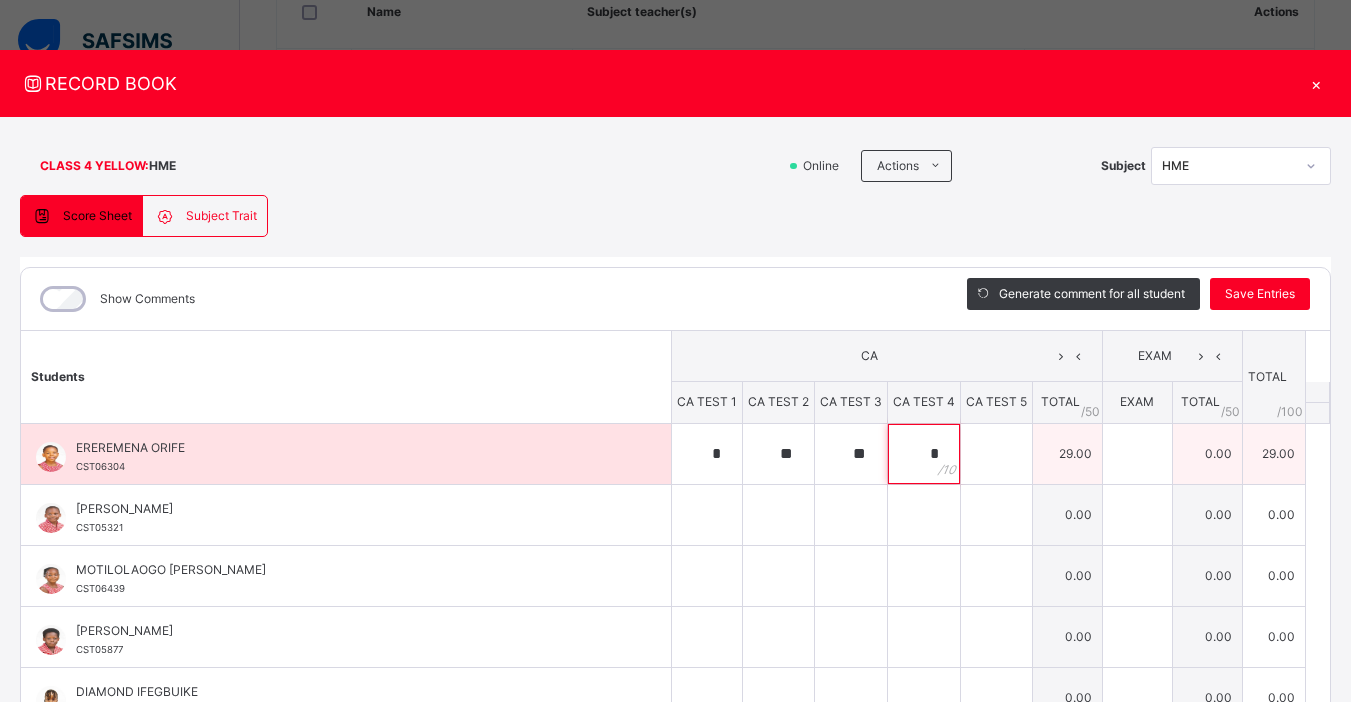 type on "**" 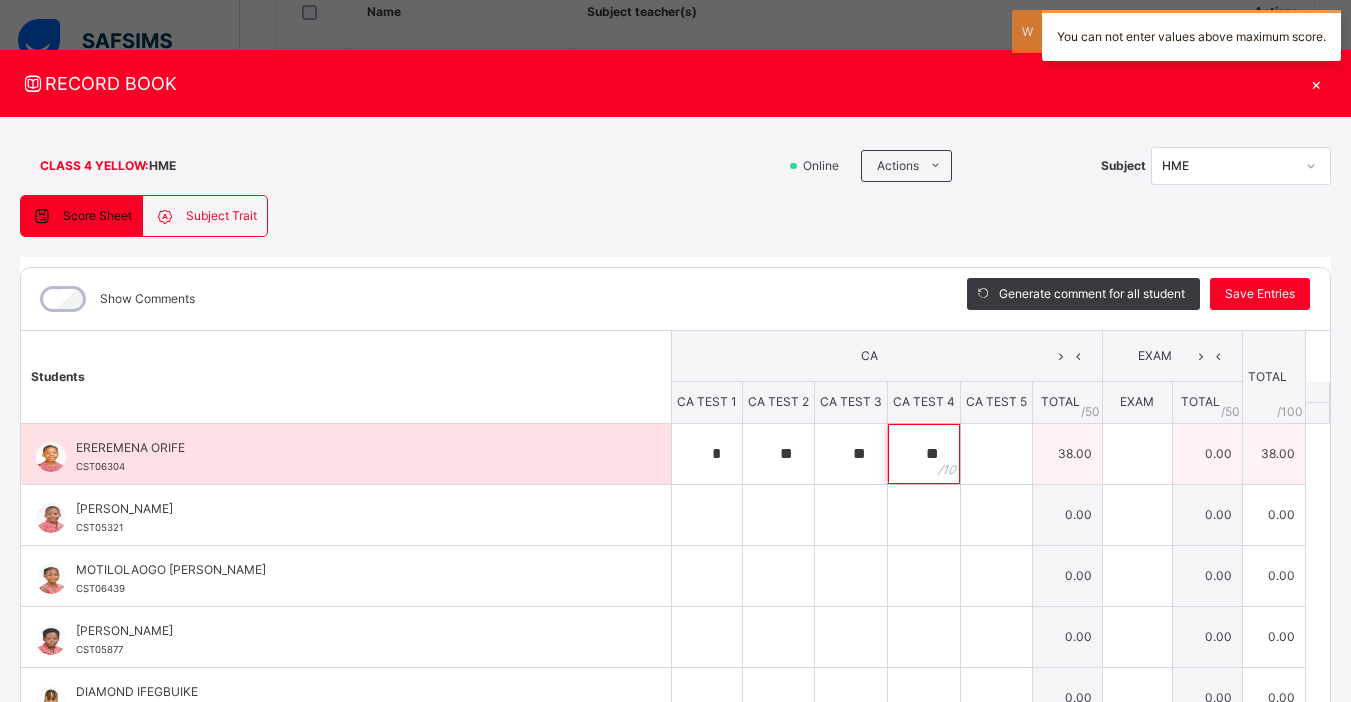 type on "**" 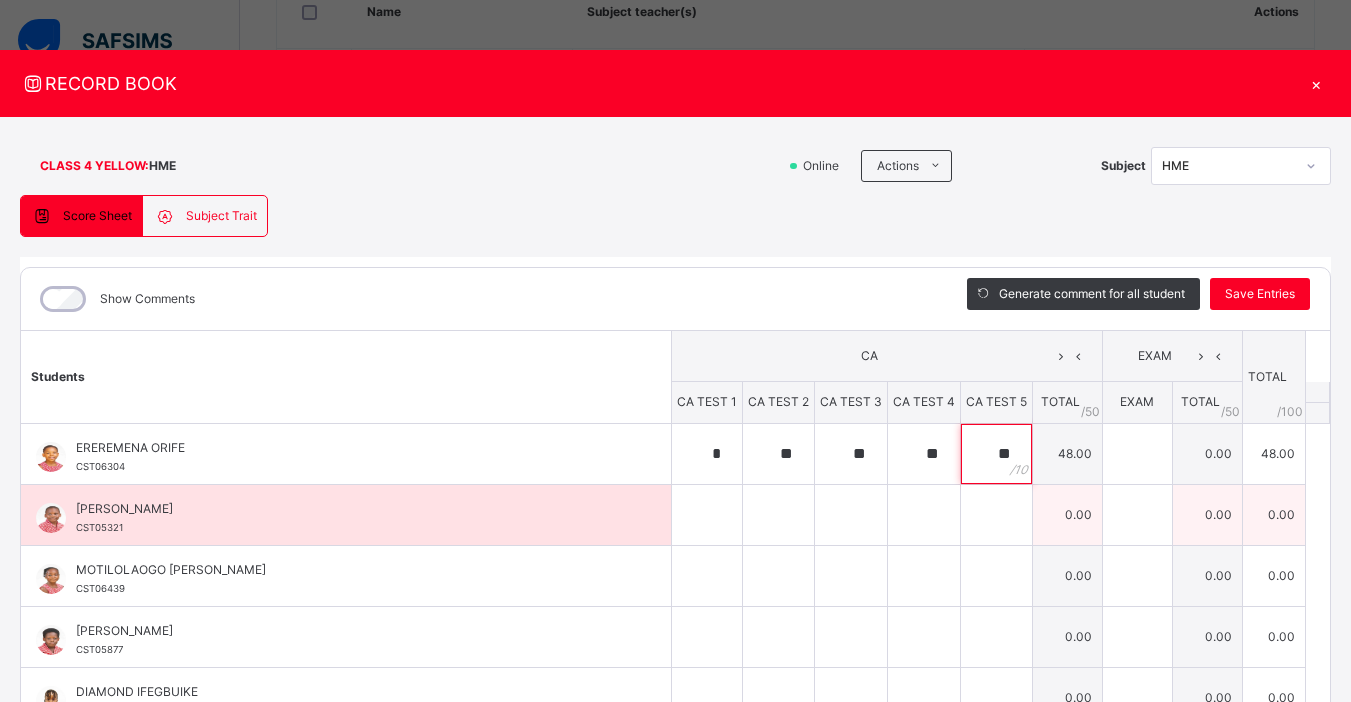type on "**" 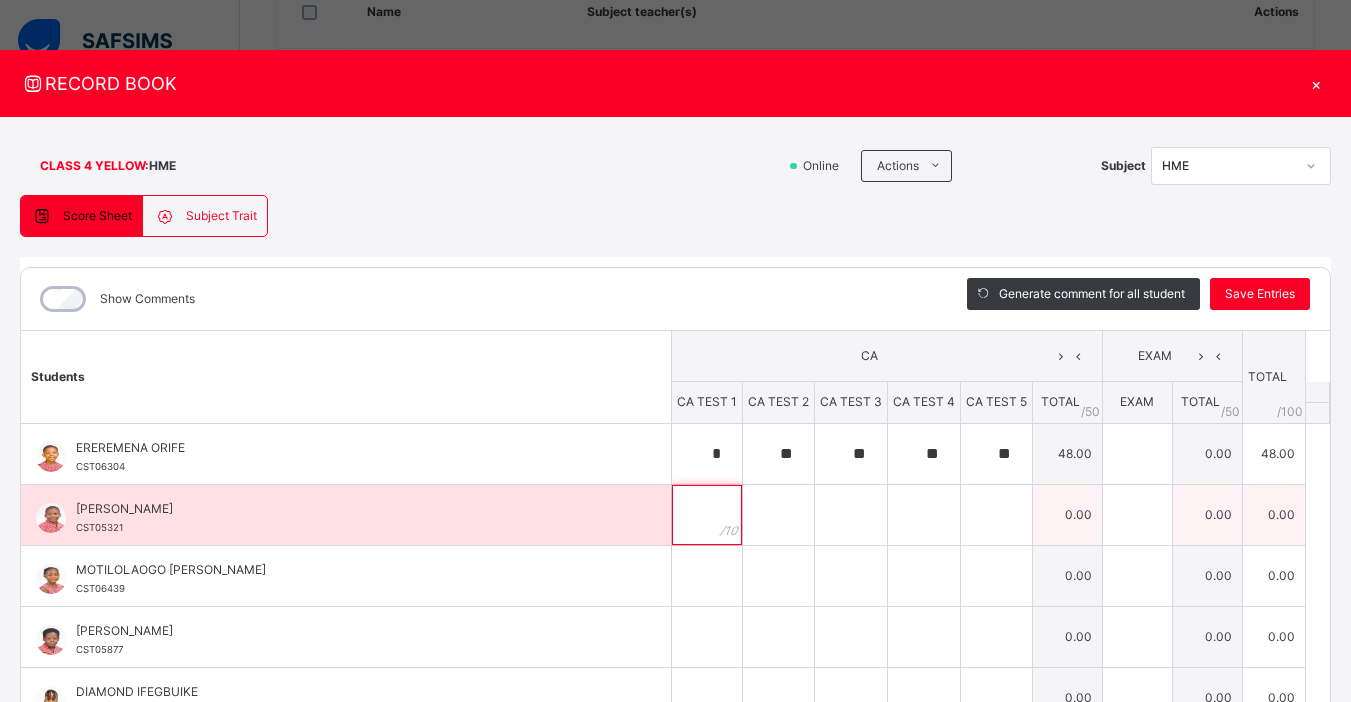 click at bounding box center (707, 515) 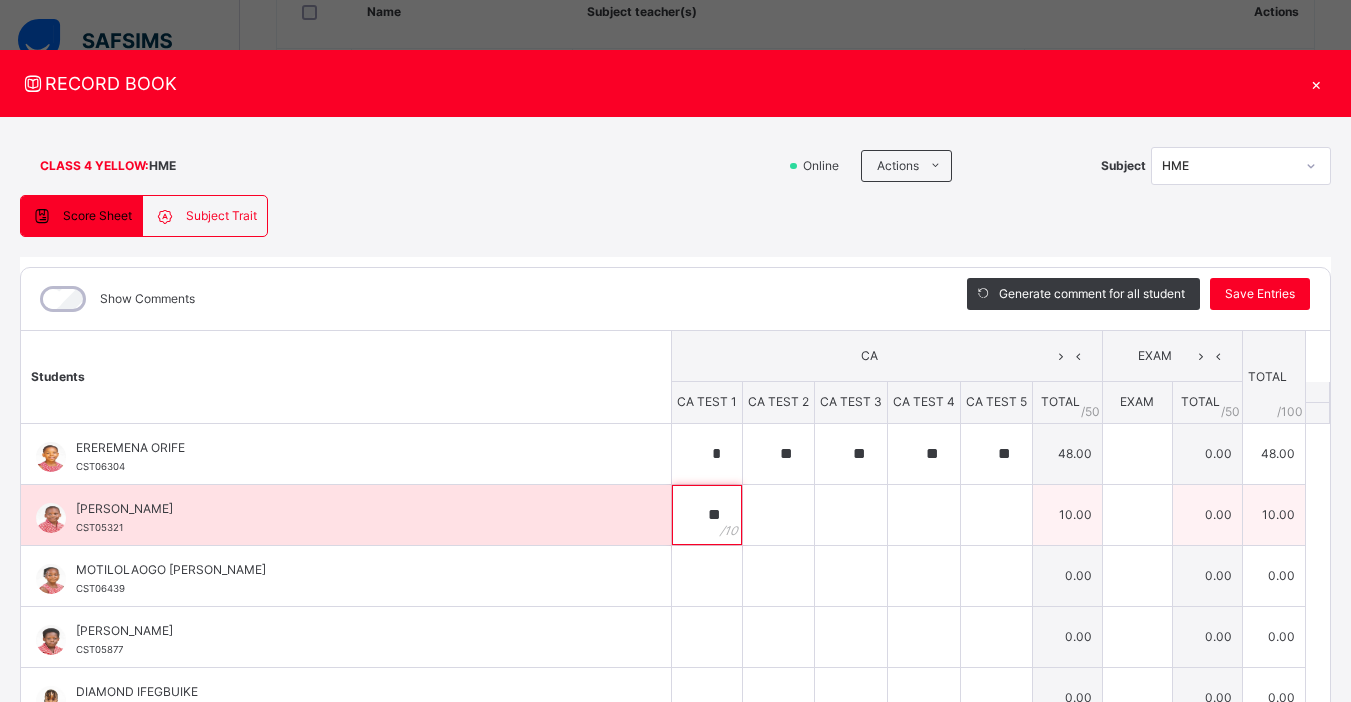type on "**" 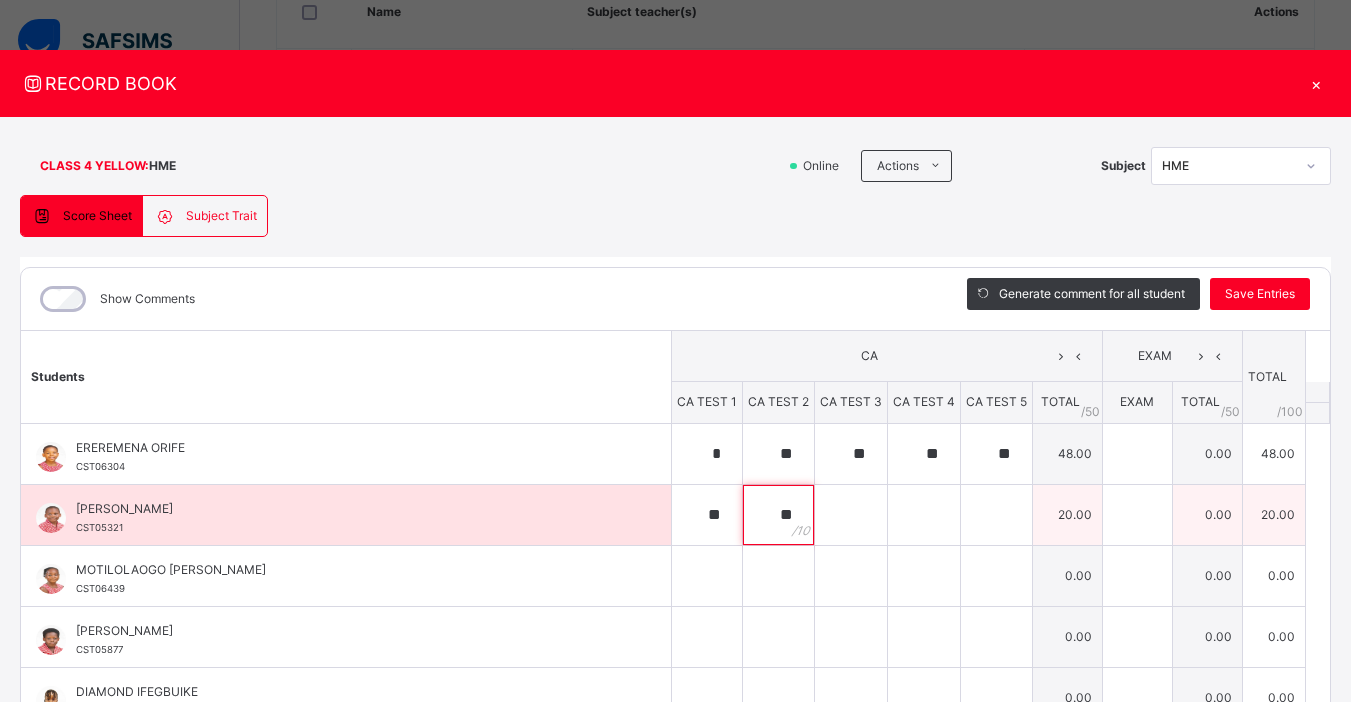 type on "**" 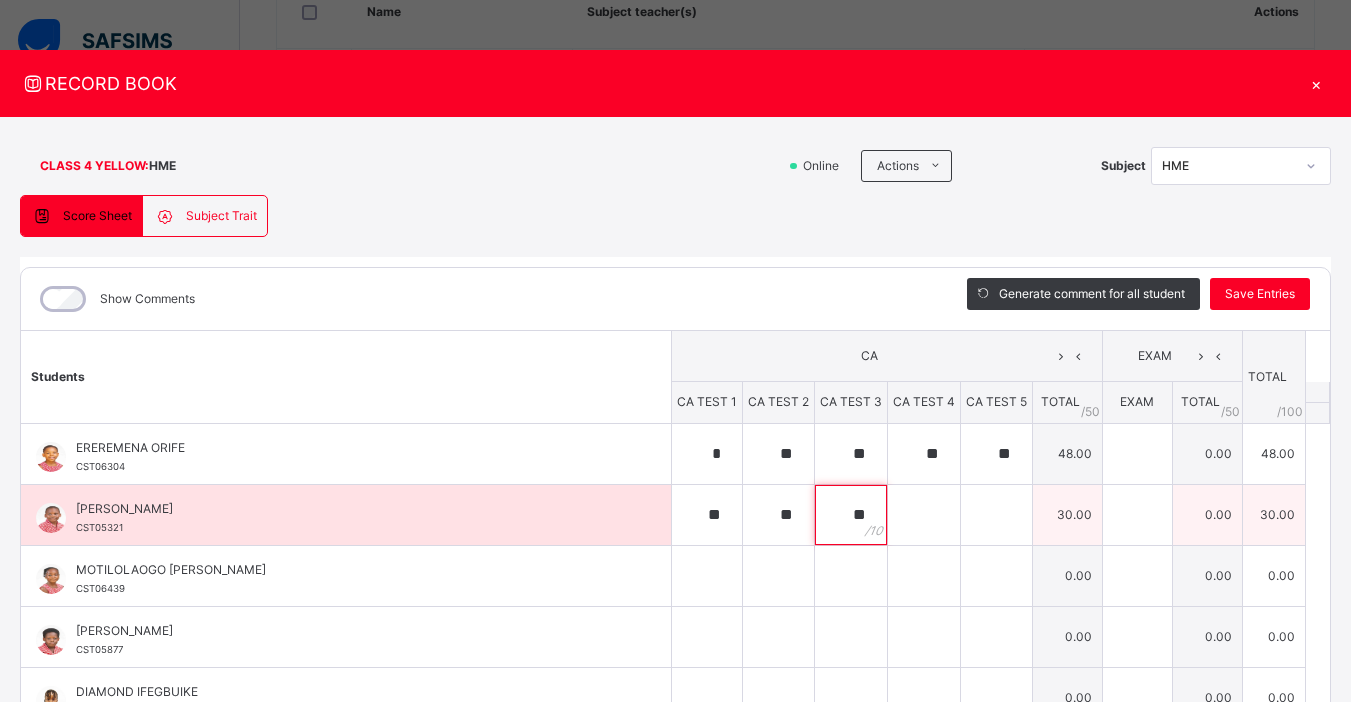 type on "**" 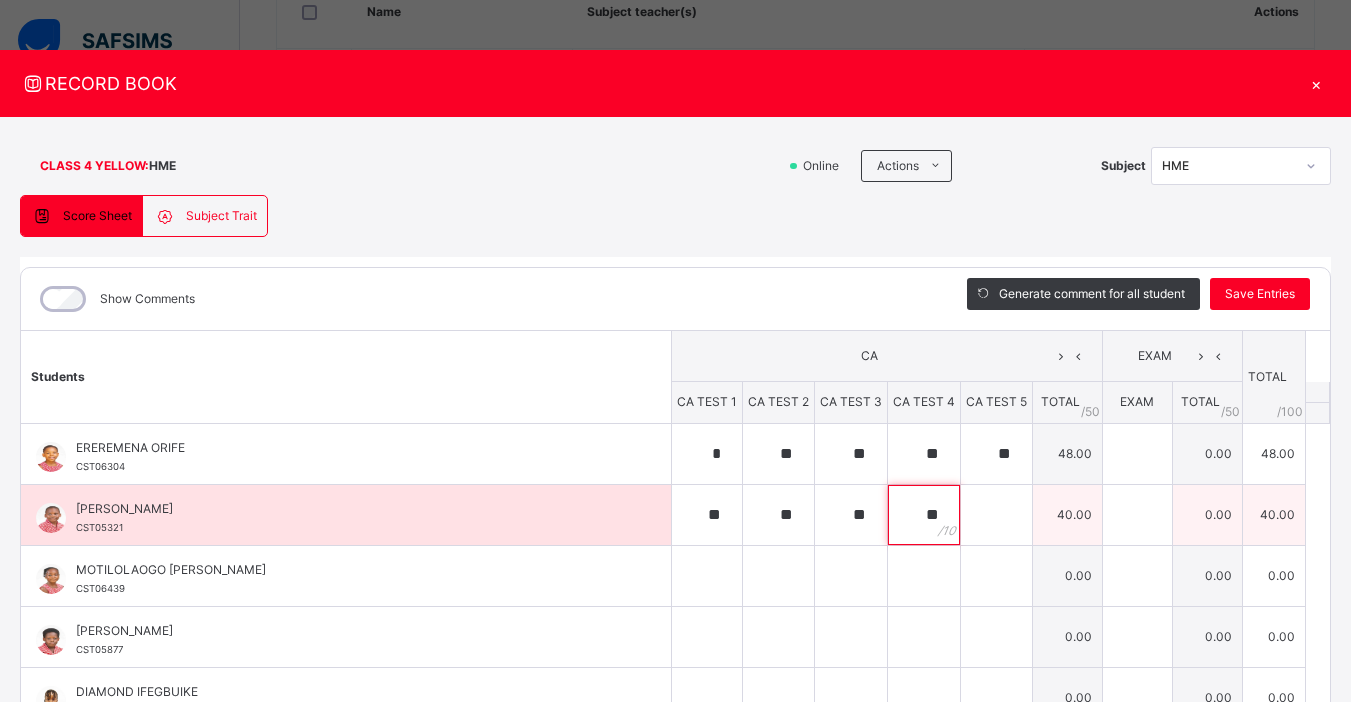 type on "**" 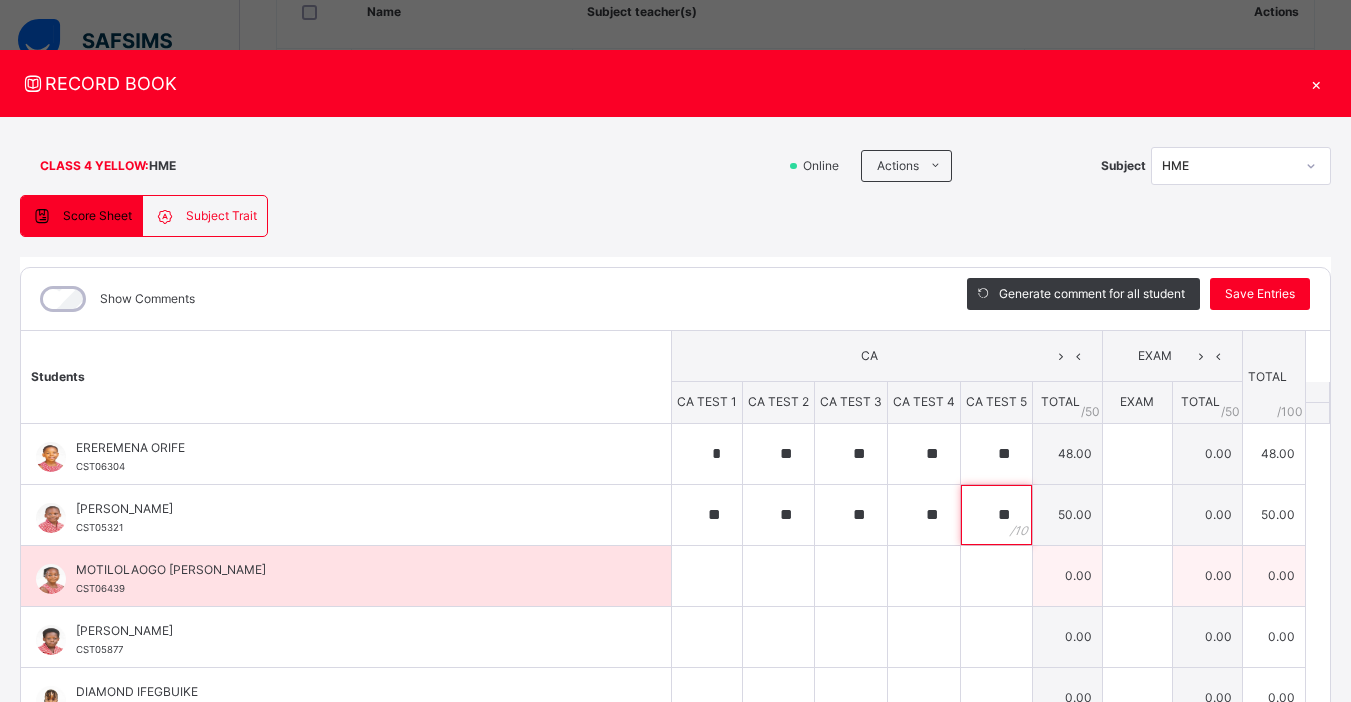 type on "**" 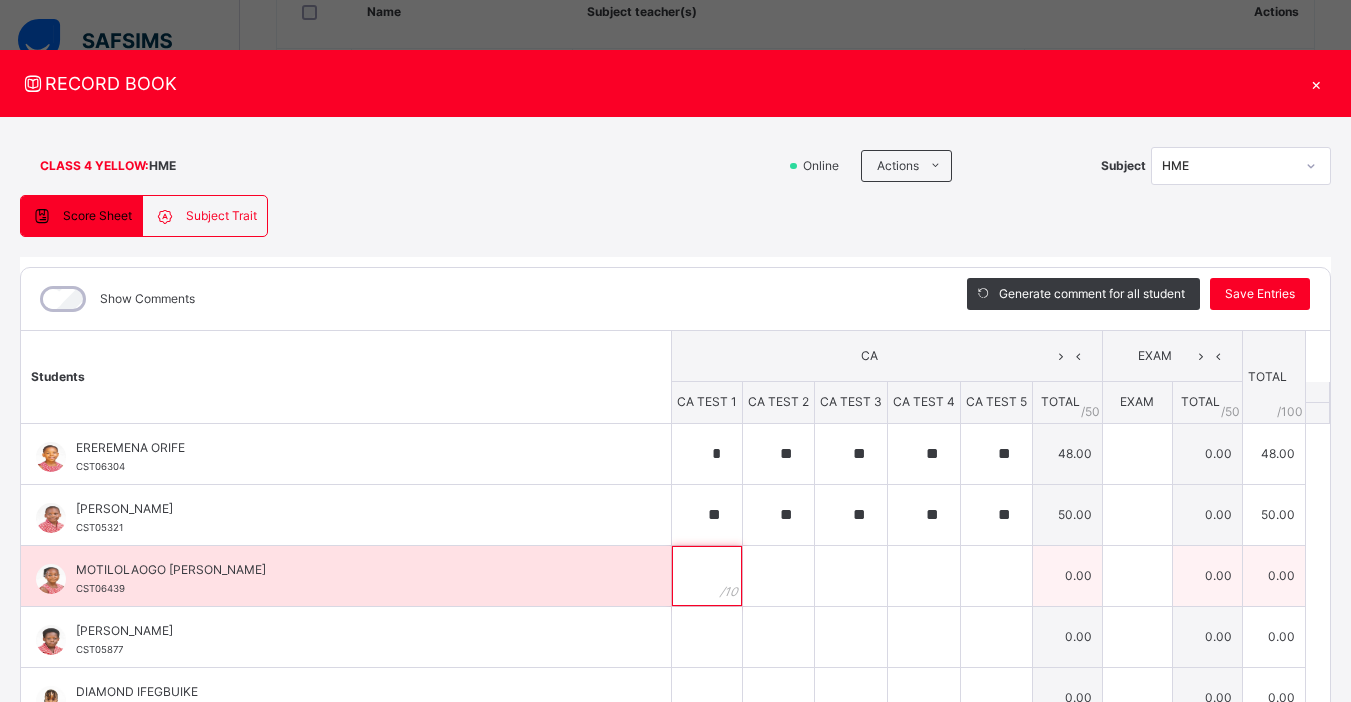 click at bounding box center [707, 576] 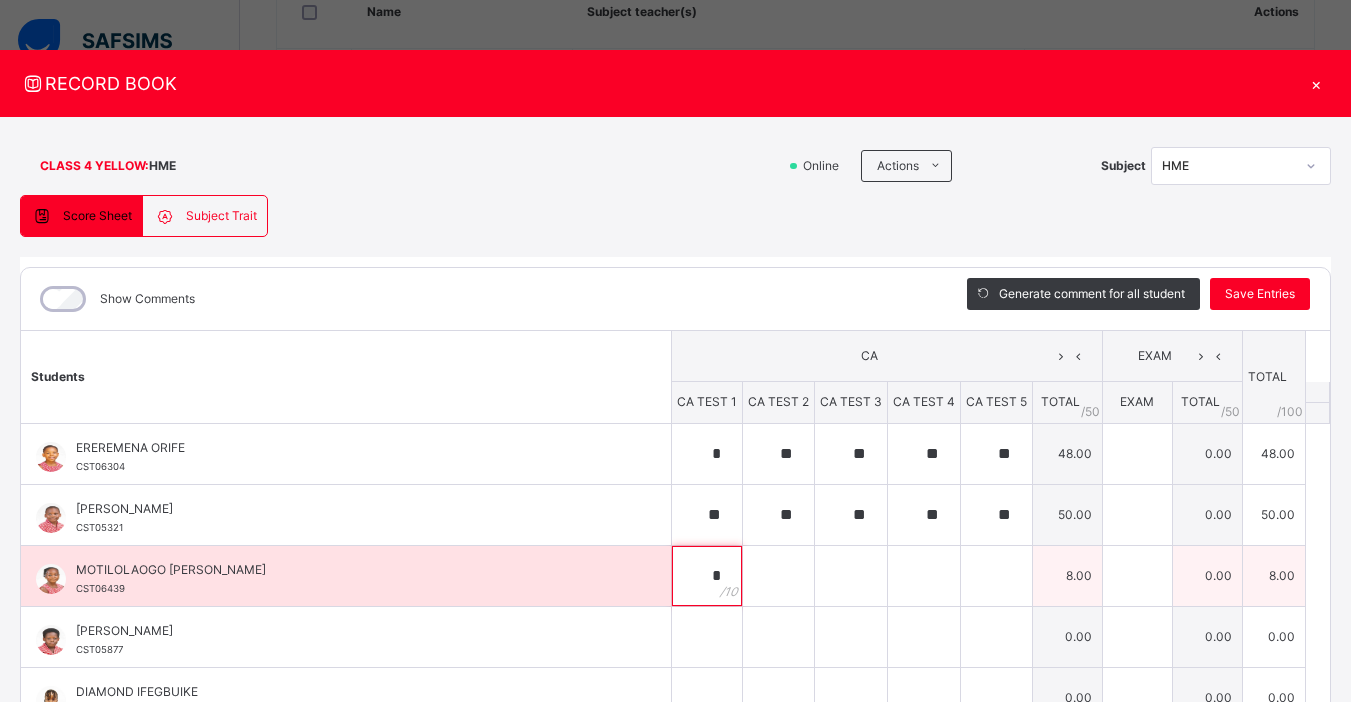 type on "*" 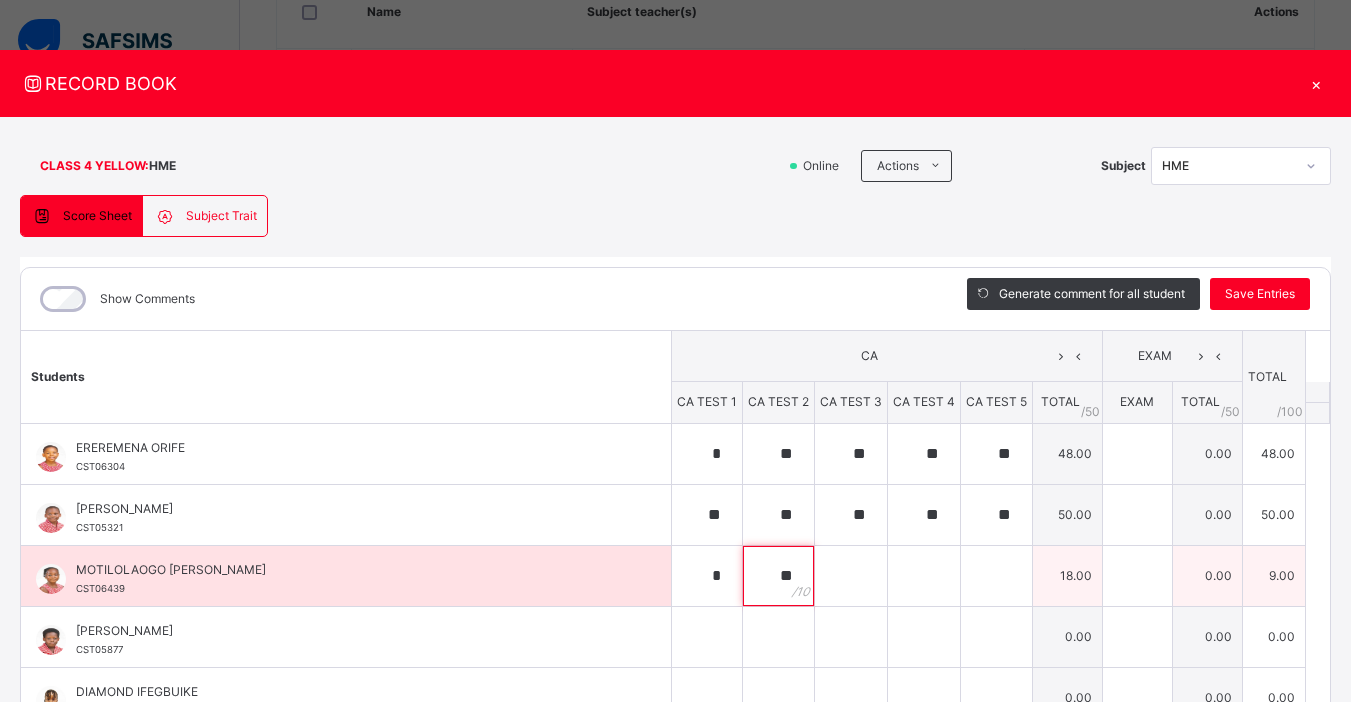 type on "**" 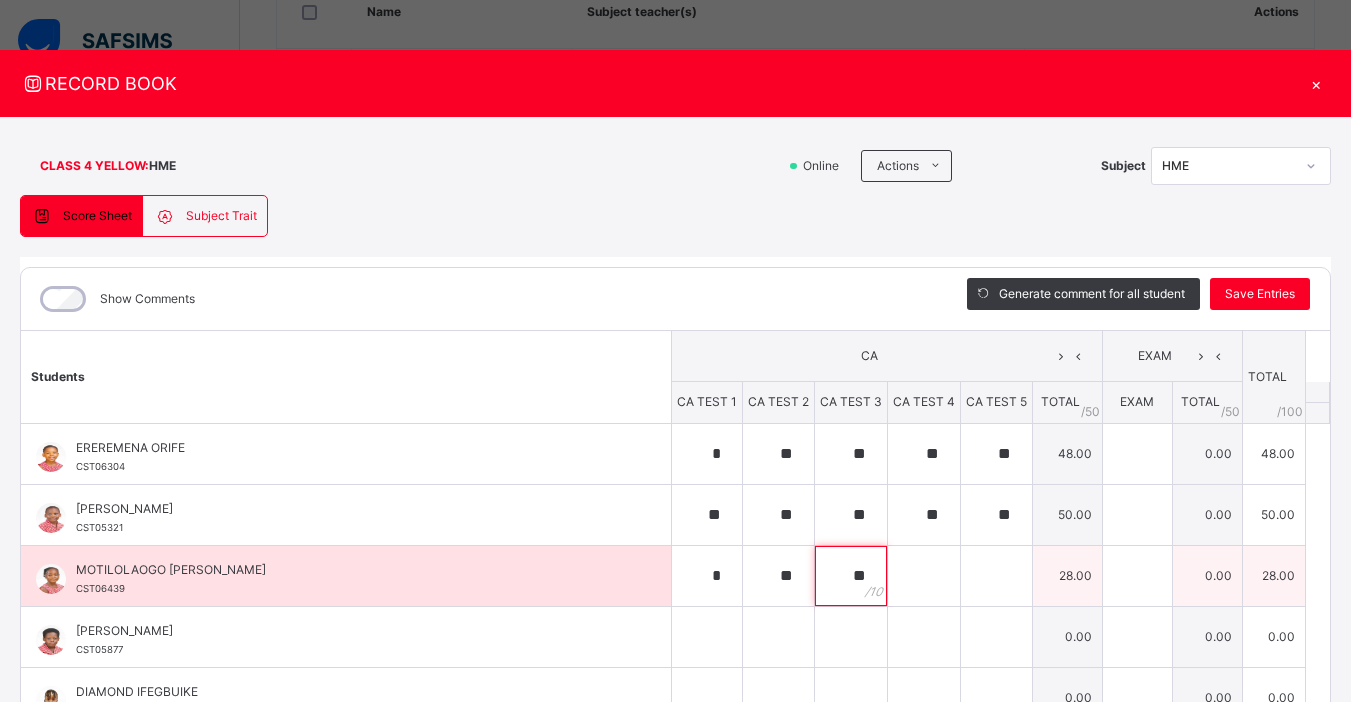 type on "**" 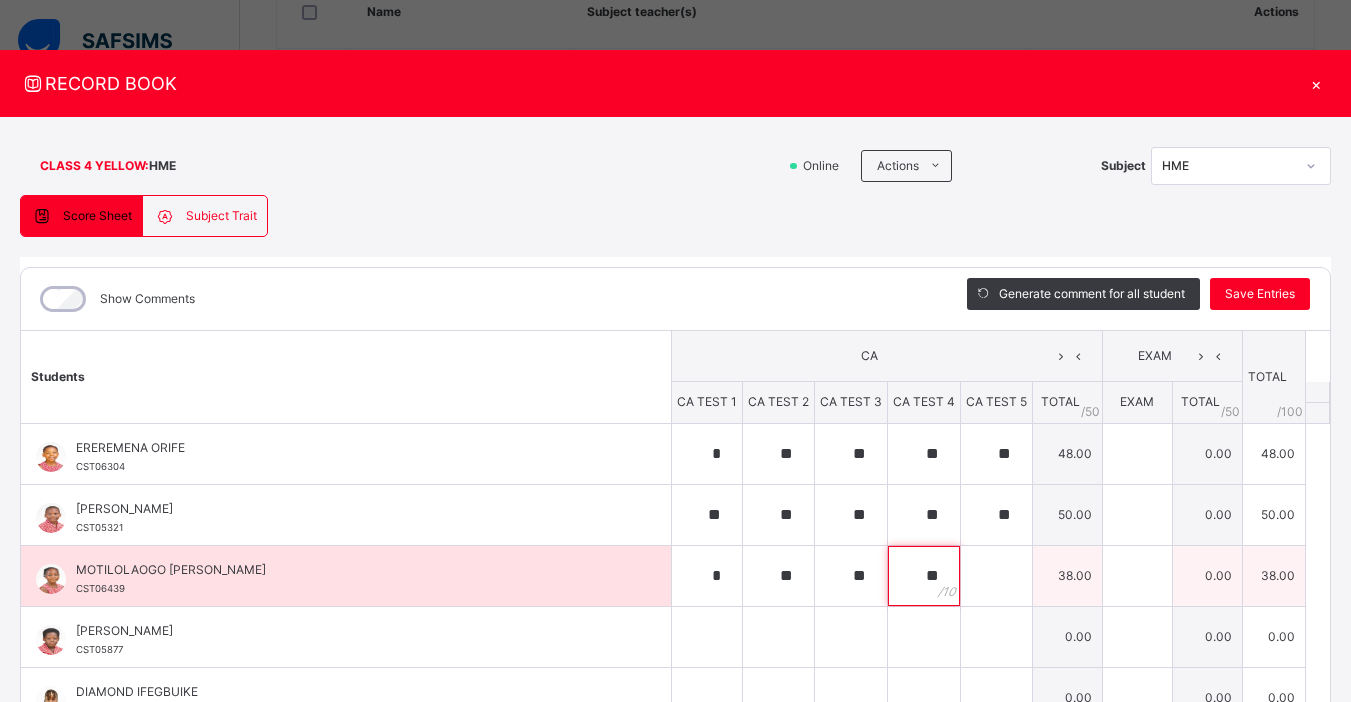 type on "**" 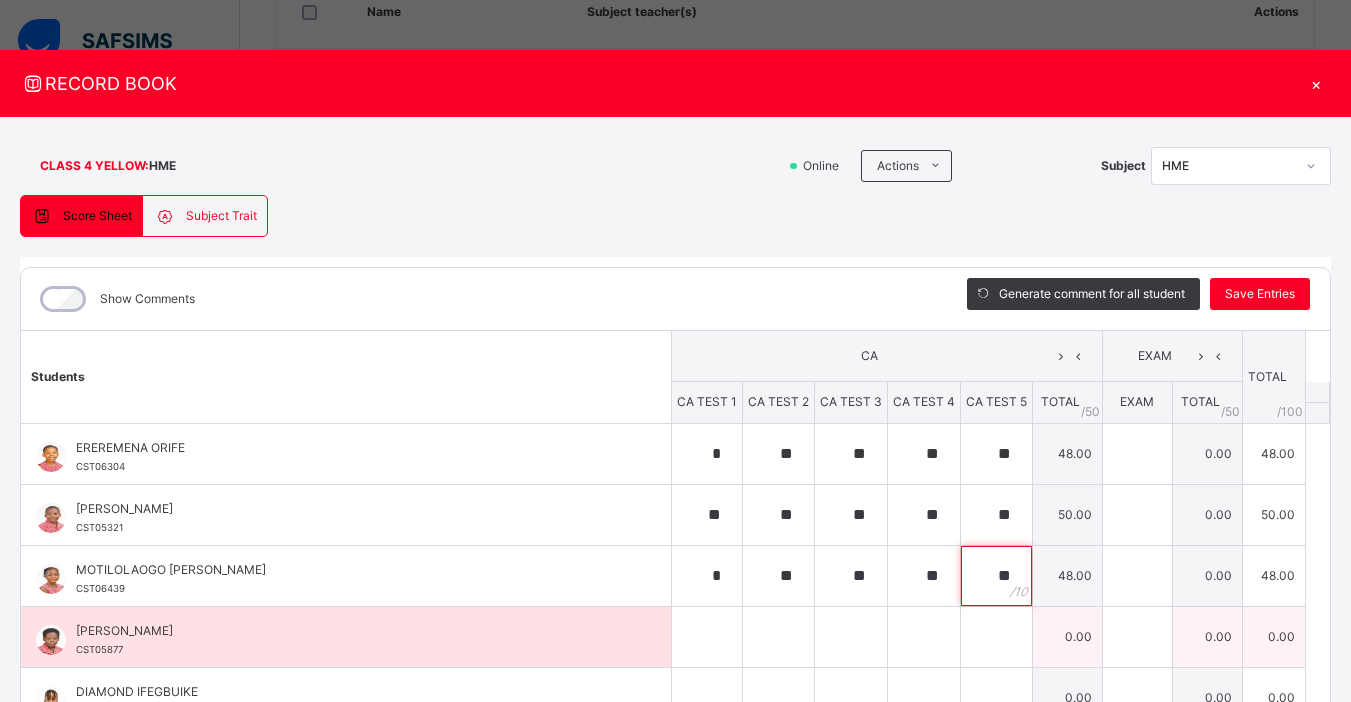 type on "**" 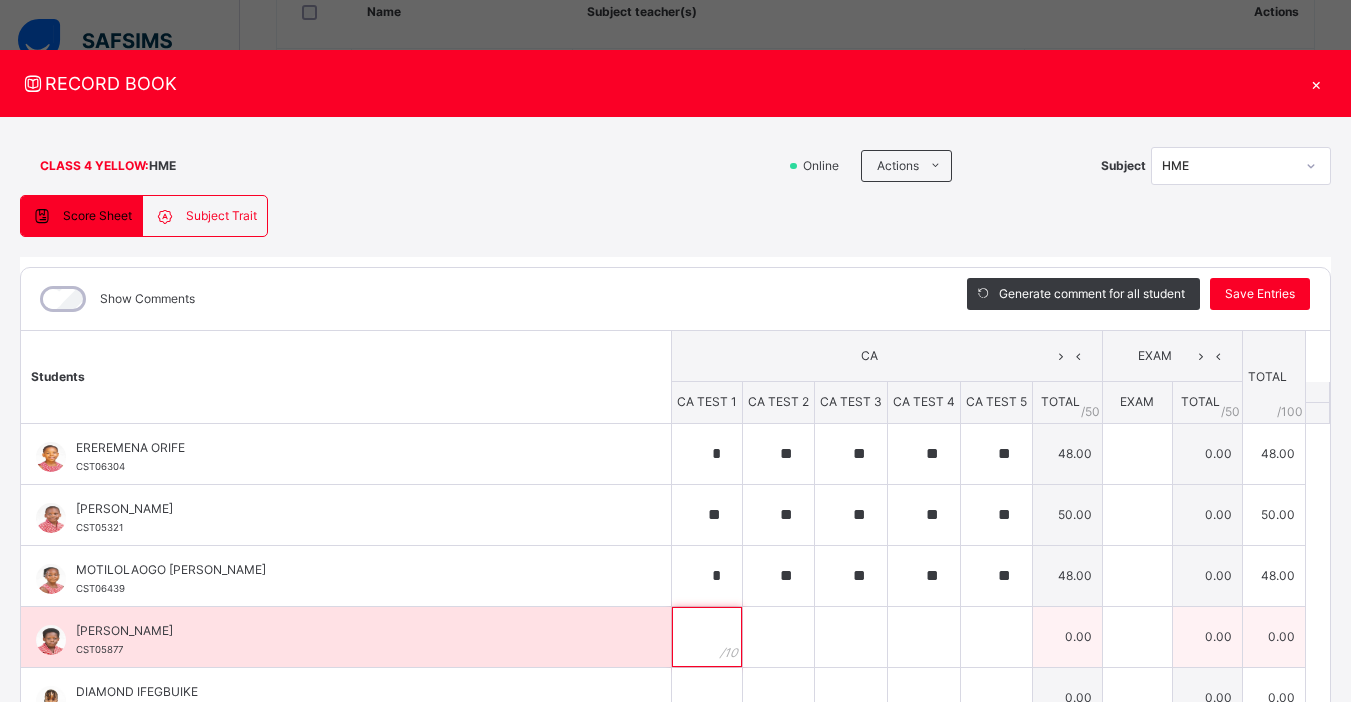 click at bounding box center [707, 637] 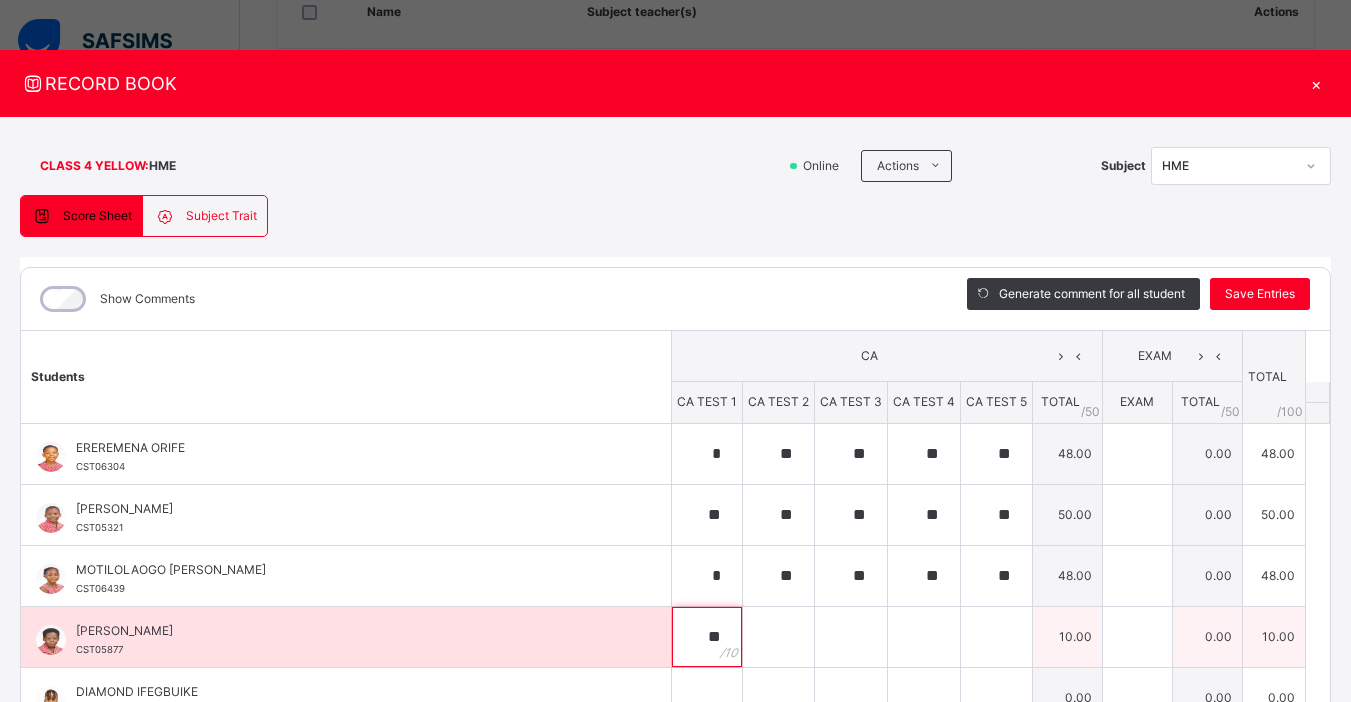 type on "**" 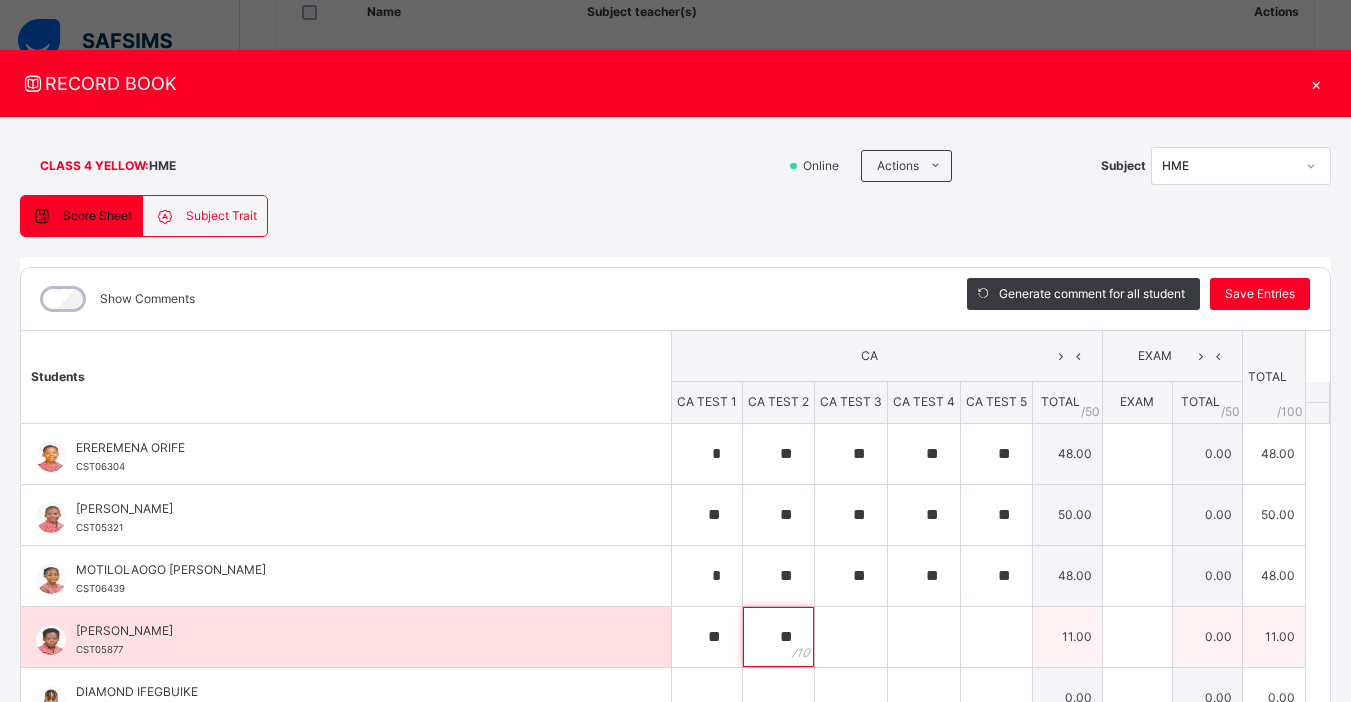 type on "**" 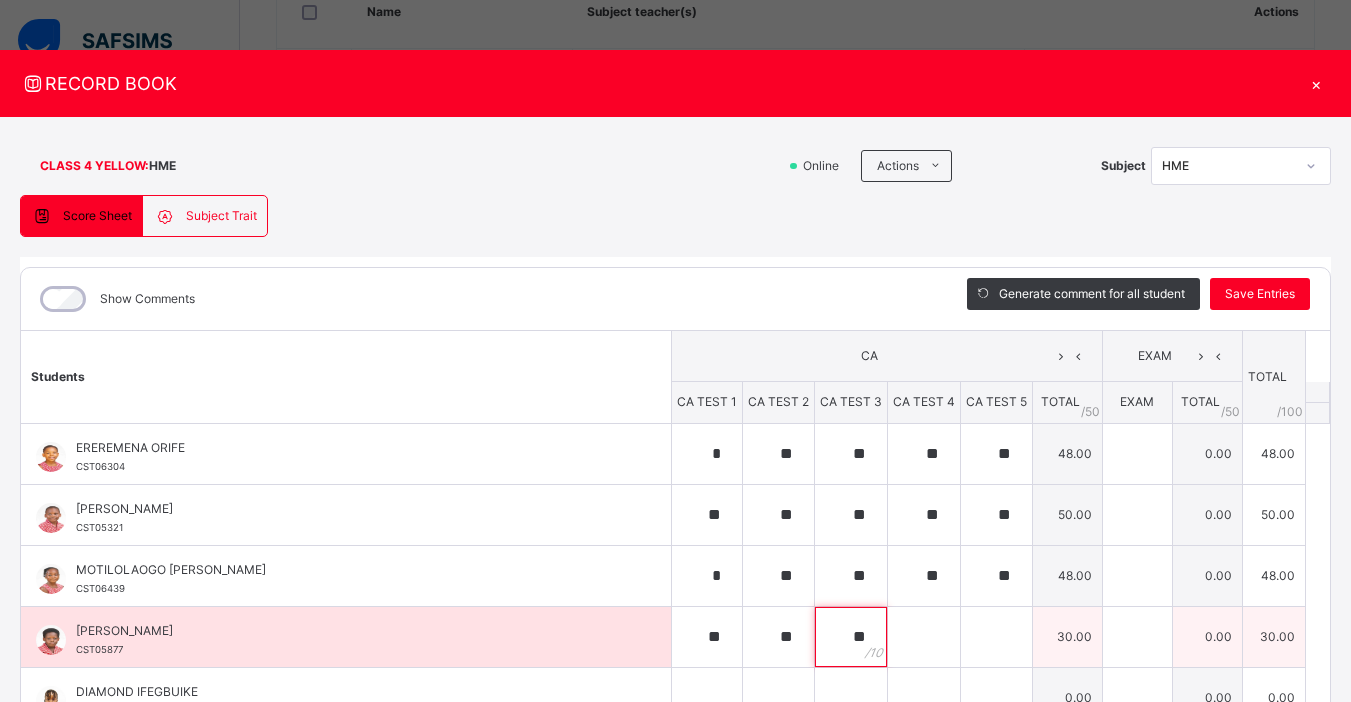 type on "**" 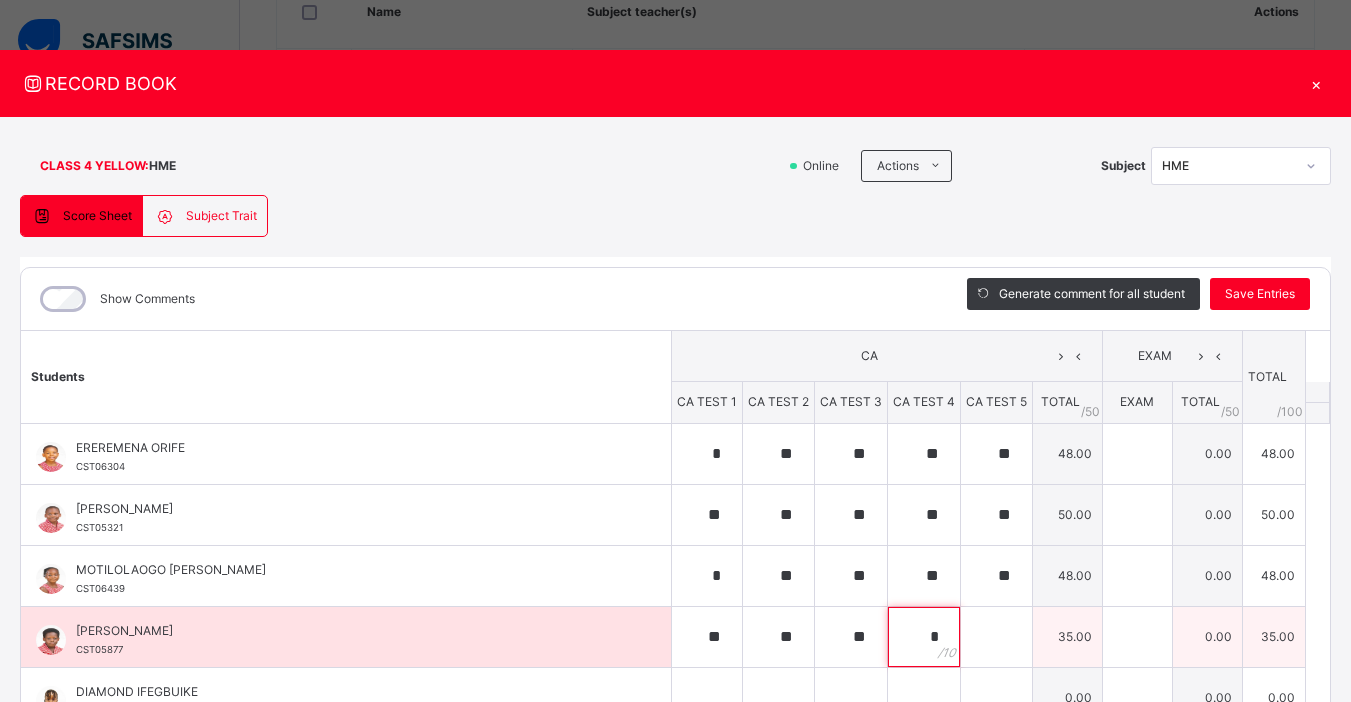 type on "*" 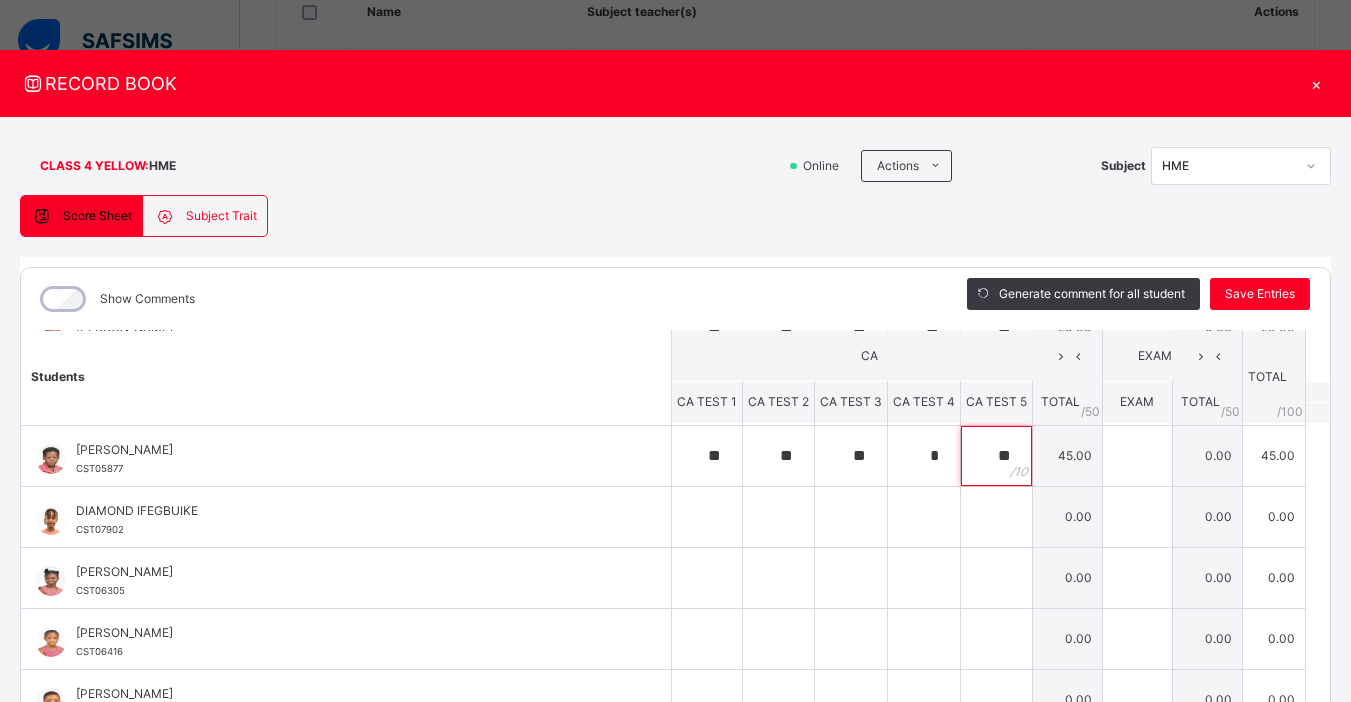 scroll, scrollTop: 191, scrollLeft: 0, axis: vertical 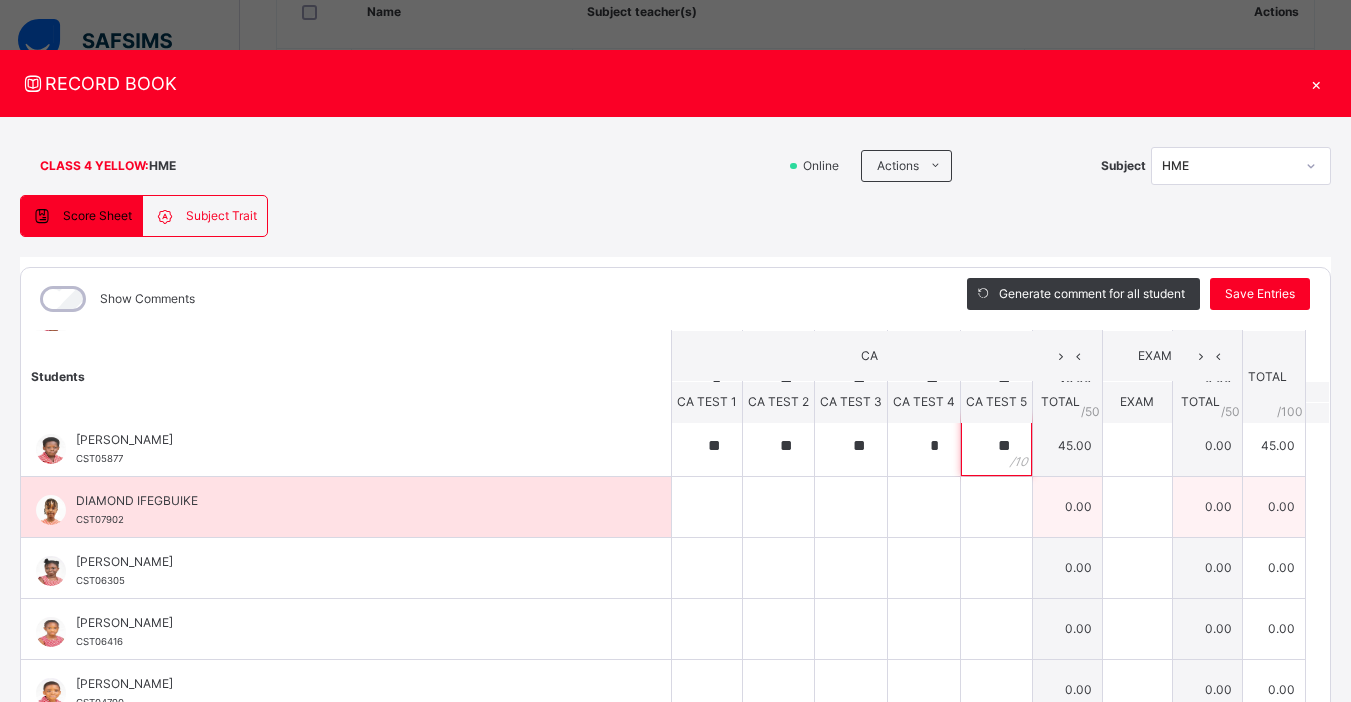 type on "**" 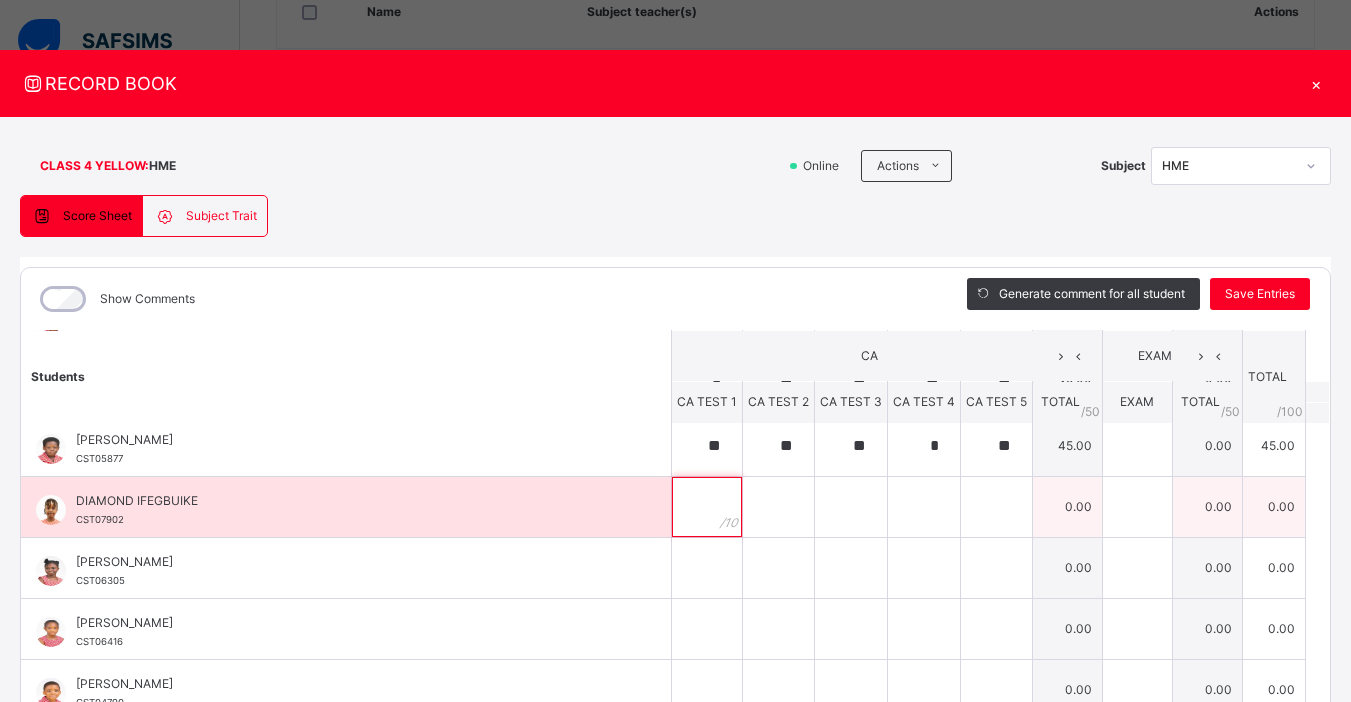 click at bounding box center [707, 507] 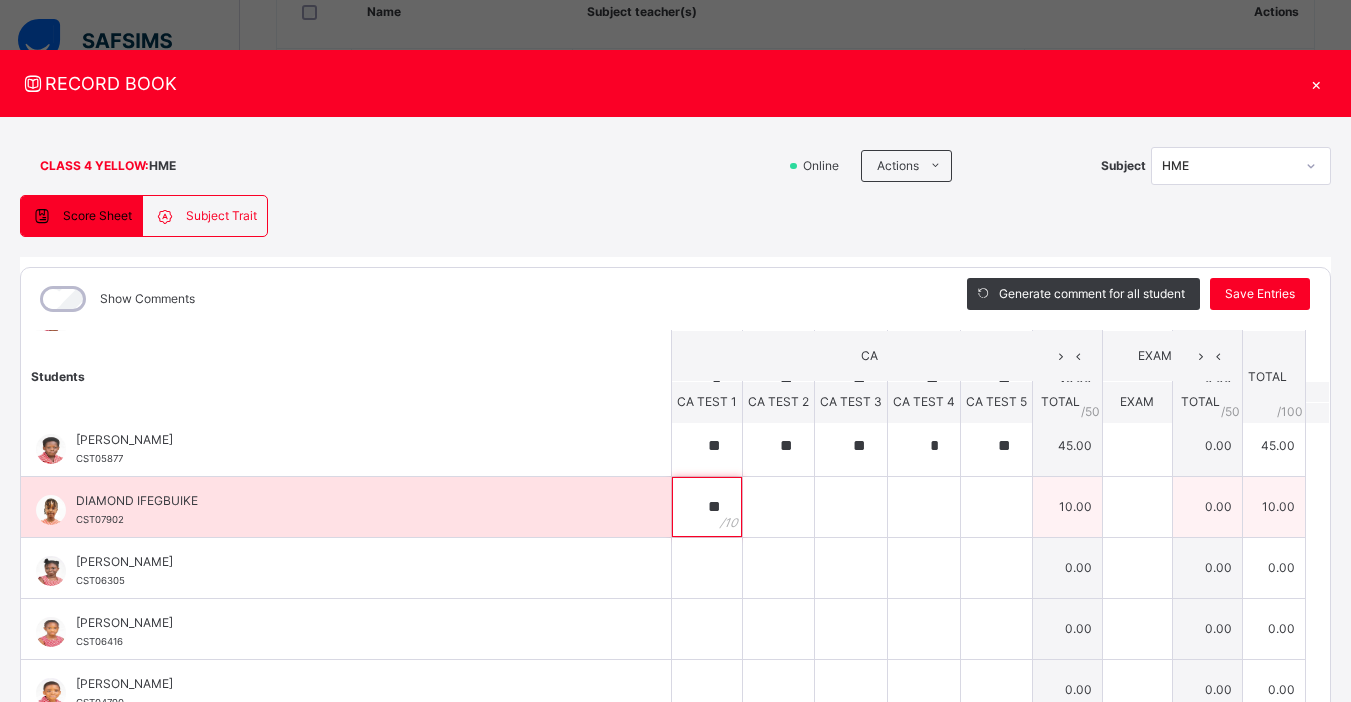 type on "**" 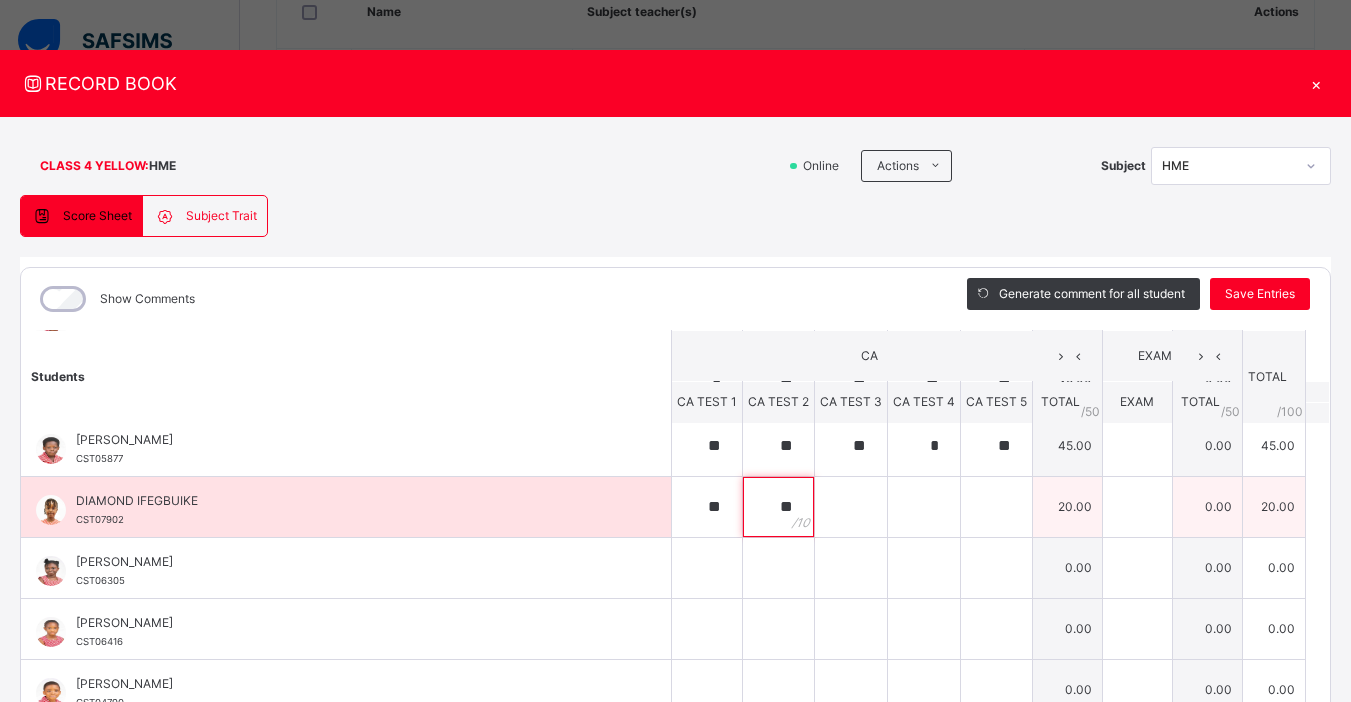type on "**" 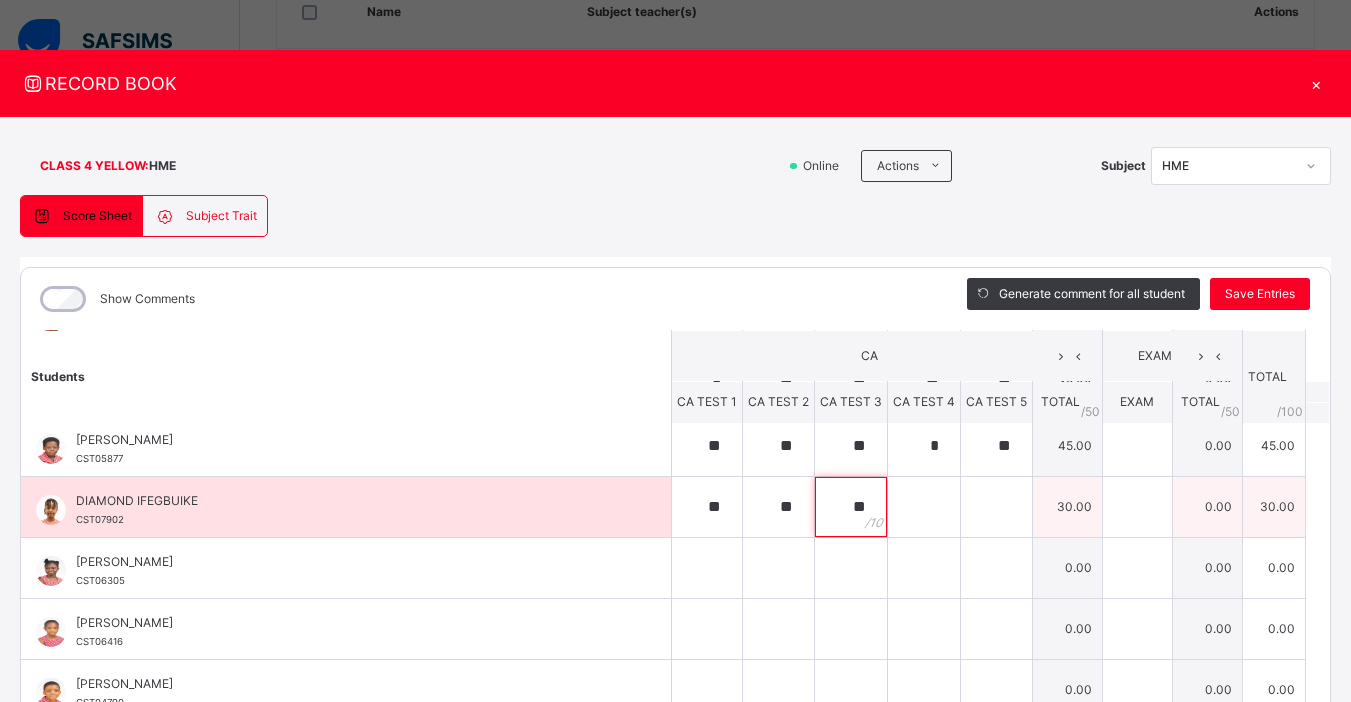 type on "**" 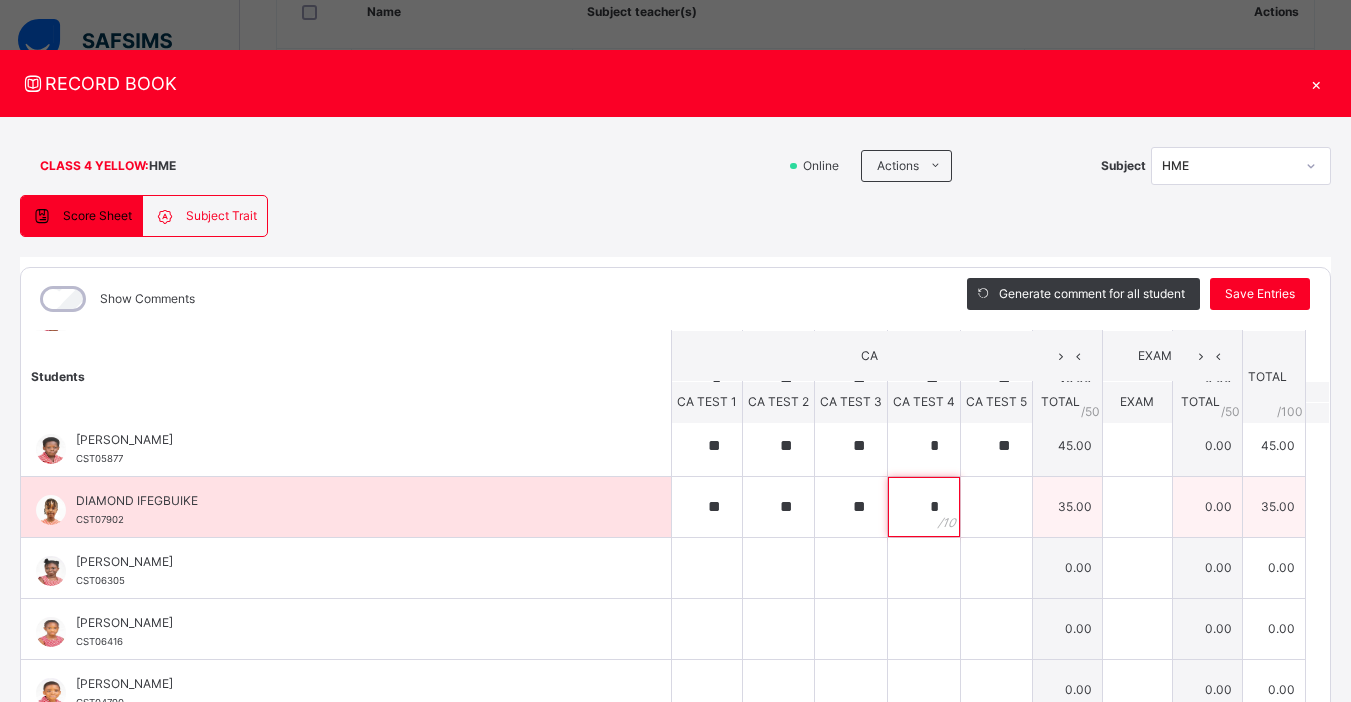 type on "*" 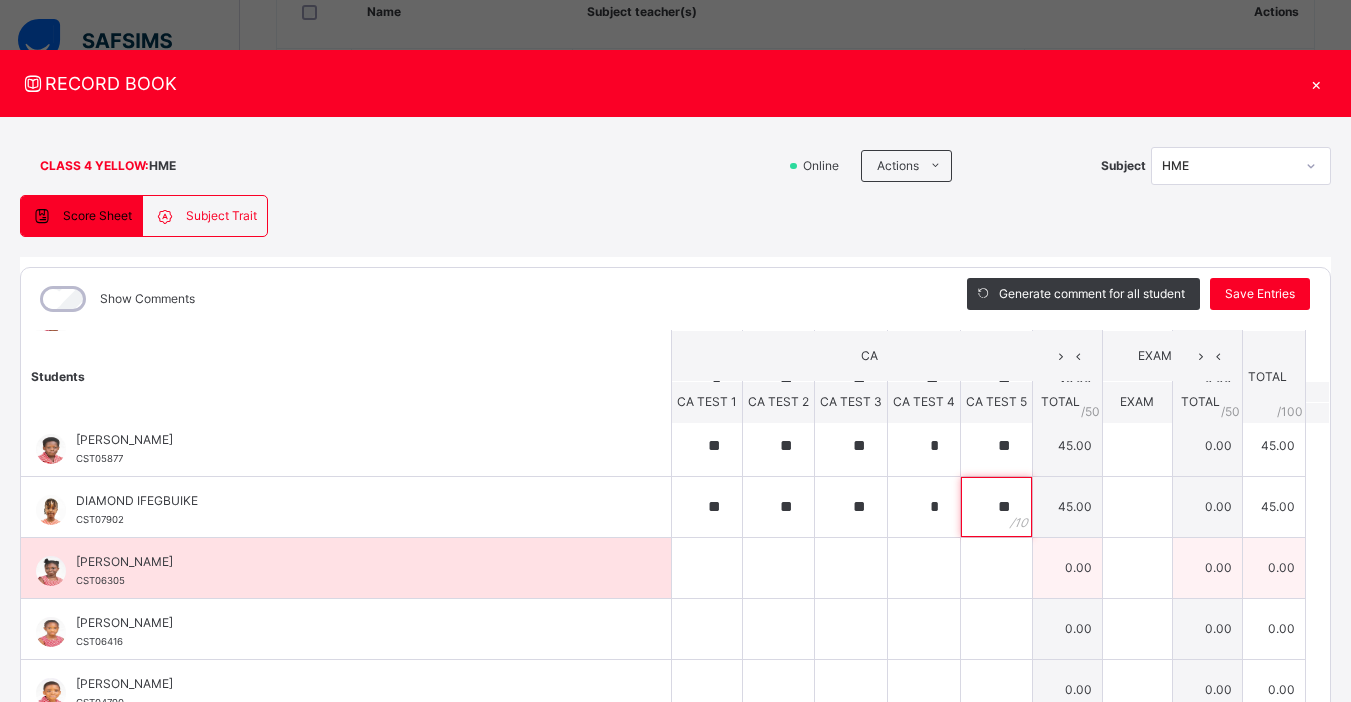 type on "**" 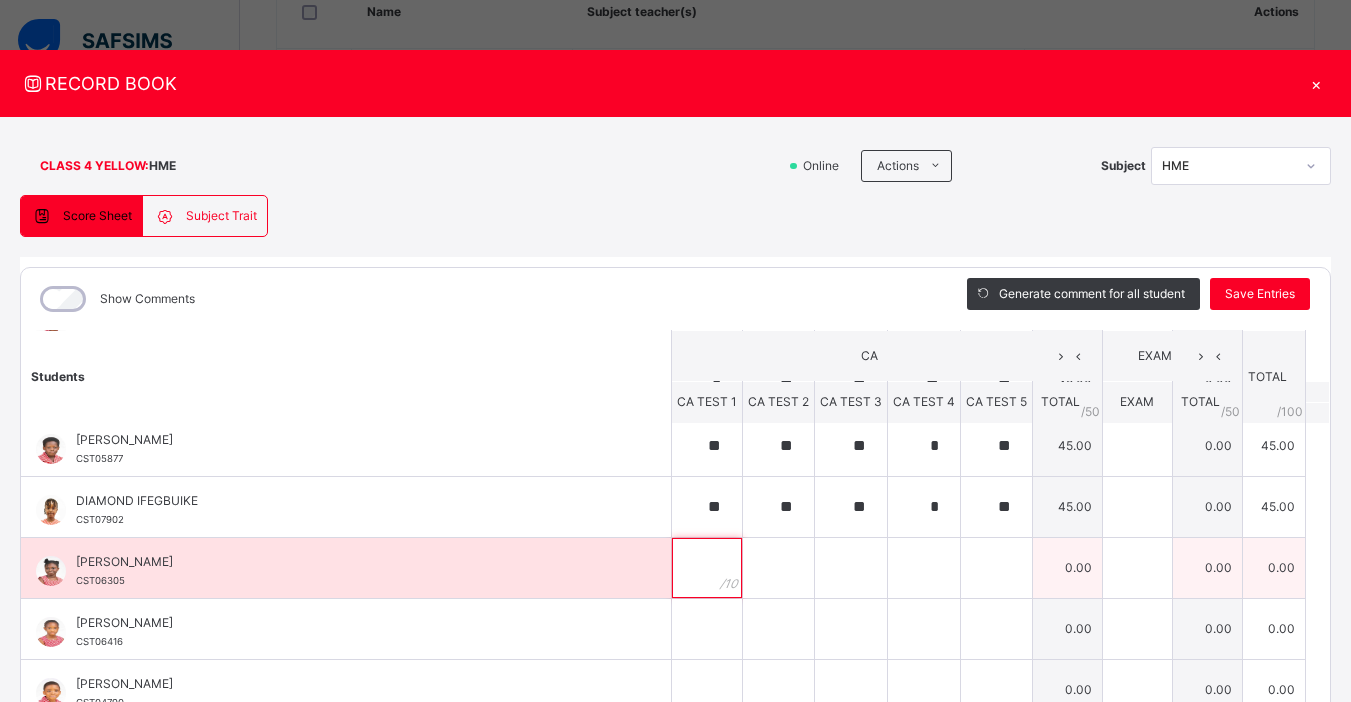 click at bounding box center (707, 568) 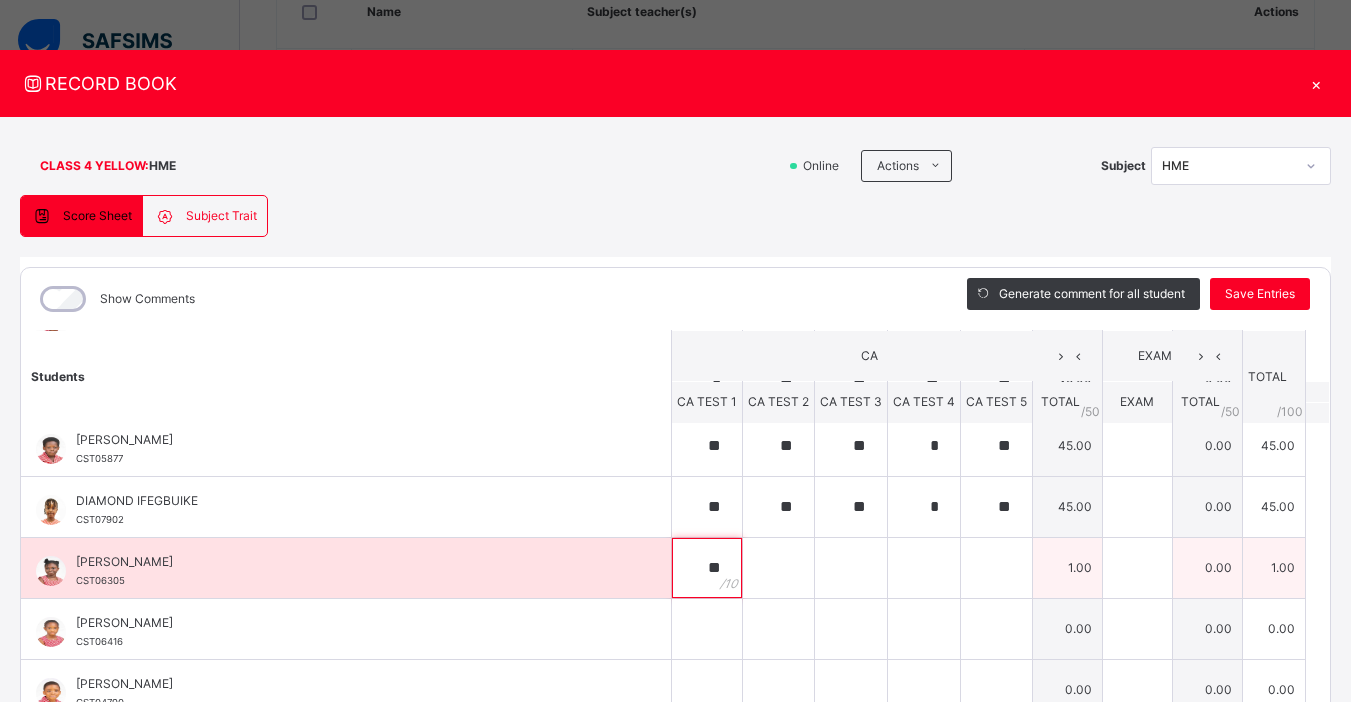 type on "**" 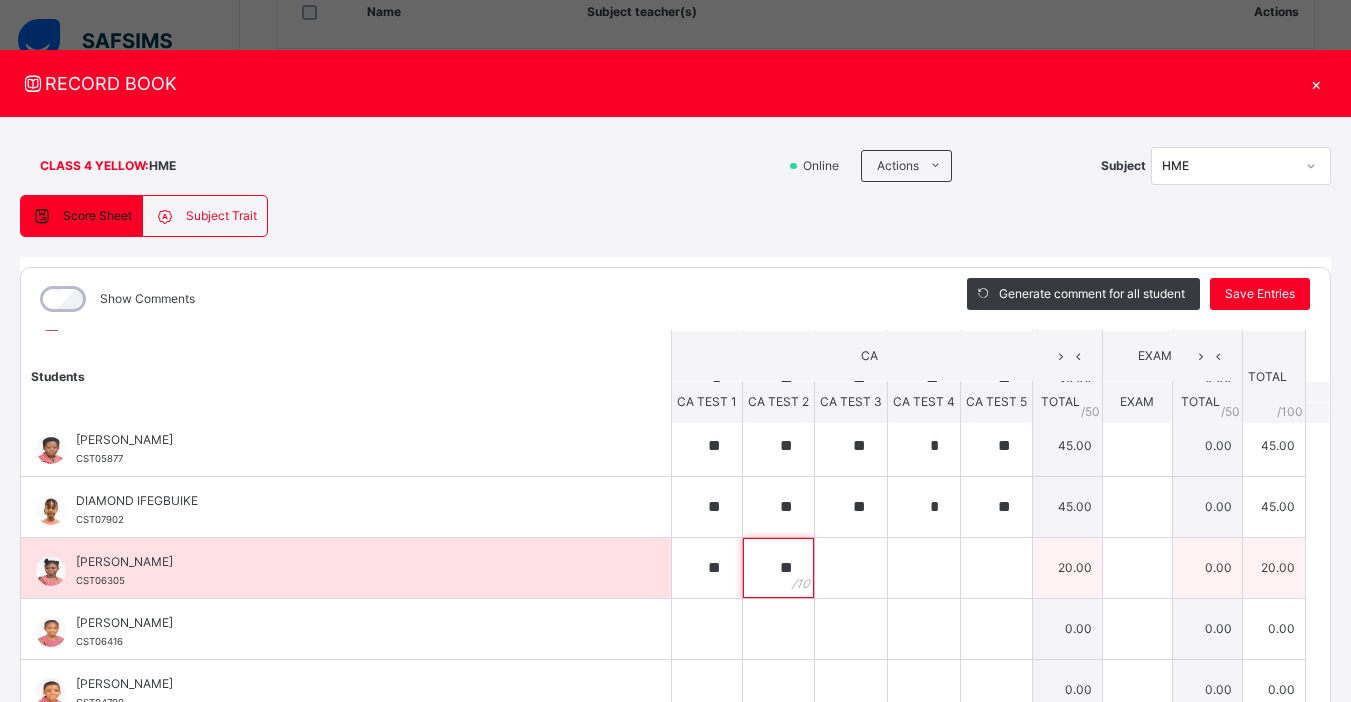 type on "**" 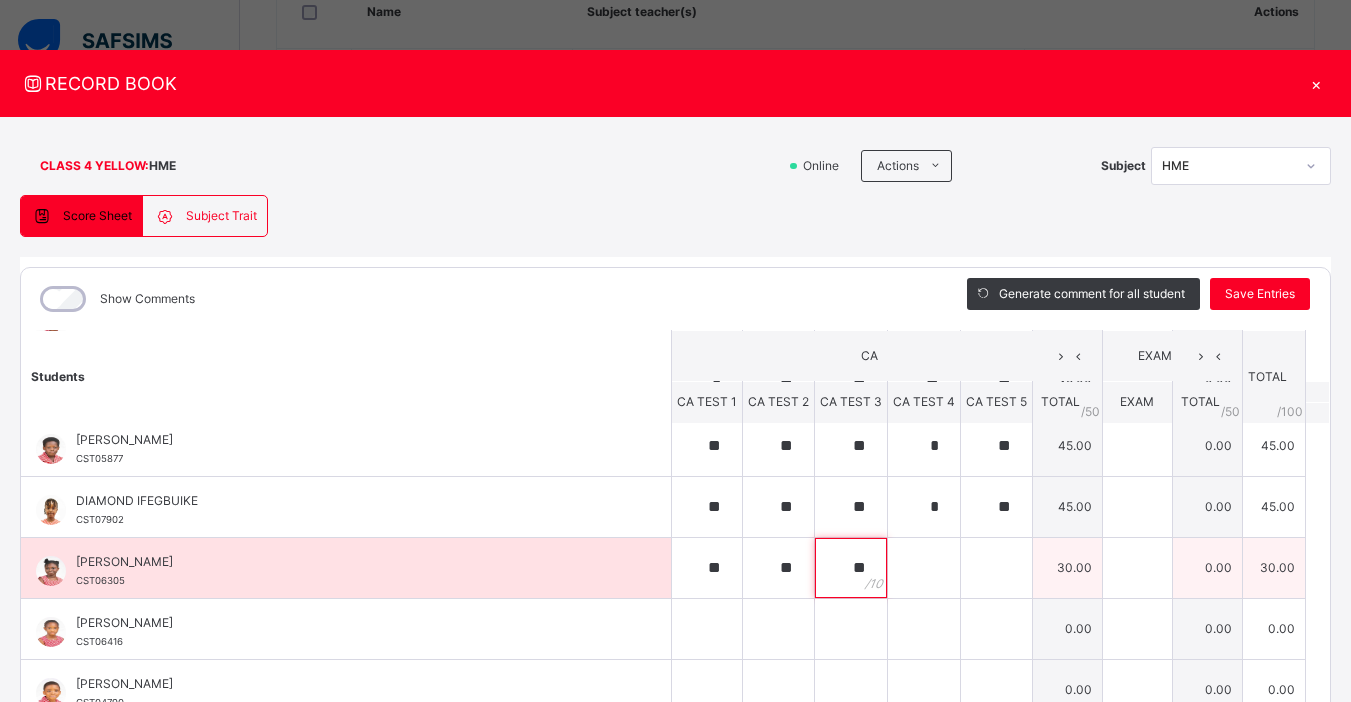 type on "**" 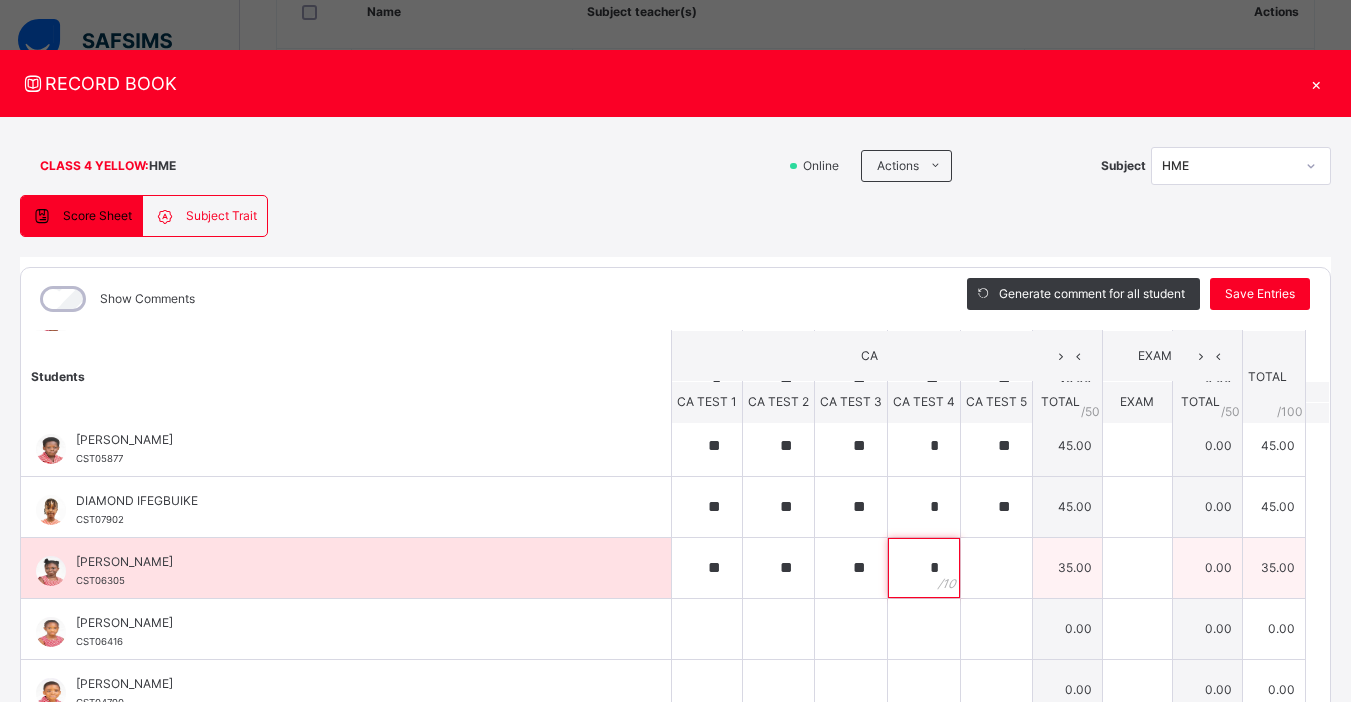 type on "*" 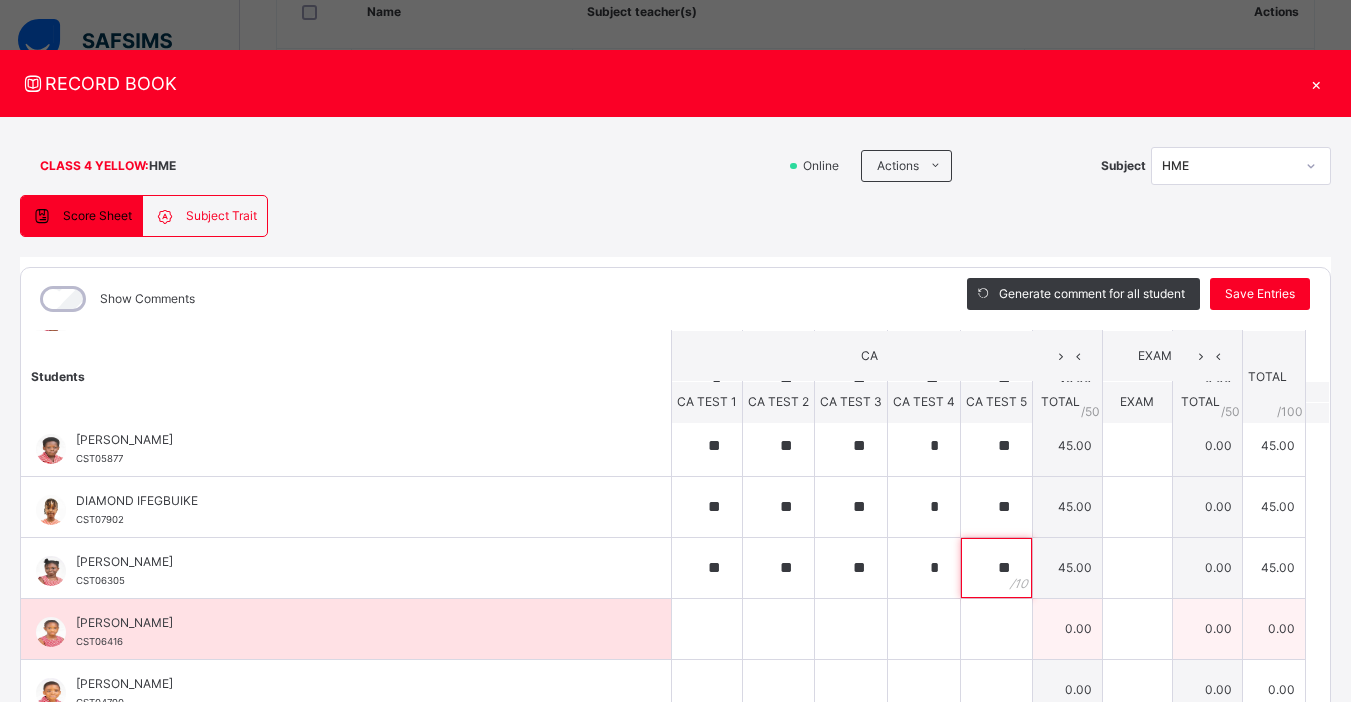 type on "**" 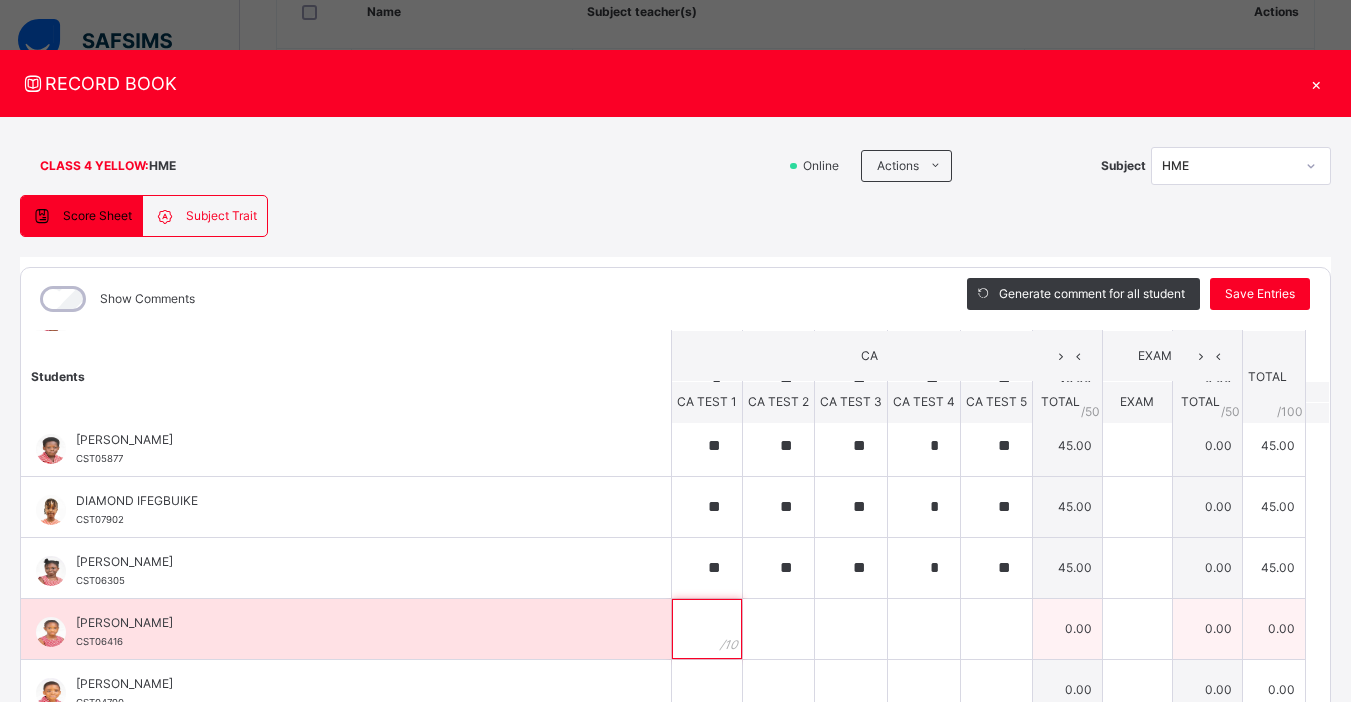 click at bounding box center [707, 629] 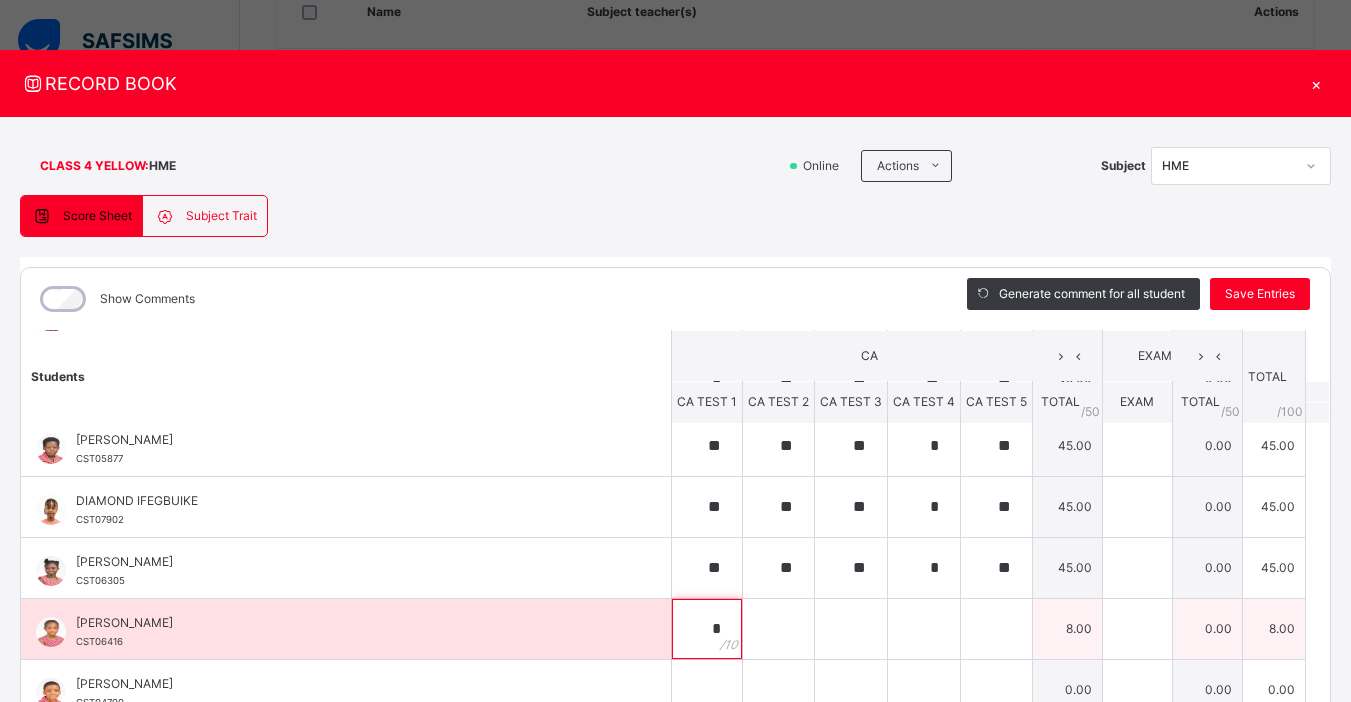 type on "*" 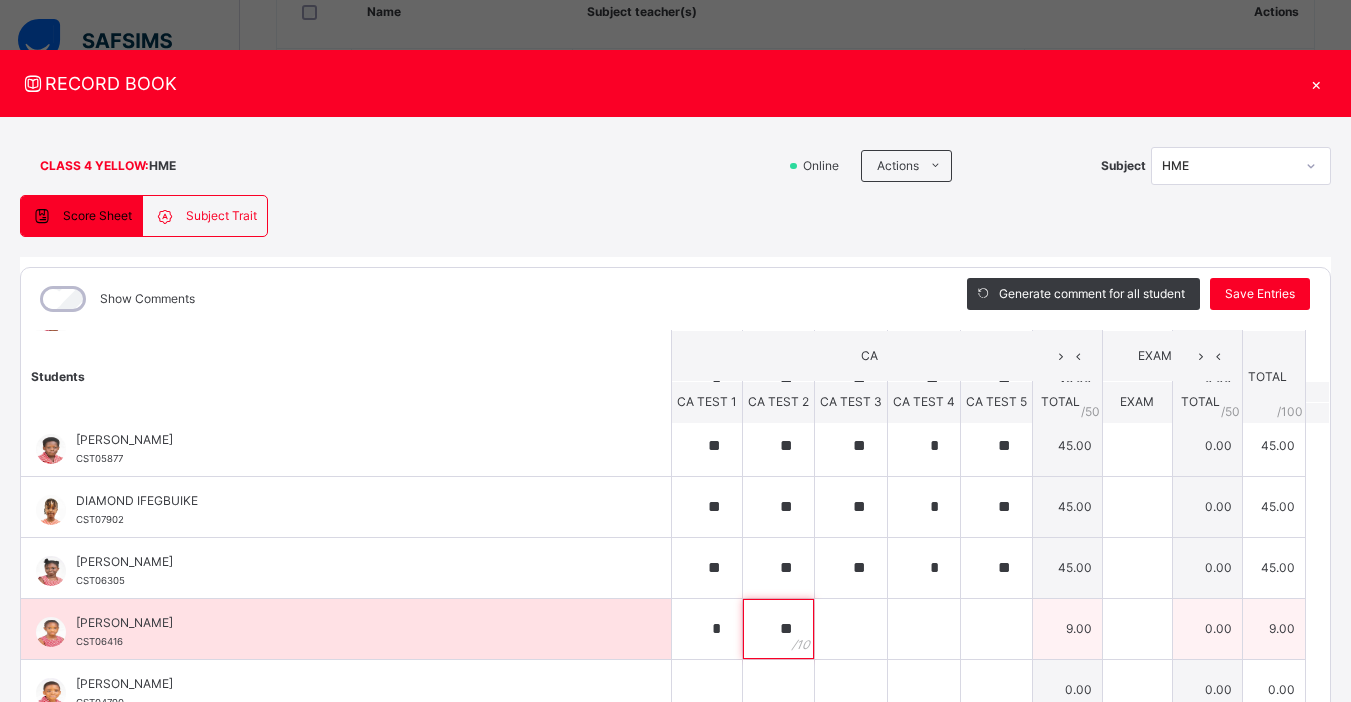 type on "**" 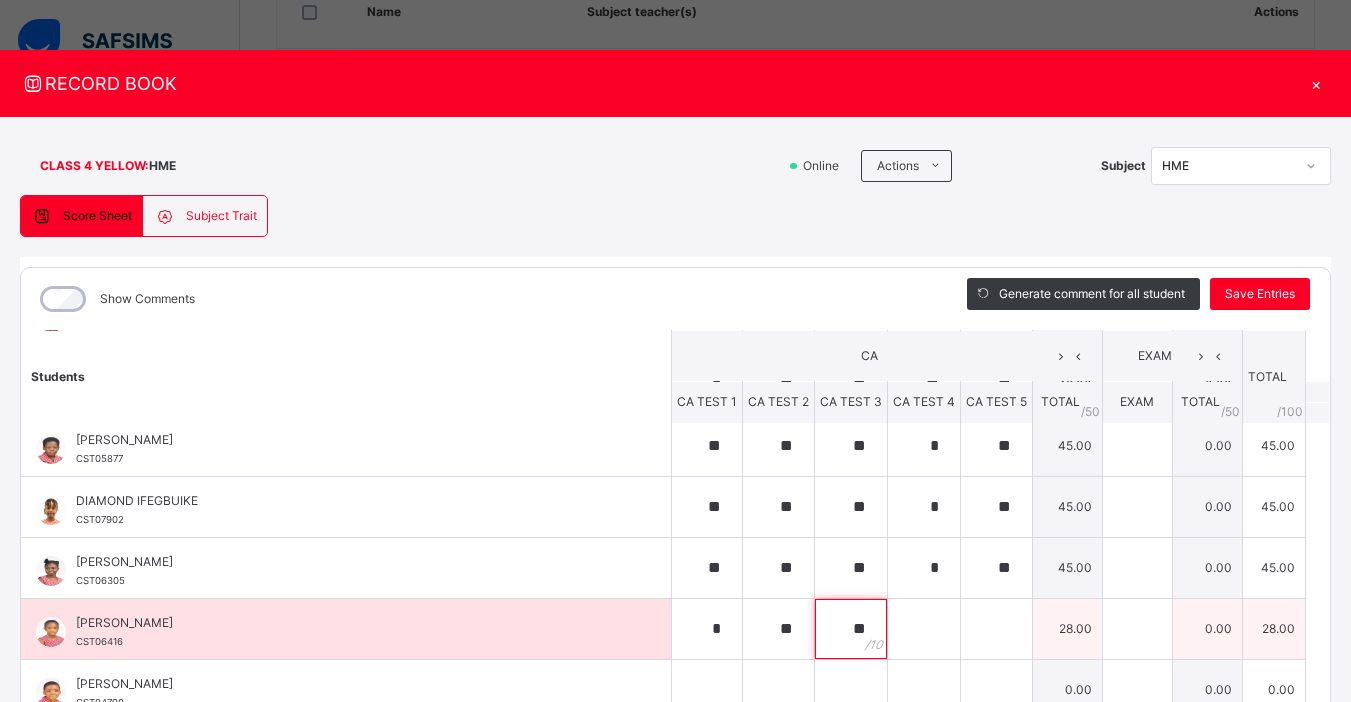 type on "**" 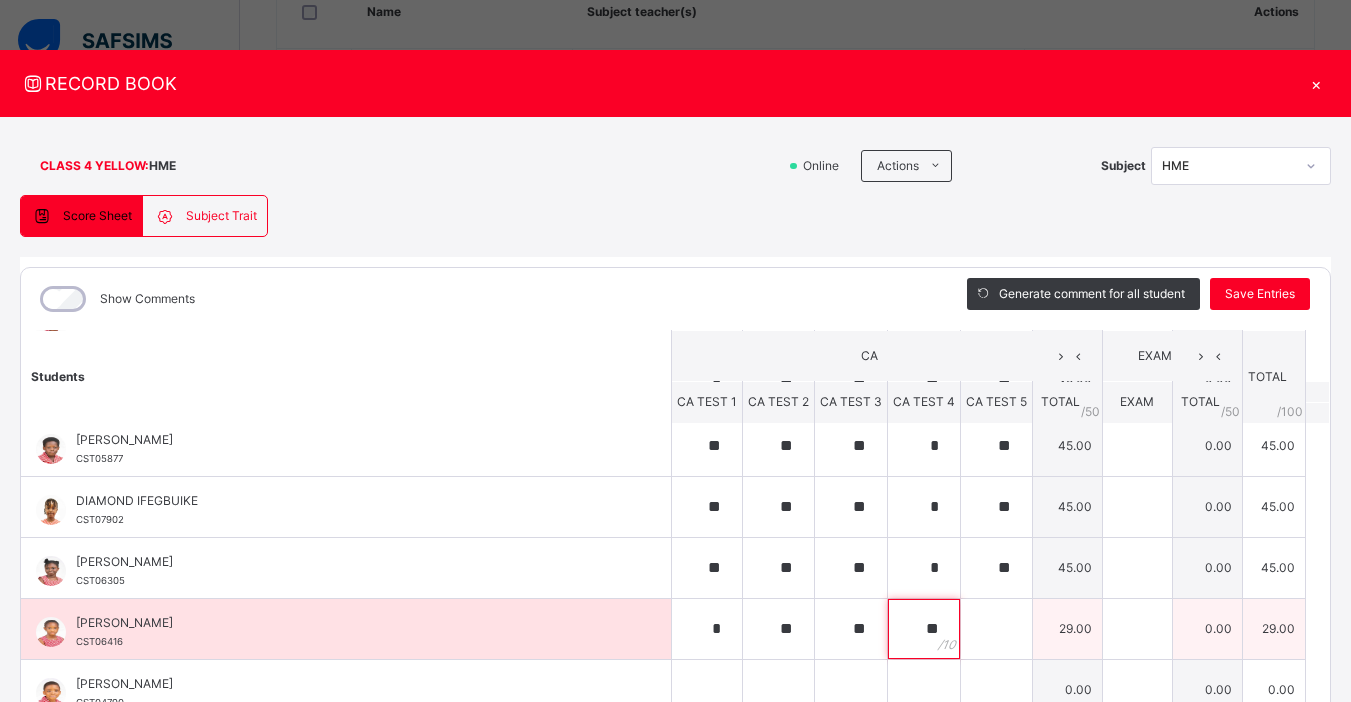 type on "**" 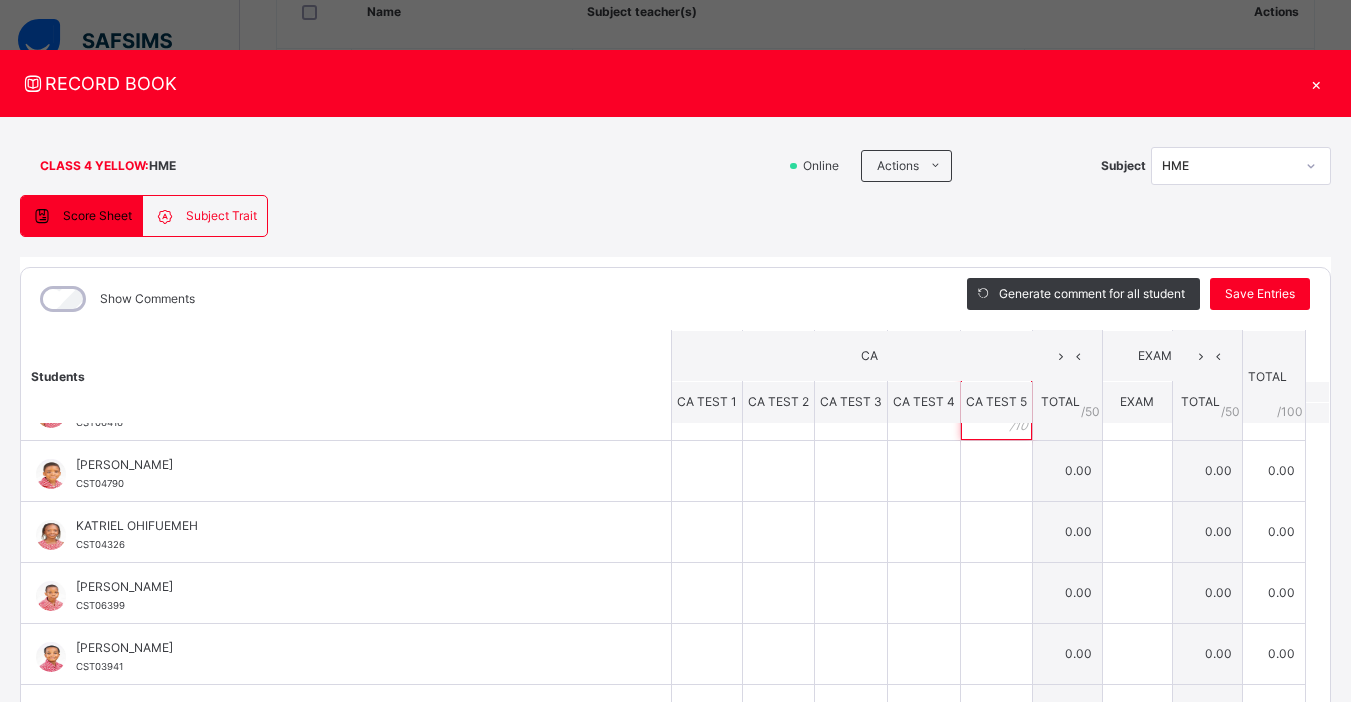 scroll, scrollTop: 413, scrollLeft: 0, axis: vertical 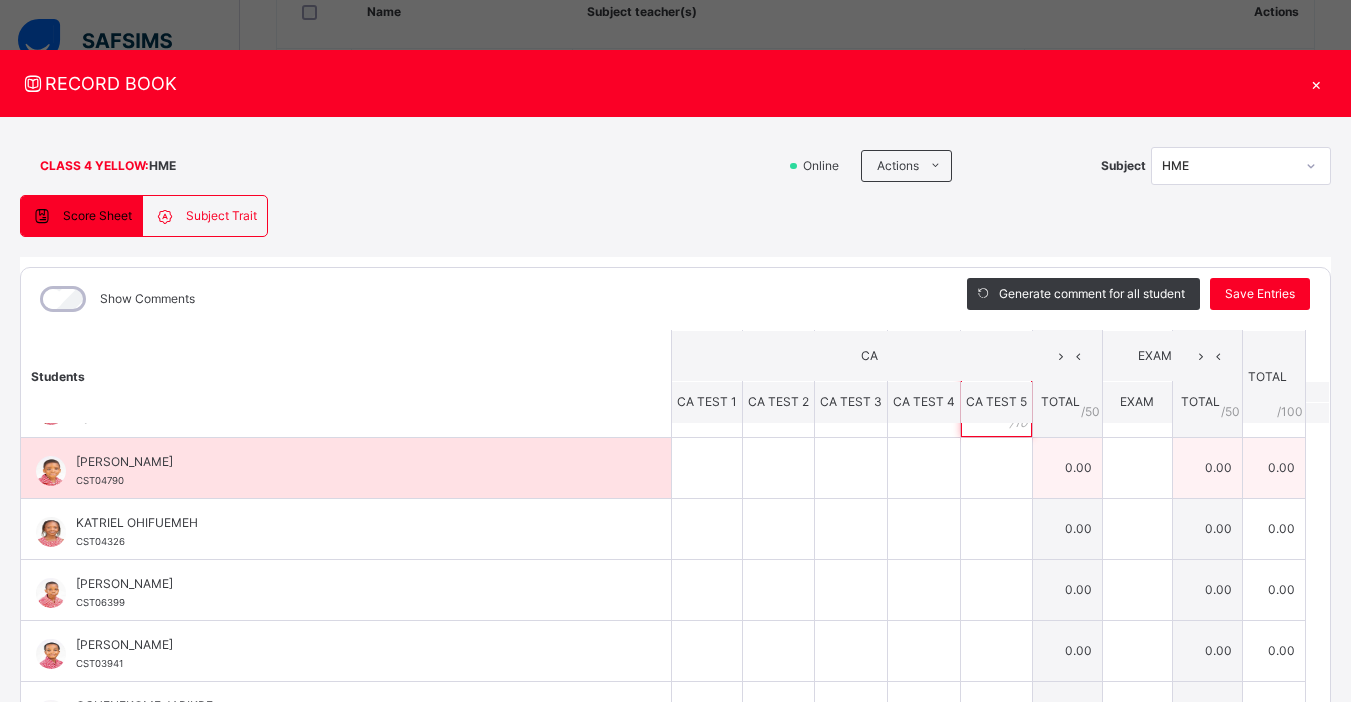 type on "**" 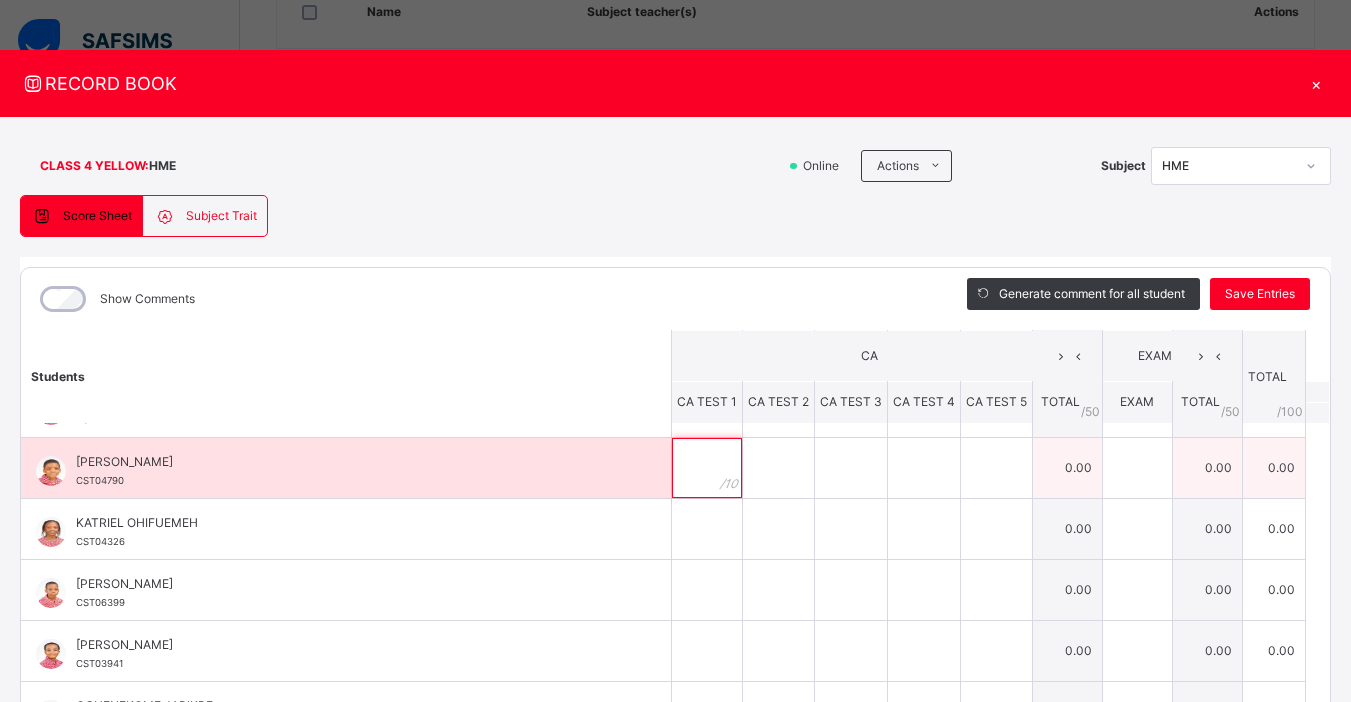 click at bounding box center (707, 468) 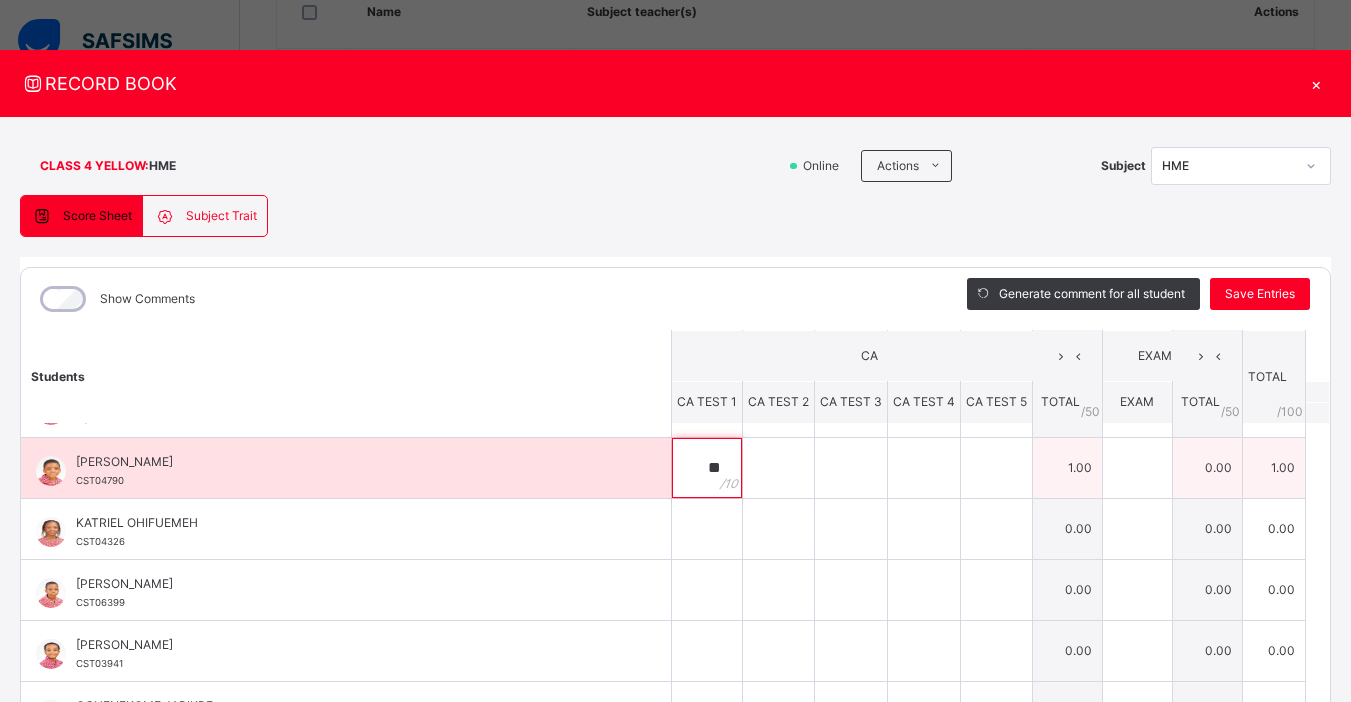 type on "**" 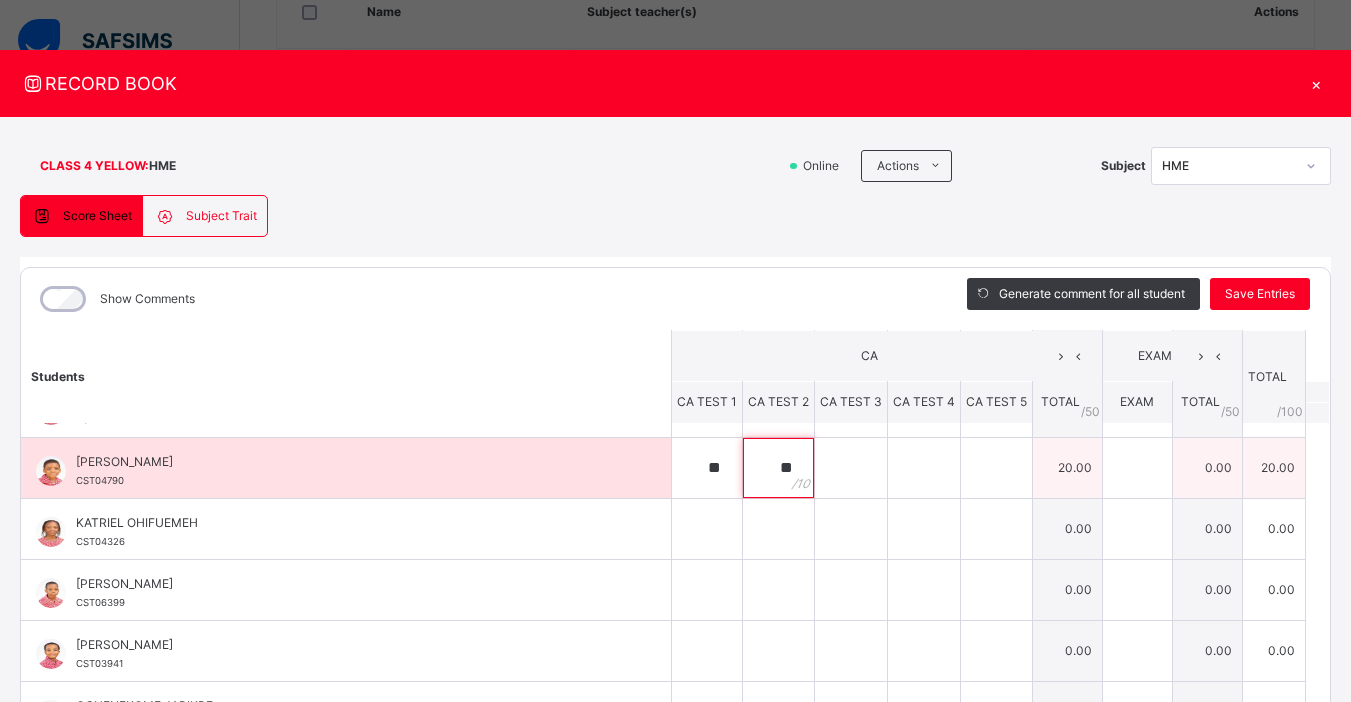 type on "**" 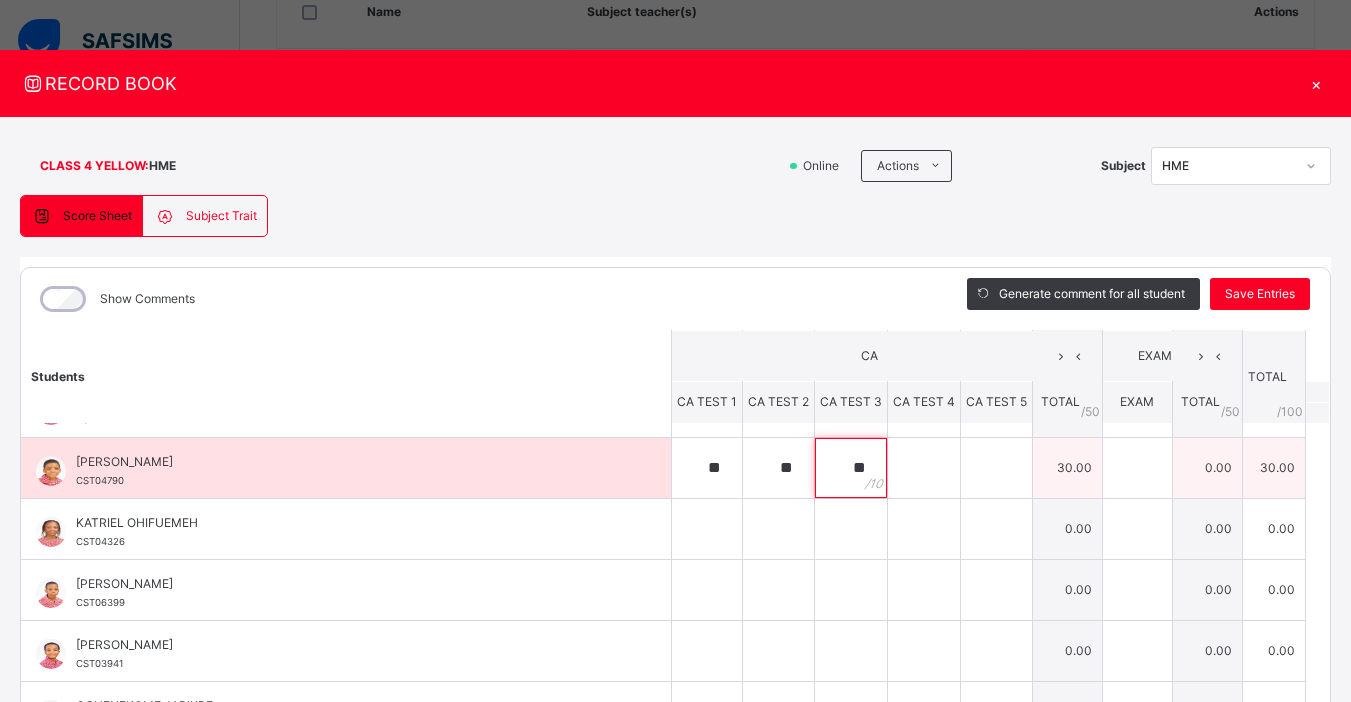 type on "**" 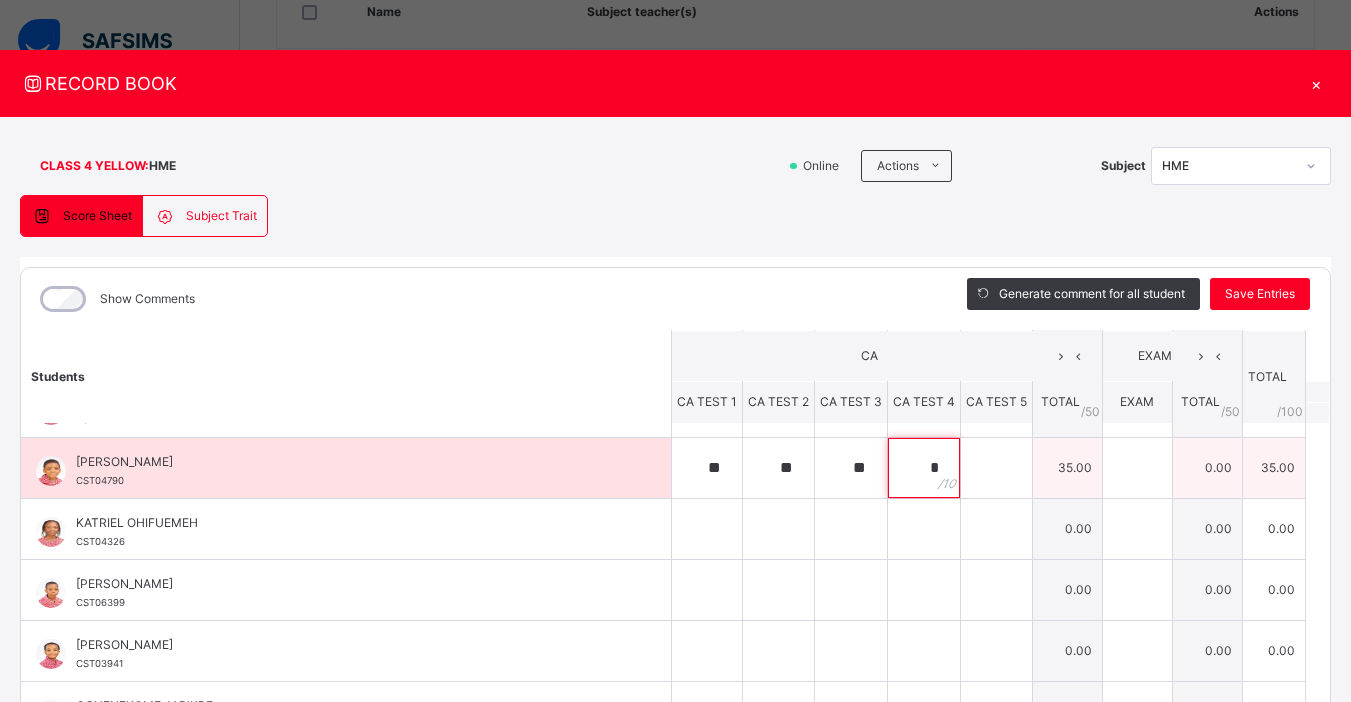 type on "*" 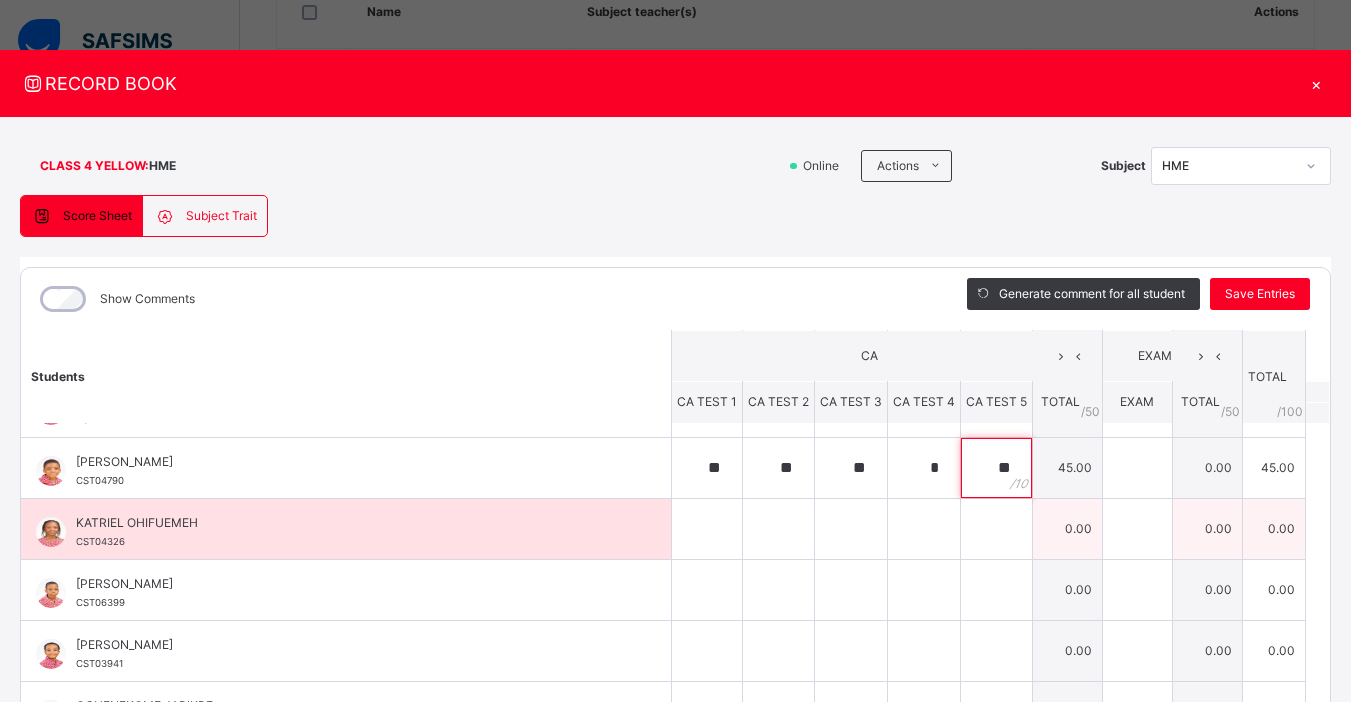 type on "**" 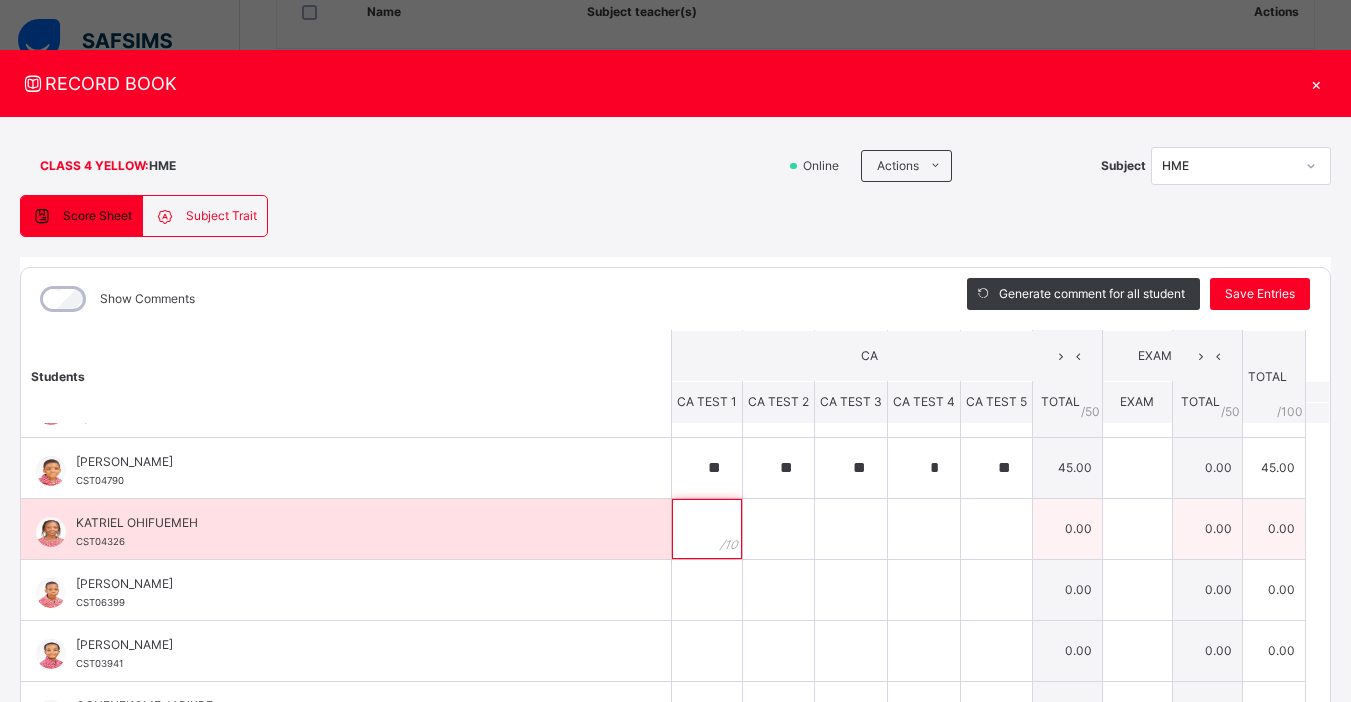 click at bounding box center (707, 529) 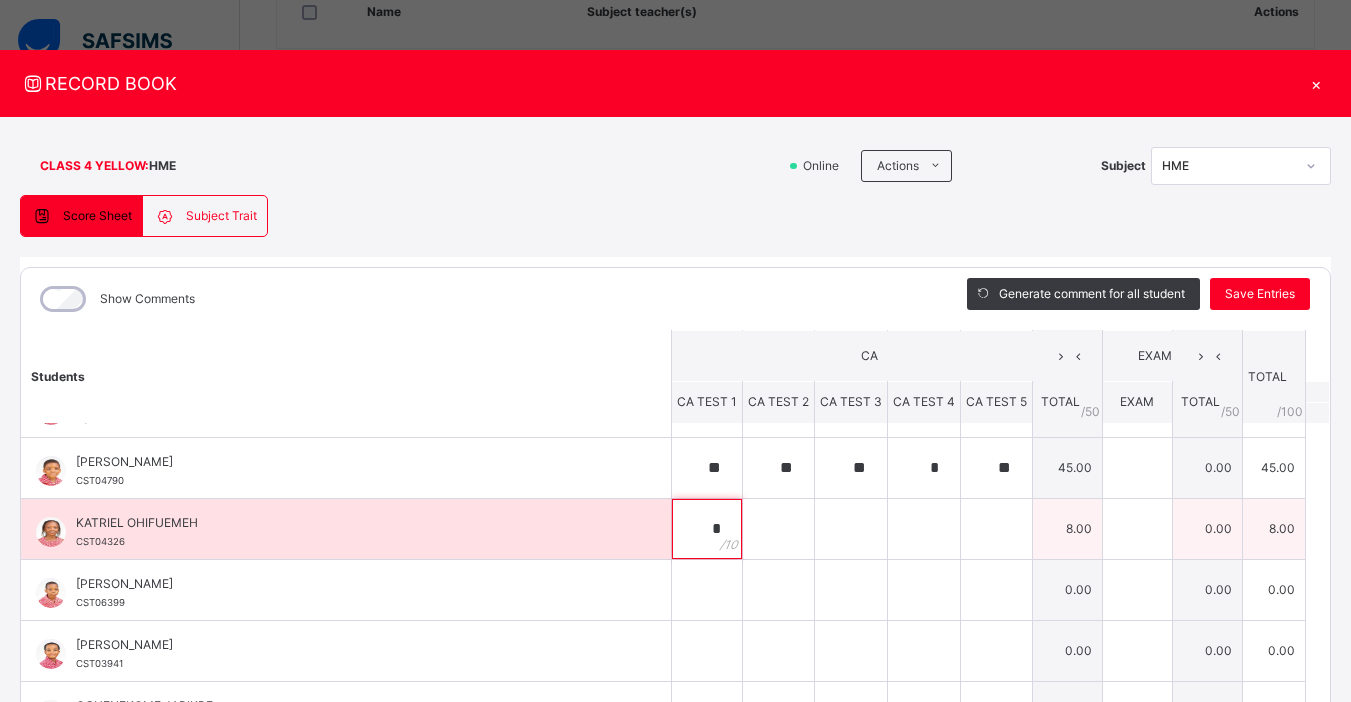 type on "*" 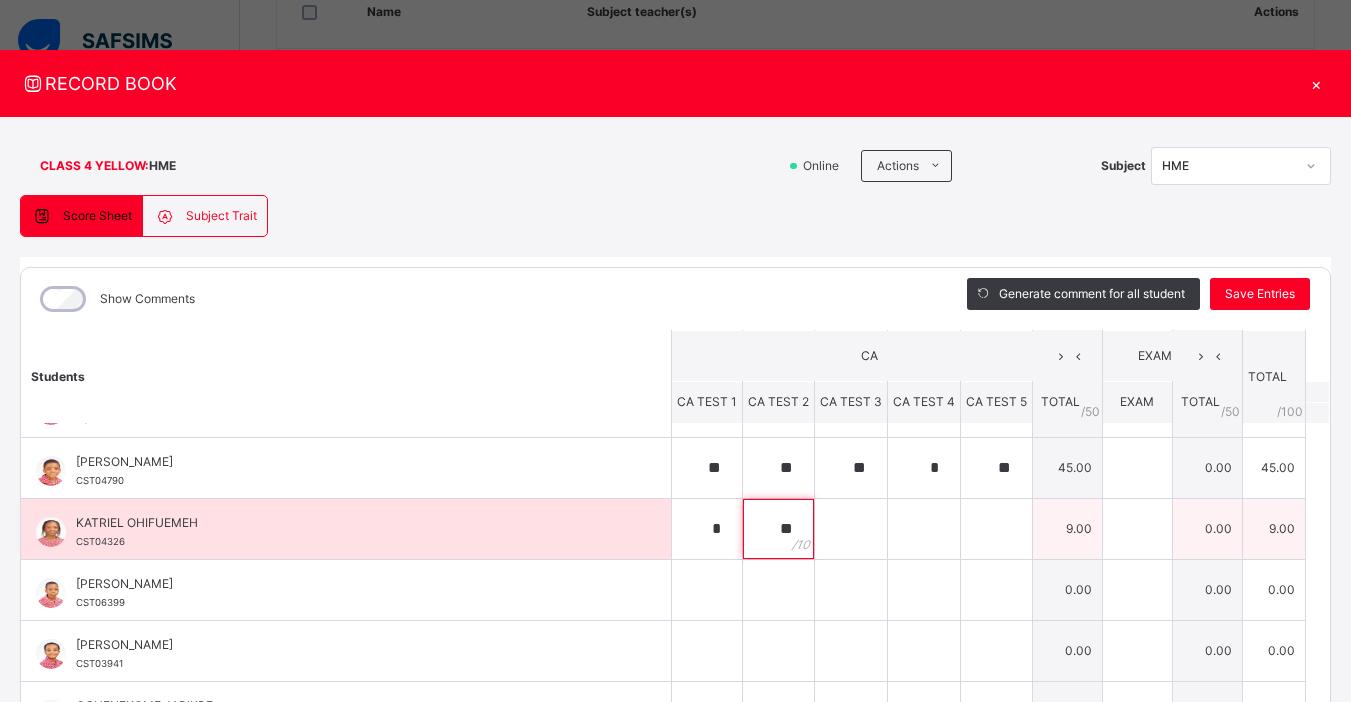 type on "**" 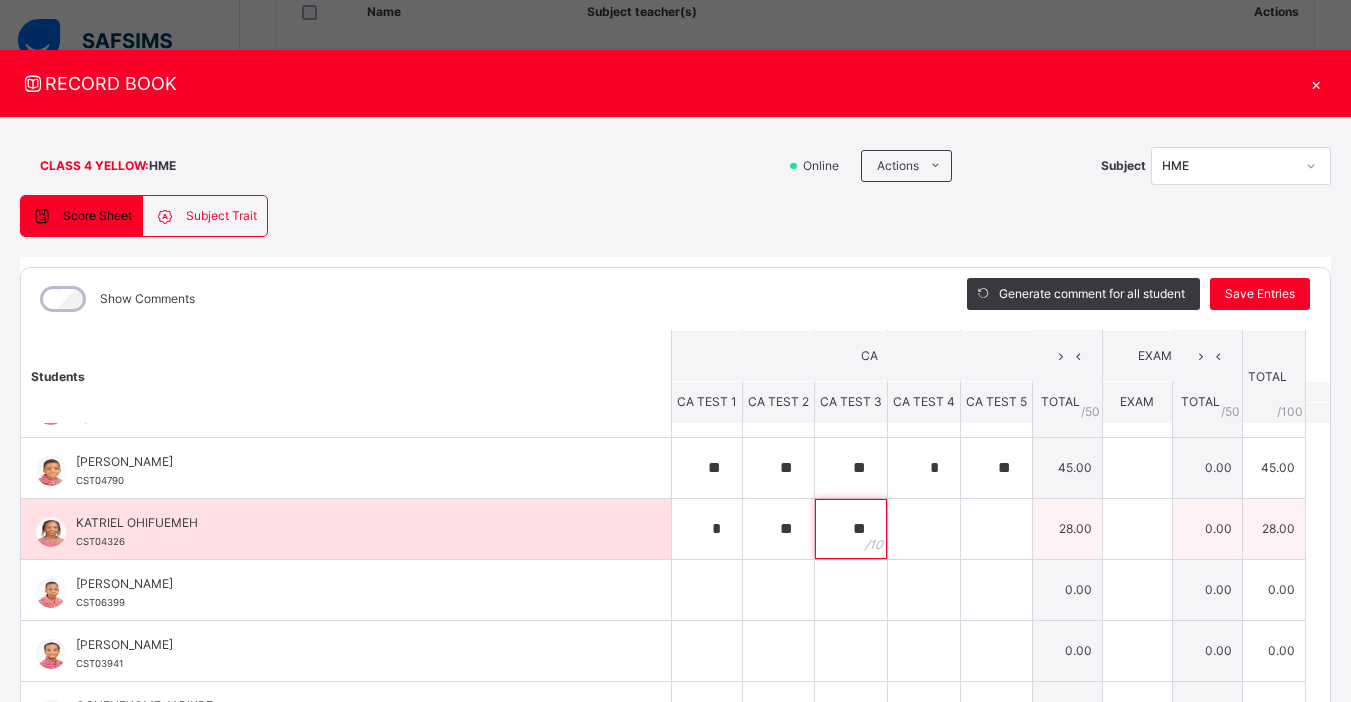 type on "**" 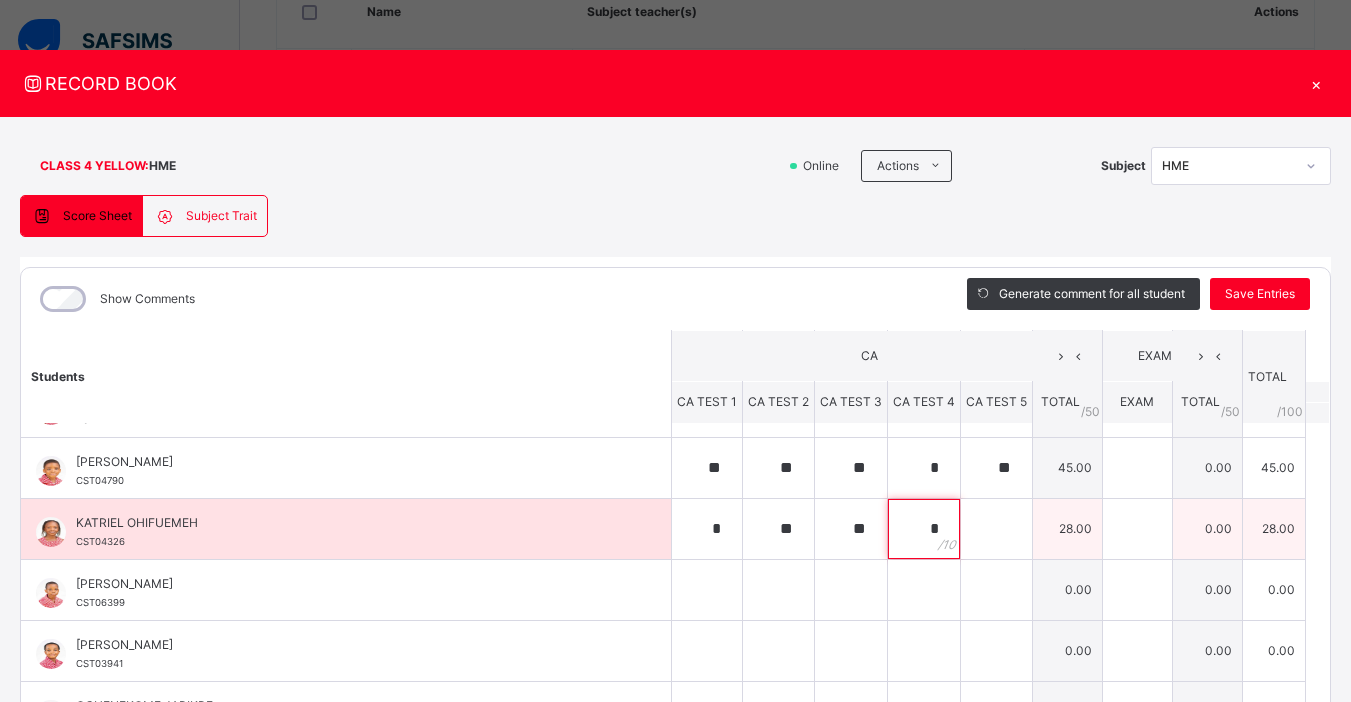 type on "*" 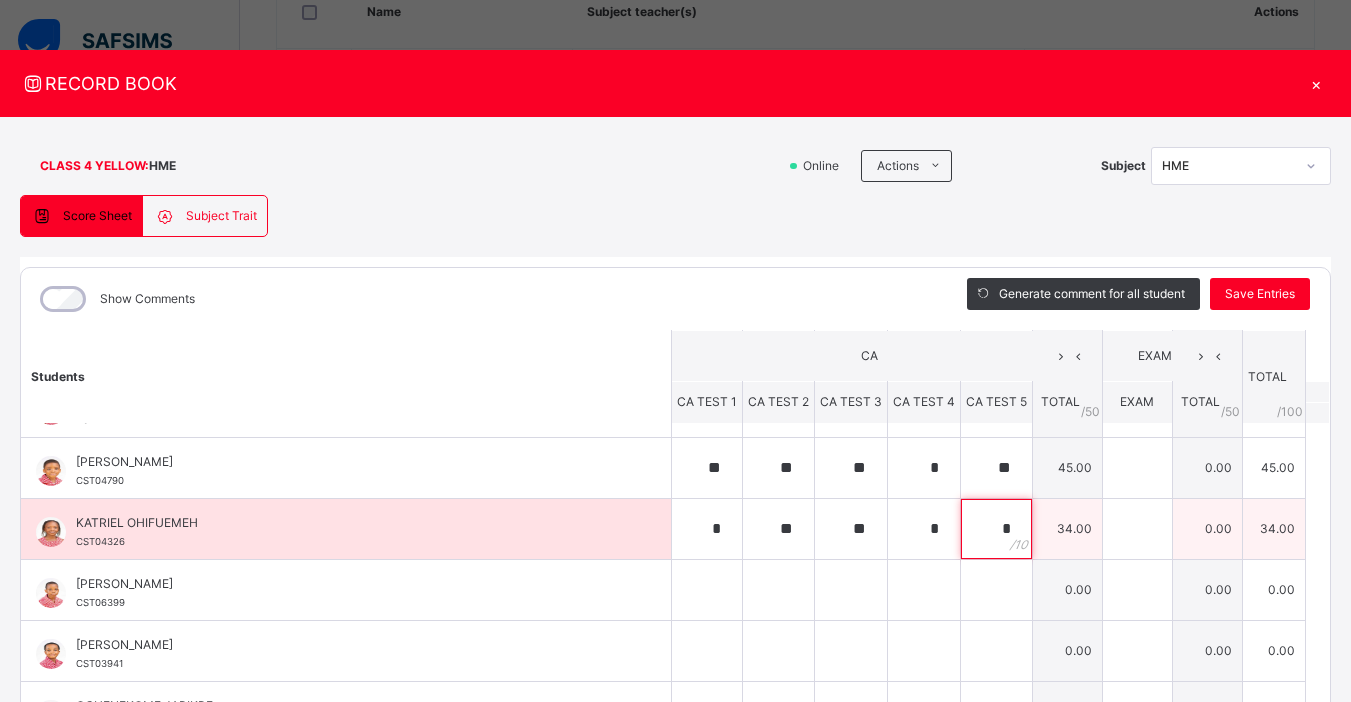 type on "**" 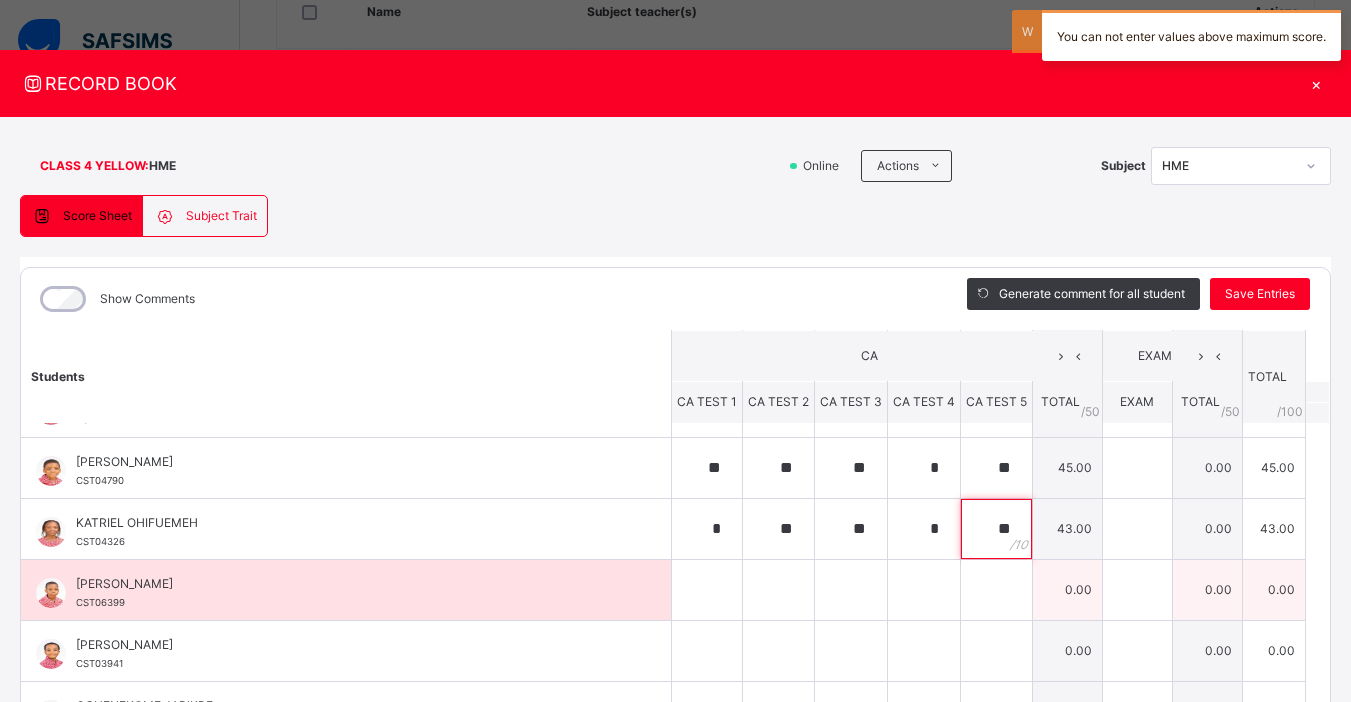 type on "**" 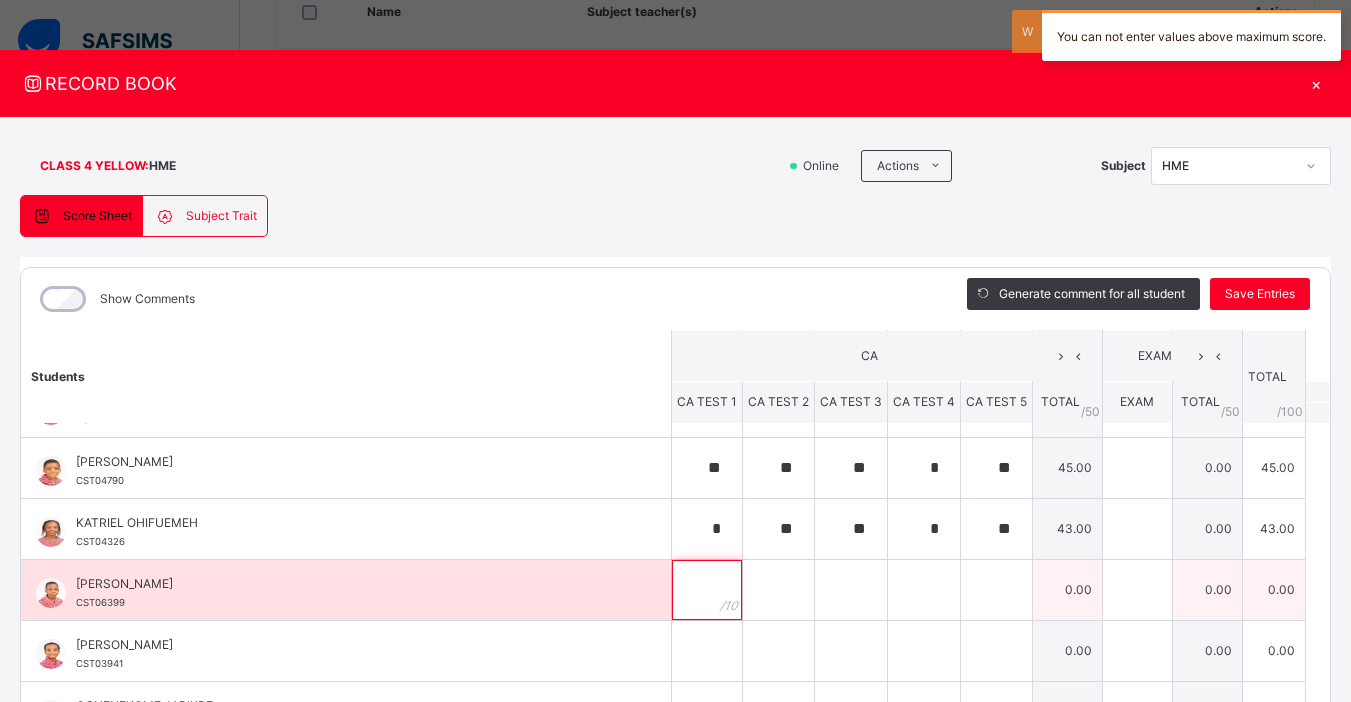 click at bounding box center (707, 590) 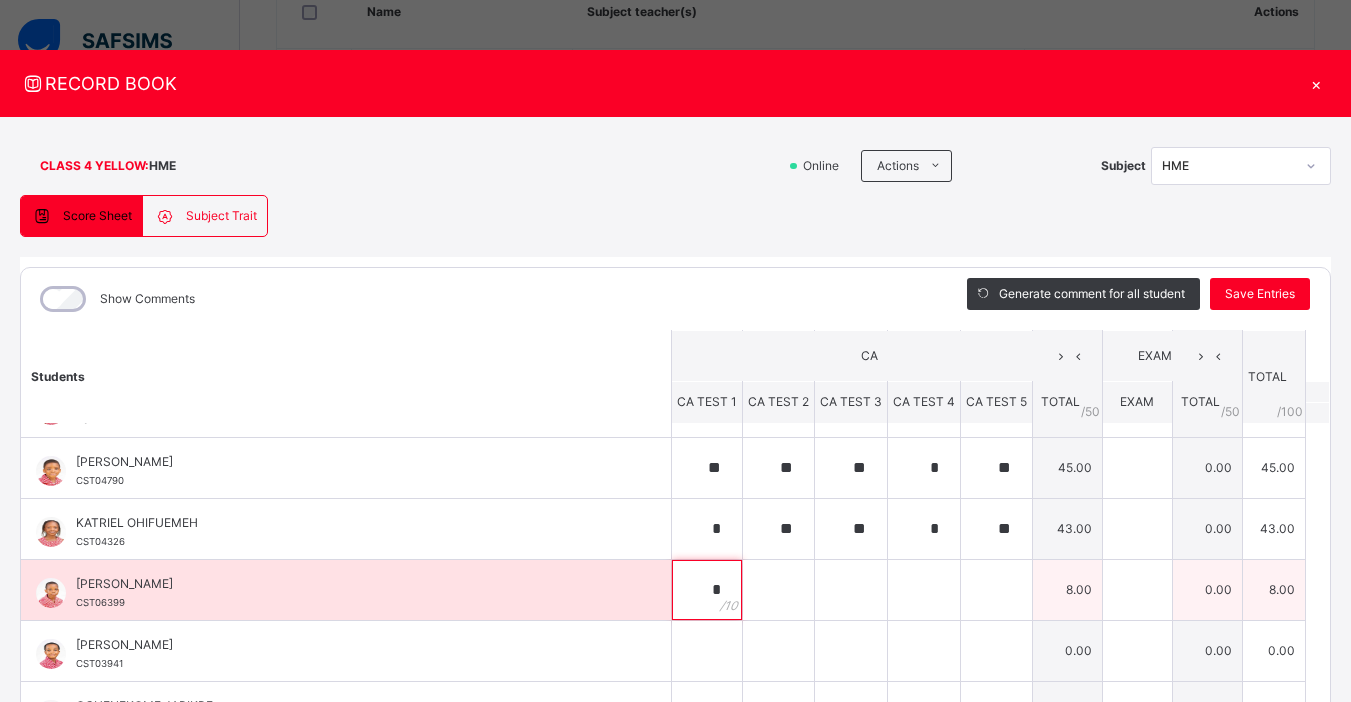 type on "*" 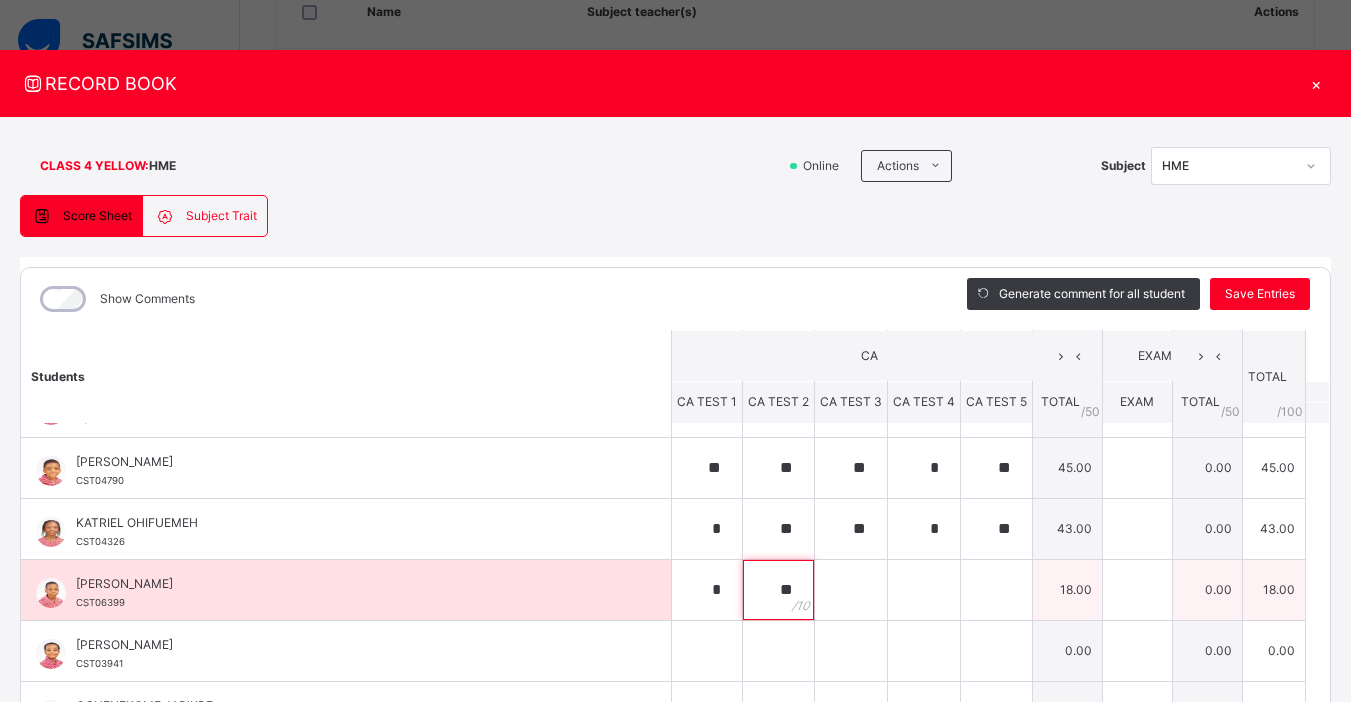 type on "**" 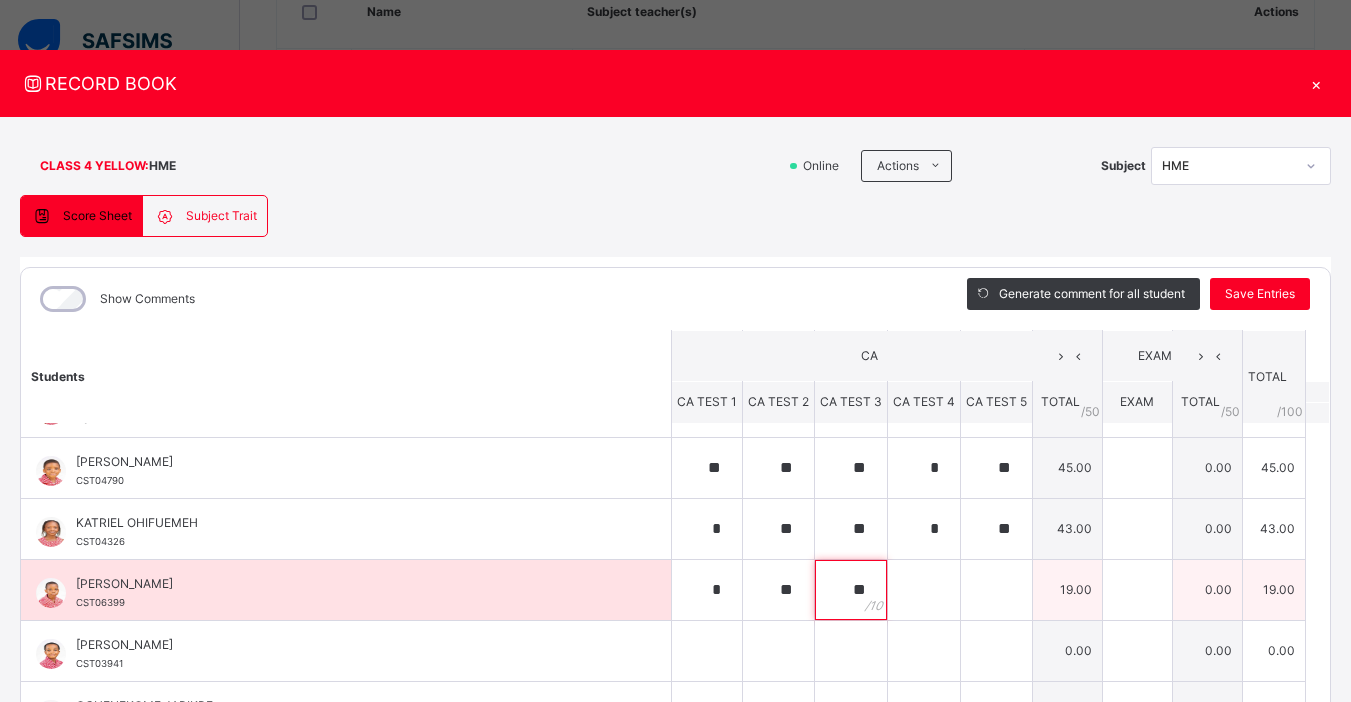 type on "**" 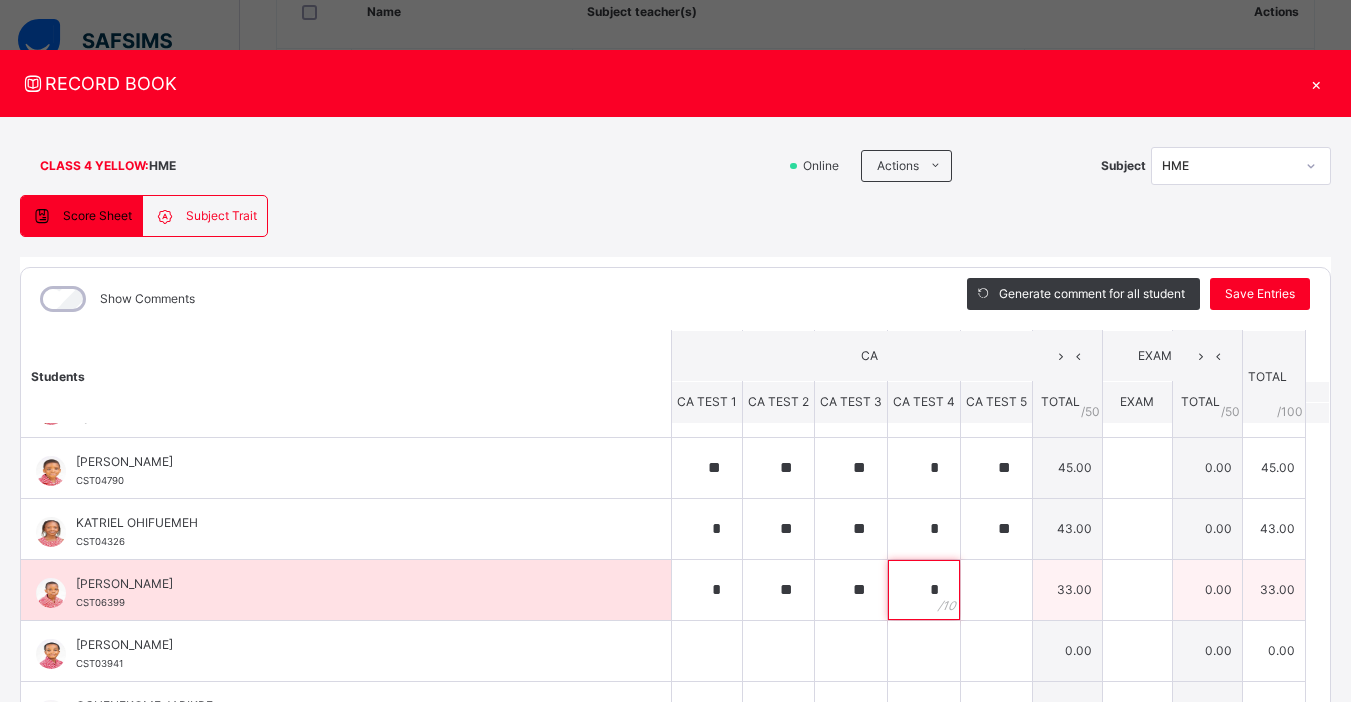 type on "*" 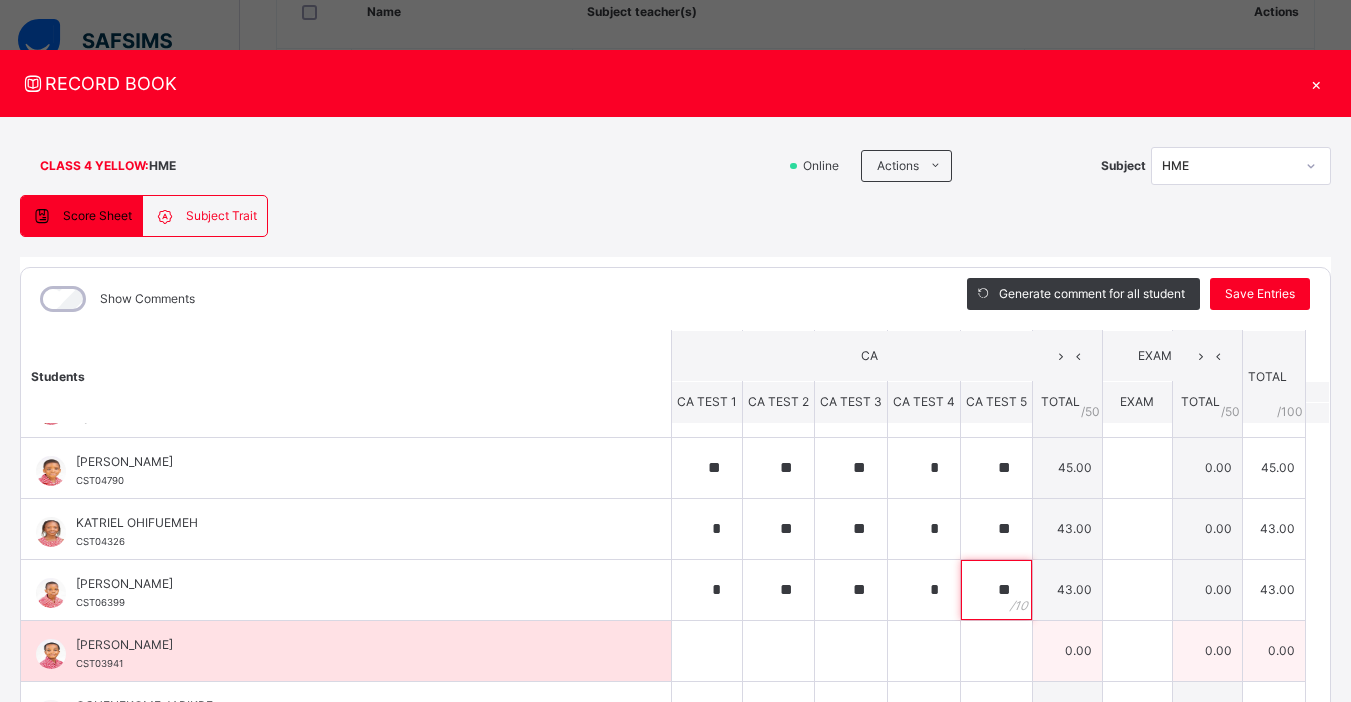 type on "**" 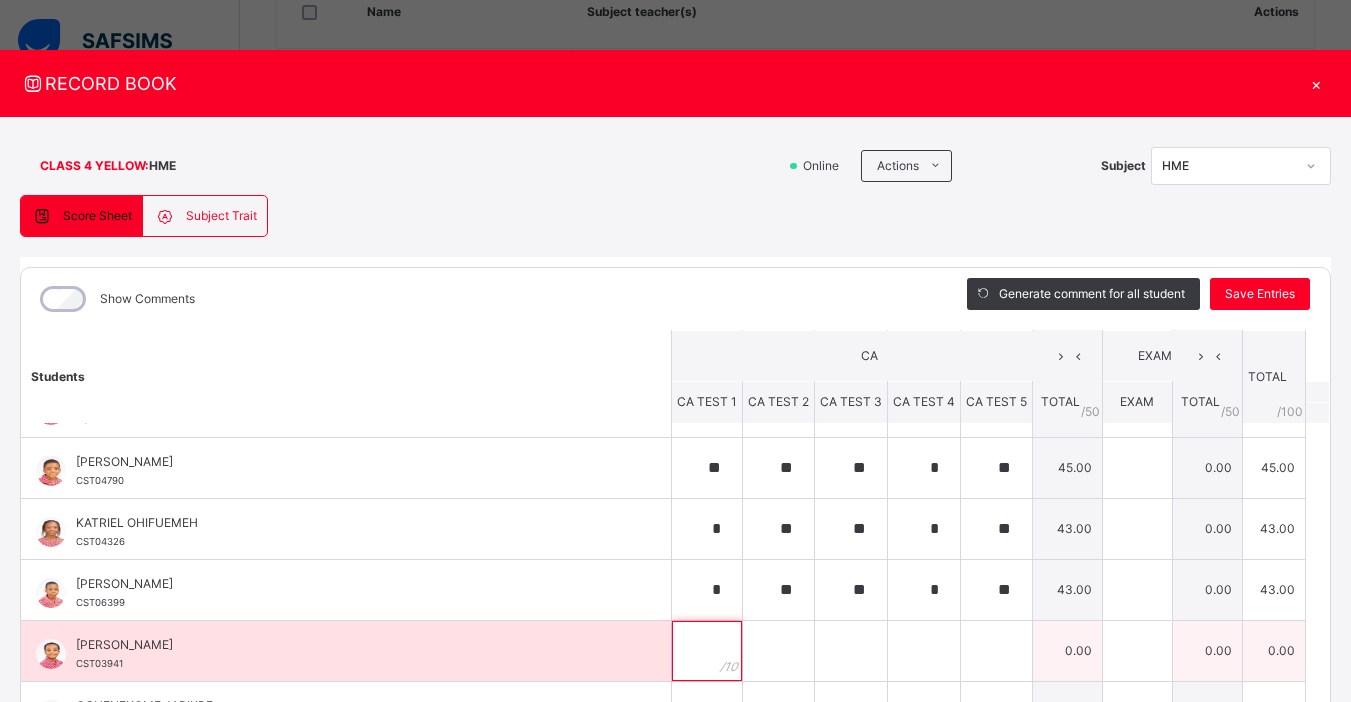 click at bounding box center (707, 651) 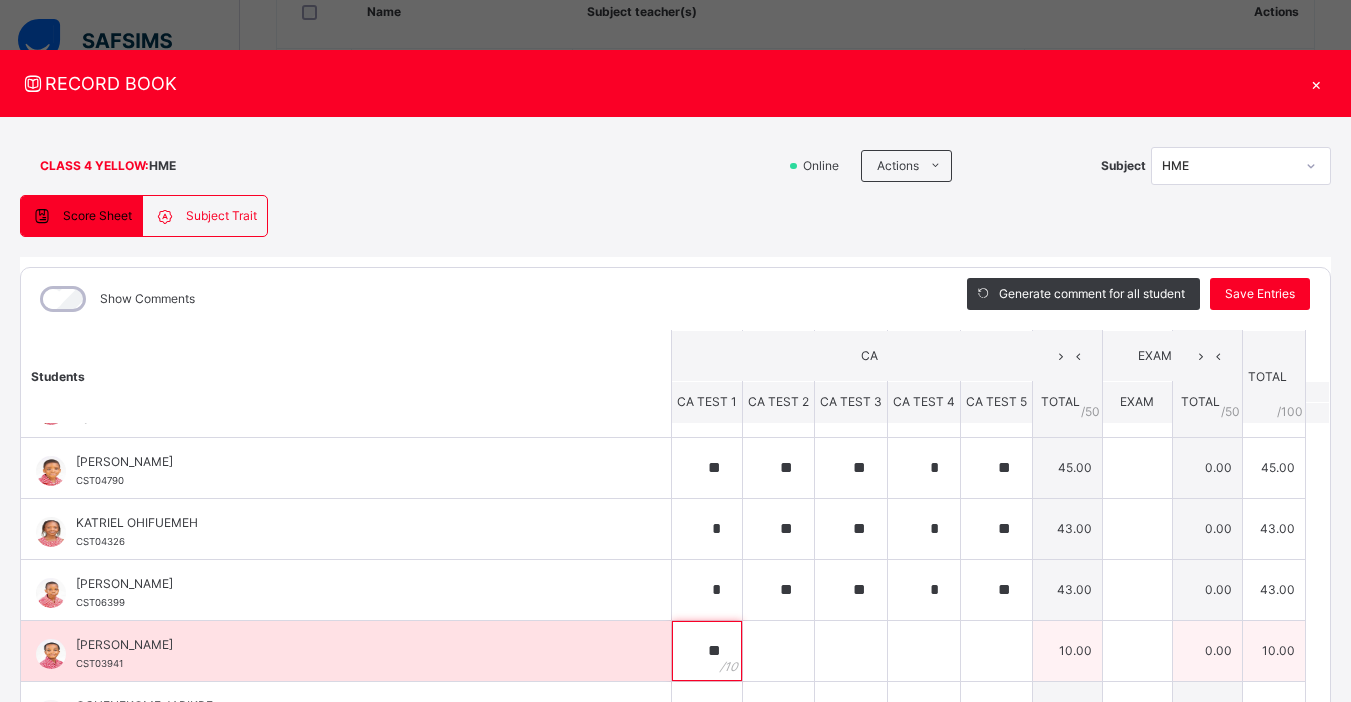 type on "**" 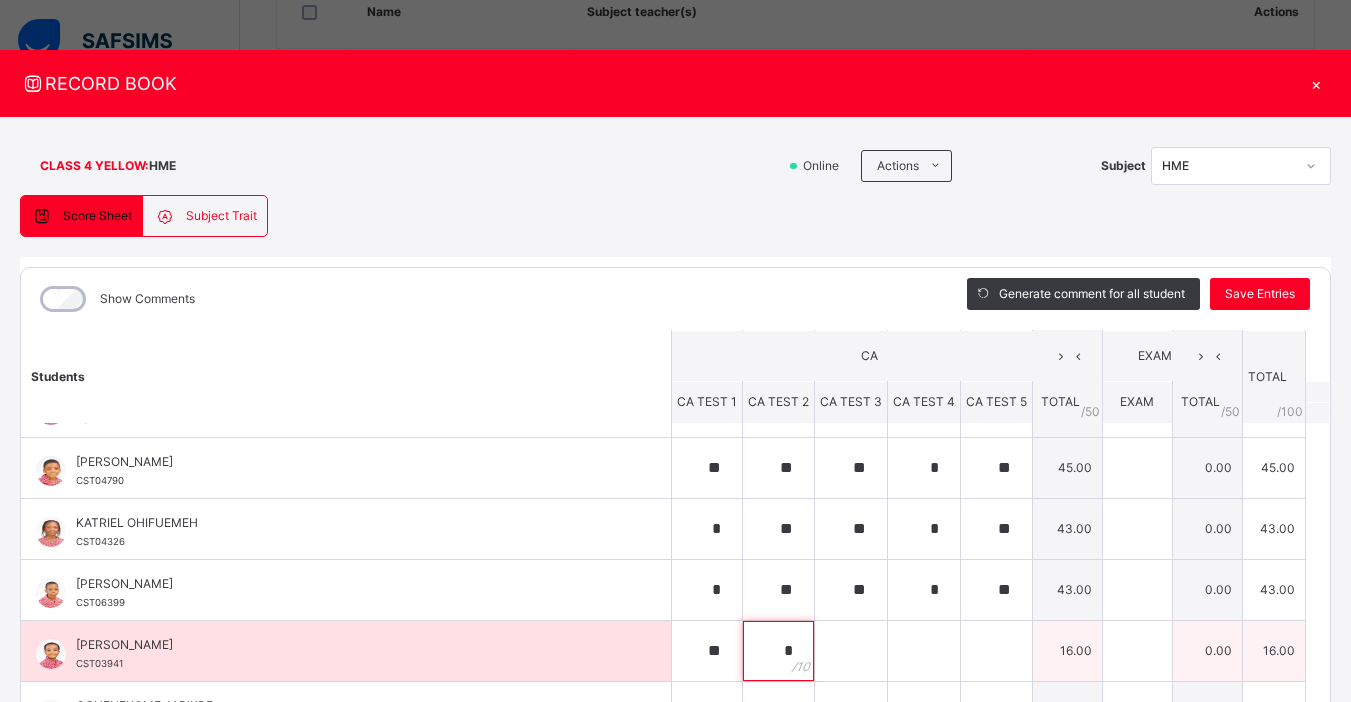 type on "*" 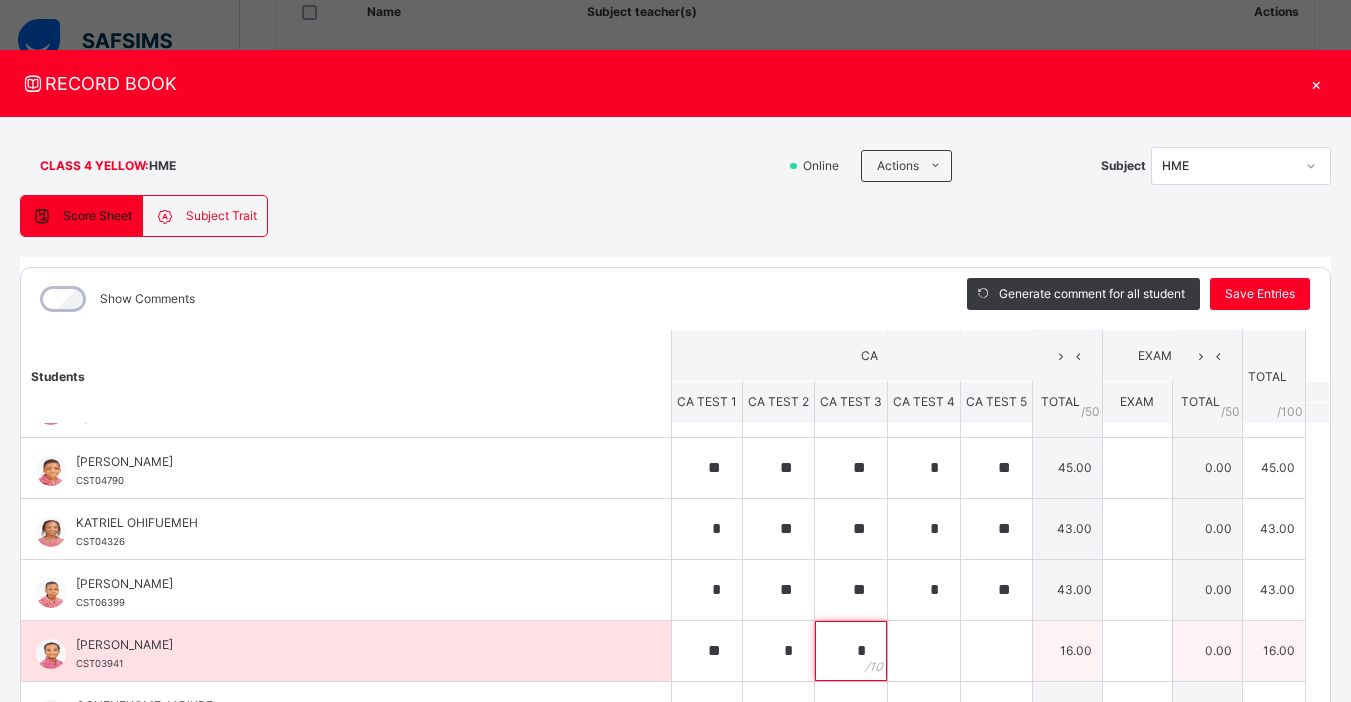 type on "*" 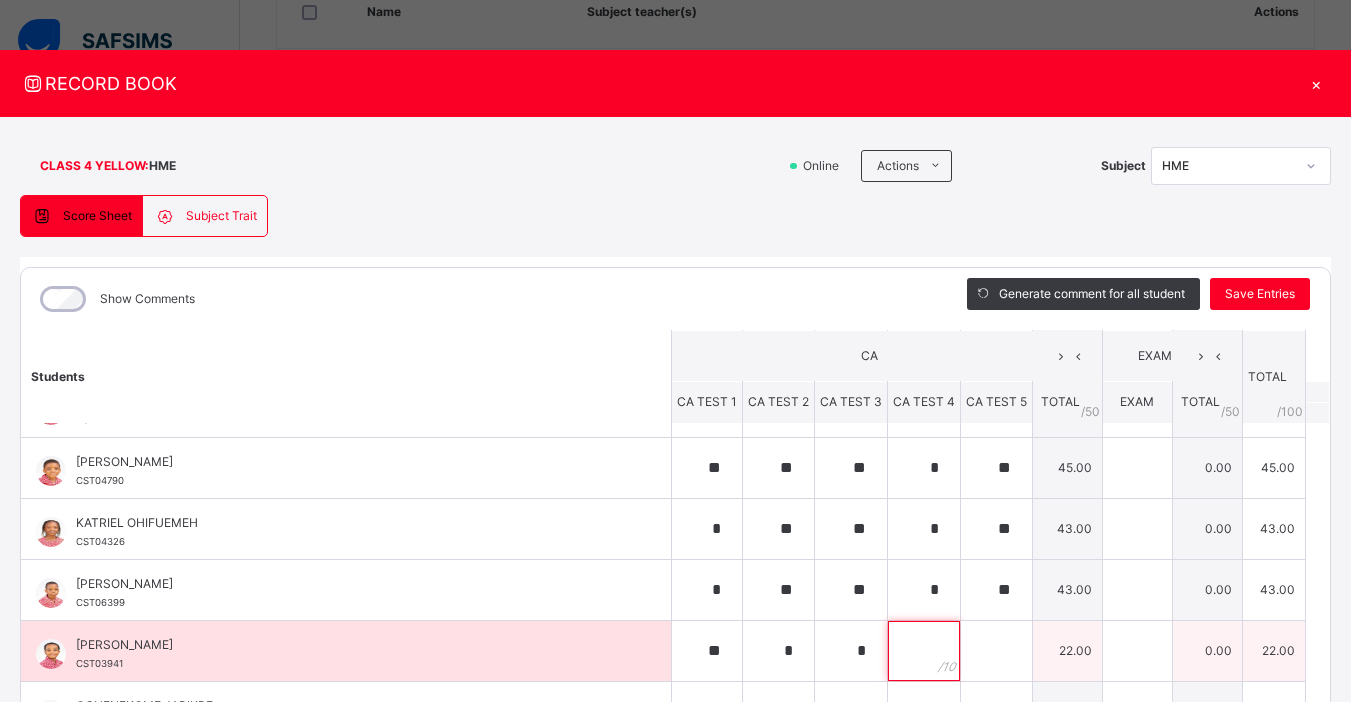 type on "*" 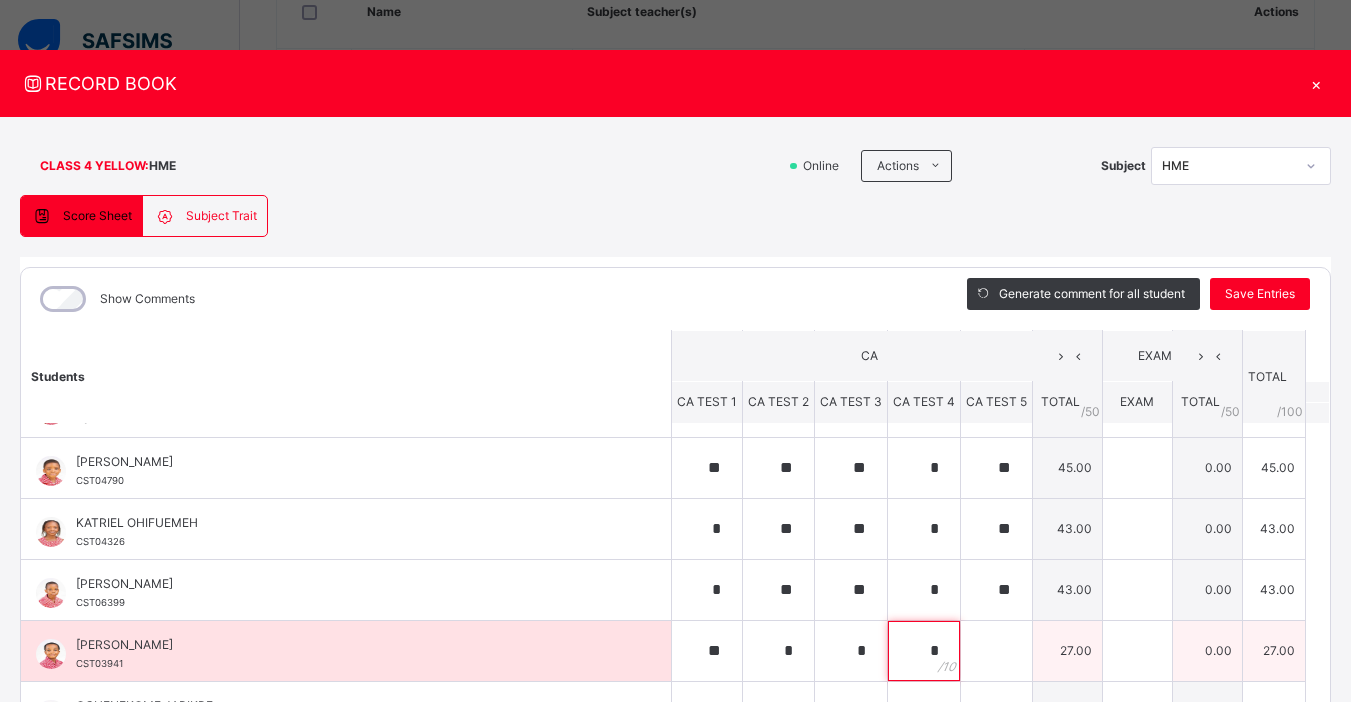 type on "*" 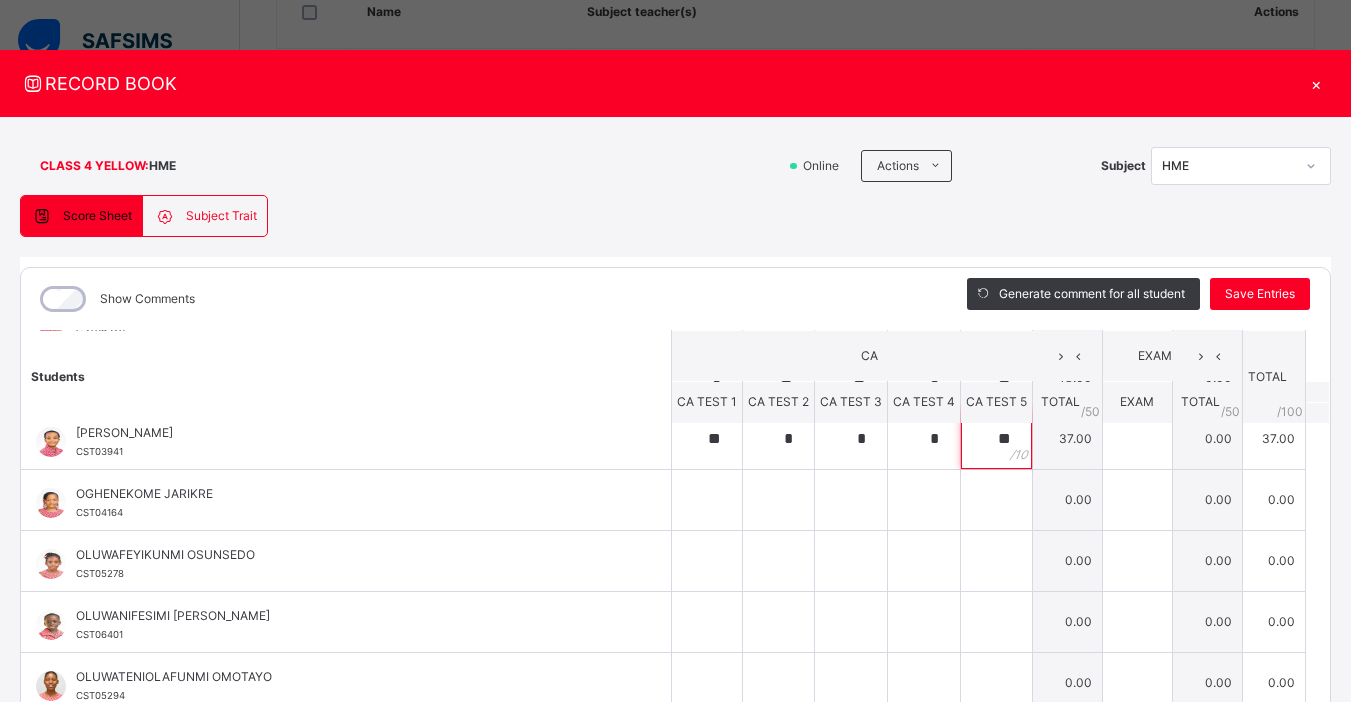 scroll, scrollTop: 628, scrollLeft: 0, axis: vertical 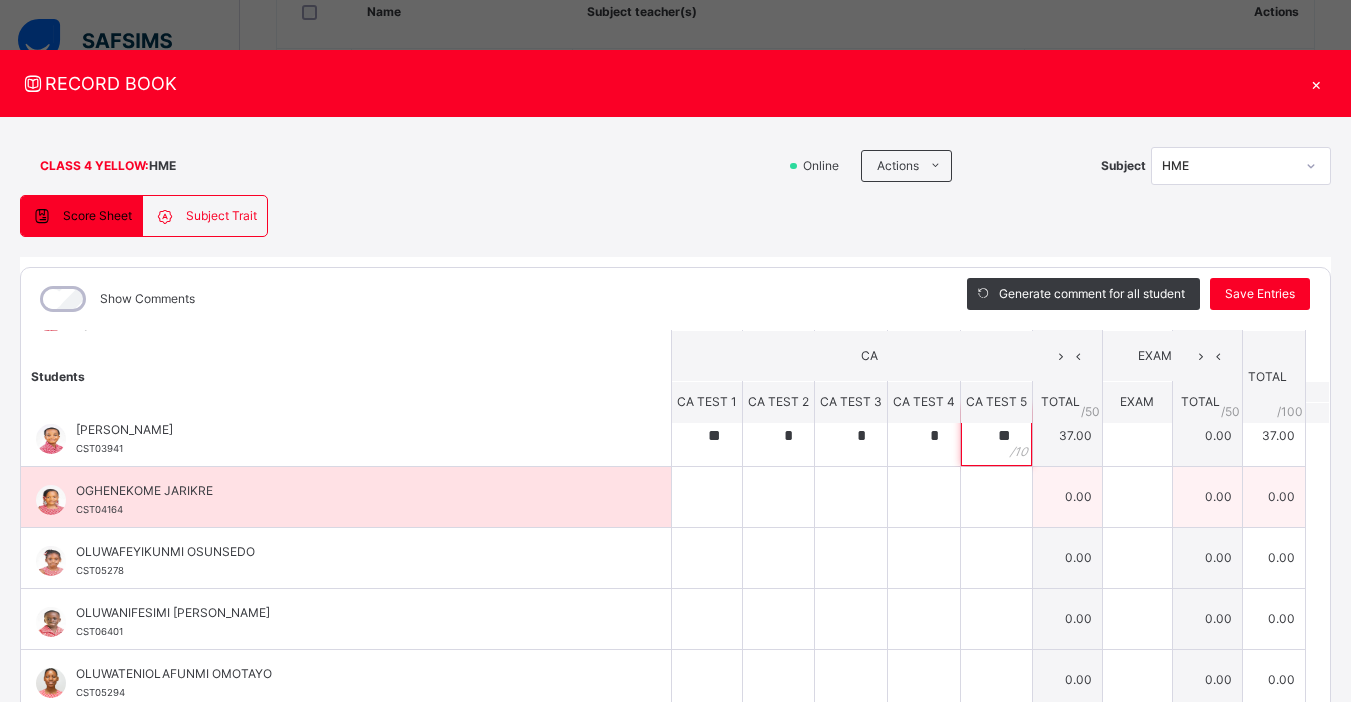 type on "**" 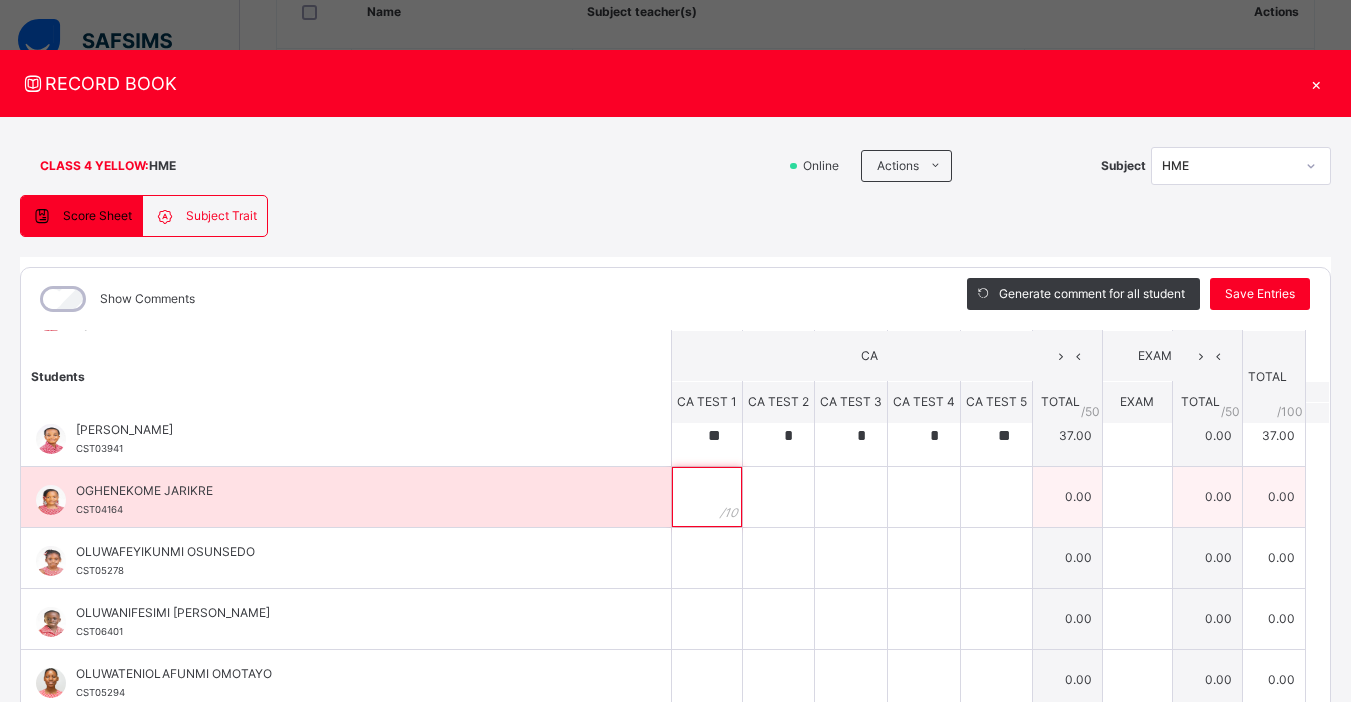 click at bounding box center (707, 497) 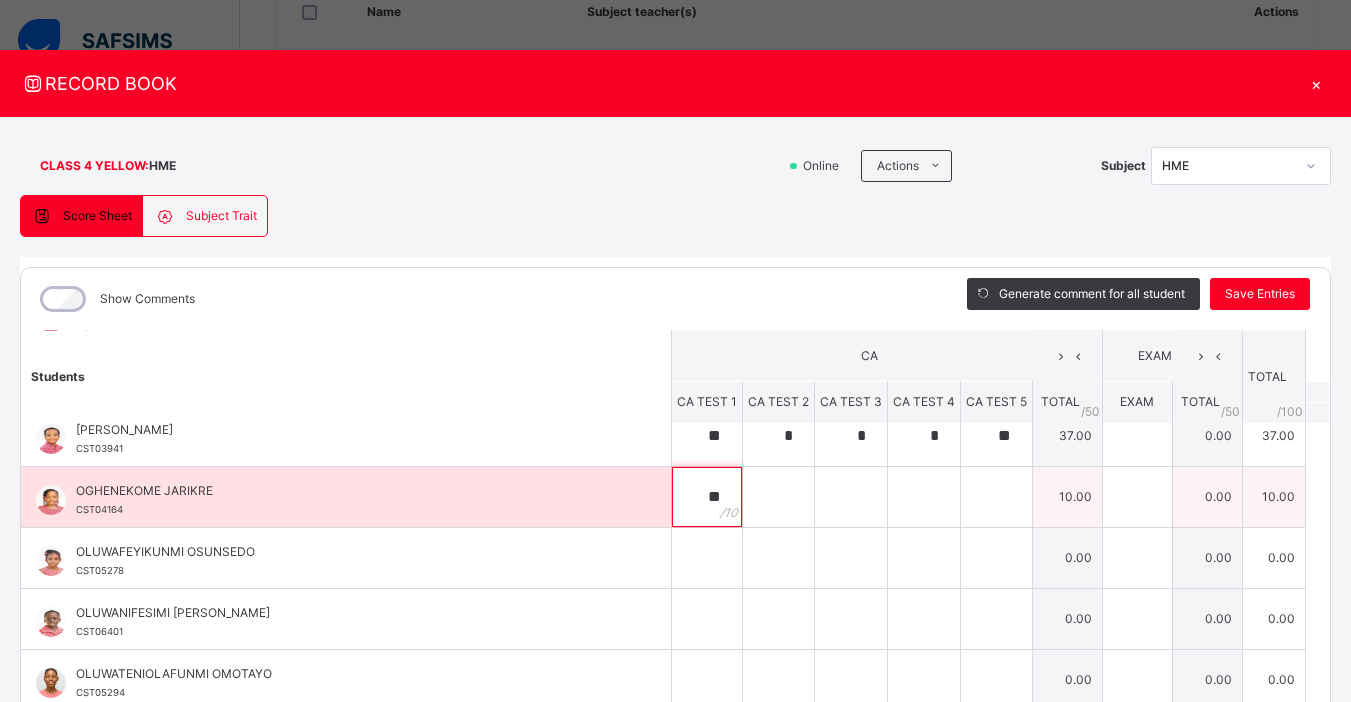 type on "**" 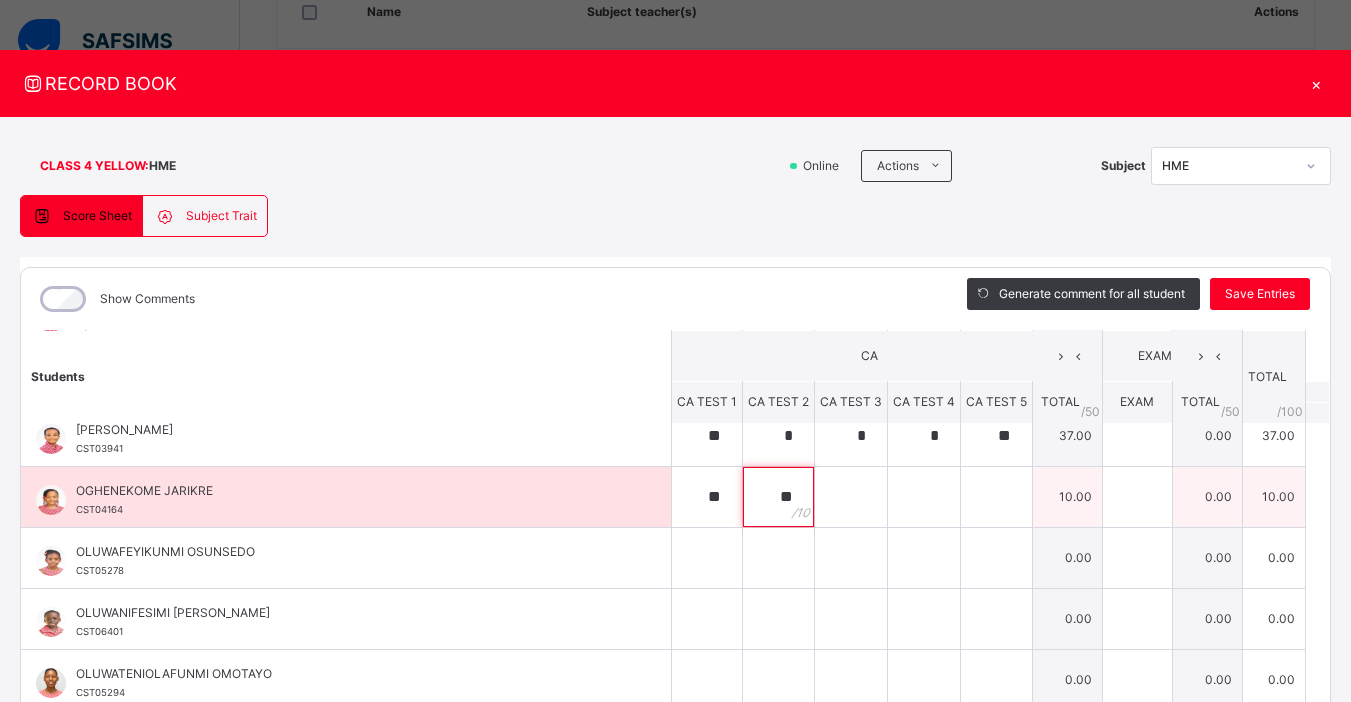 type on "*" 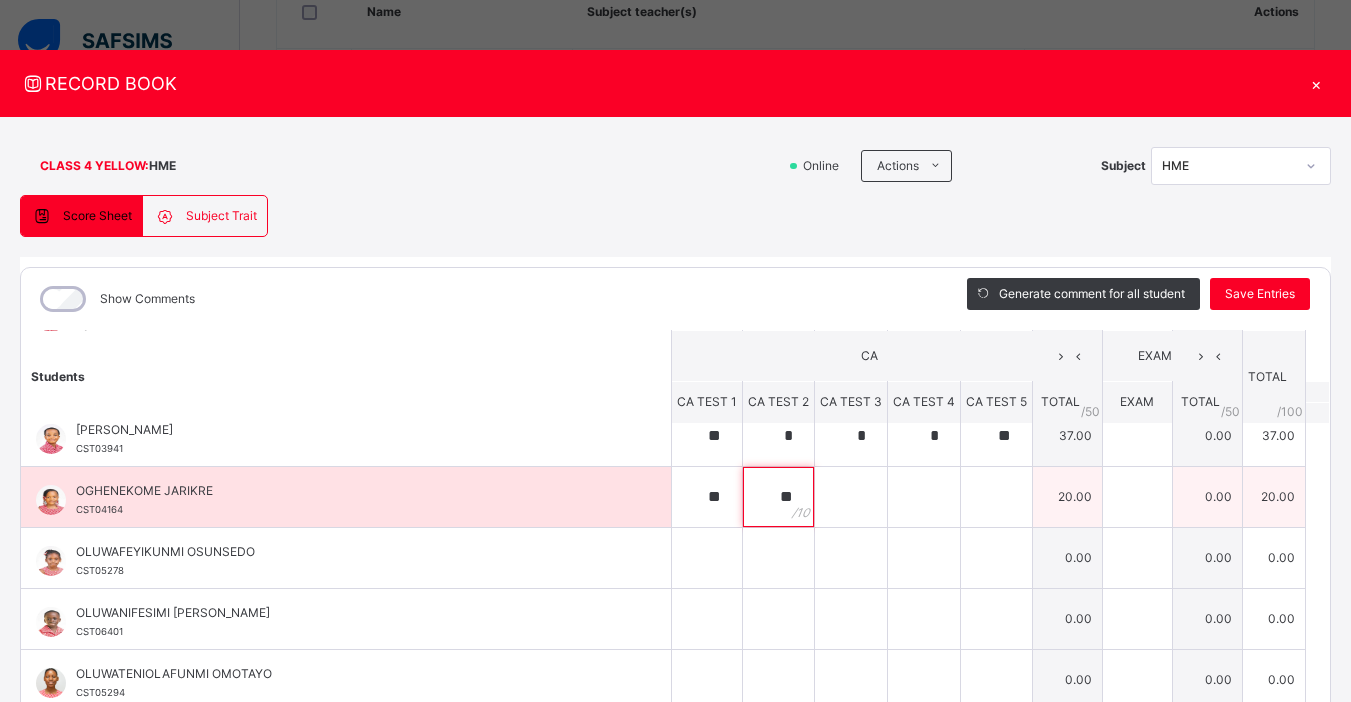 type on "**" 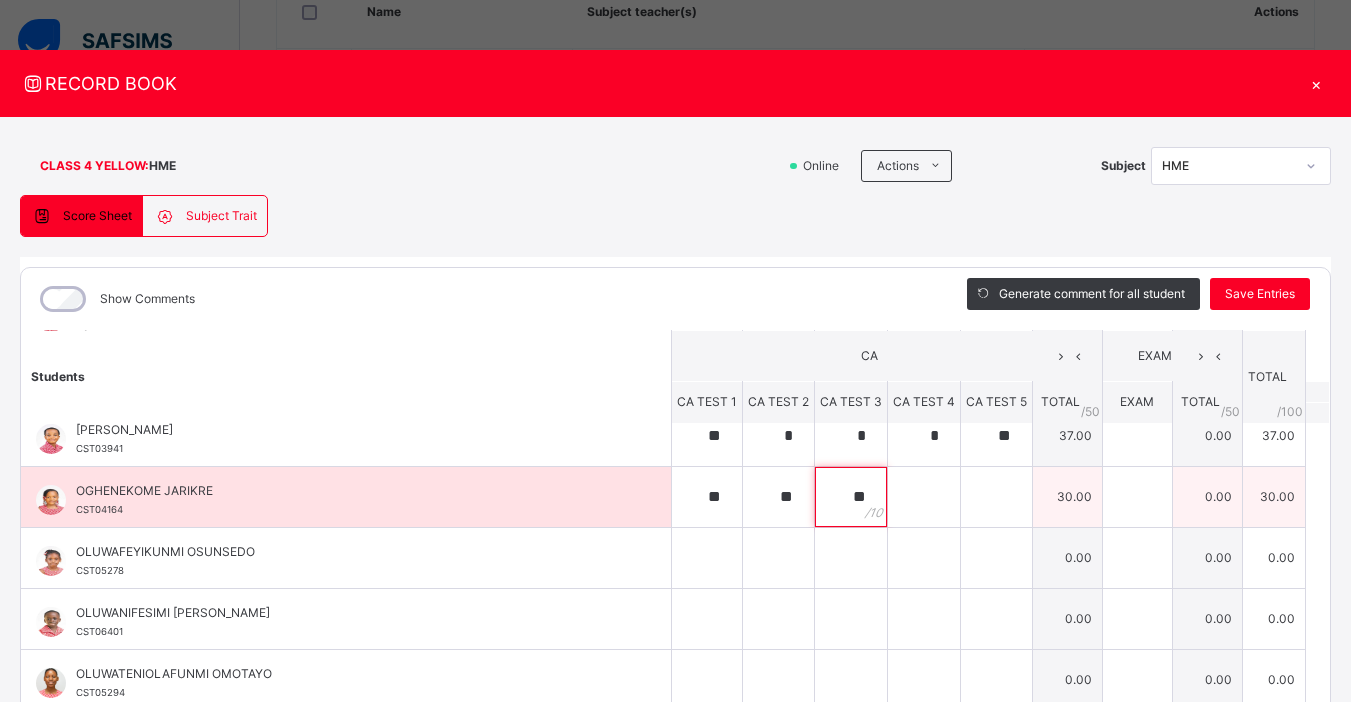 type on "**" 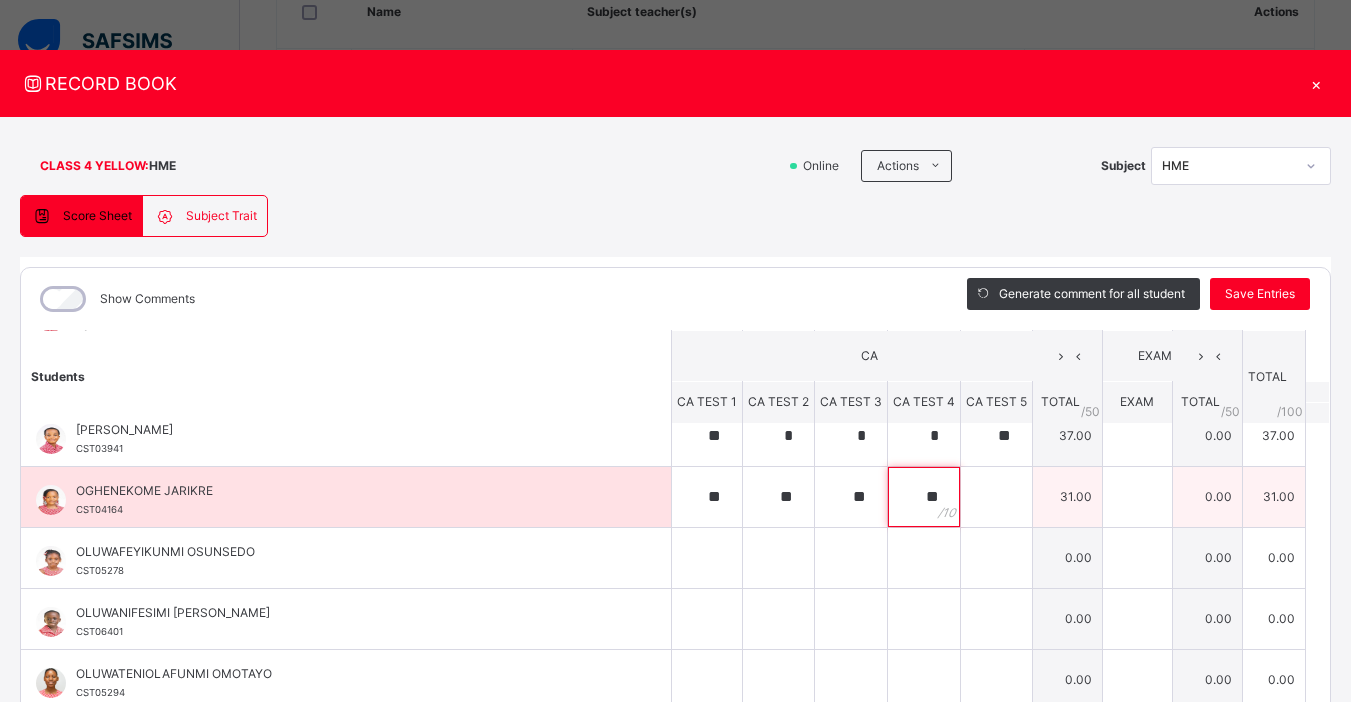 type on "**" 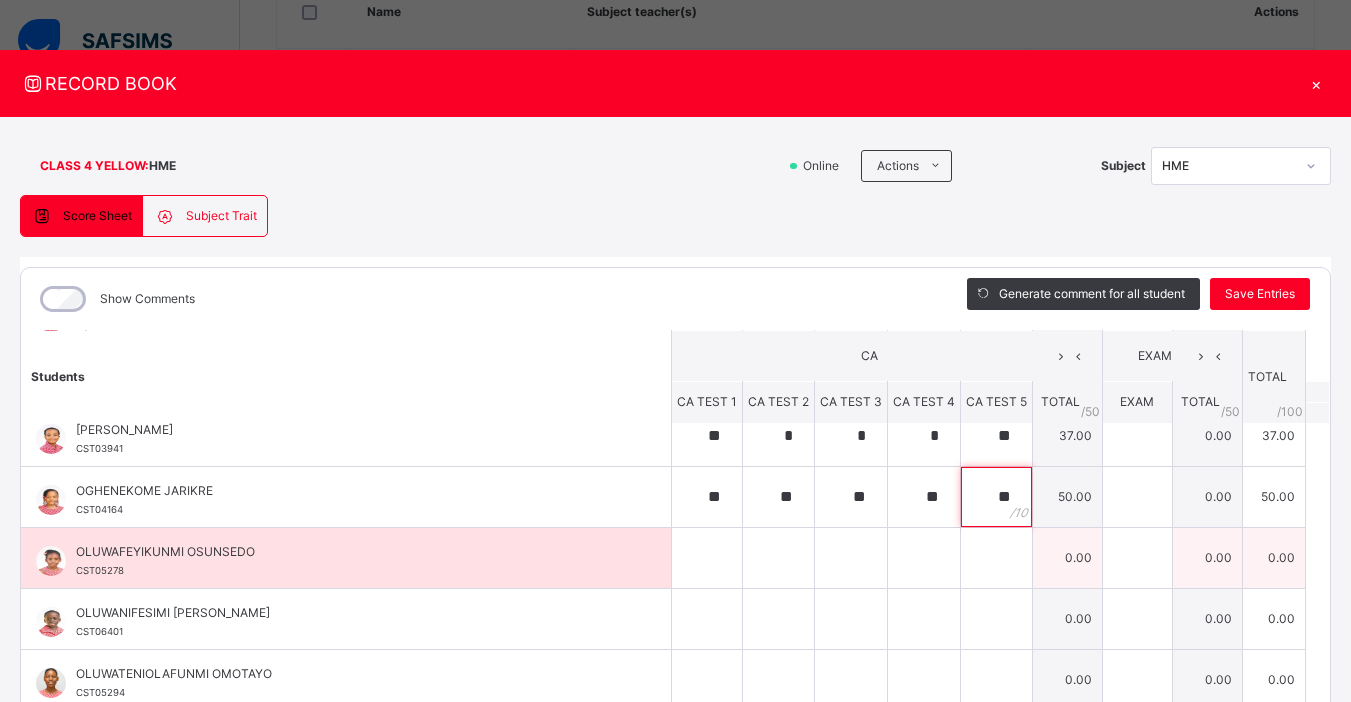 type on "**" 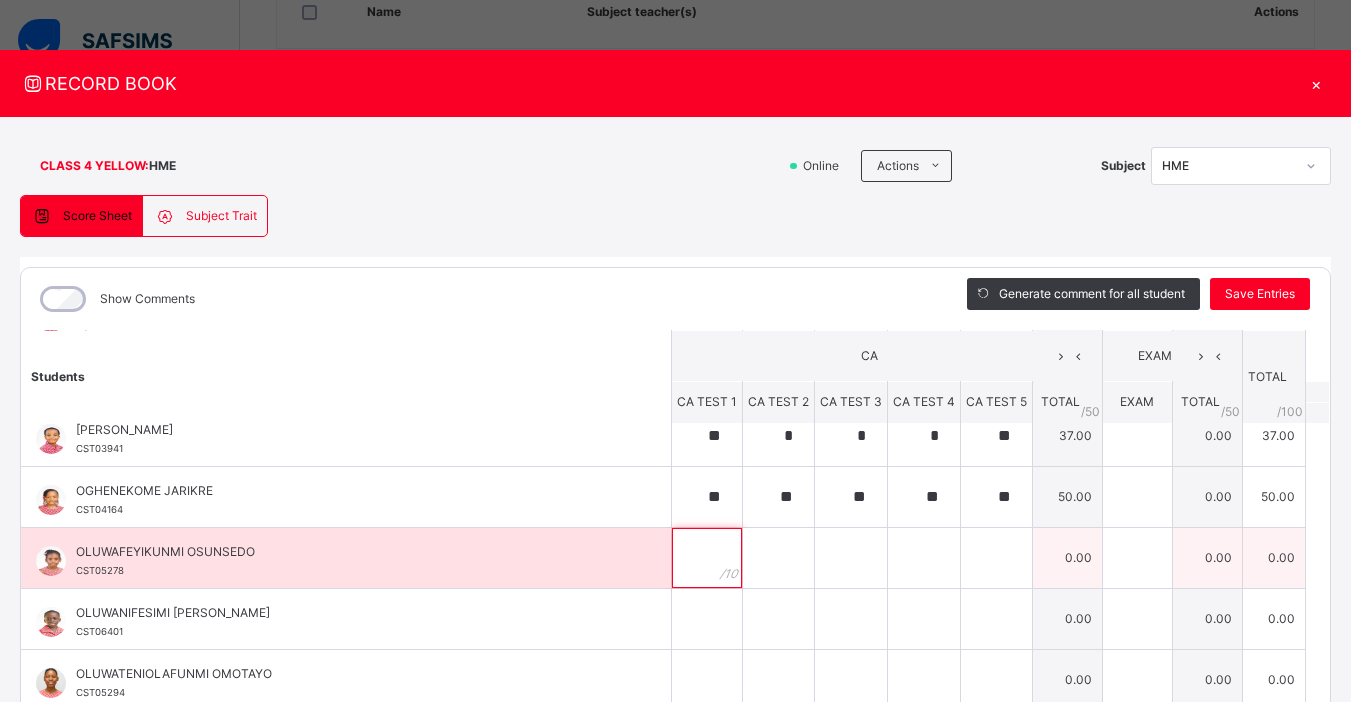 click at bounding box center (707, 558) 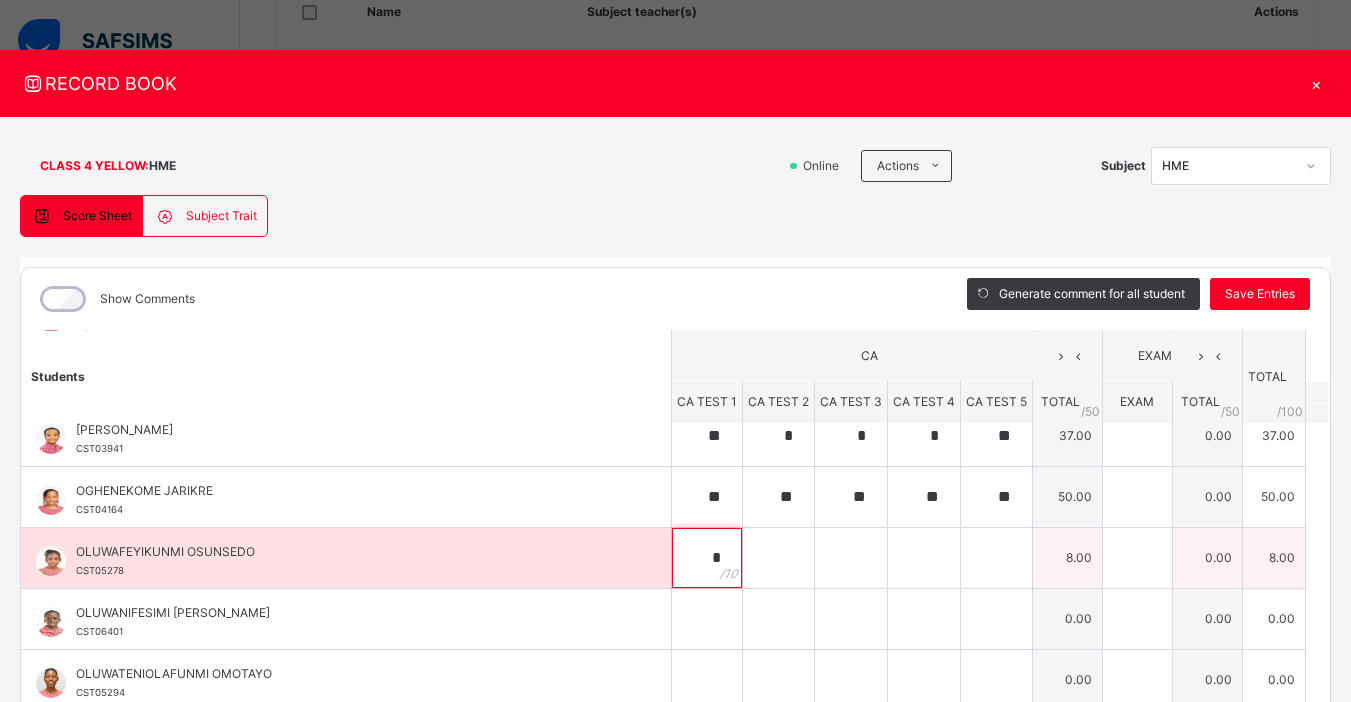 type on "*" 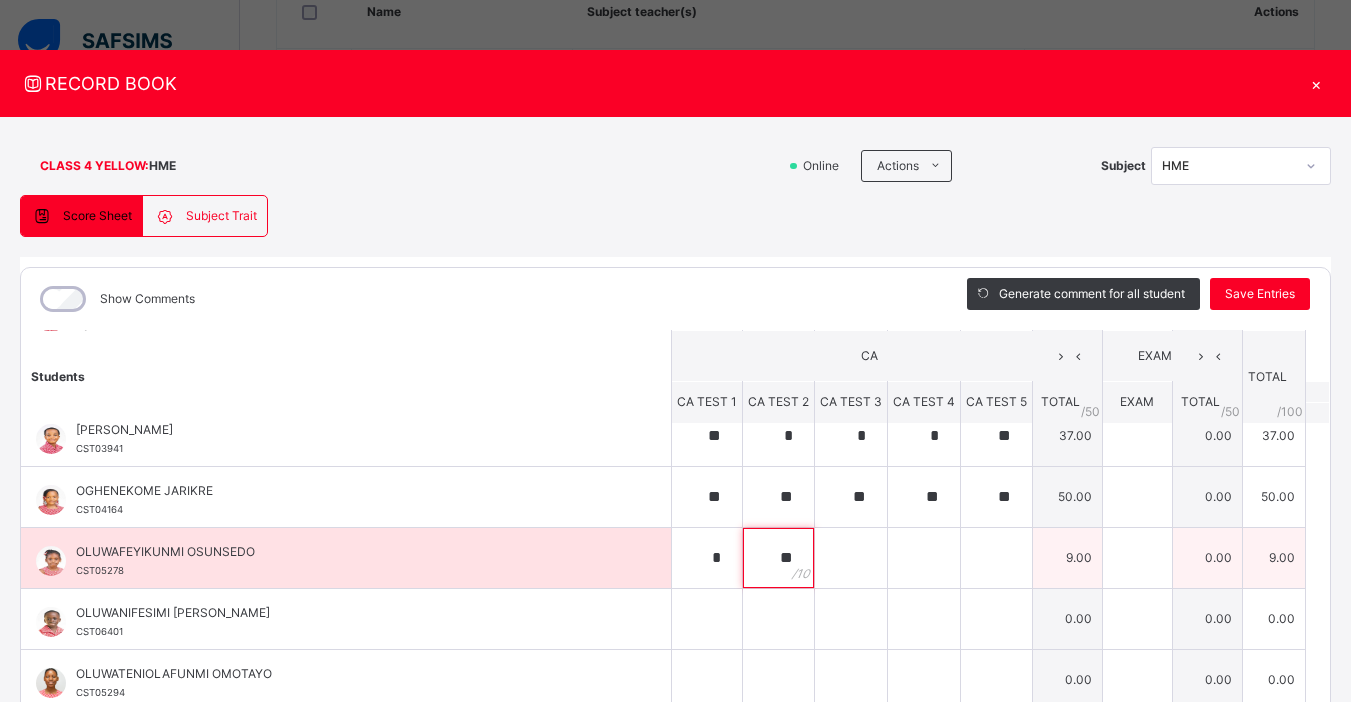type on "**" 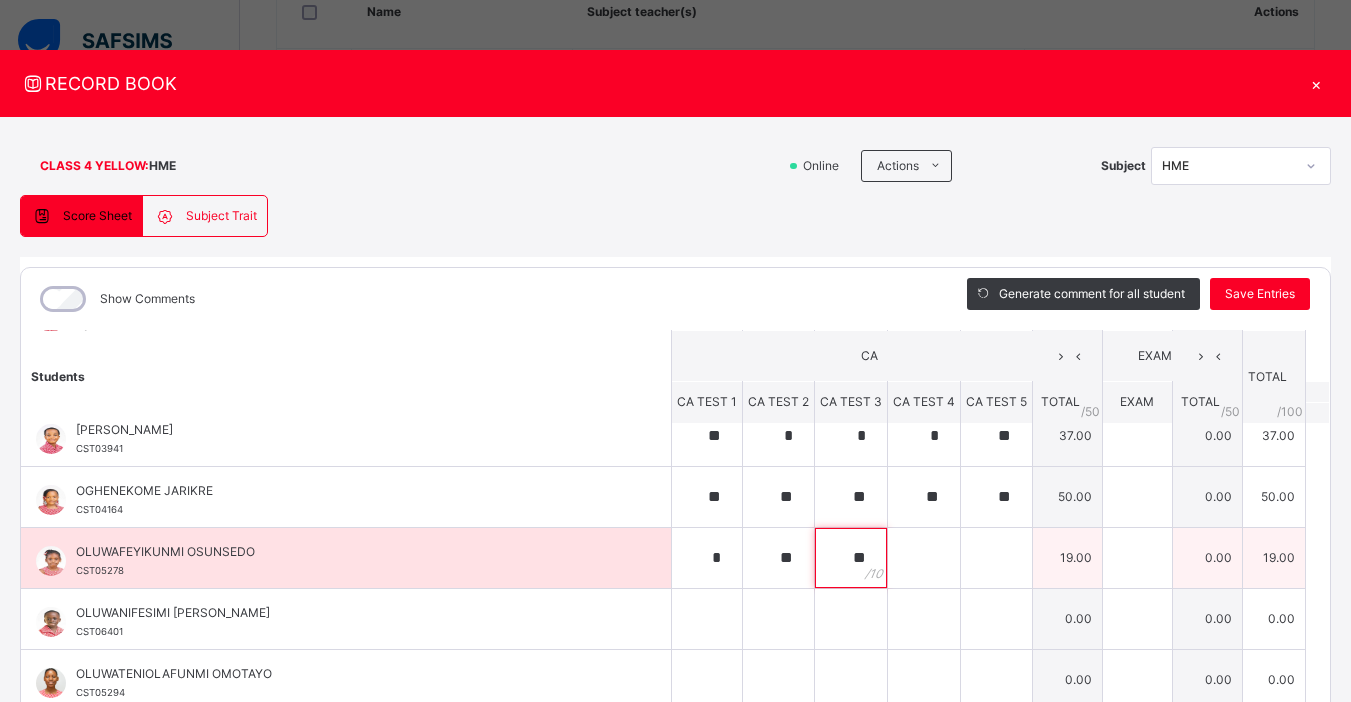 type on "**" 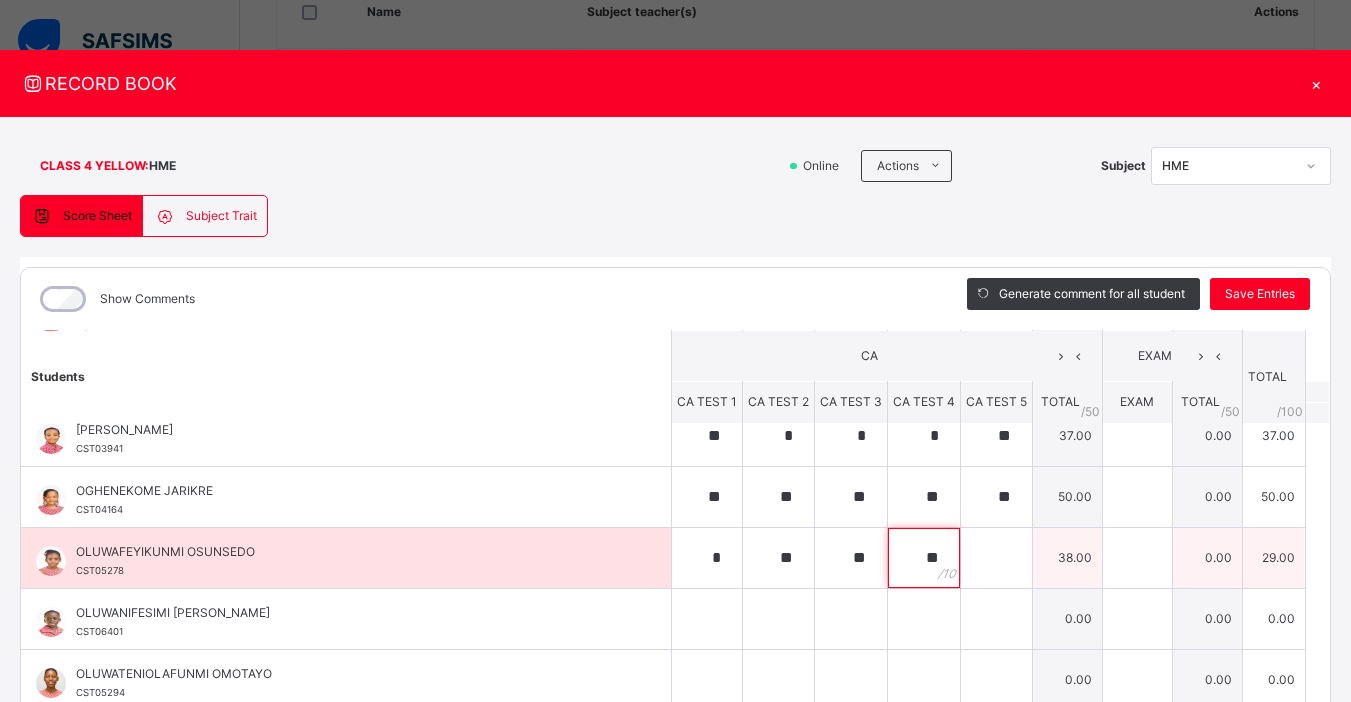 type on "**" 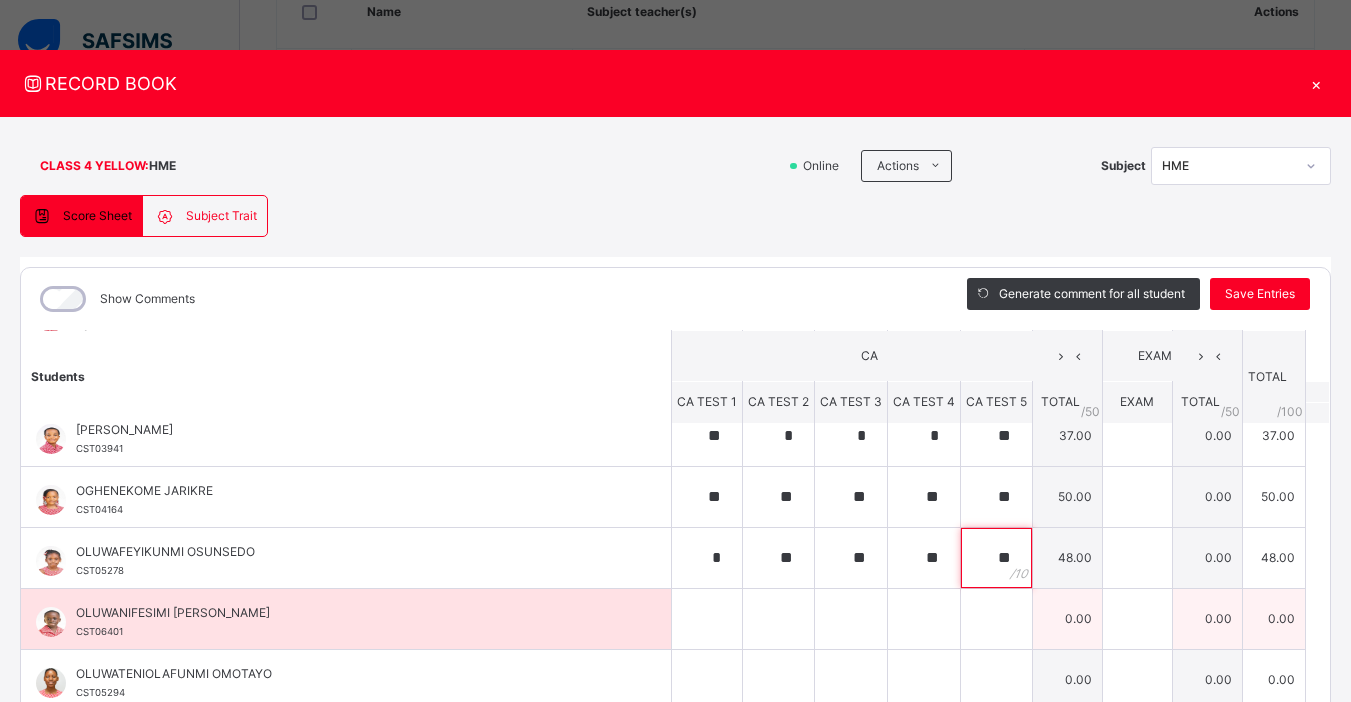 type on "**" 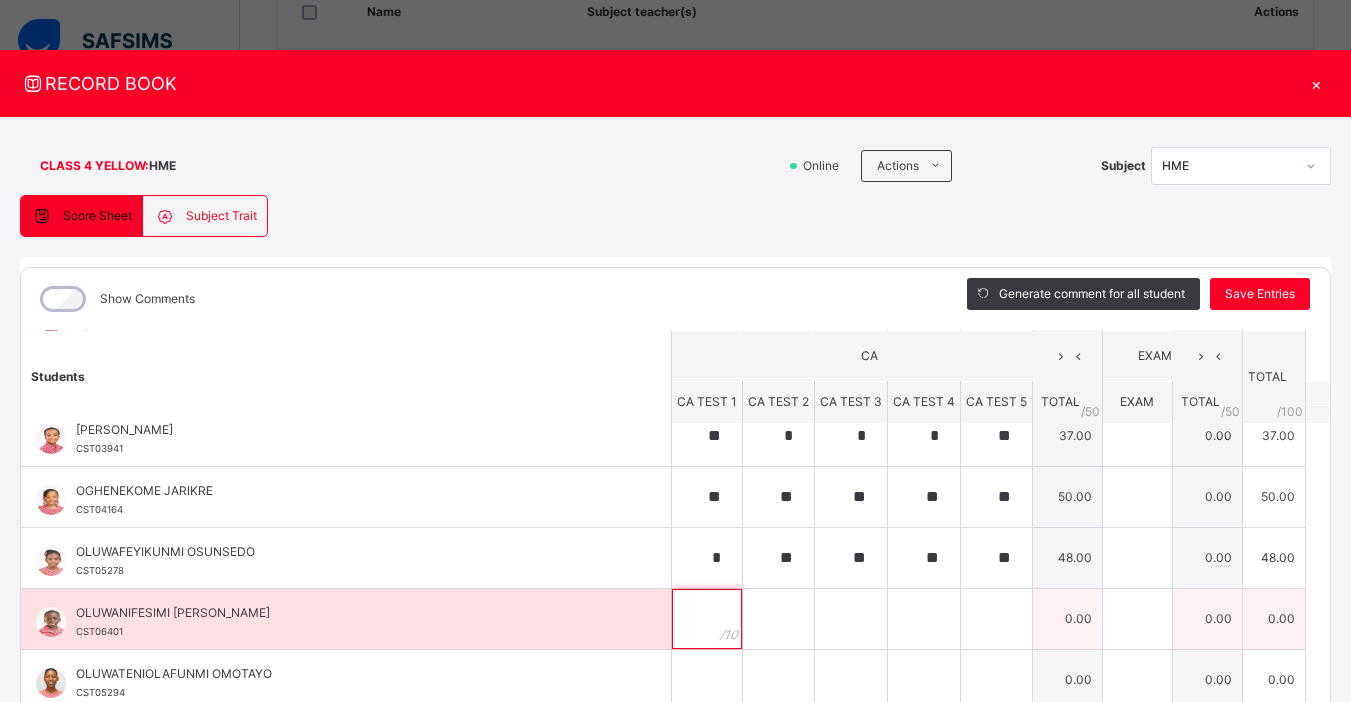 click at bounding box center (707, 619) 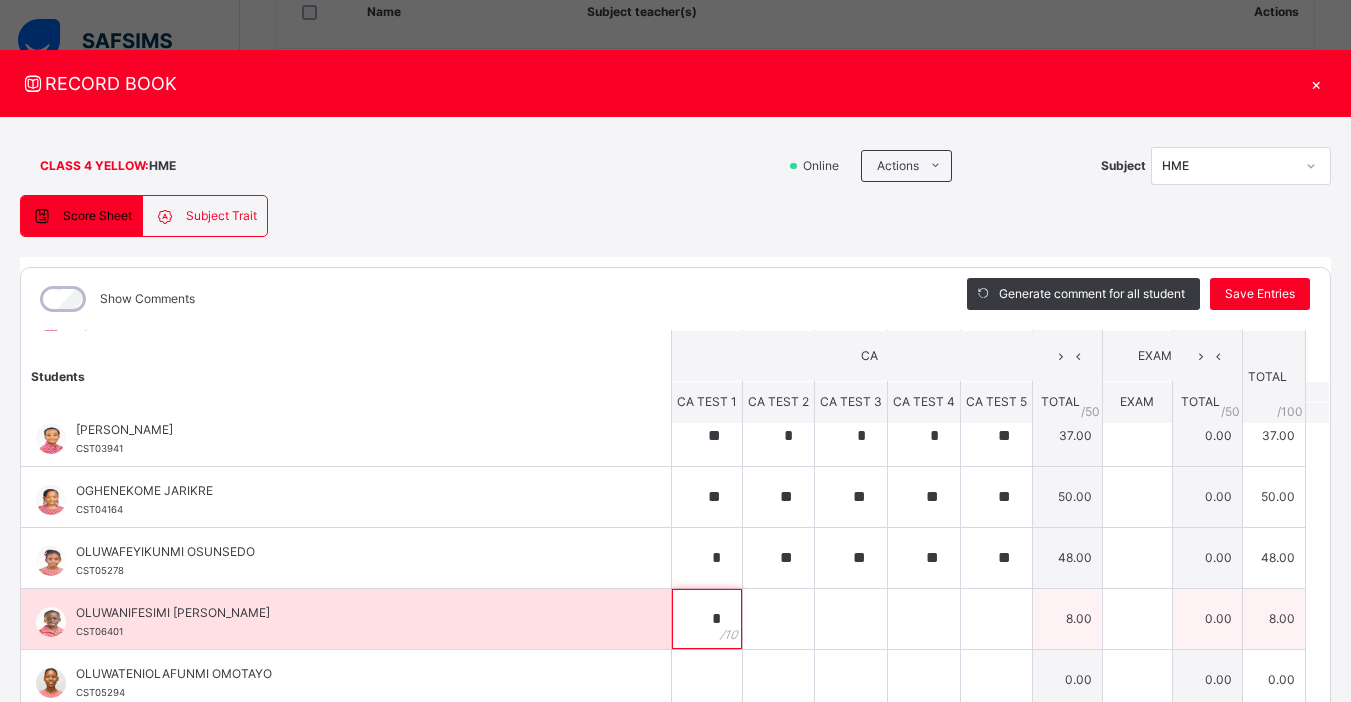 type on "*" 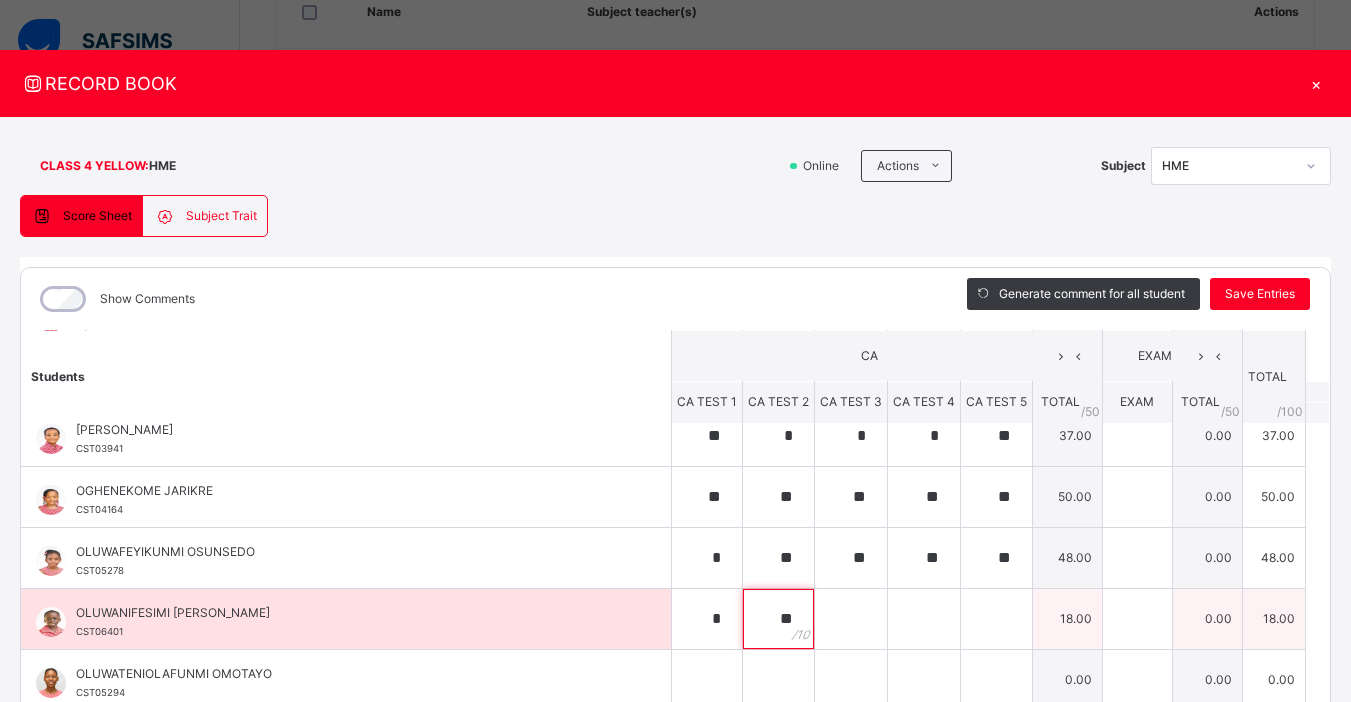 type on "**" 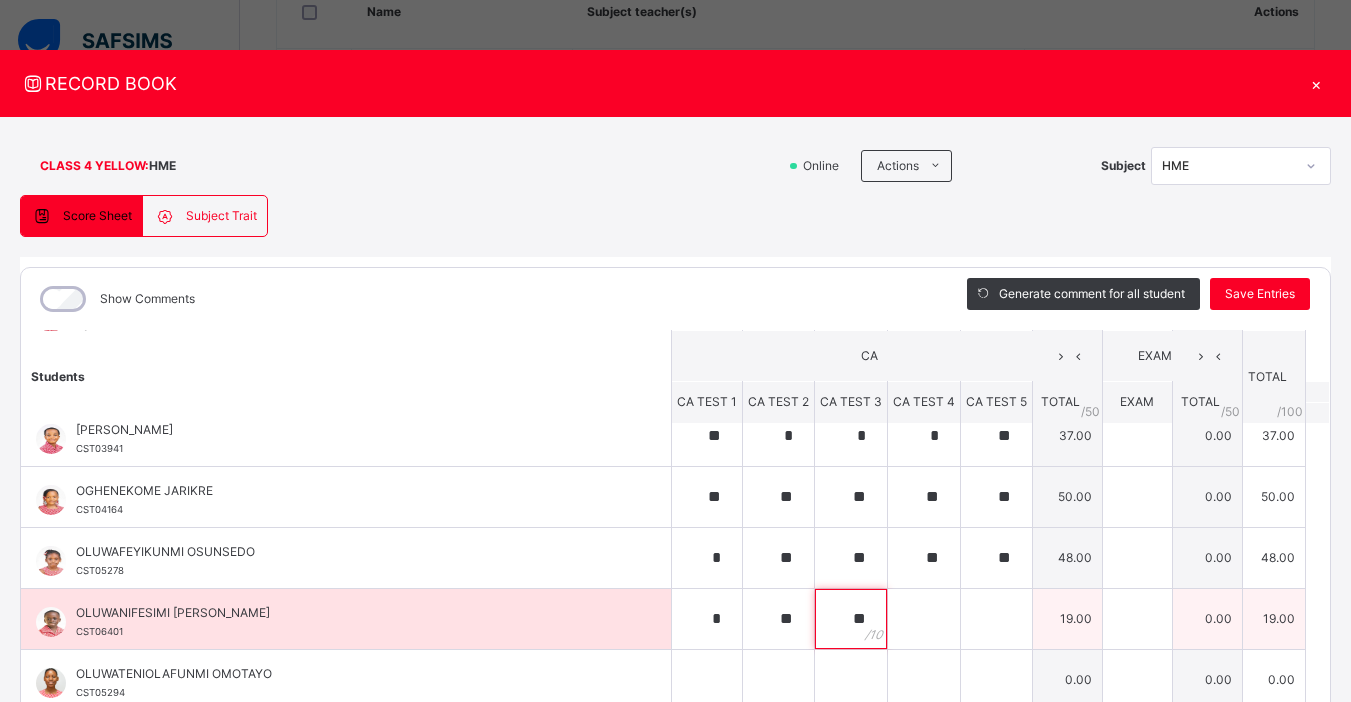 type on "**" 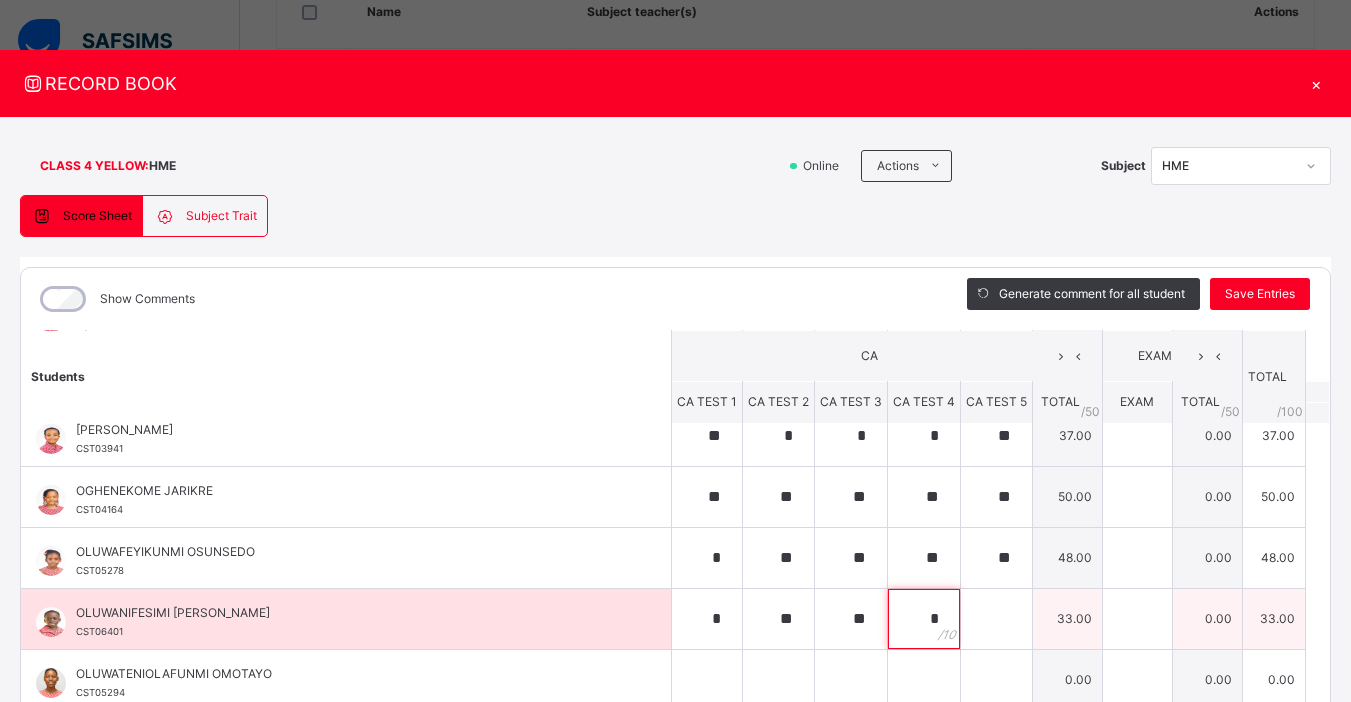 type on "*" 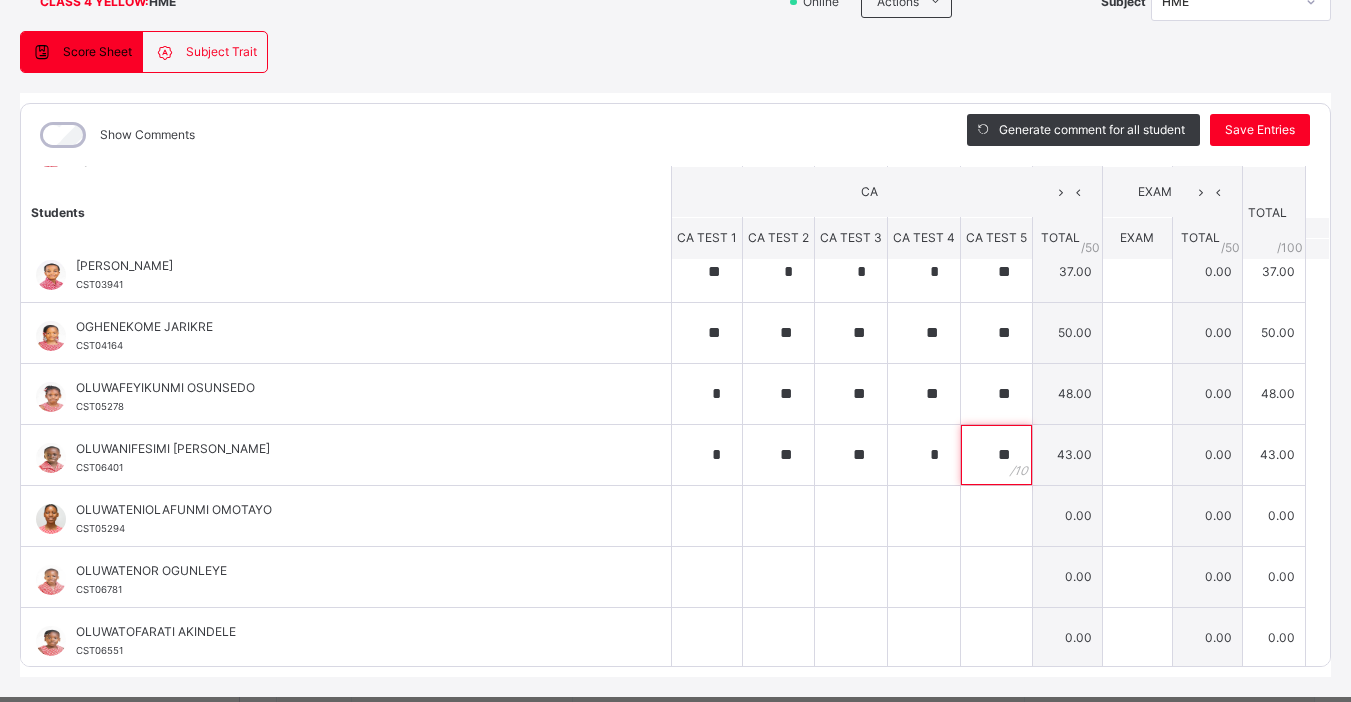 scroll, scrollTop: 209, scrollLeft: 0, axis: vertical 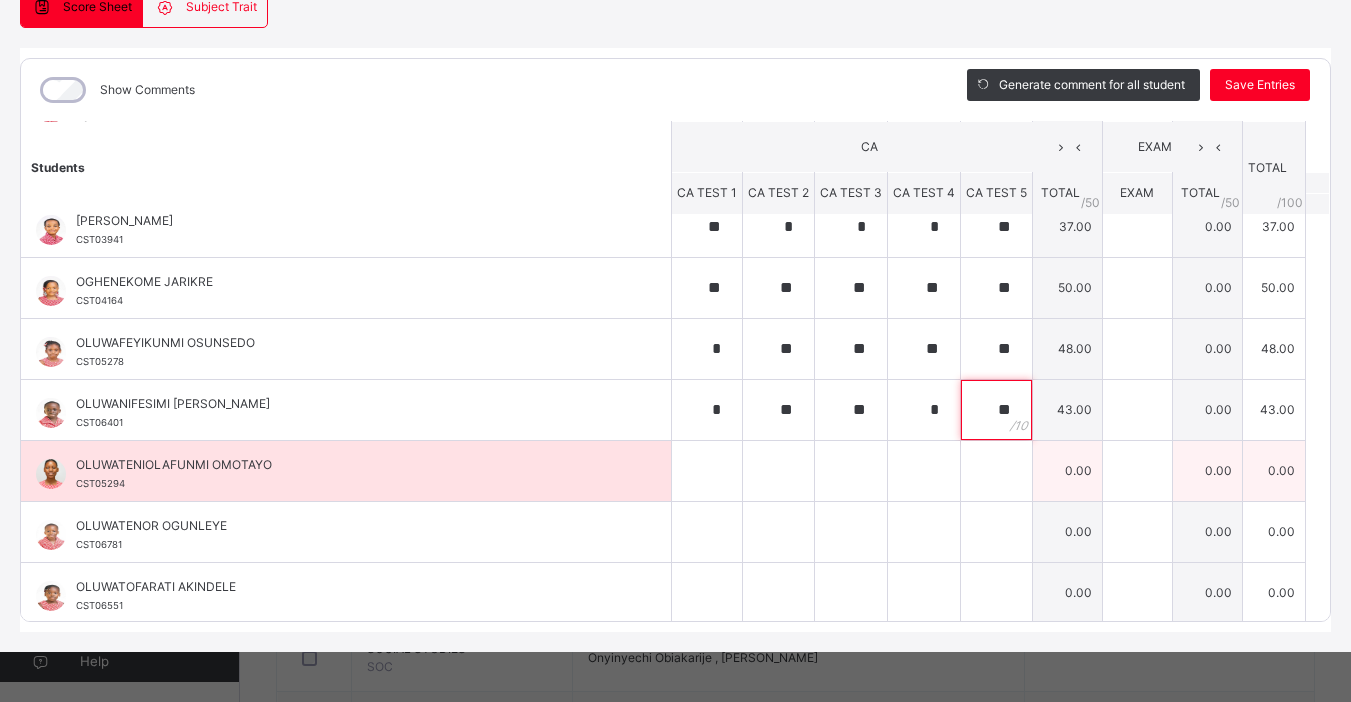 type on "**" 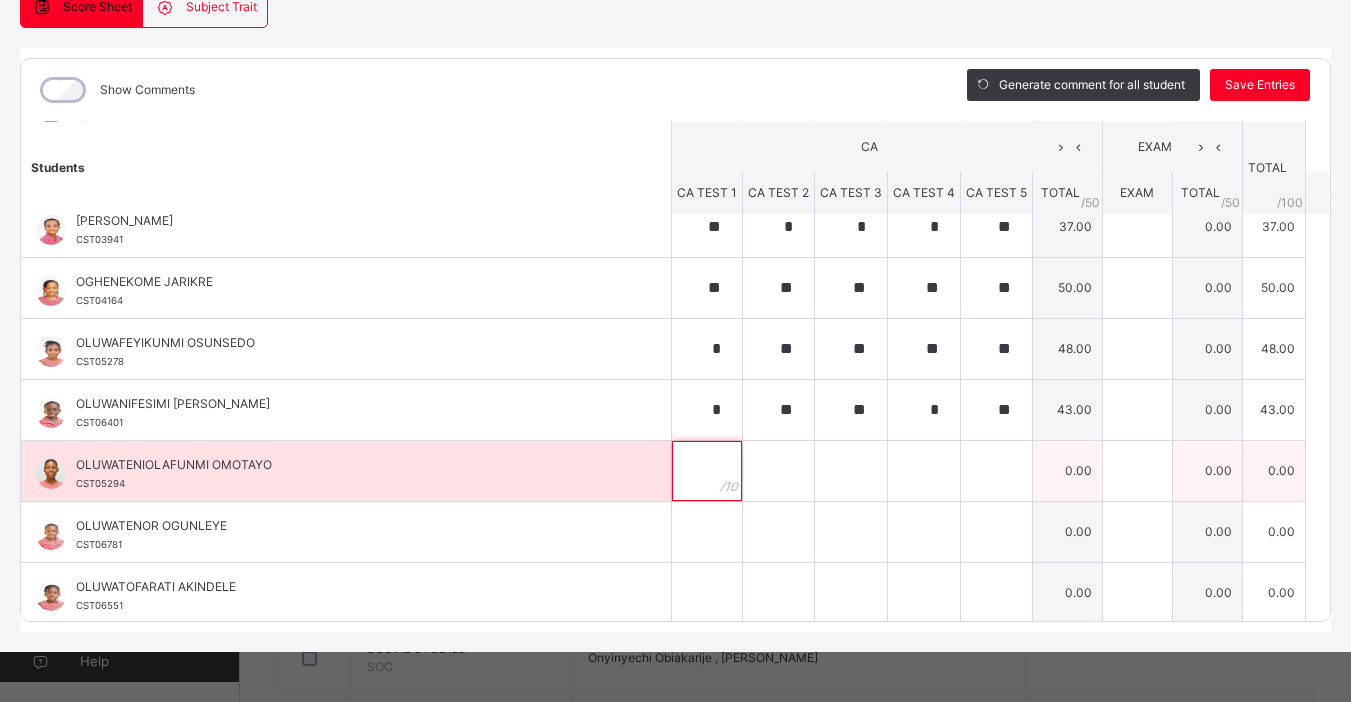 click at bounding box center [707, 471] 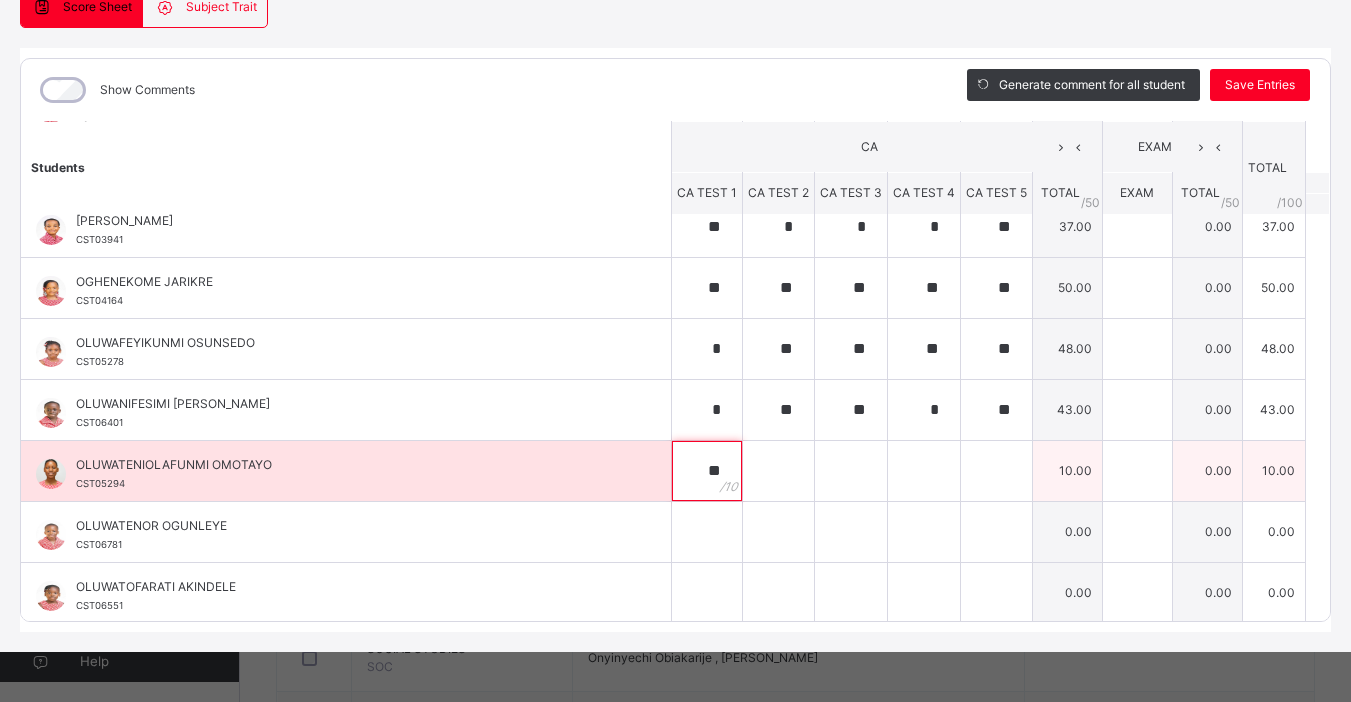 type on "**" 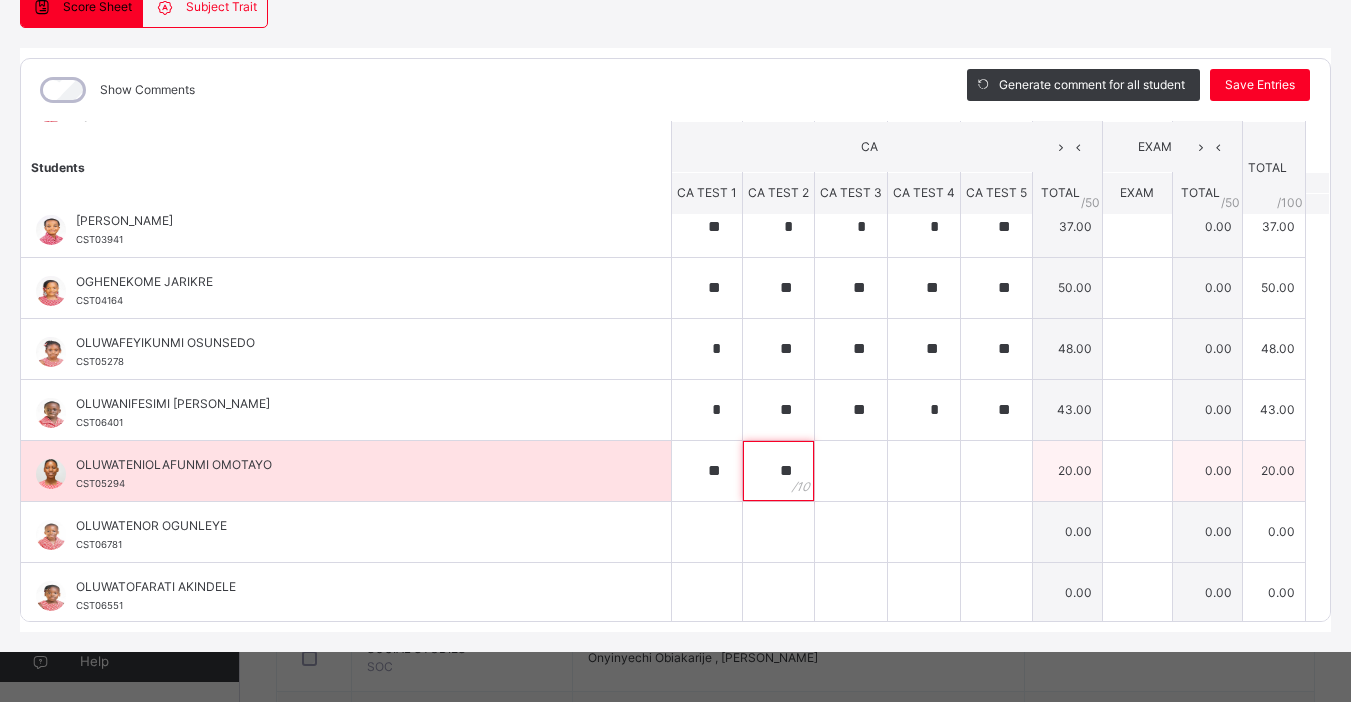 type on "**" 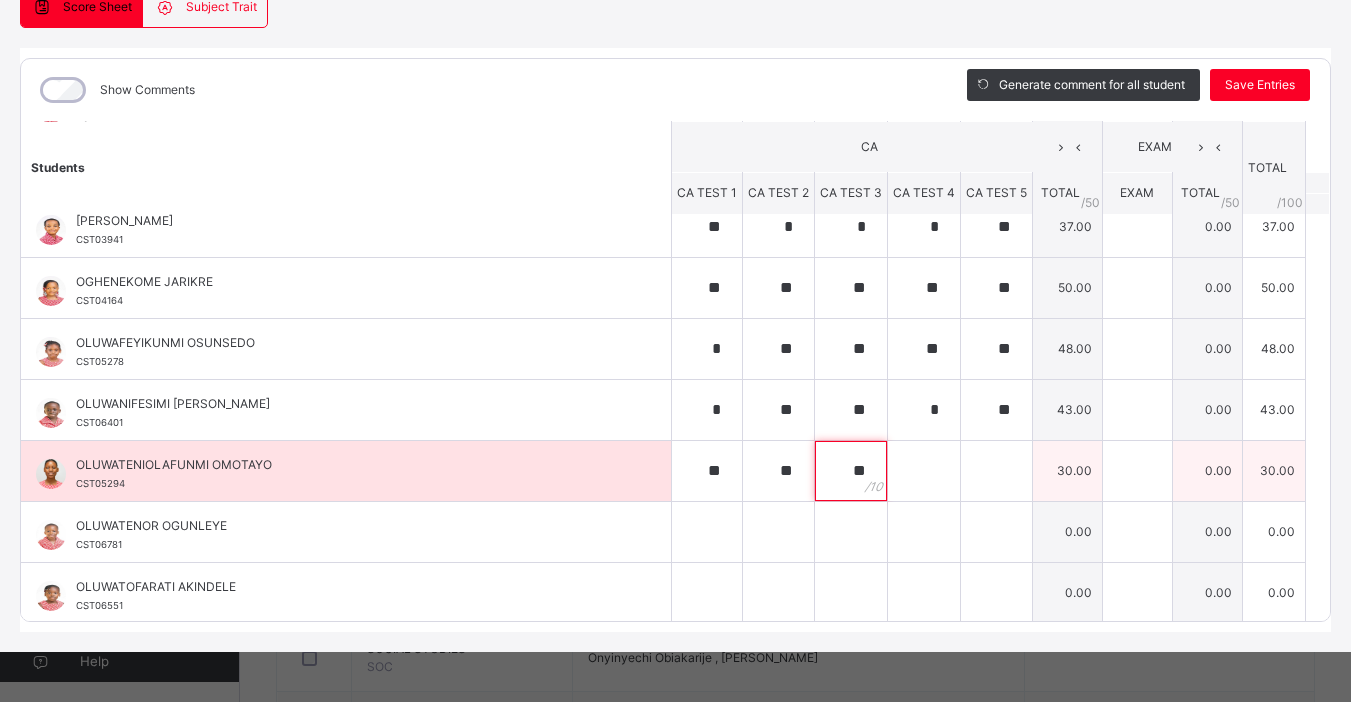 type 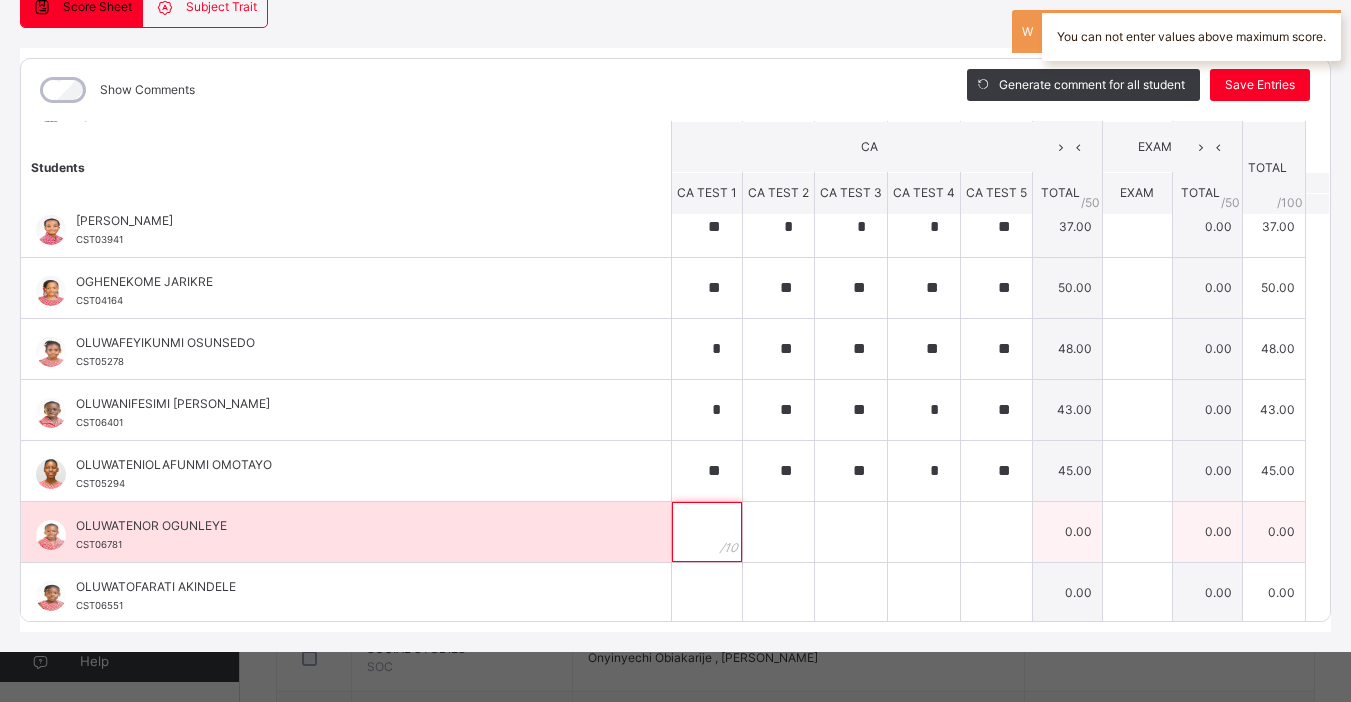 click at bounding box center [707, 532] 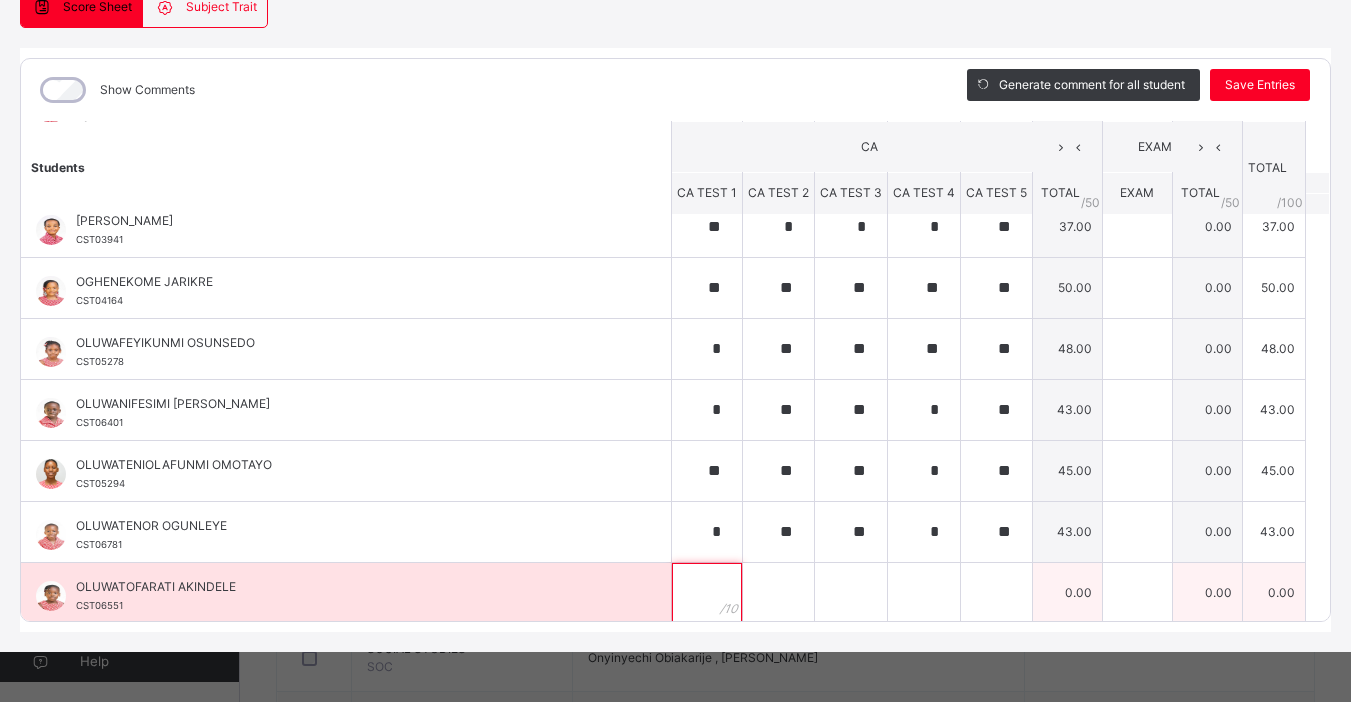 click at bounding box center [707, 593] 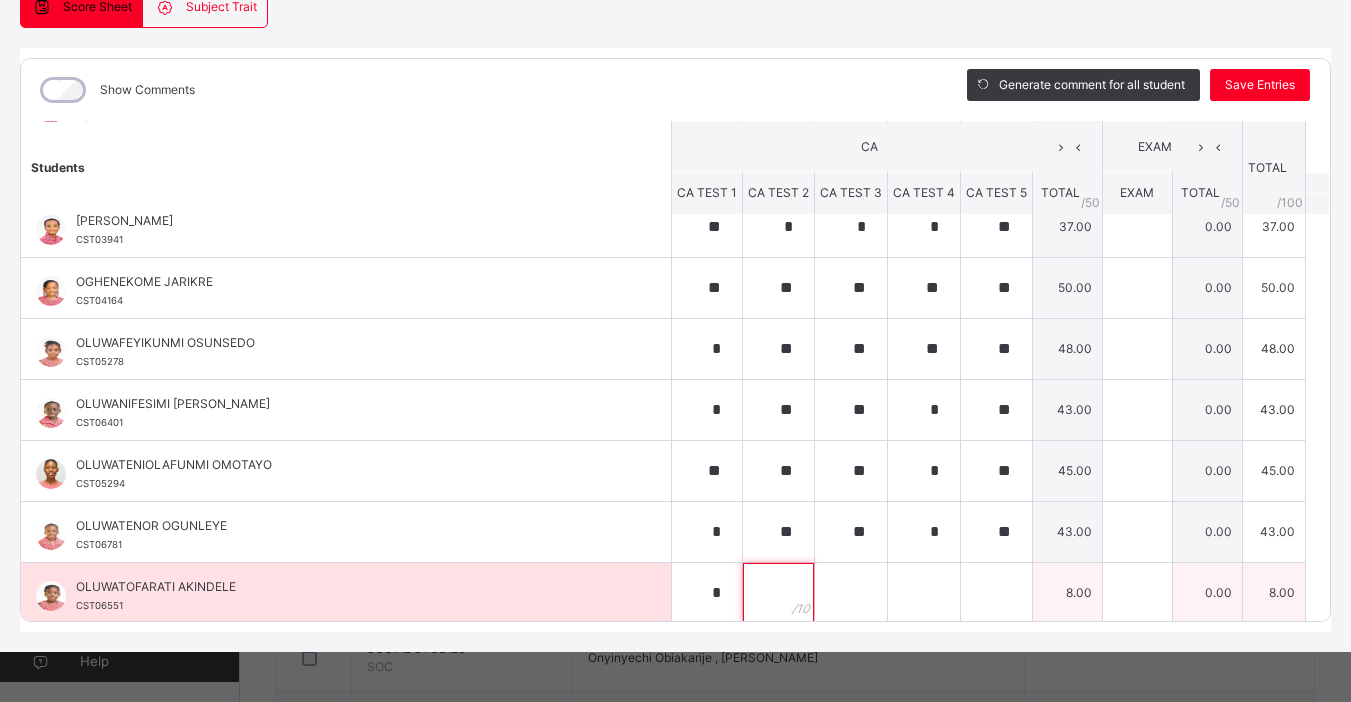 scroll, scrollTop: 630, scrollLeft: 0, axis: vertical 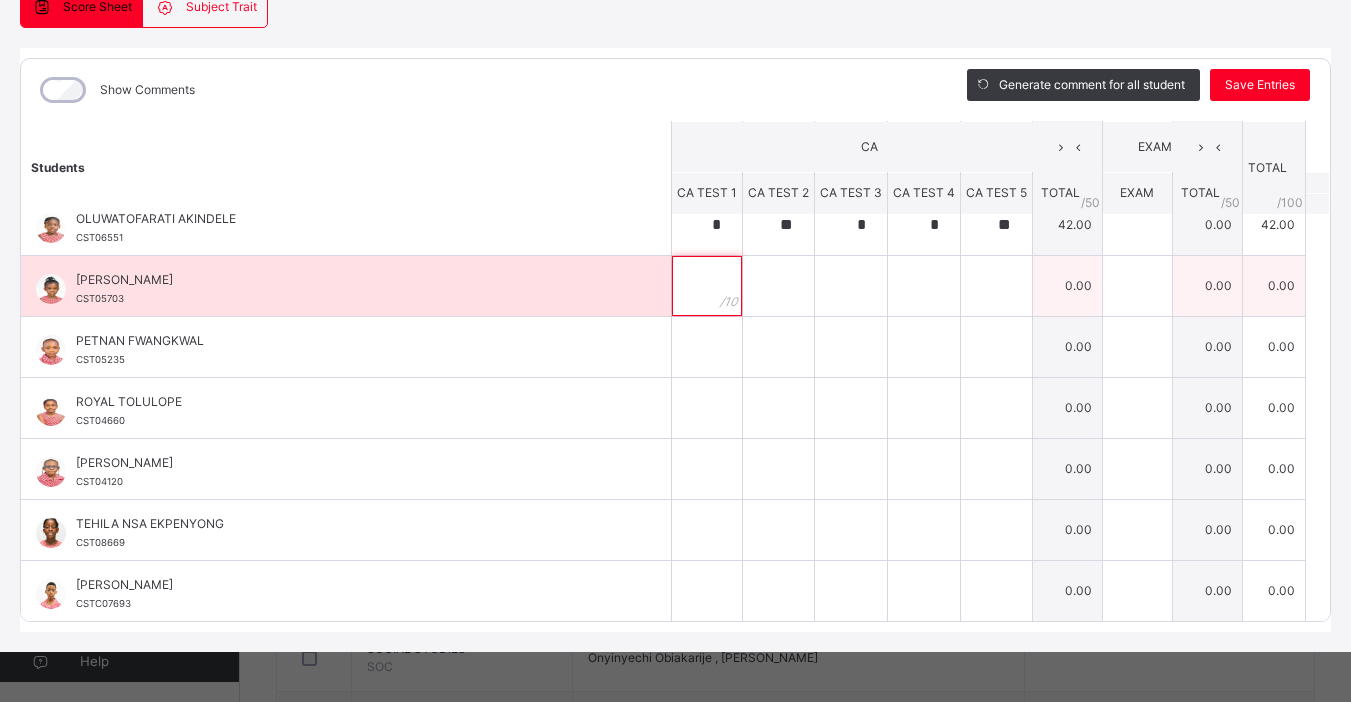 click at bounding box center [707, 286] 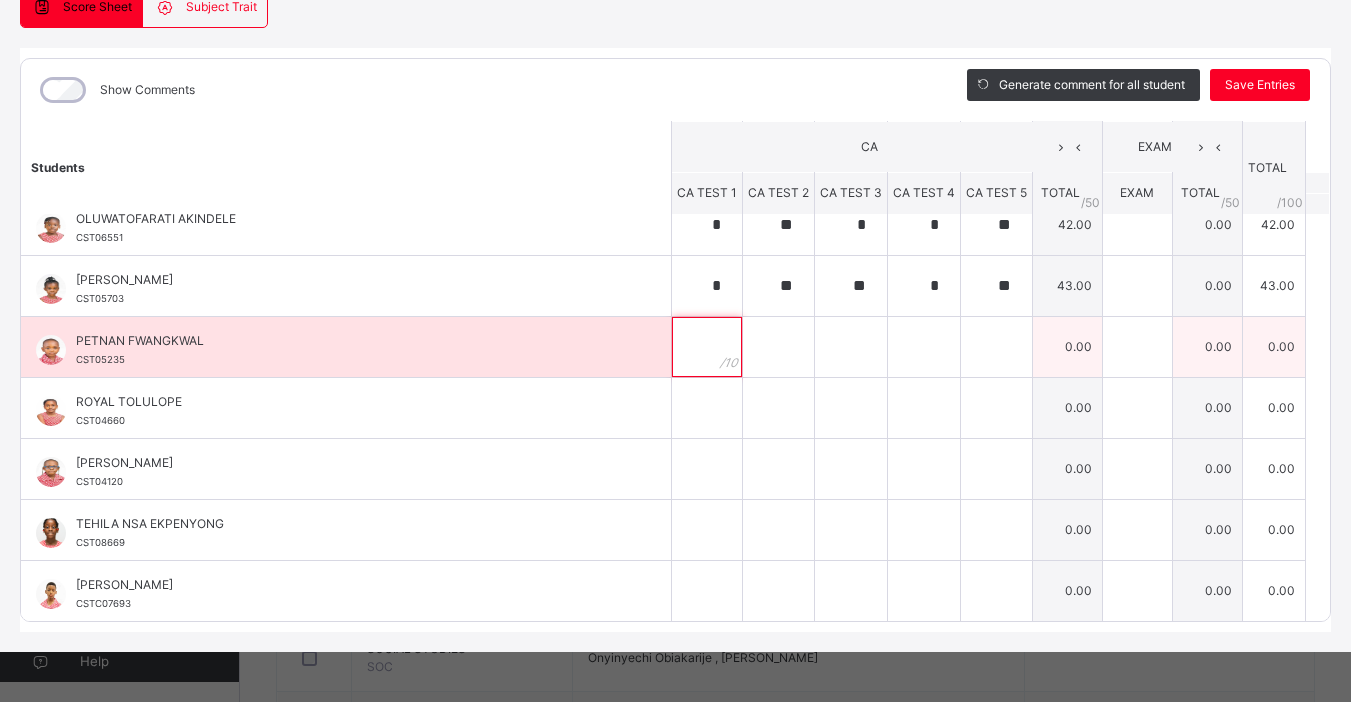 click at bounding box center (707, 347) 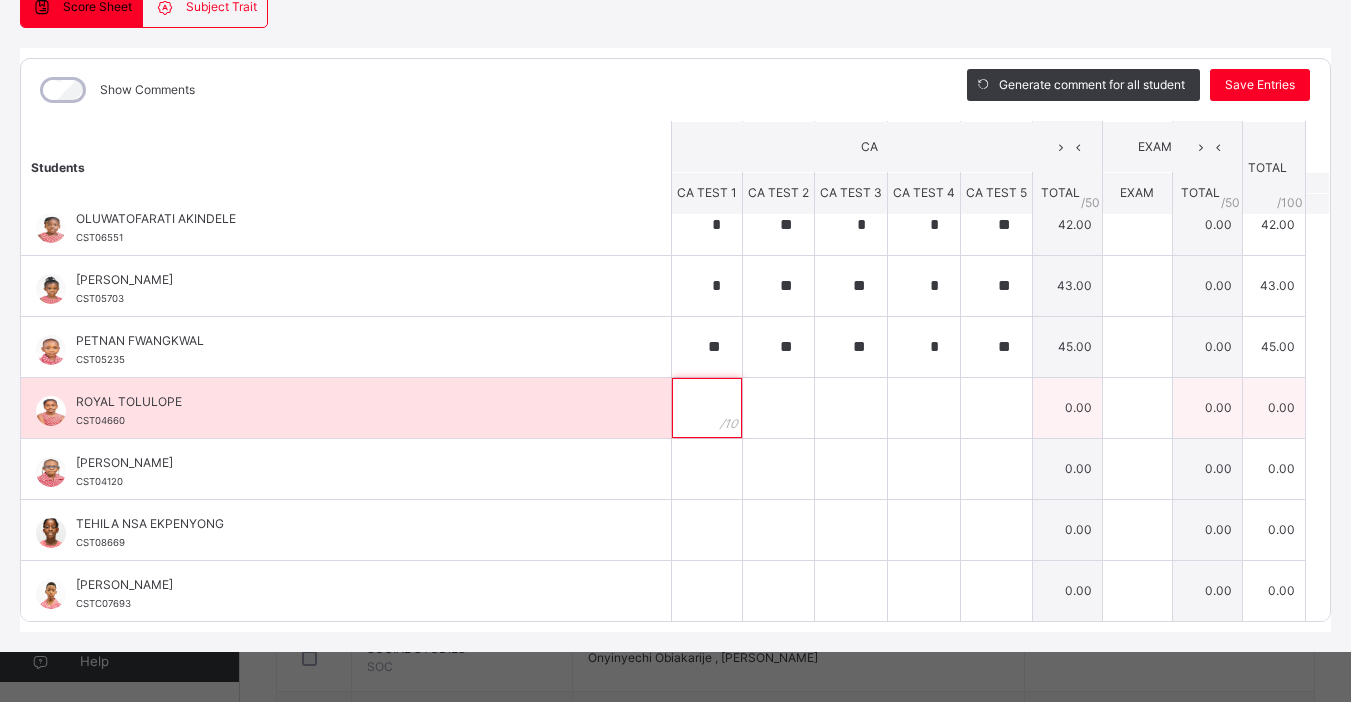 click at bounding box center (707, 408) 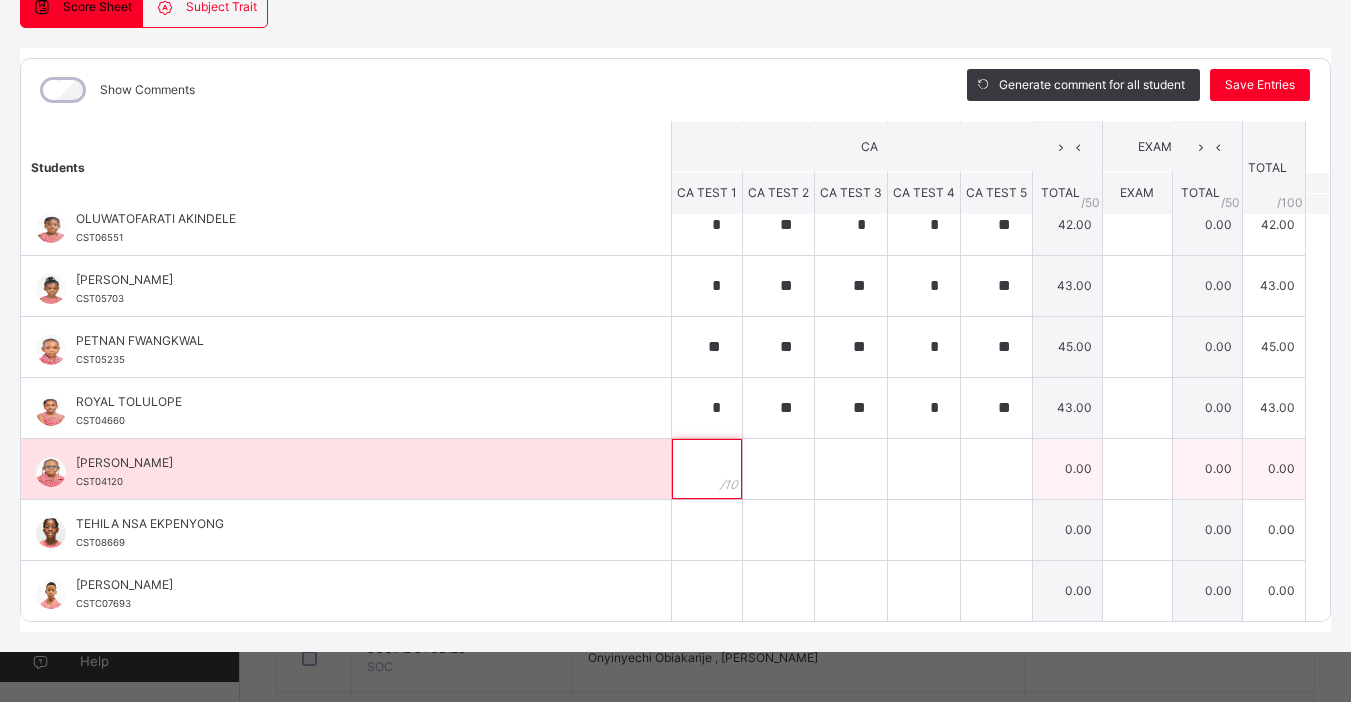 click at bounding box center [707, 469] 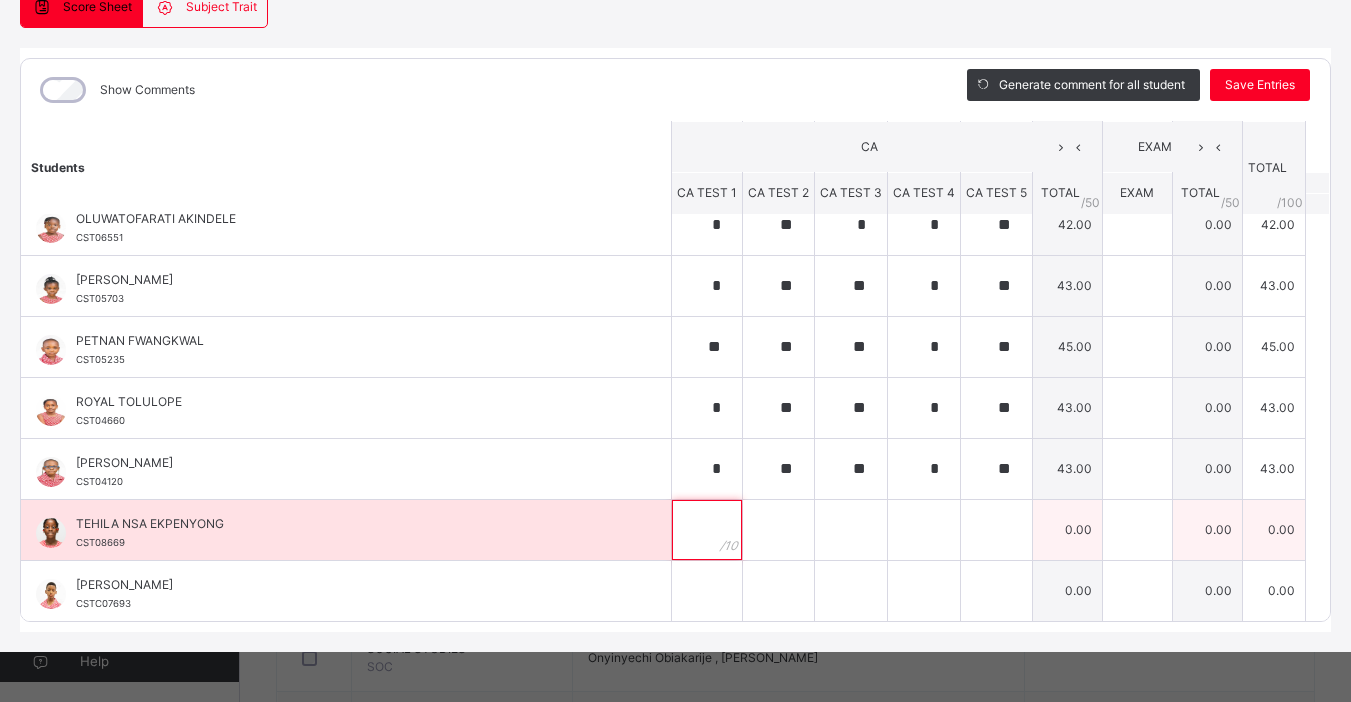 click at bounding box center [707, 530] 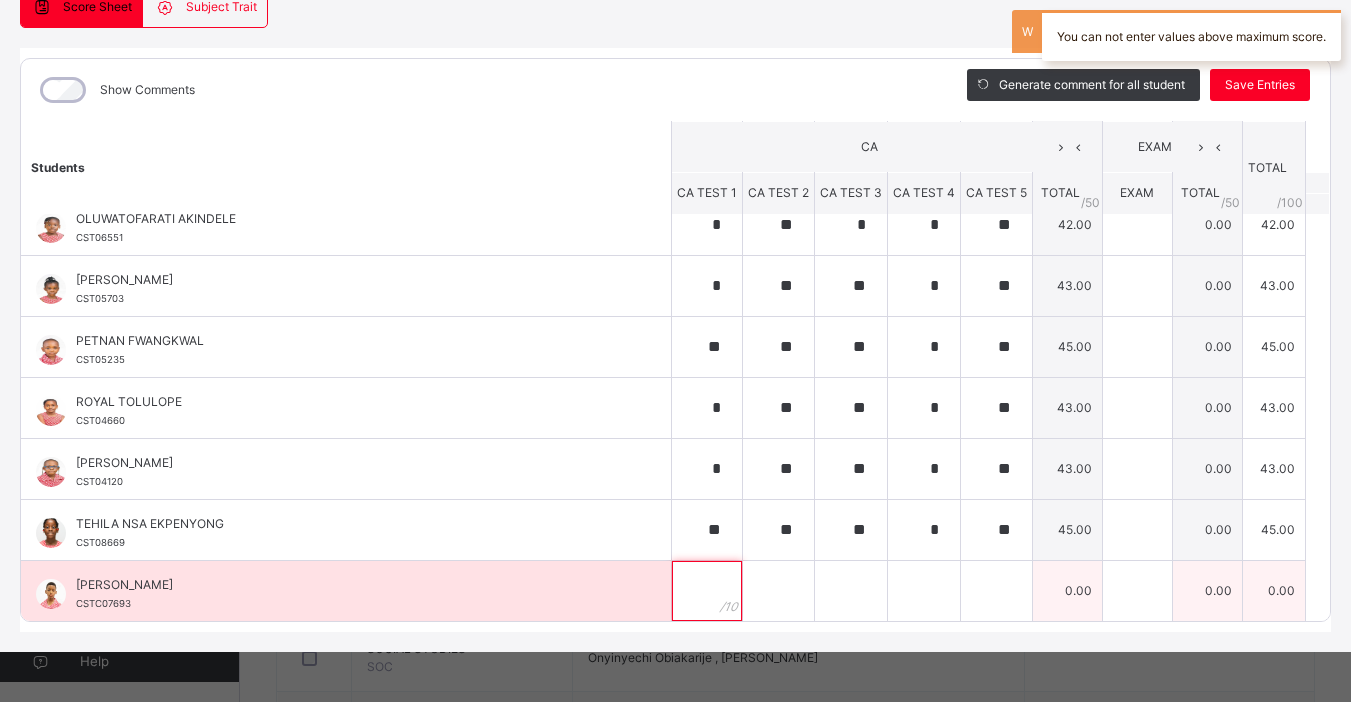 click at bounding box center (707, 591) 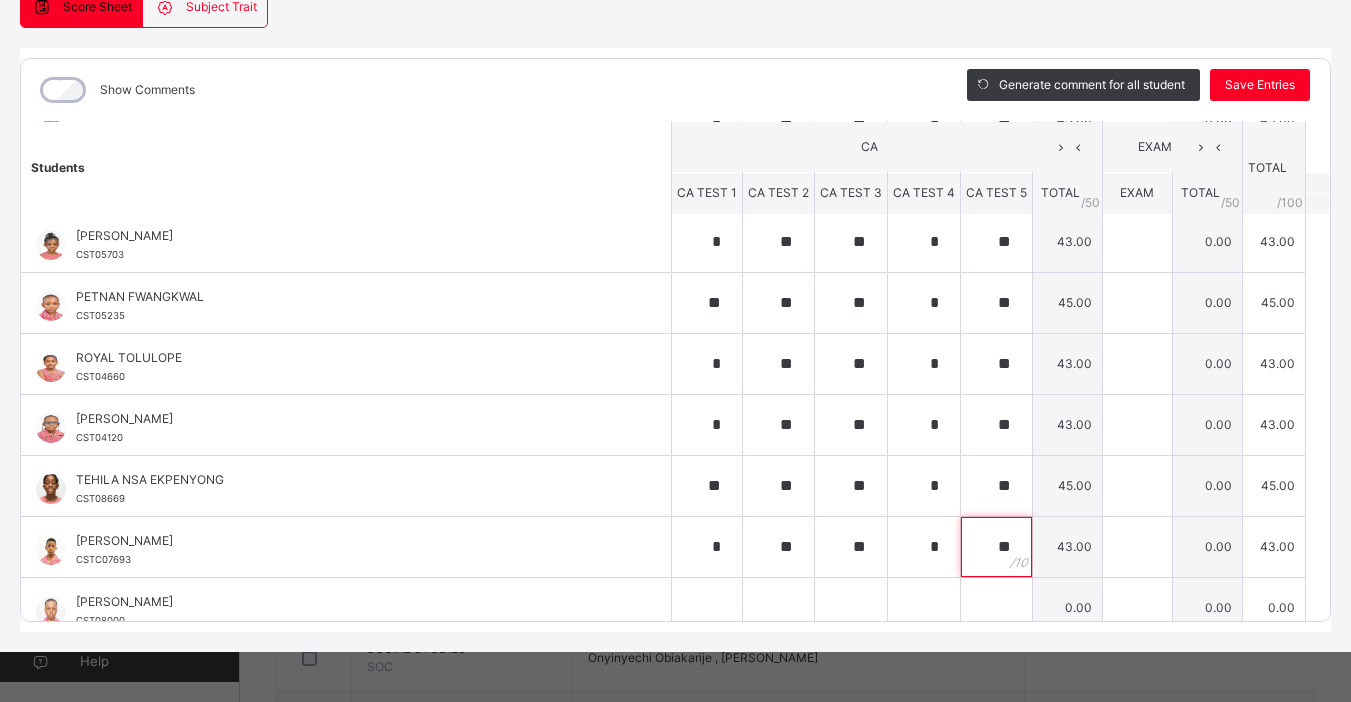 scroll, scrollTop: 1058, scrollLeft: 0, axis: vertical 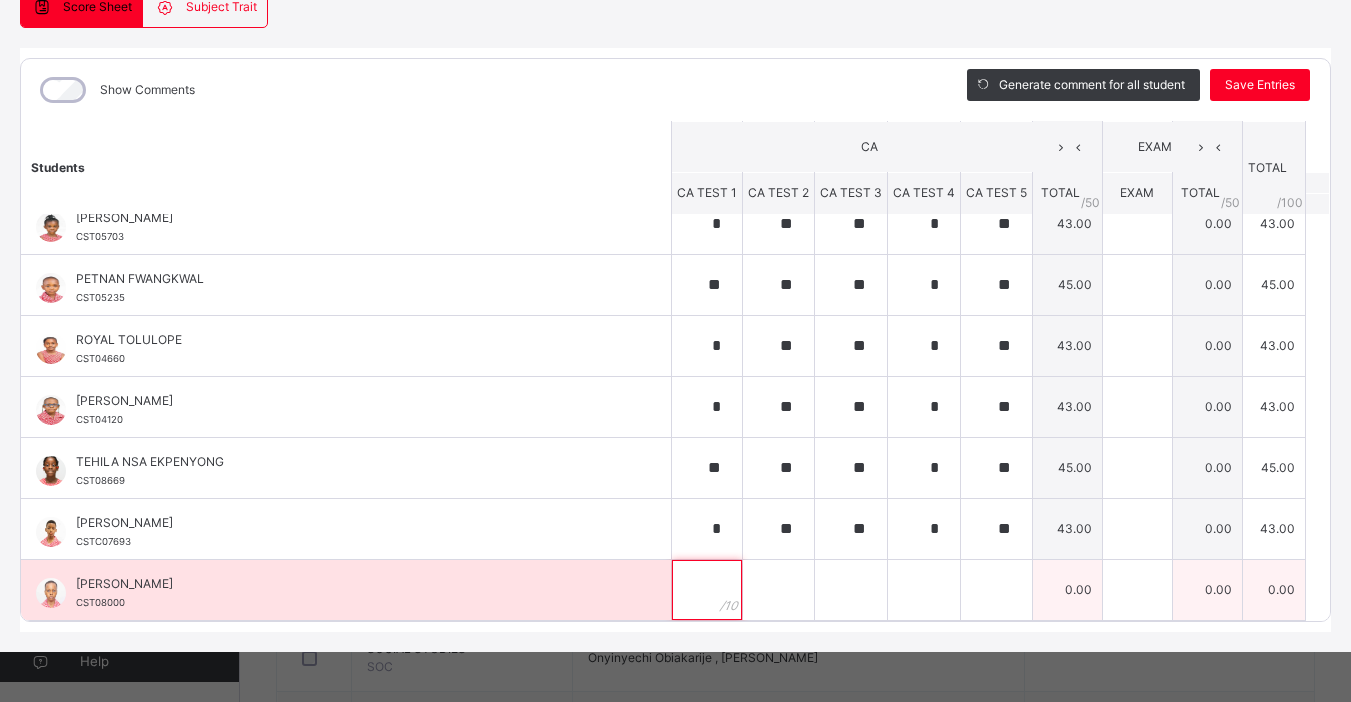 click at bounding box center [707, 590] 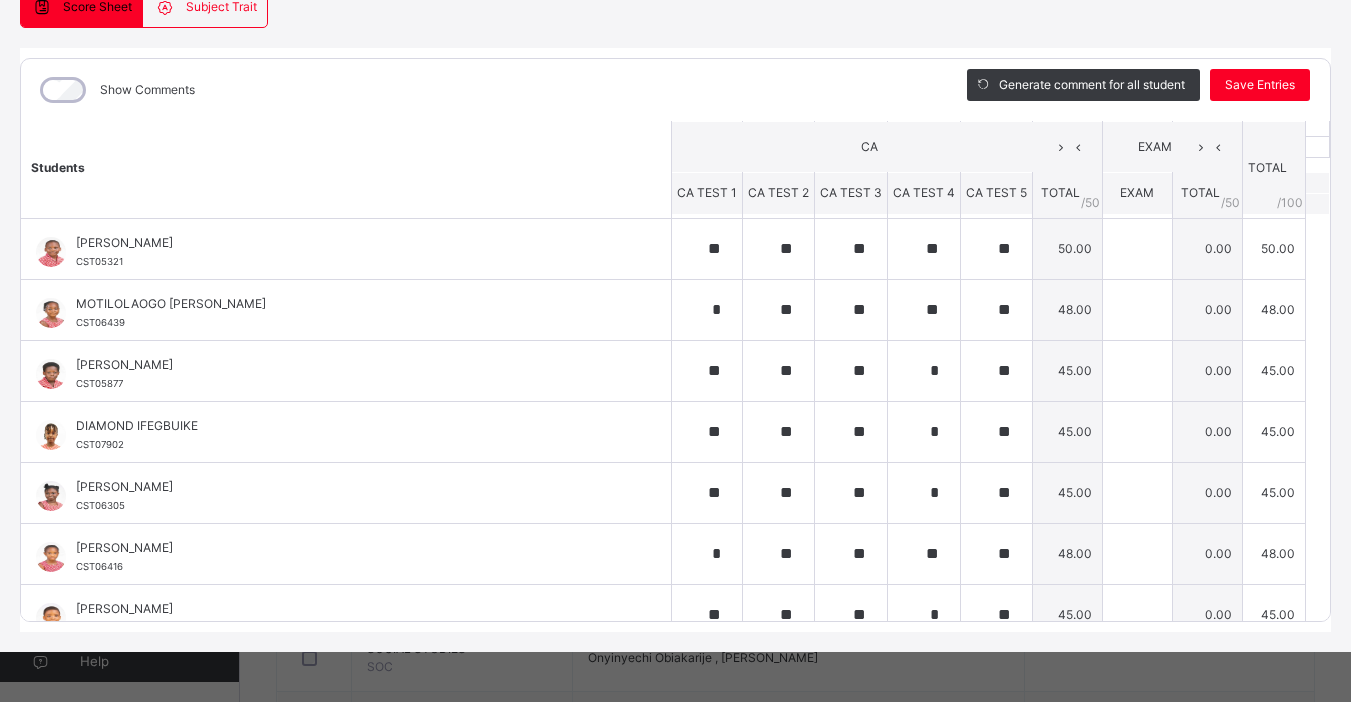 scroll, scrollTop: 0, scrollLeft: 0, axis: both 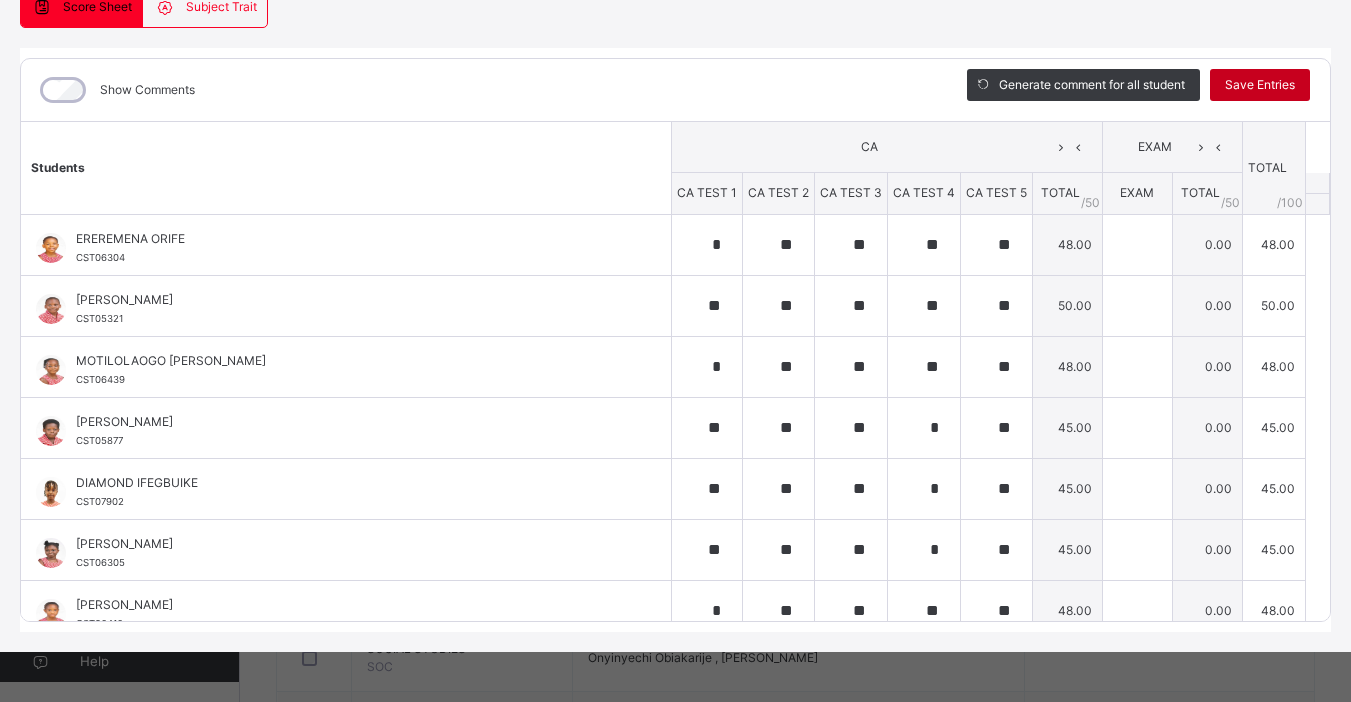 click on "Save Entries" at bounding box center [1260, 85] 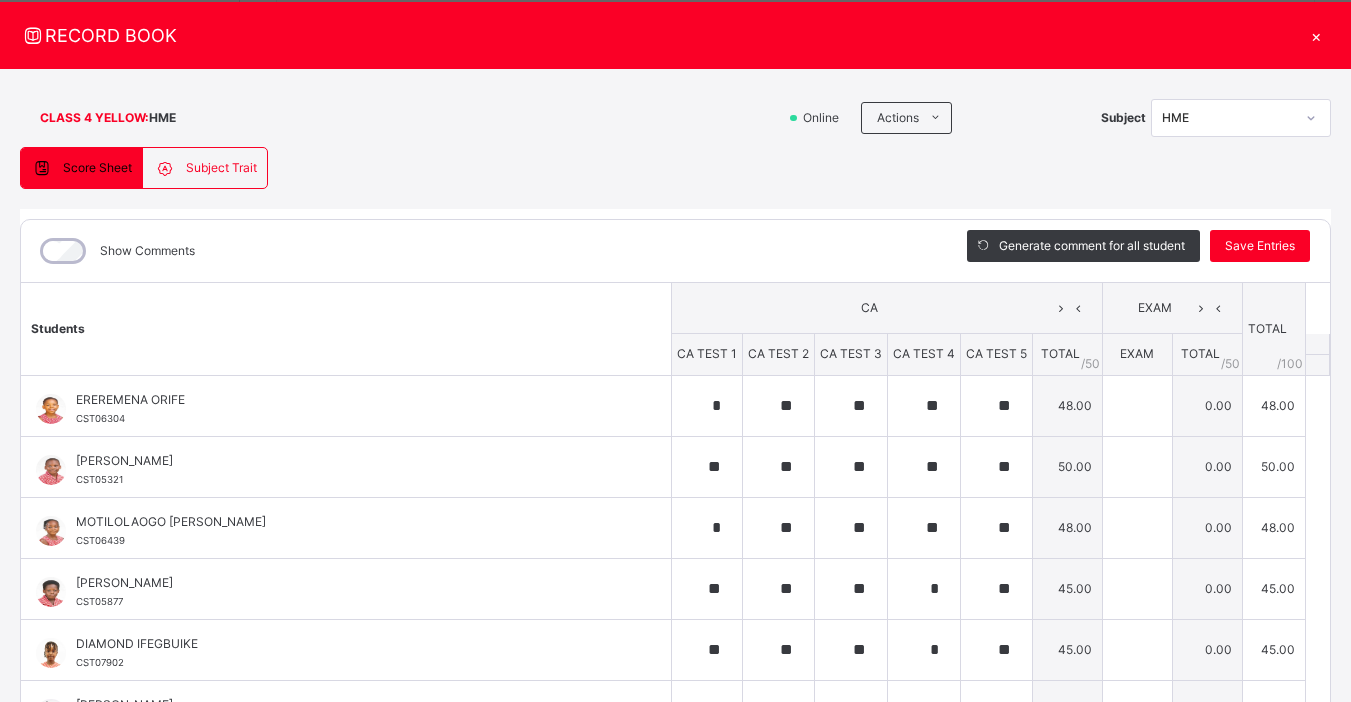scroll, scrollTop: 33, scrollLeft: 0, axis: vertical 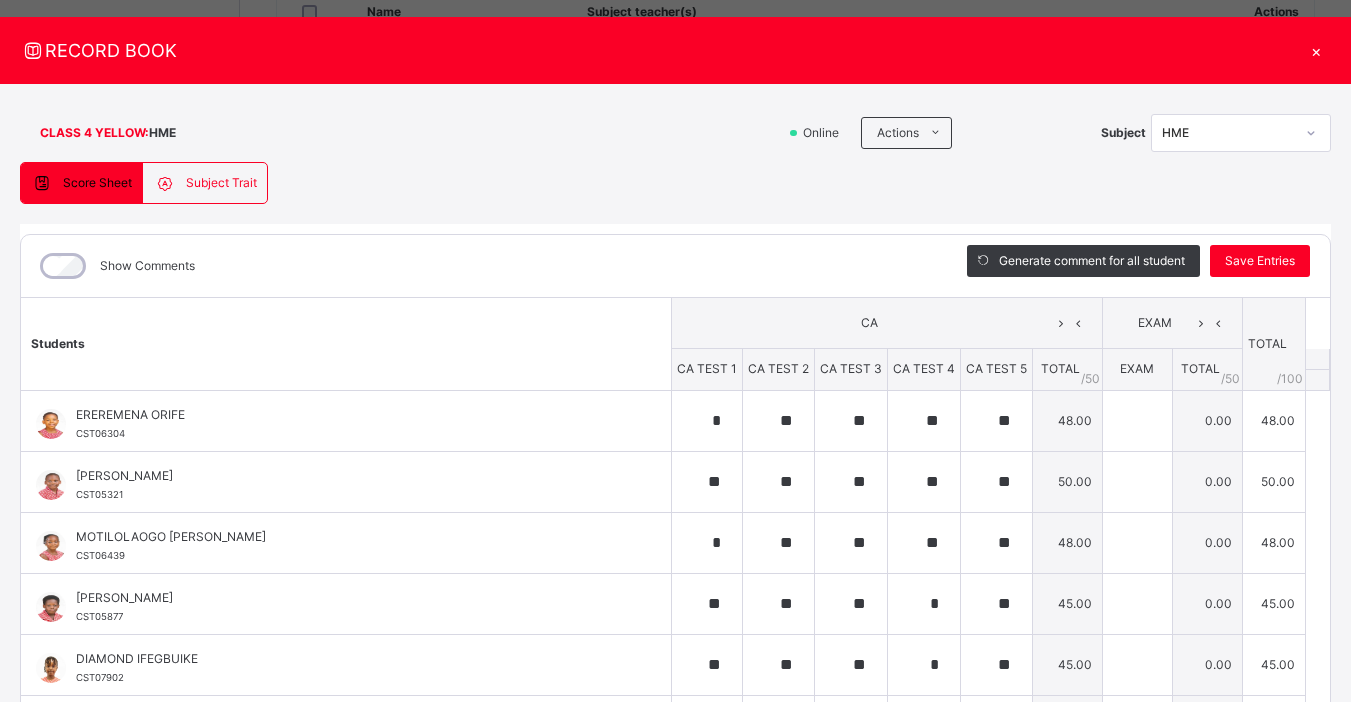 click on "×" at bounding box center (1316, 50) 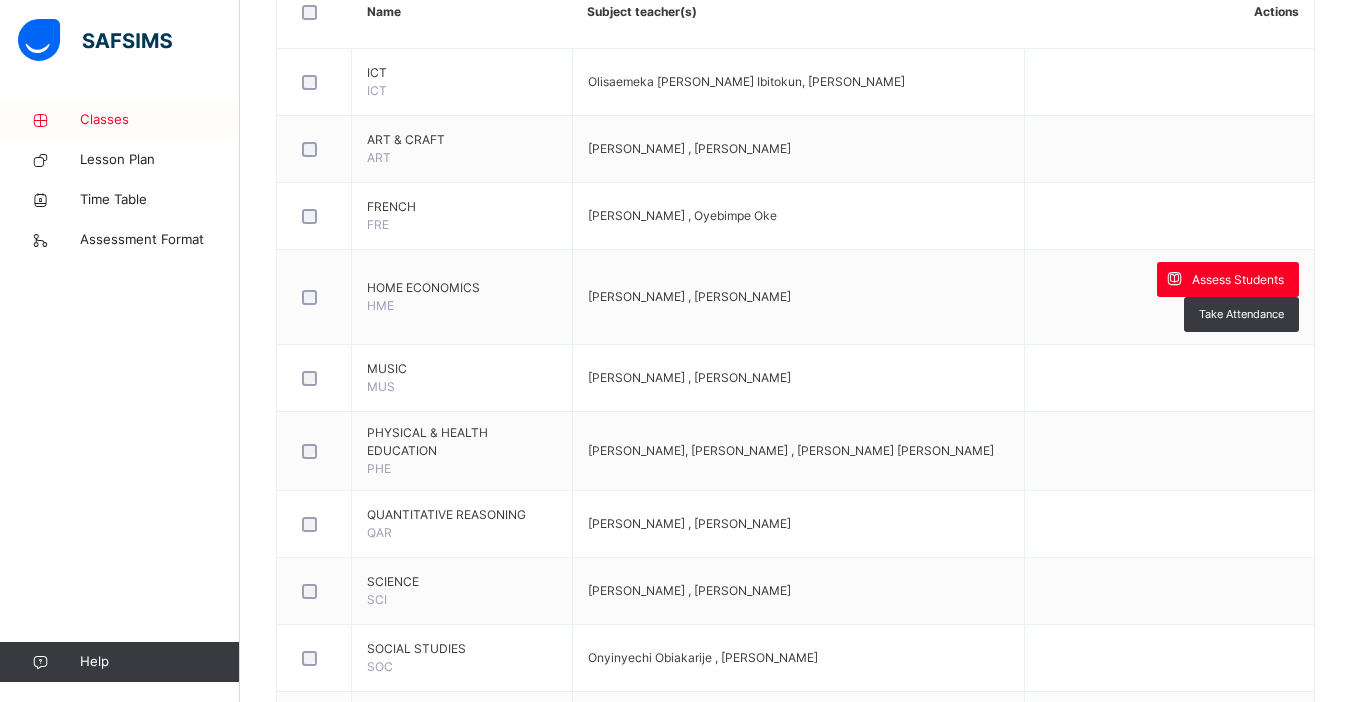 click on "Classes" at bounding box center [160, 120] 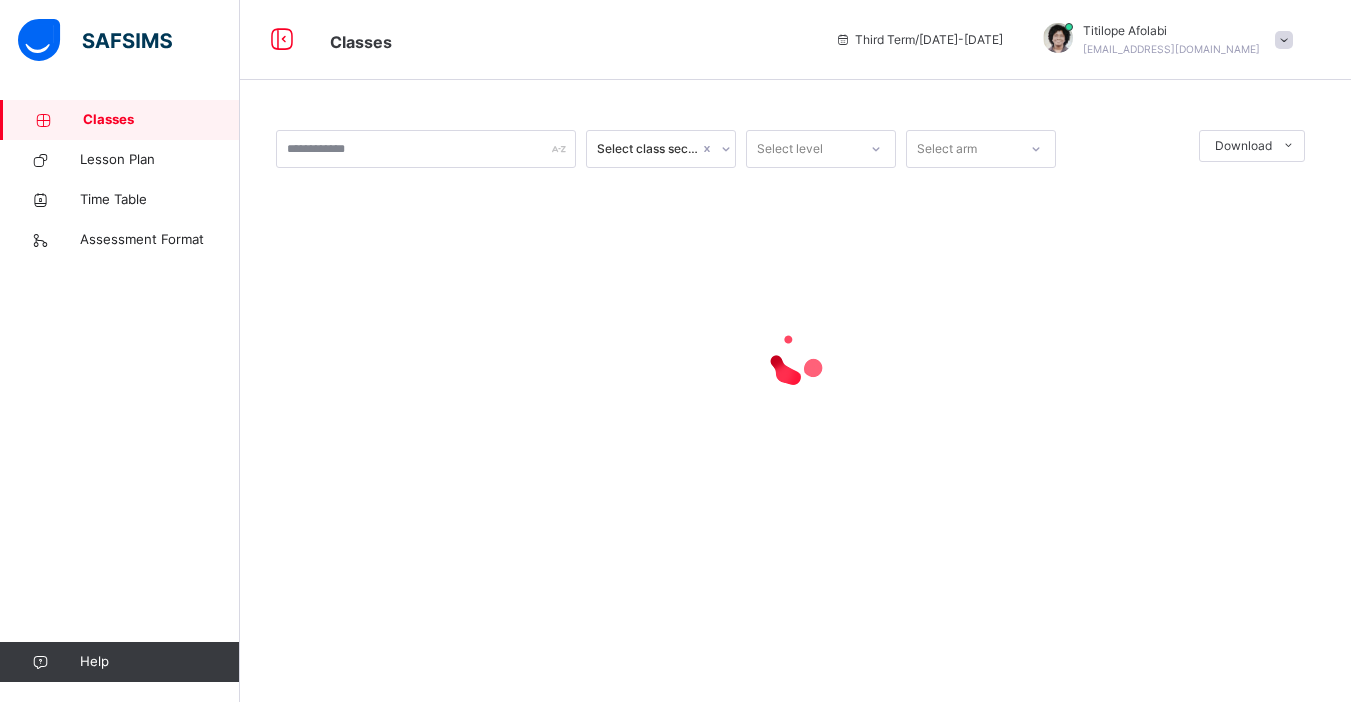 scroll, scrollTop: 0, scrollLeft: 0, axis: both 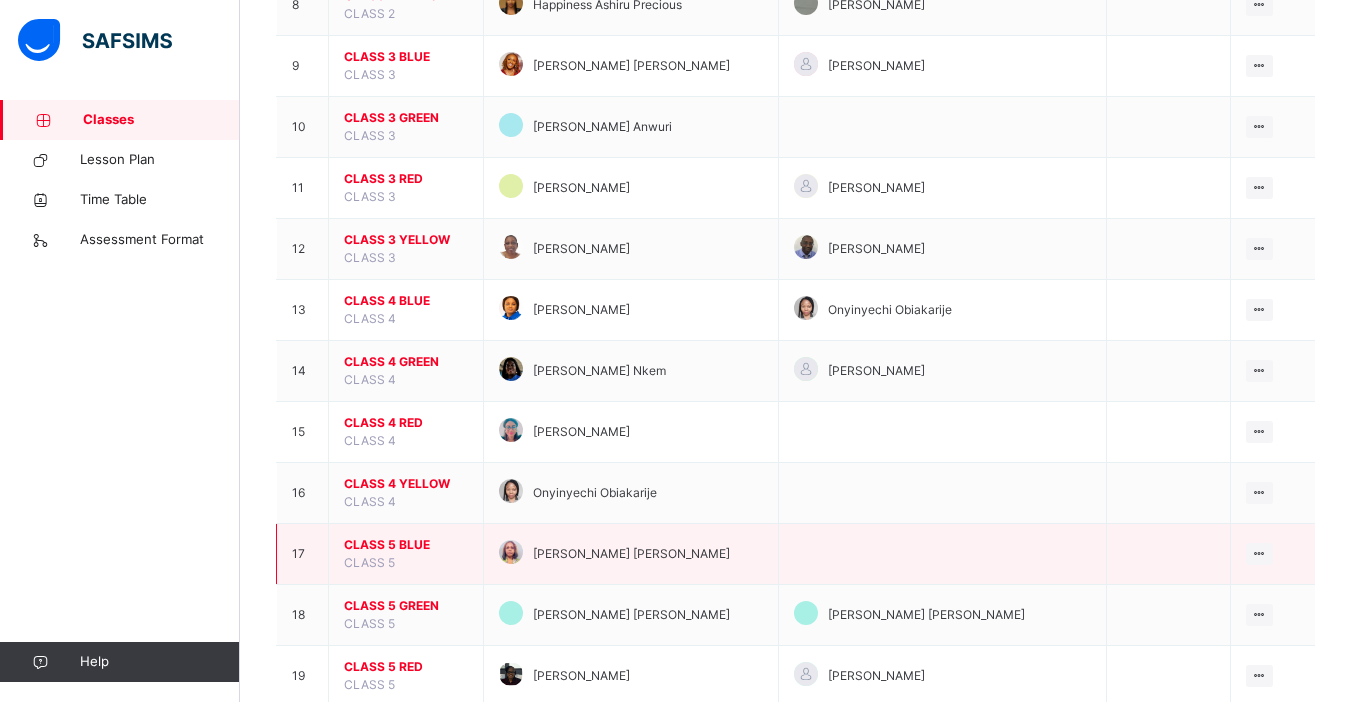 click on "CLASS 5   BLUE" at bounding box center (406, 545) 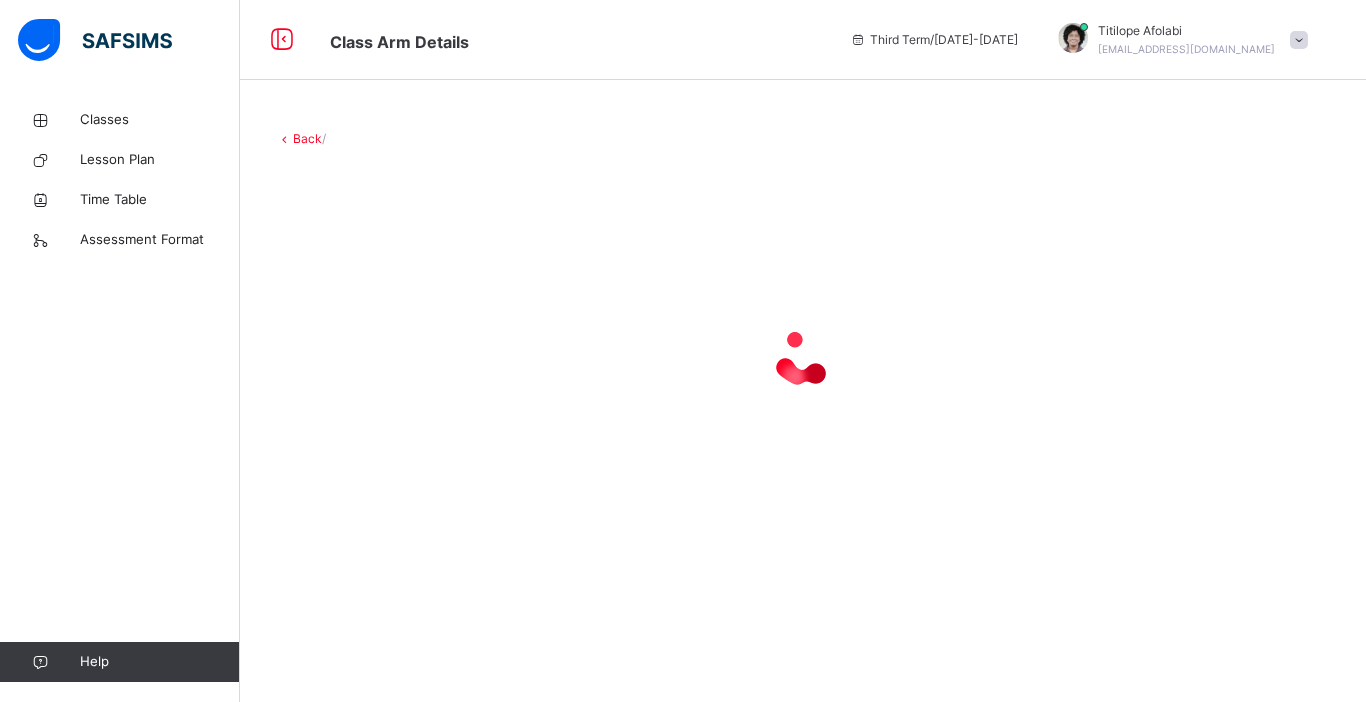 click at bounding box center (803, 358) 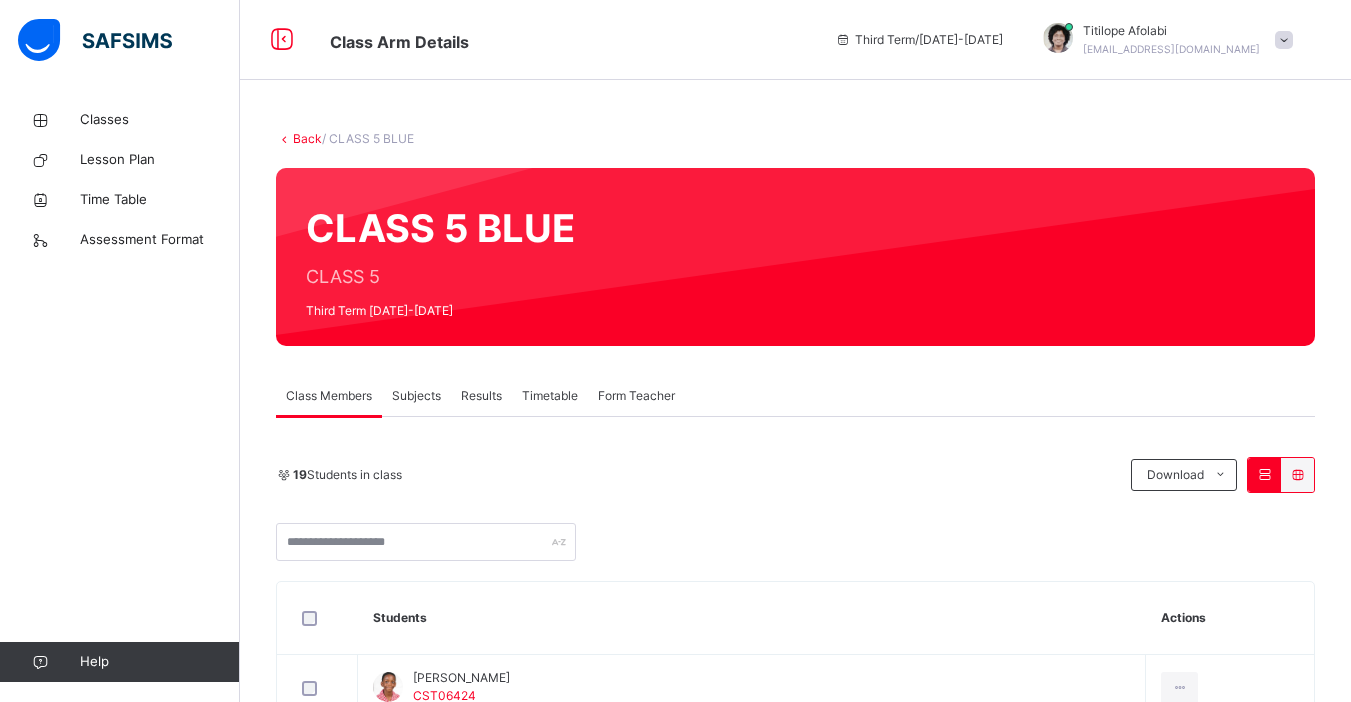 click on "Subjects" at bounding box center (416, 396) 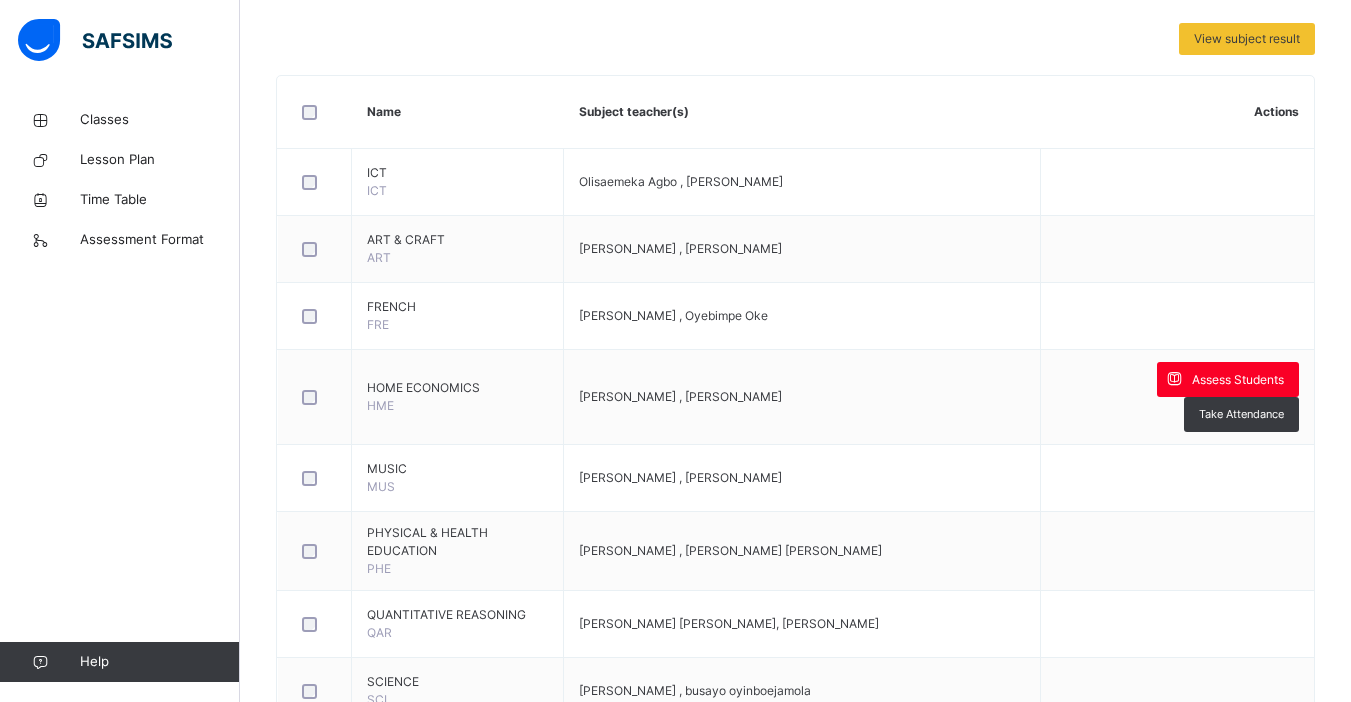 scroll, scrollTop: 427, scrollLeft: 0, axis: vertical 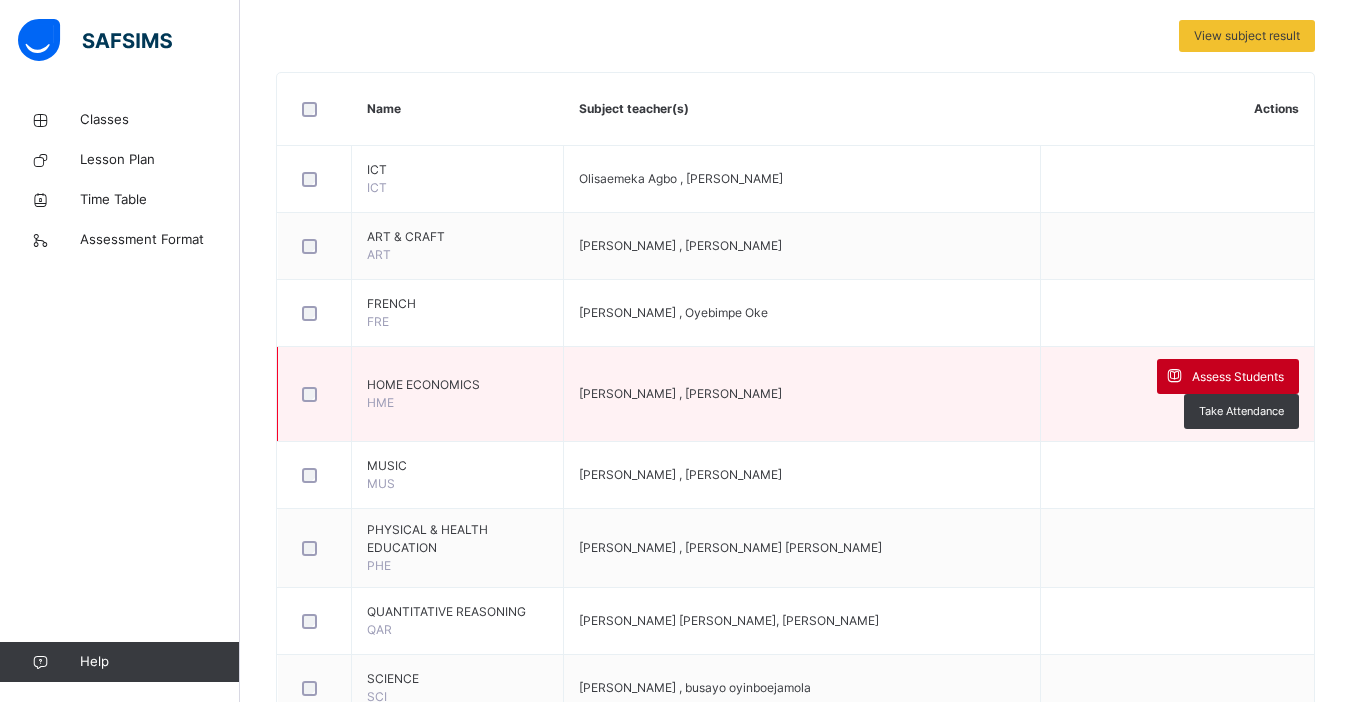 click on "Assess Students" at bounding box center (1238, 377) 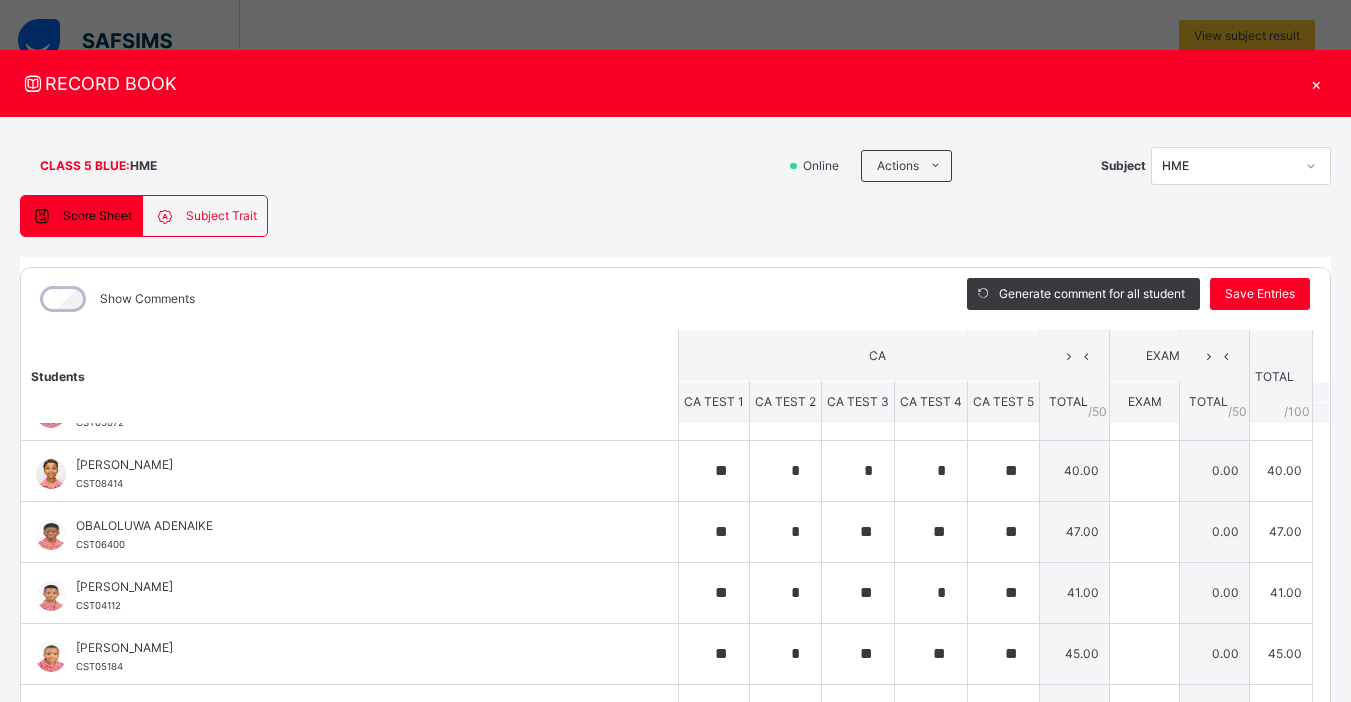 scroll, scrollTop: 753, scrollLeft: 0, axis: vertical 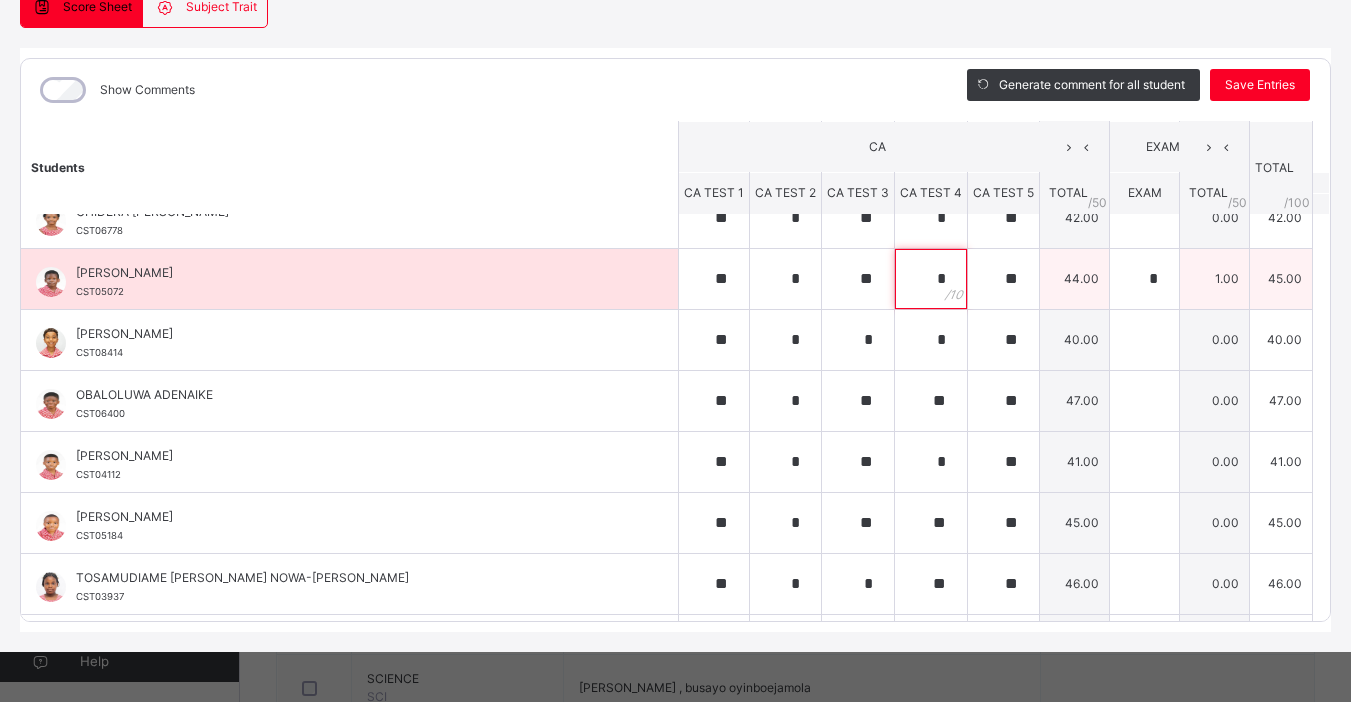 click on "*" at bounding box center (931, 279) 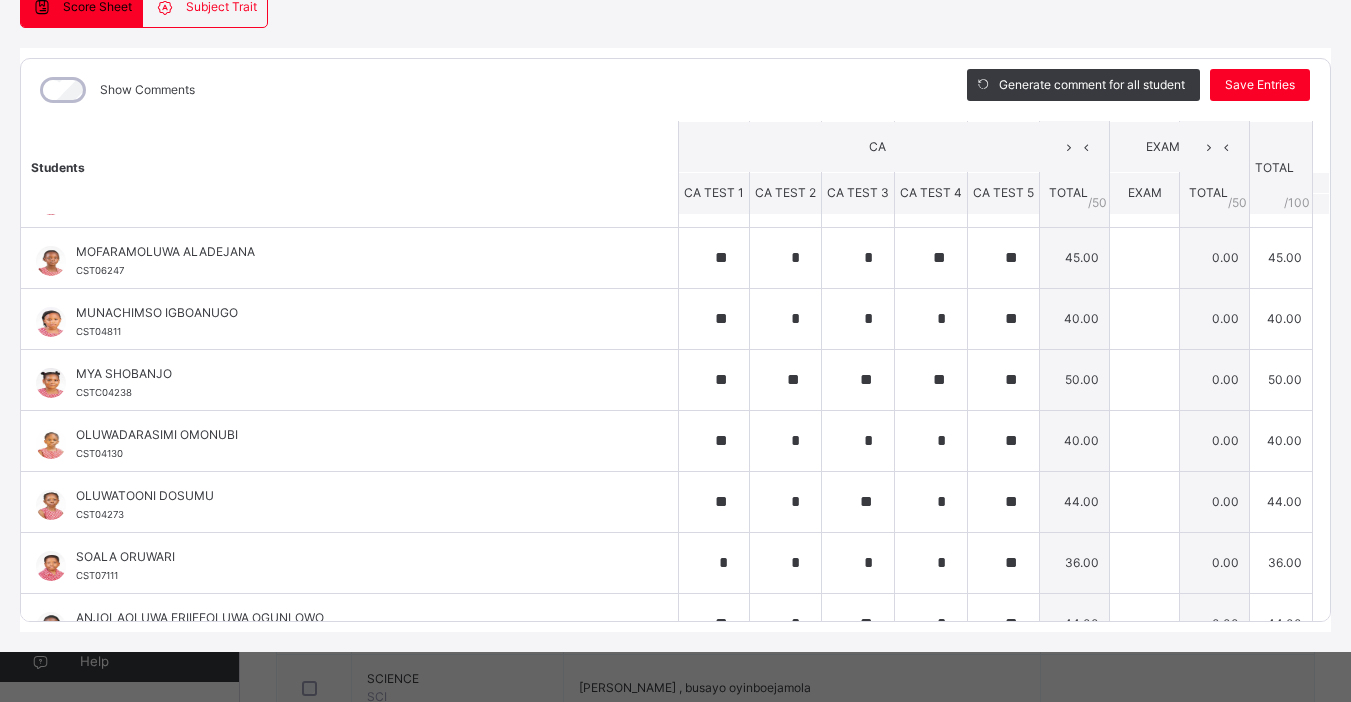 scroll, scrollTop: 753, scrollLeft: 0, axis: vertical 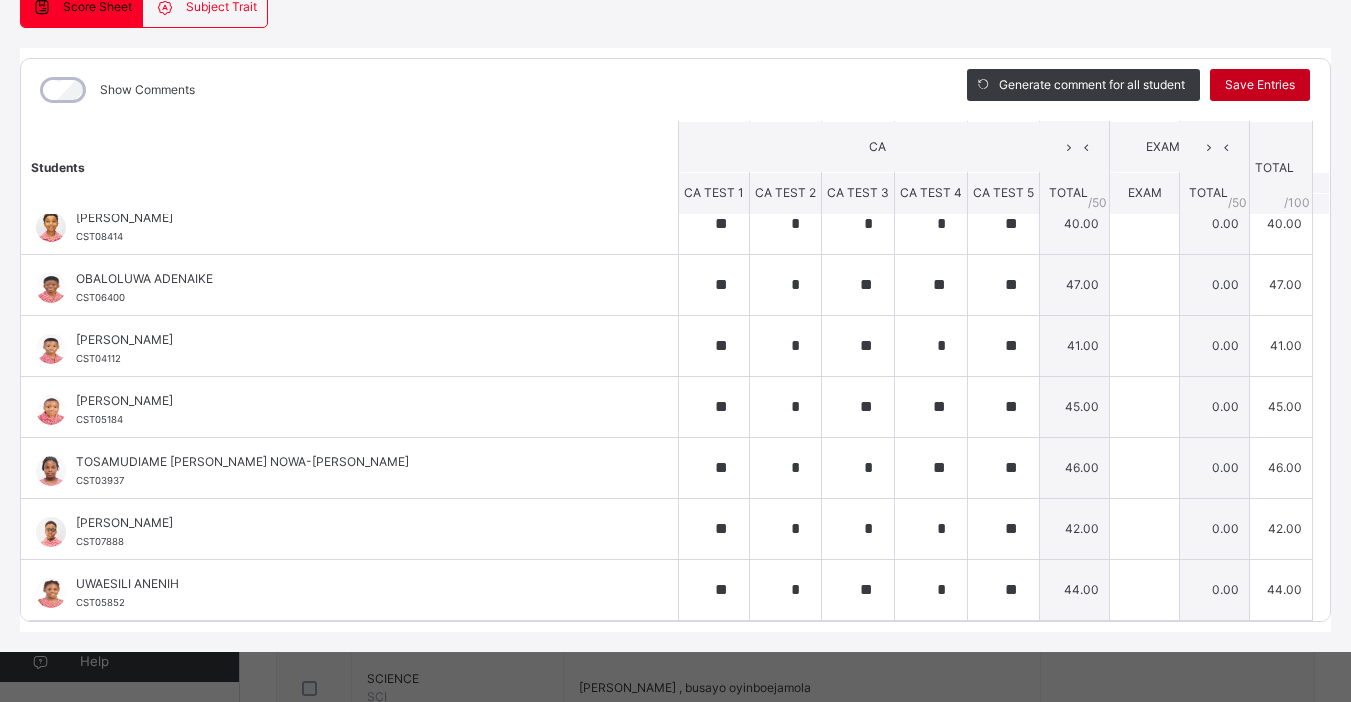 click on "Save Entries" at bounding box center (1260, 85) 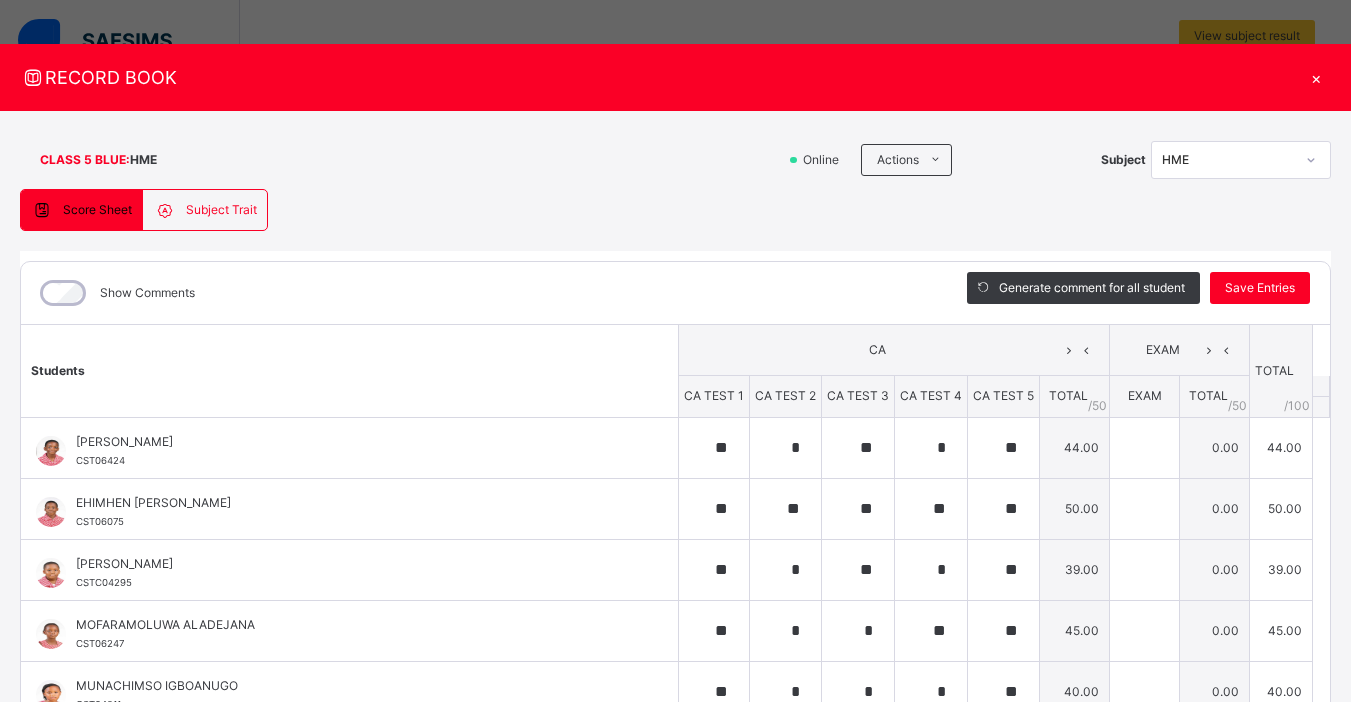 scroll, scrollTop: 2, scrollLeft: 0, axis: vertical 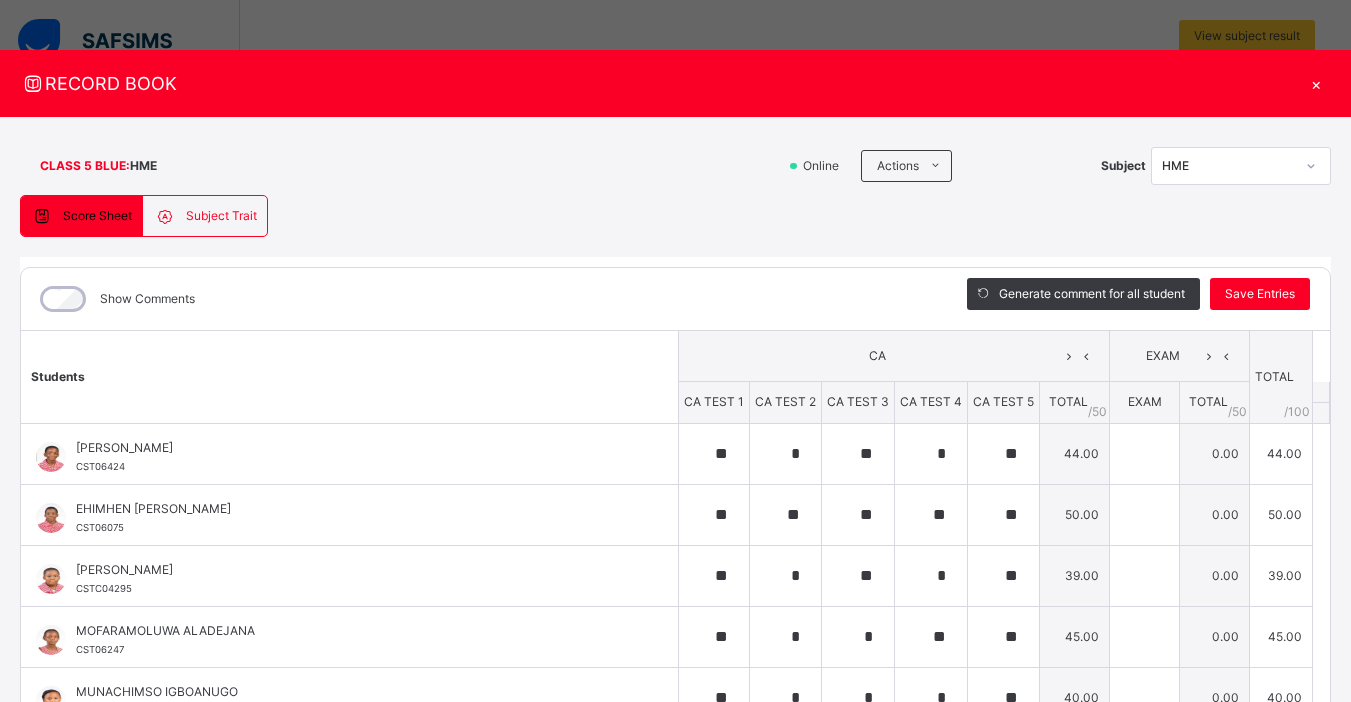 click on "×" at bounding box center (1316, 83) 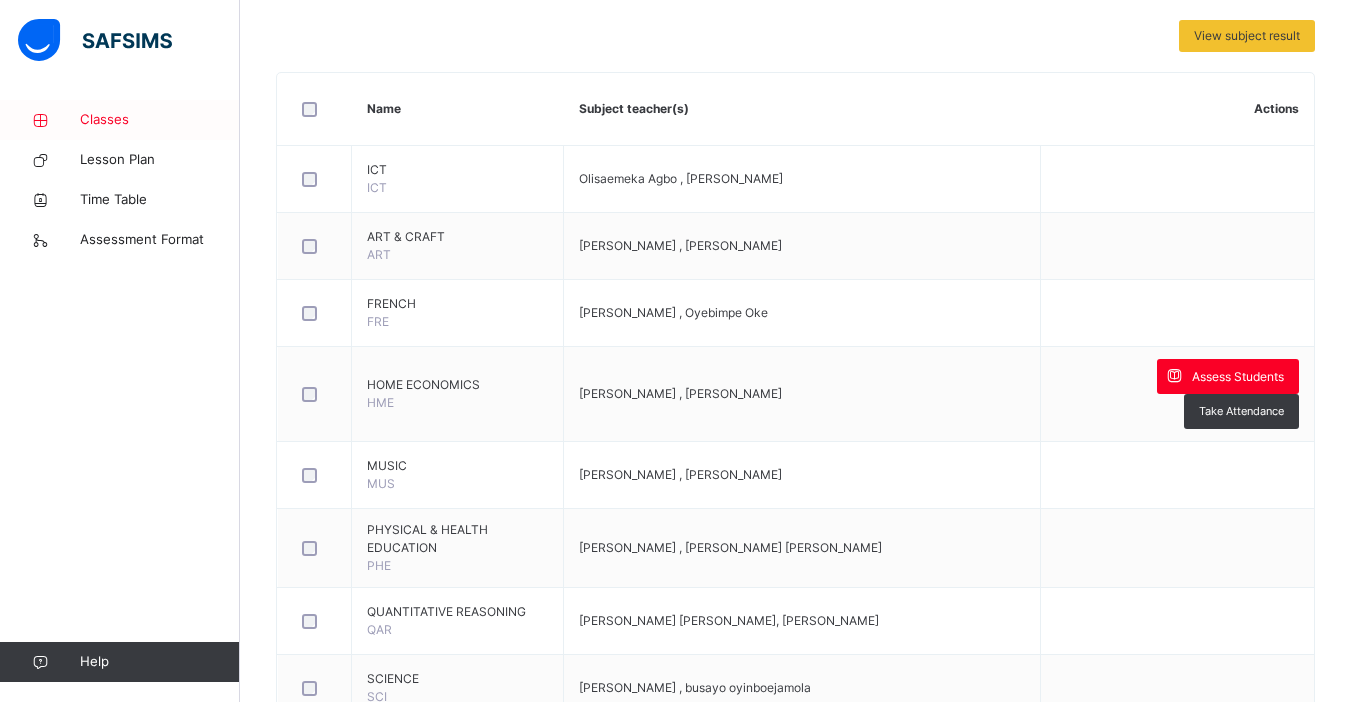click on "Classes" at bounding box center [160, 120] 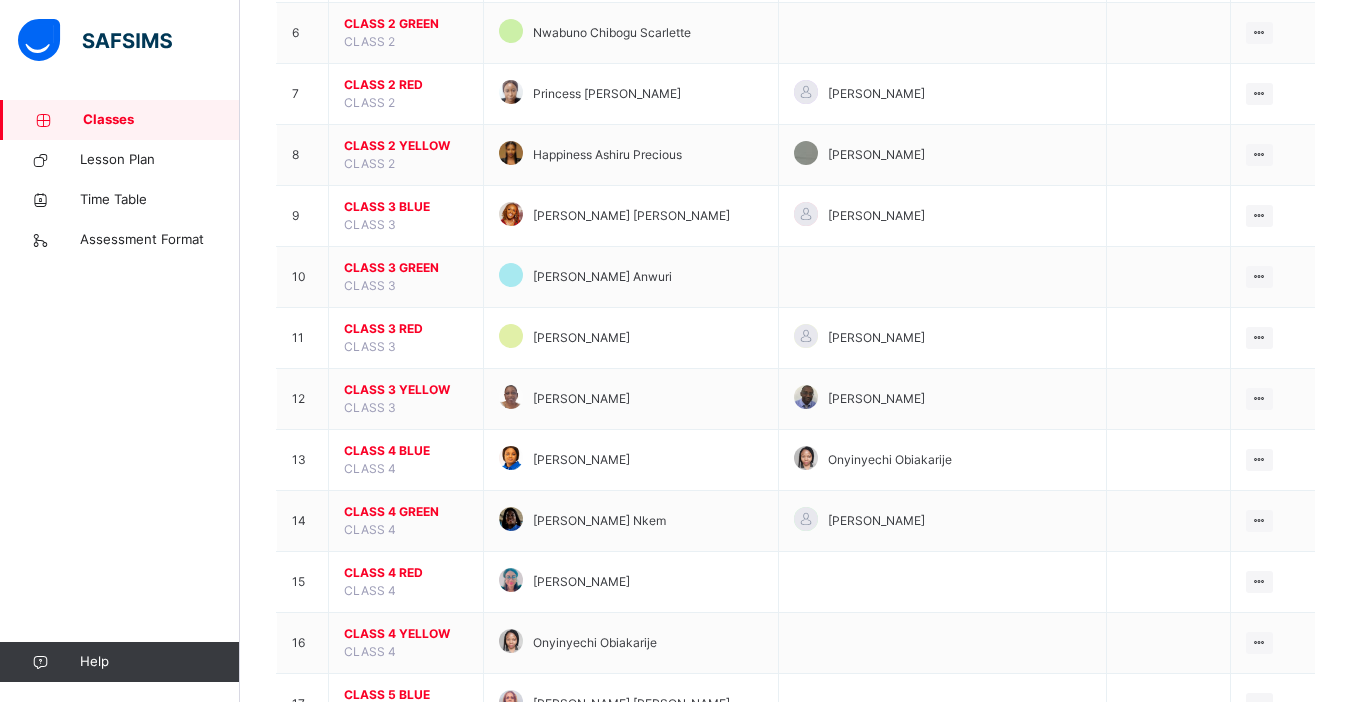 scroll, scrollTop: 550, scrollLeft: 0, axis: vertical 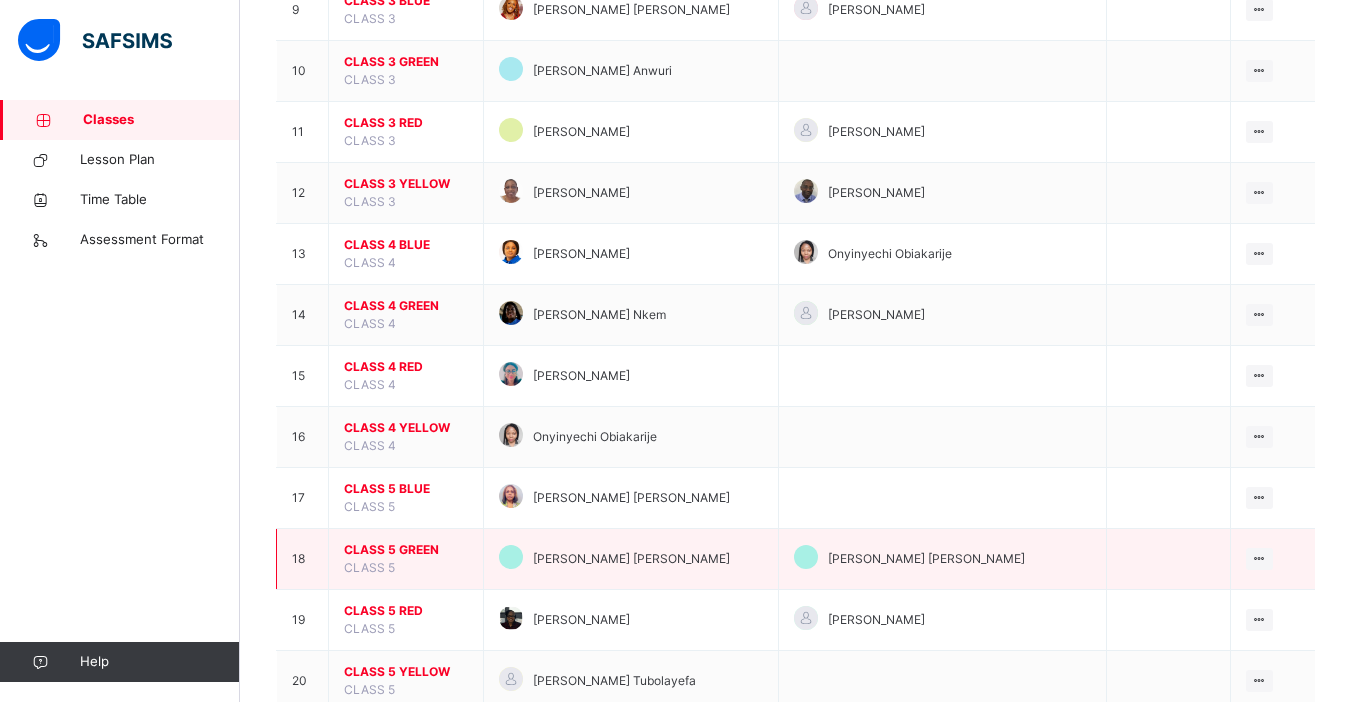 click on "CLASS 5   GREEN" at bounding box center (406, 550) 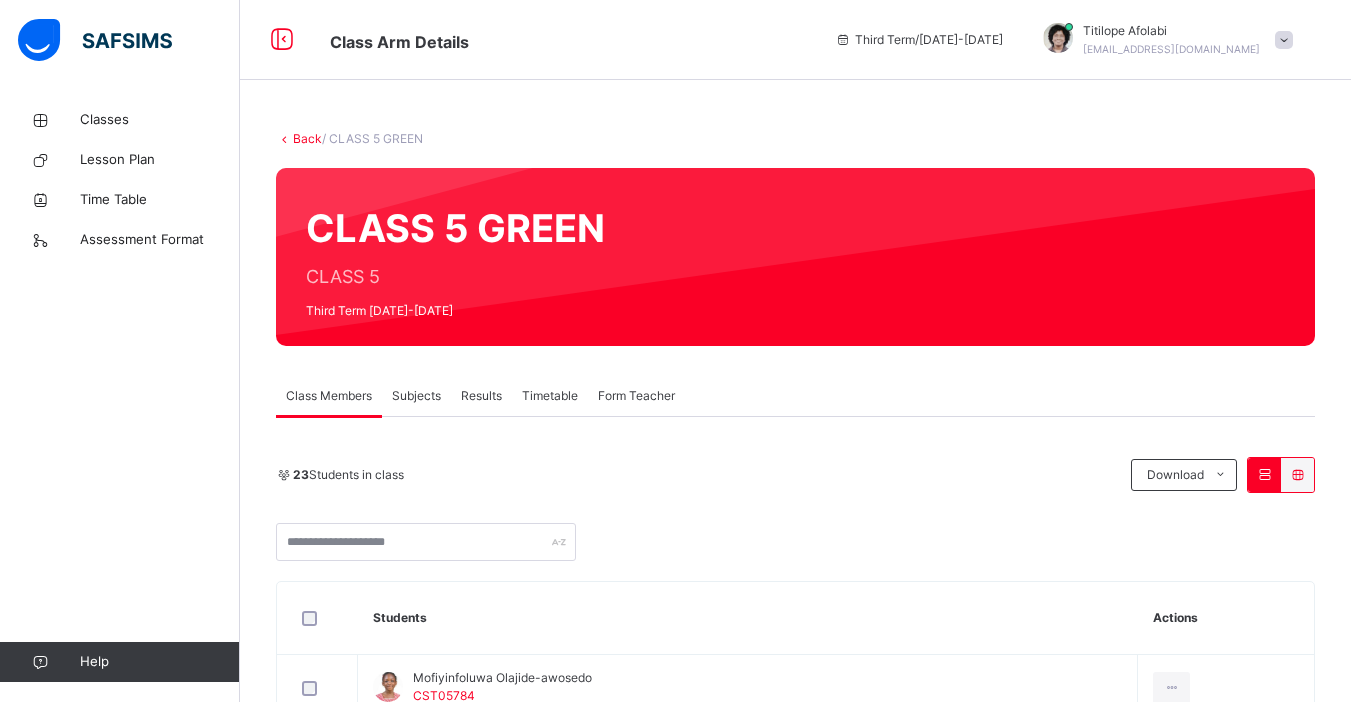 click on "Subjects" at bounding box center [416, 396] 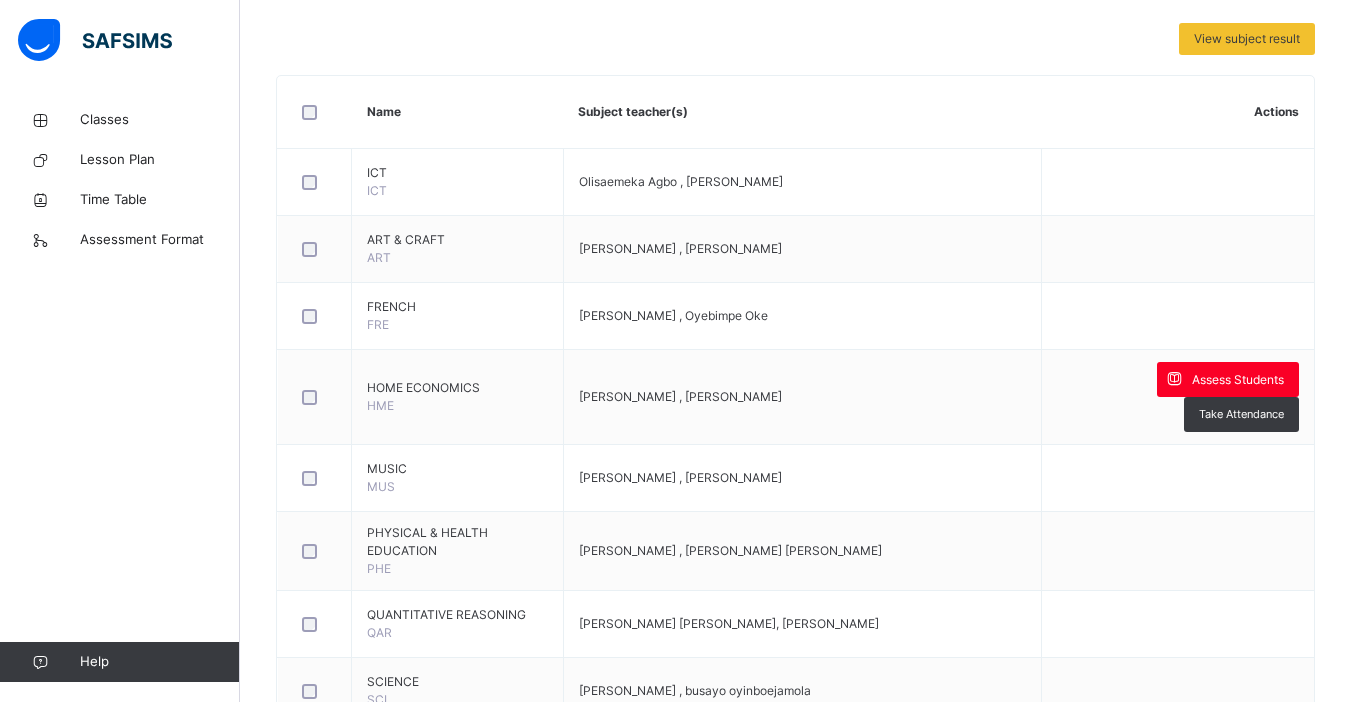 scroll, scrollTop: 448, scrollLeft: 0, axis: vertical 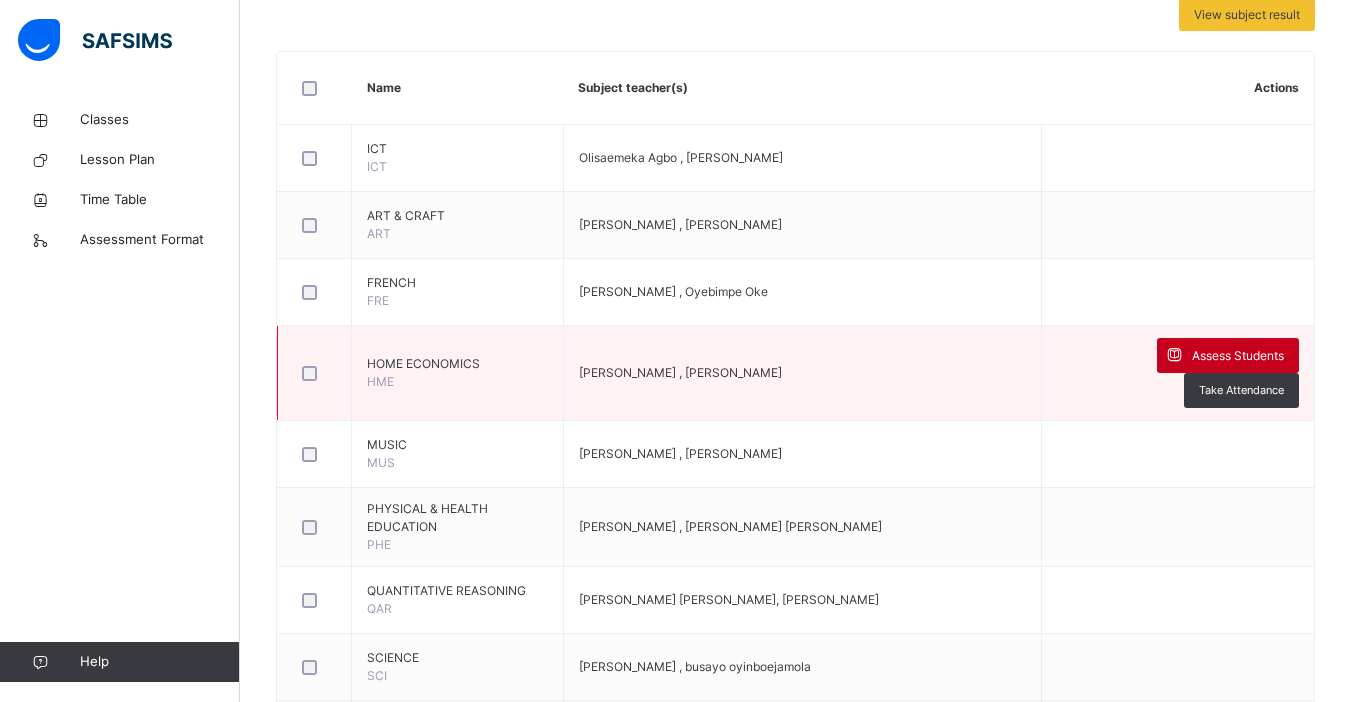 click on "Assess Students" at bounding box center [1238, 356] 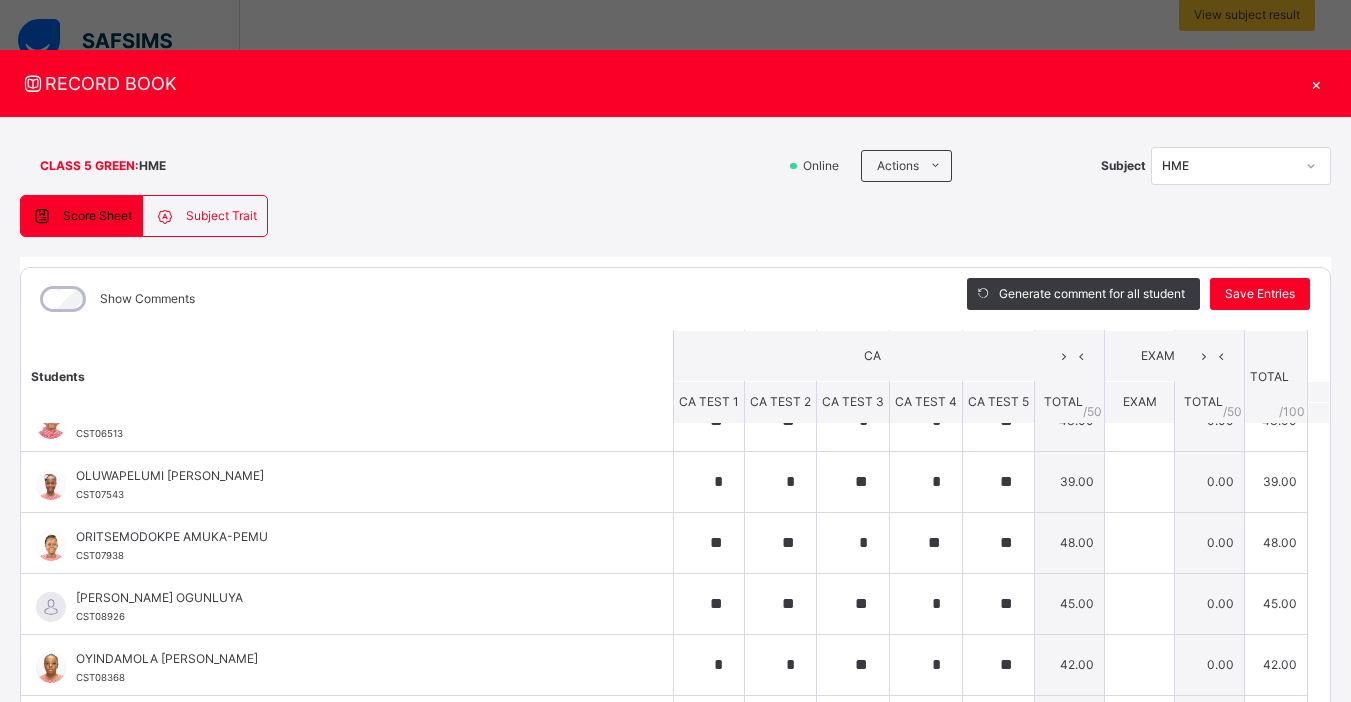 scroll, scrollTop: 832, scrollLeft: 0, axis: vertical 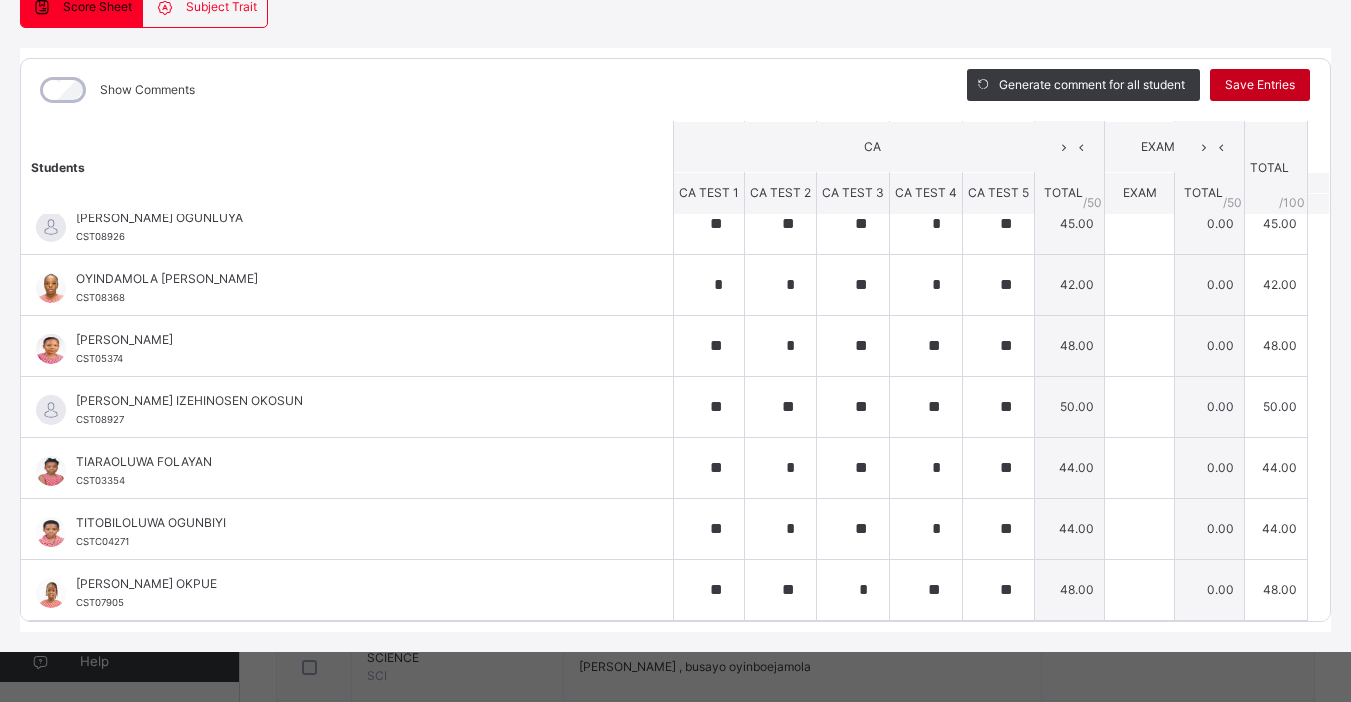 click on "Save Entries" at bounding box center (1260, 85) 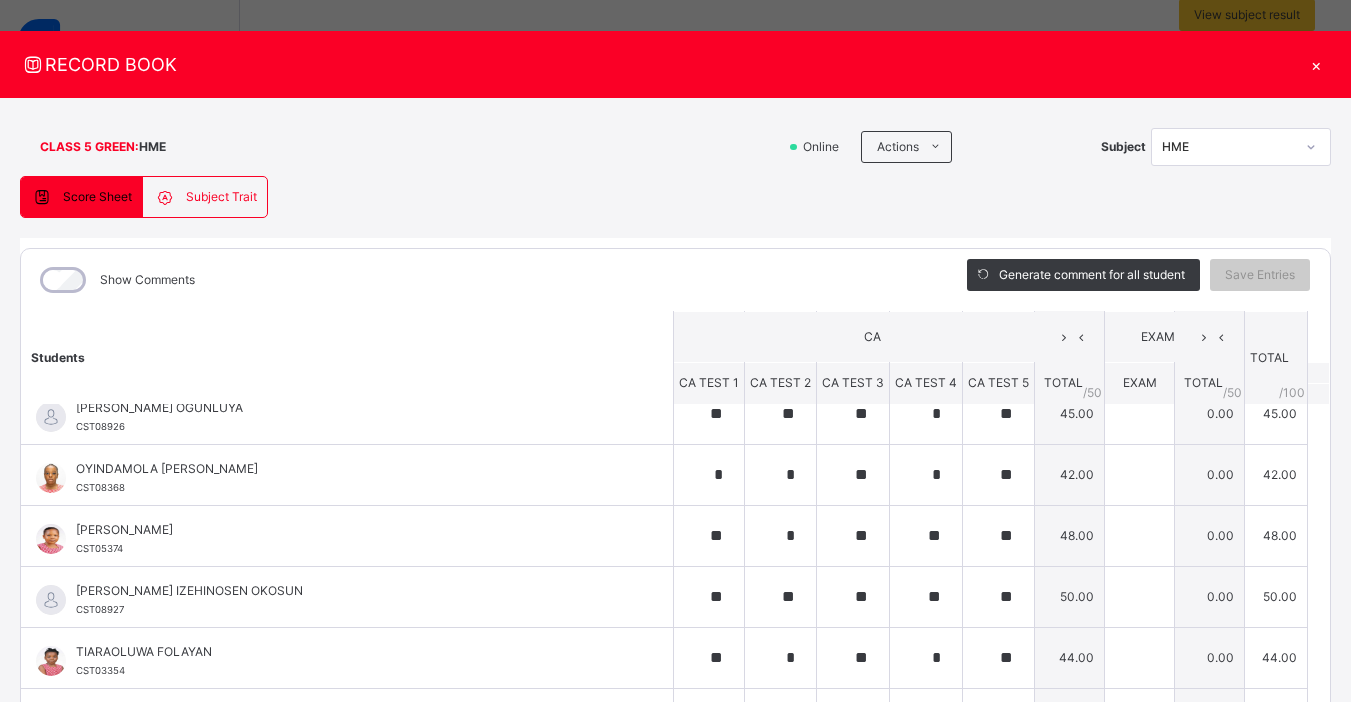 scroll, scrollTop: 0, scrollLeft: 0, axis: both 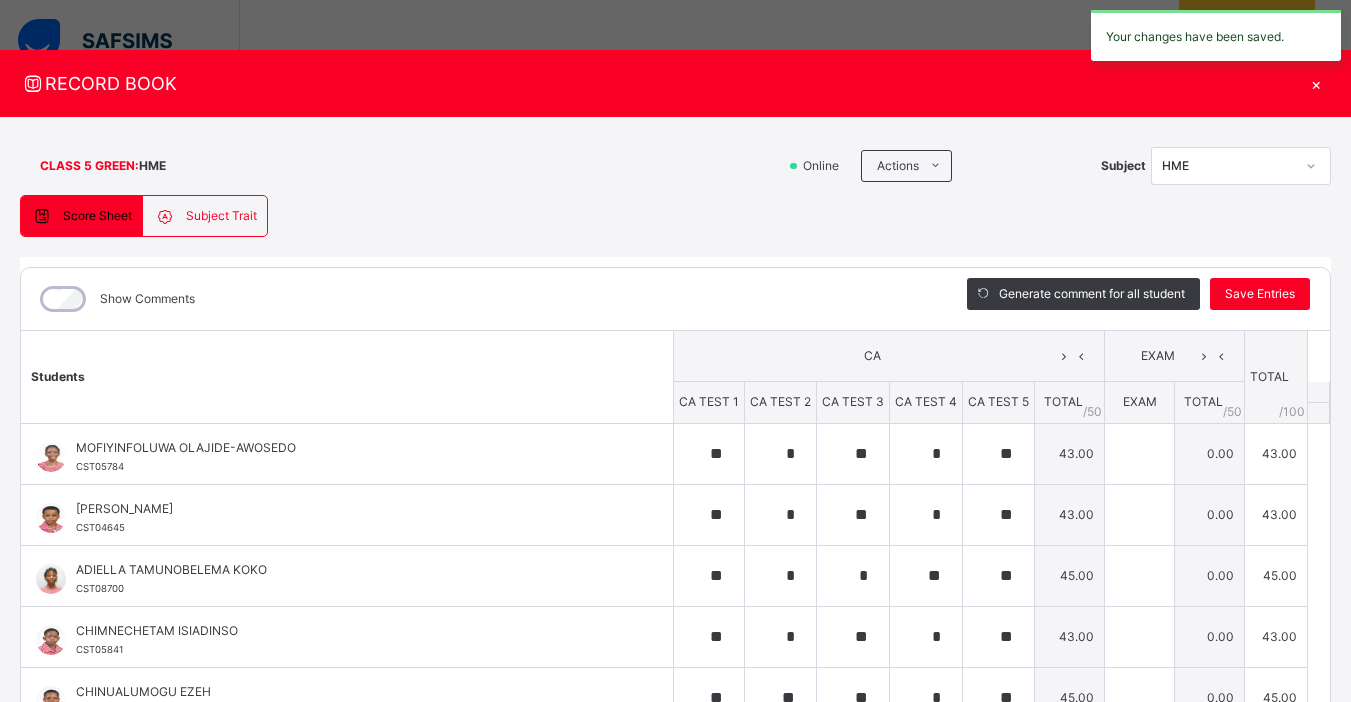 click on "×" at bounding box center [1316, 83] 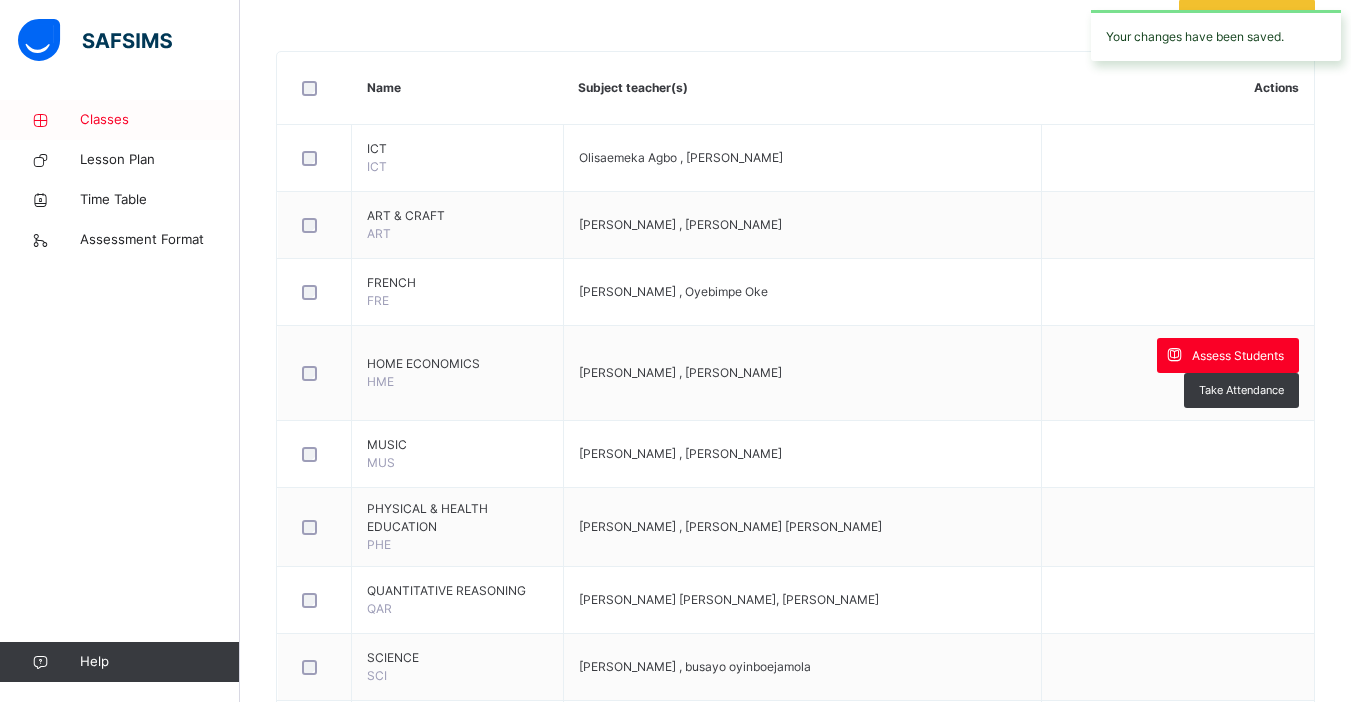 click on "Classes" at bounding box center [160, 120] 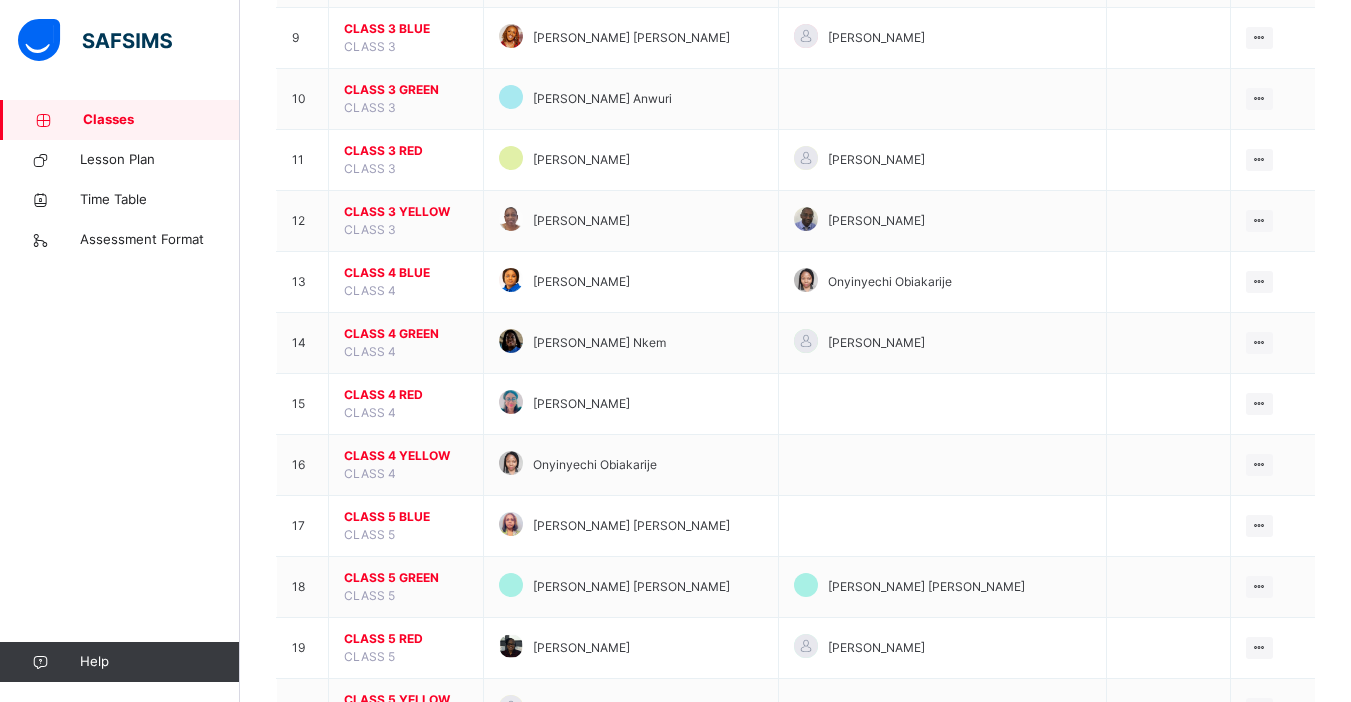 scroll, scrollTop: 740, scrollLeft: 0, axis: vertical 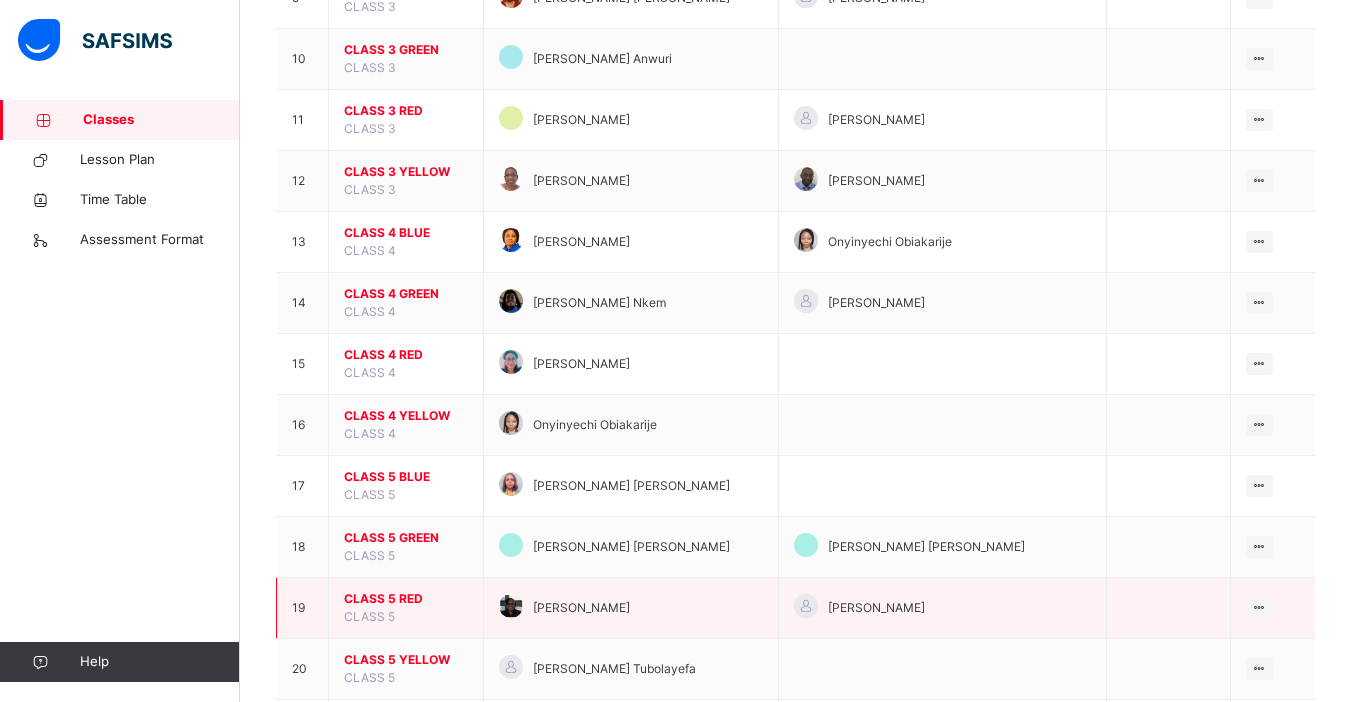 click on "CLASS 5   RED" at bounding box center [406, 599] 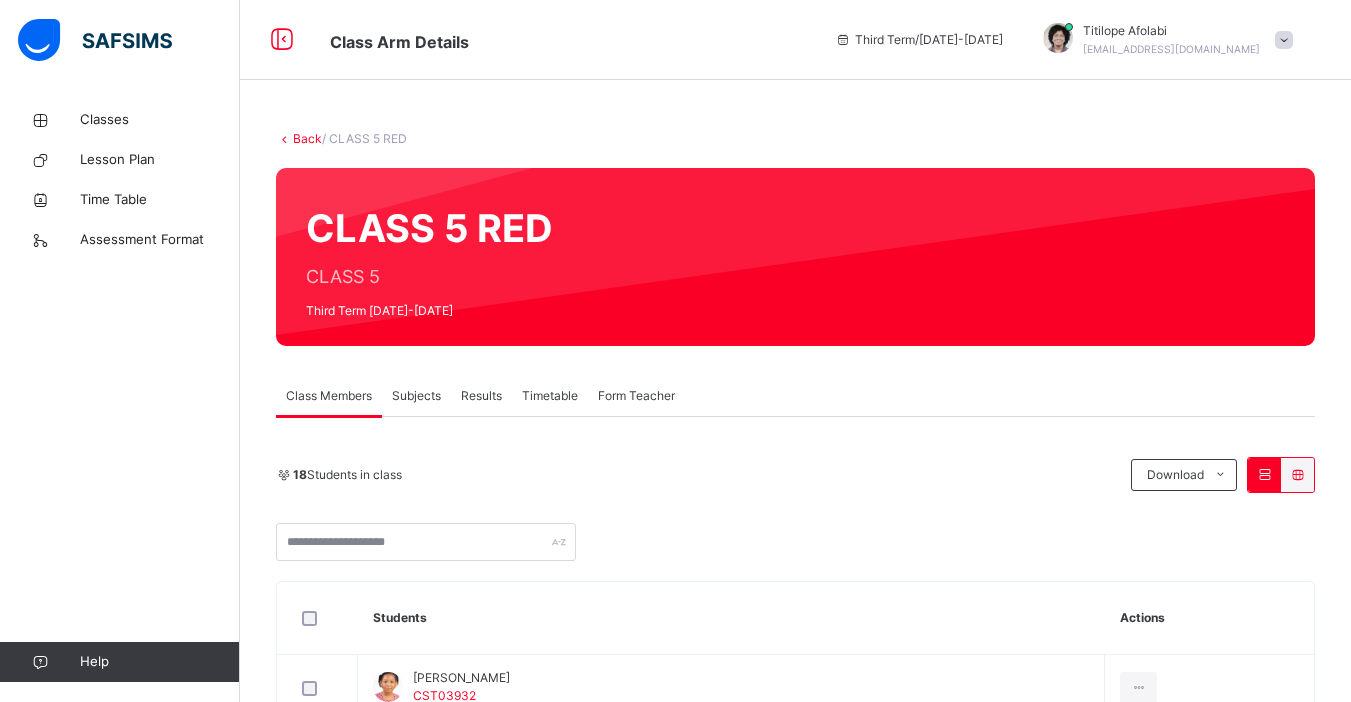 click on "Subjects" at bounding box center [416, 396] 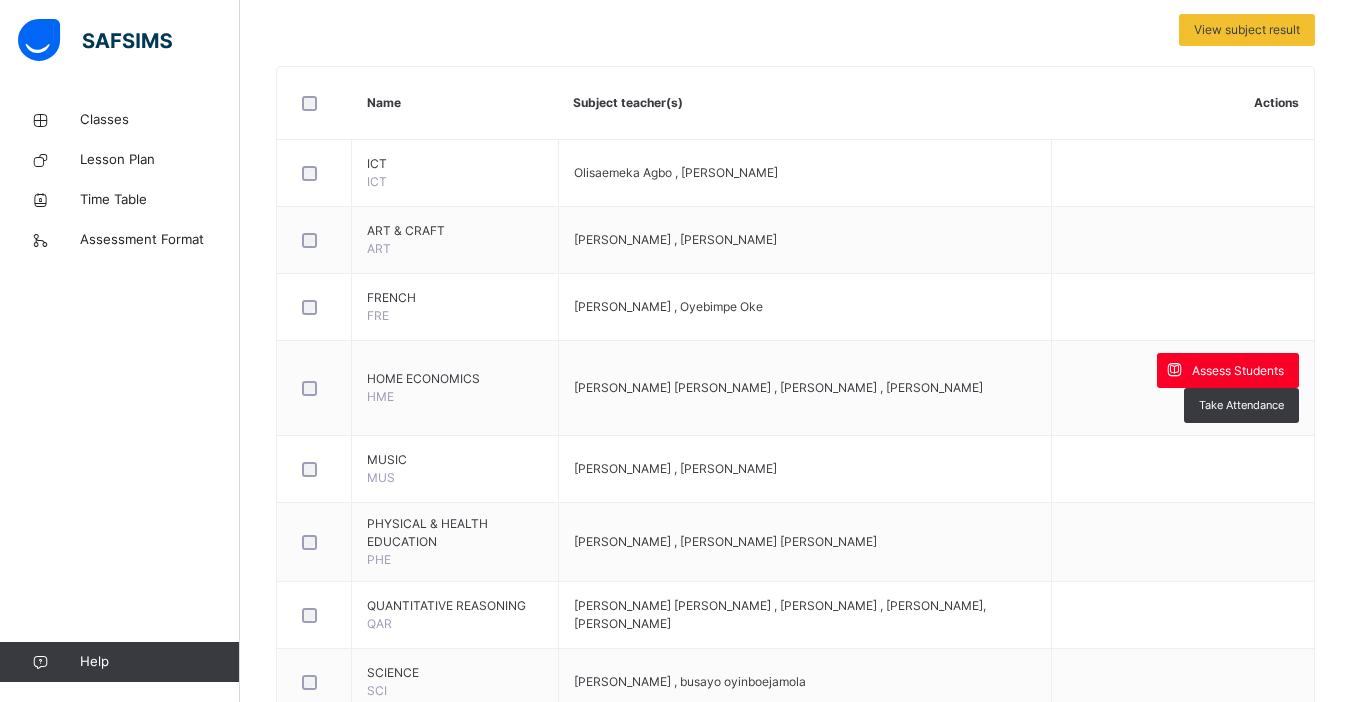 scroll, scrollTop: 442, scrollLeft: 0, axis: vertical 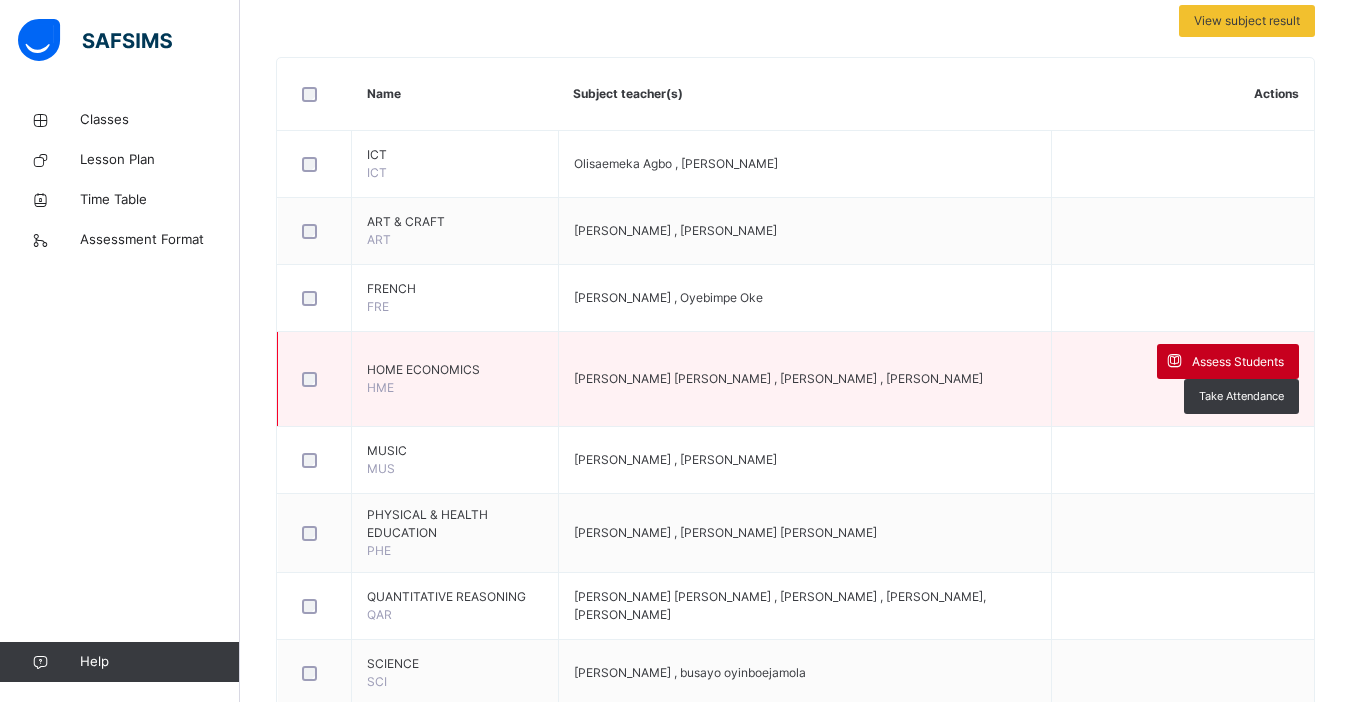 click on "Assess Students" at bounding box center [1238, 362] 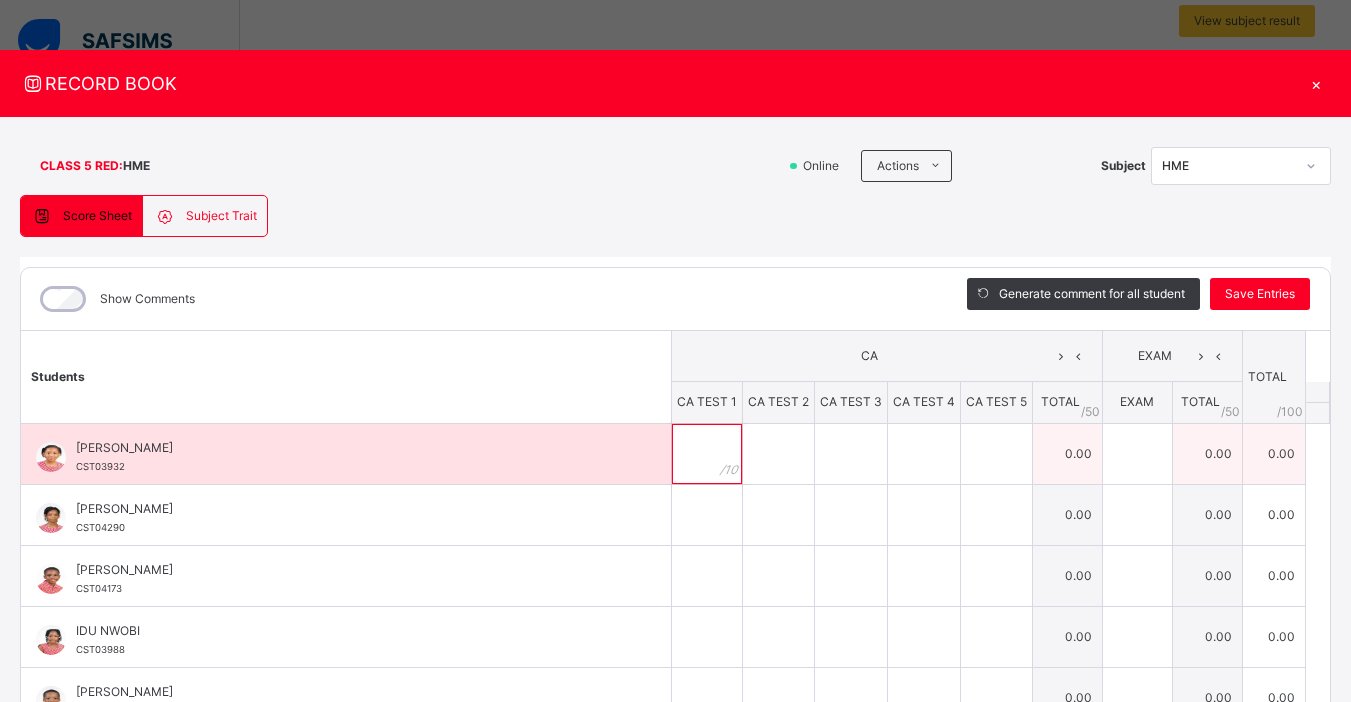 click at bounding box center (707, 454) 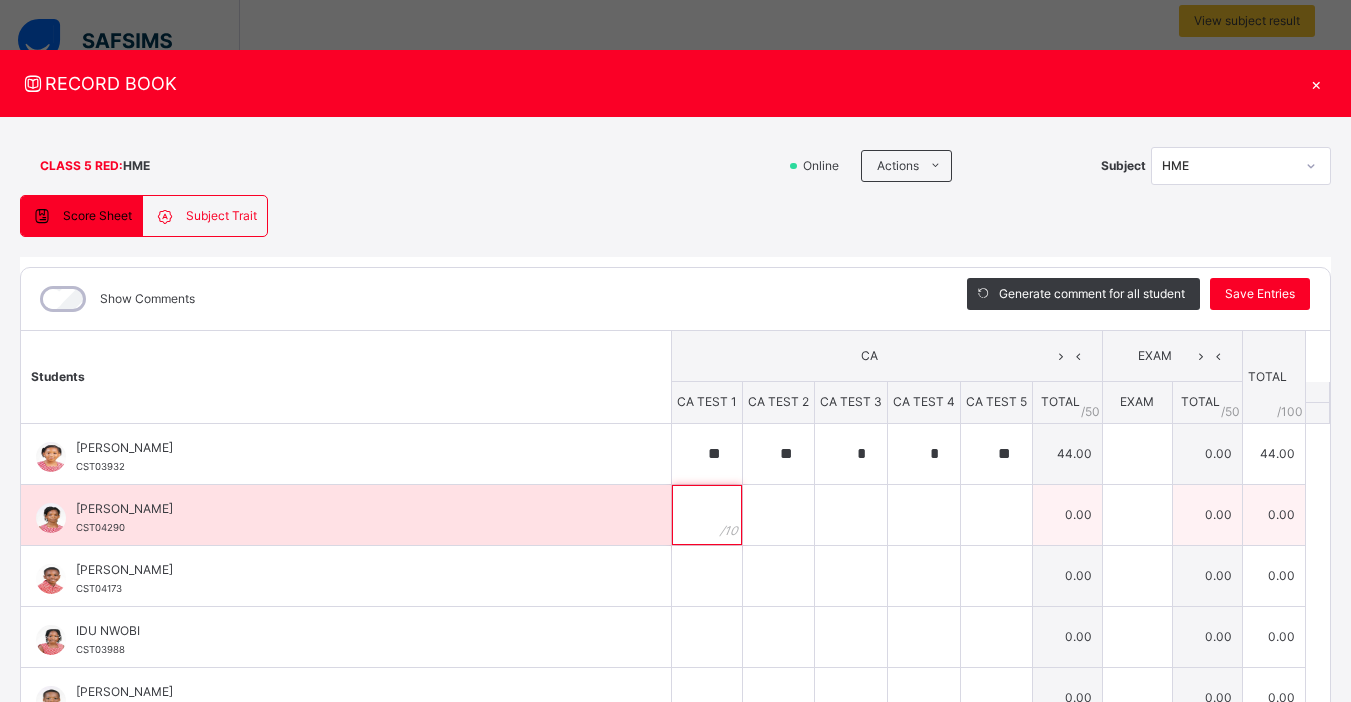 click at bounding box center (707, 515) 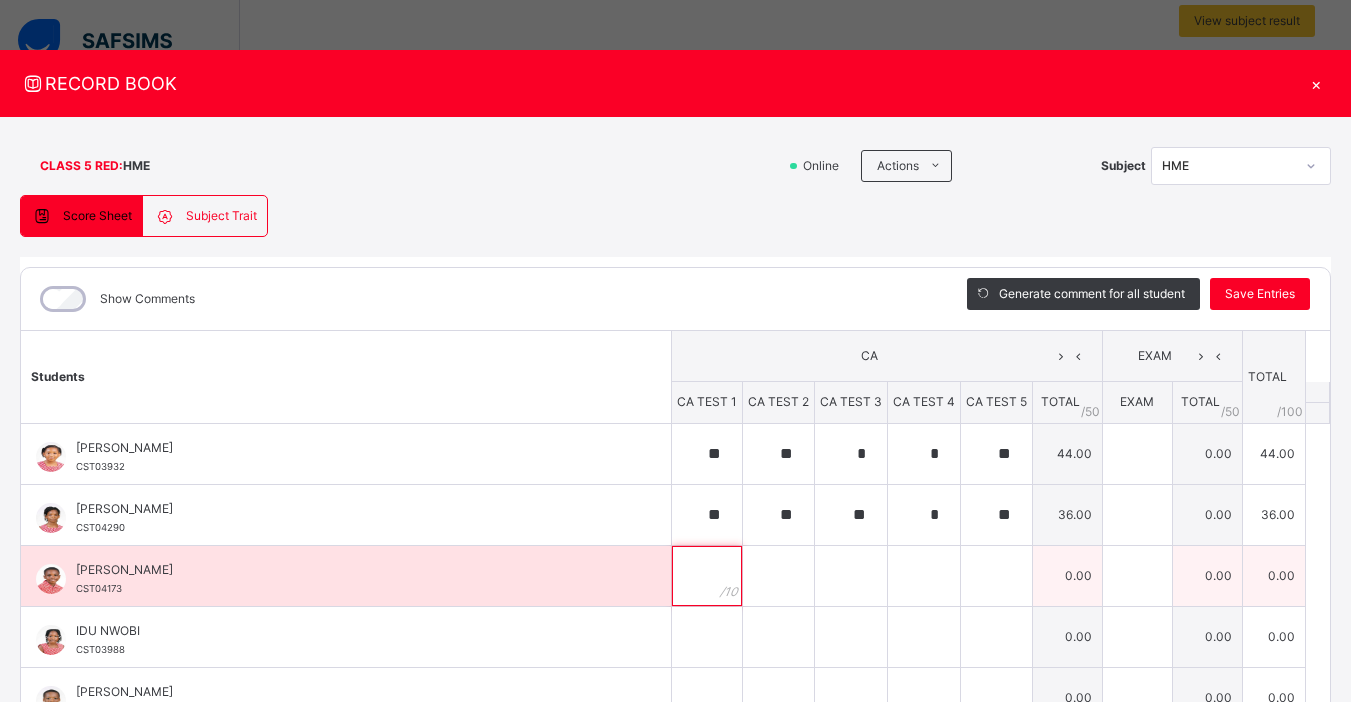click at bounding box center [707, 576] 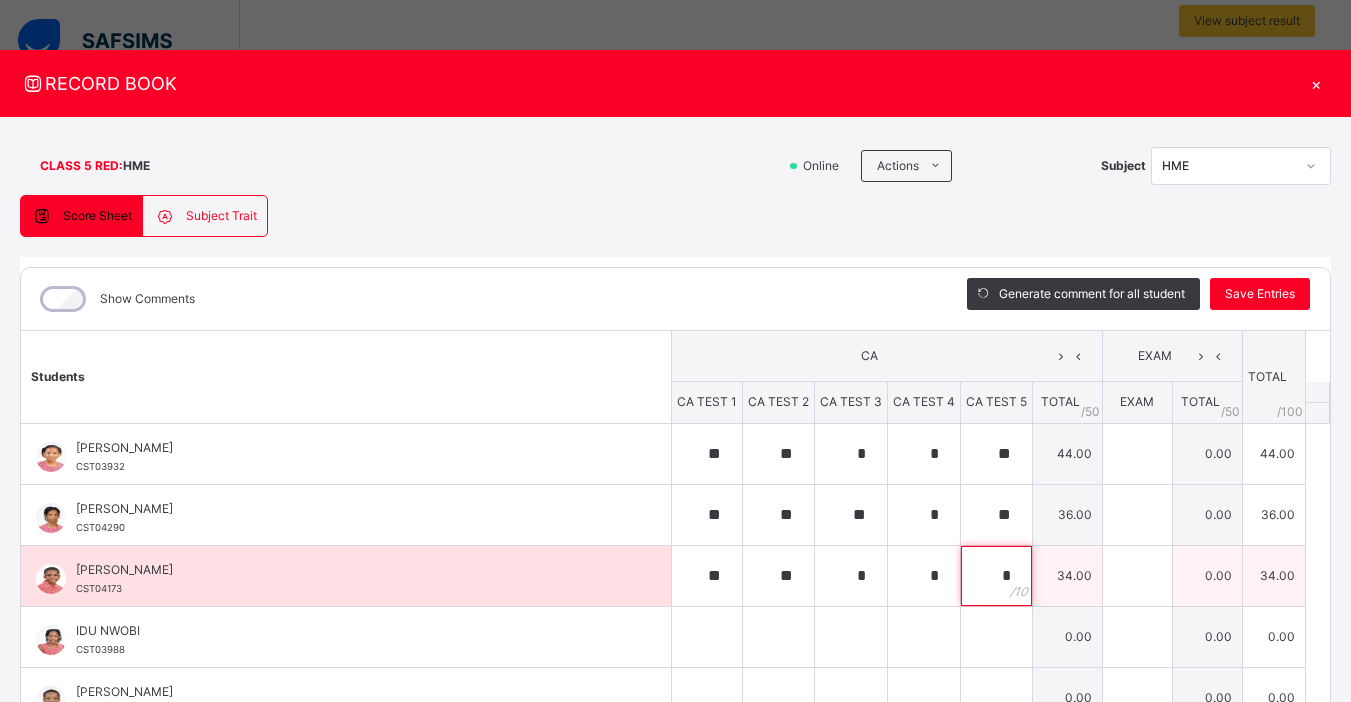 click on "*" at bounding box center (996, 576) 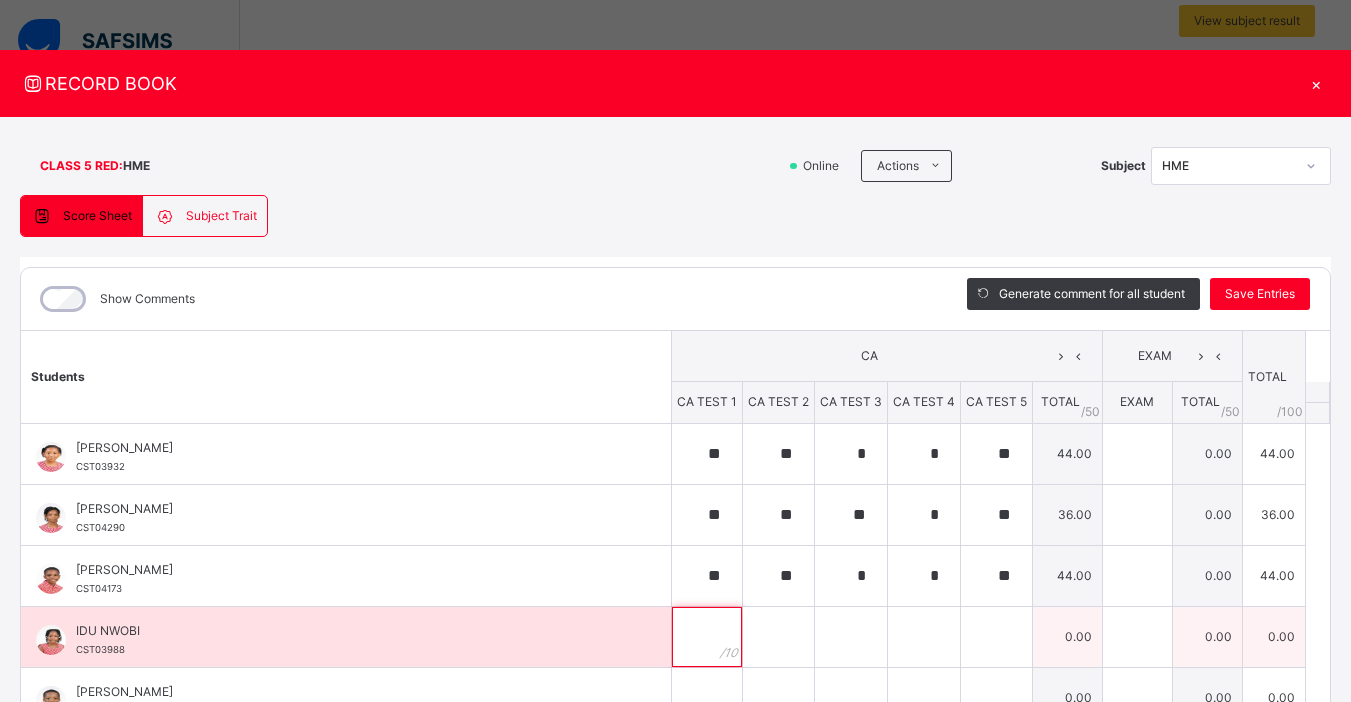 click at bounding box center [707, 637] 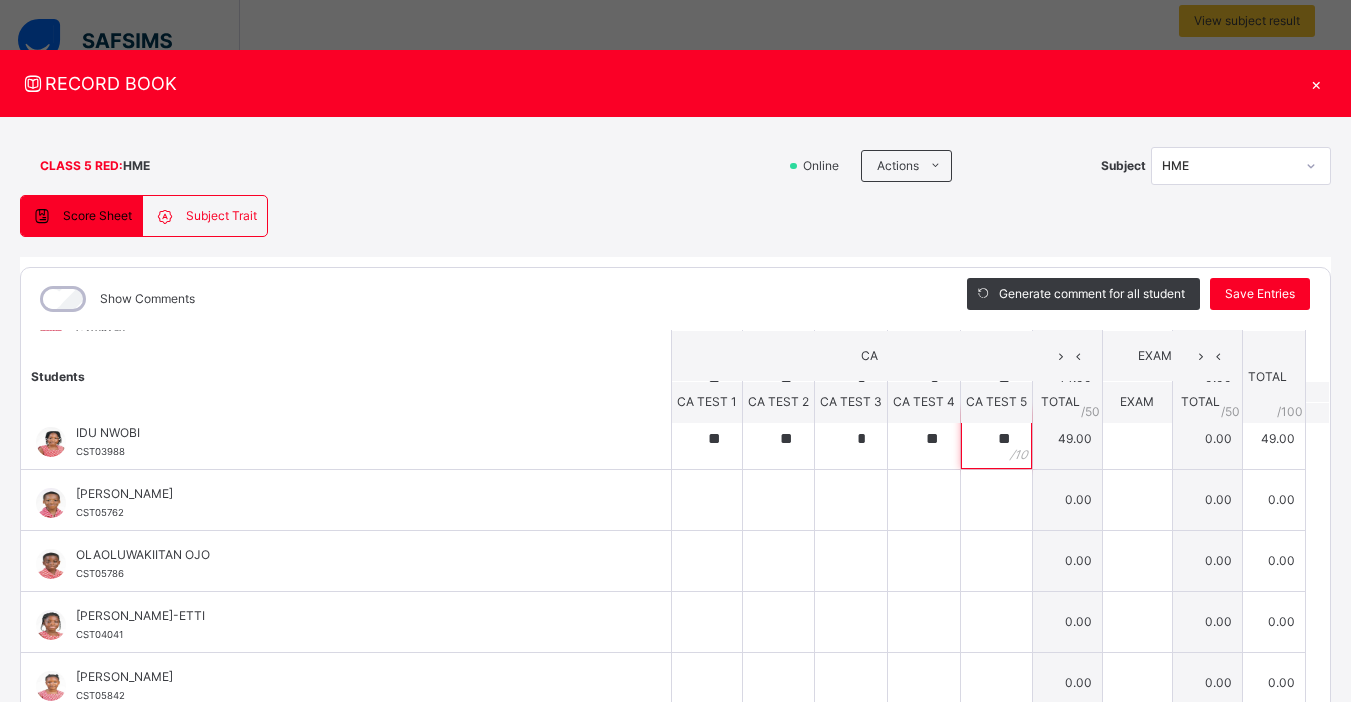 scroll, scrollTop: 203, scrollLeft: 0, axis: vertical 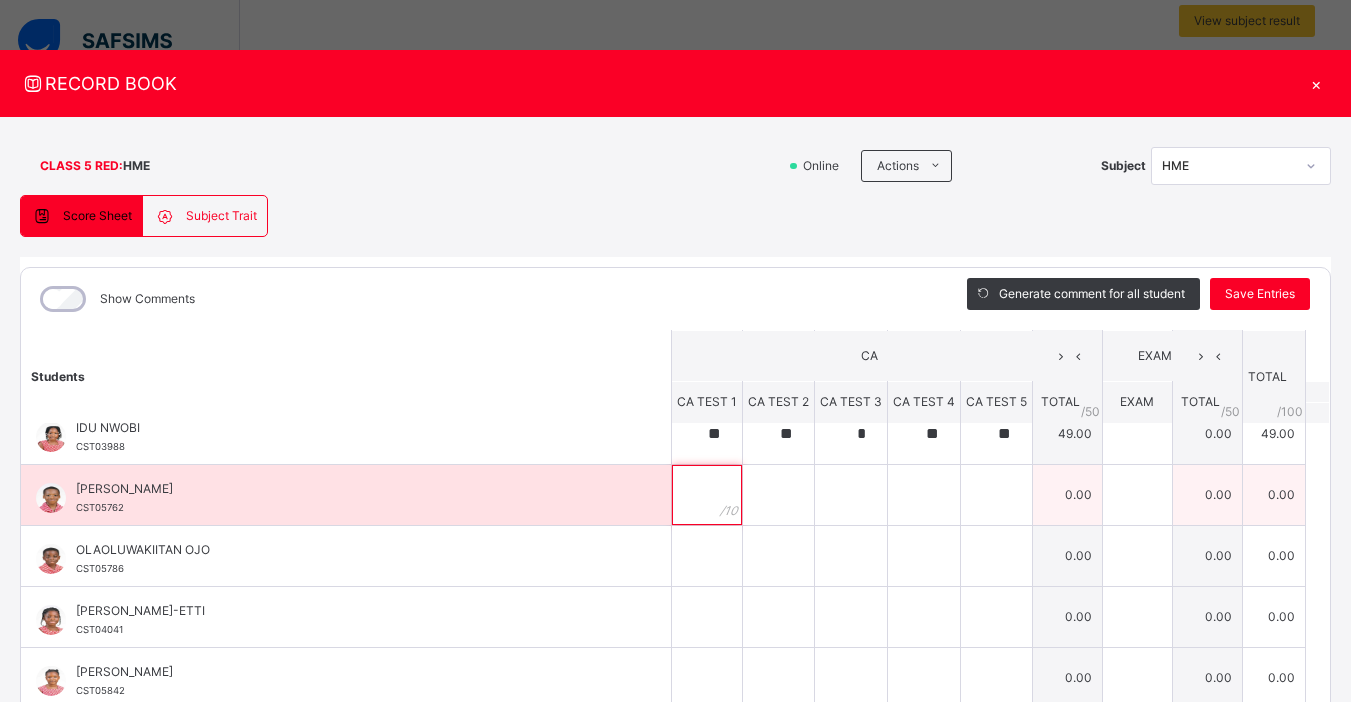 click at bounding box center (707, 495) 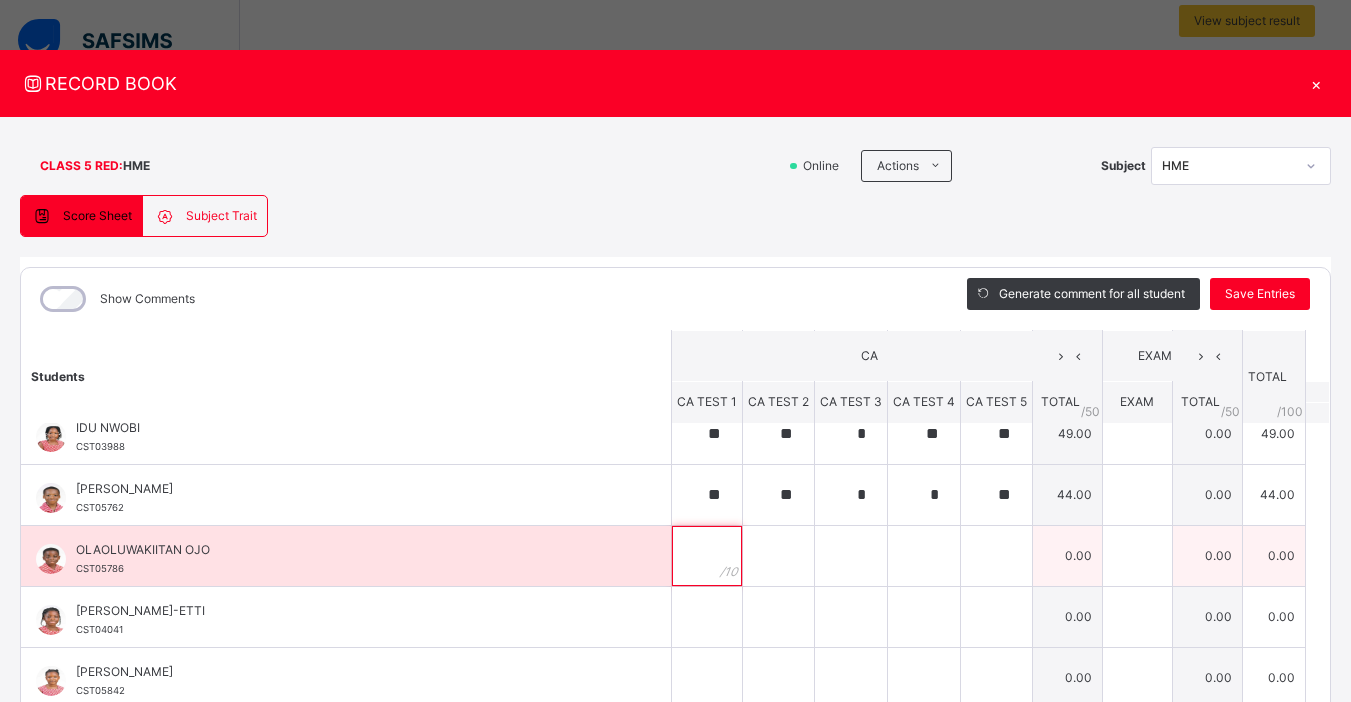 click at bounding box center (707, 556) 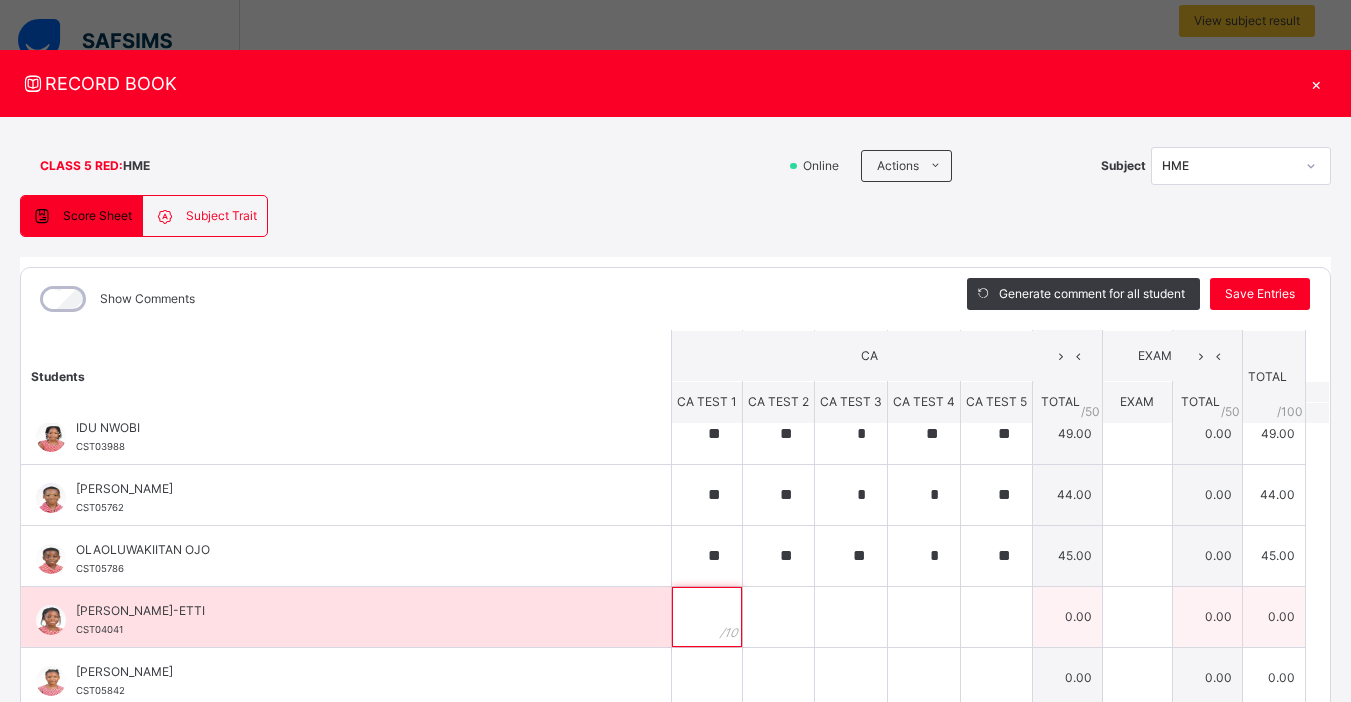 click at bounding box center [707, 617] 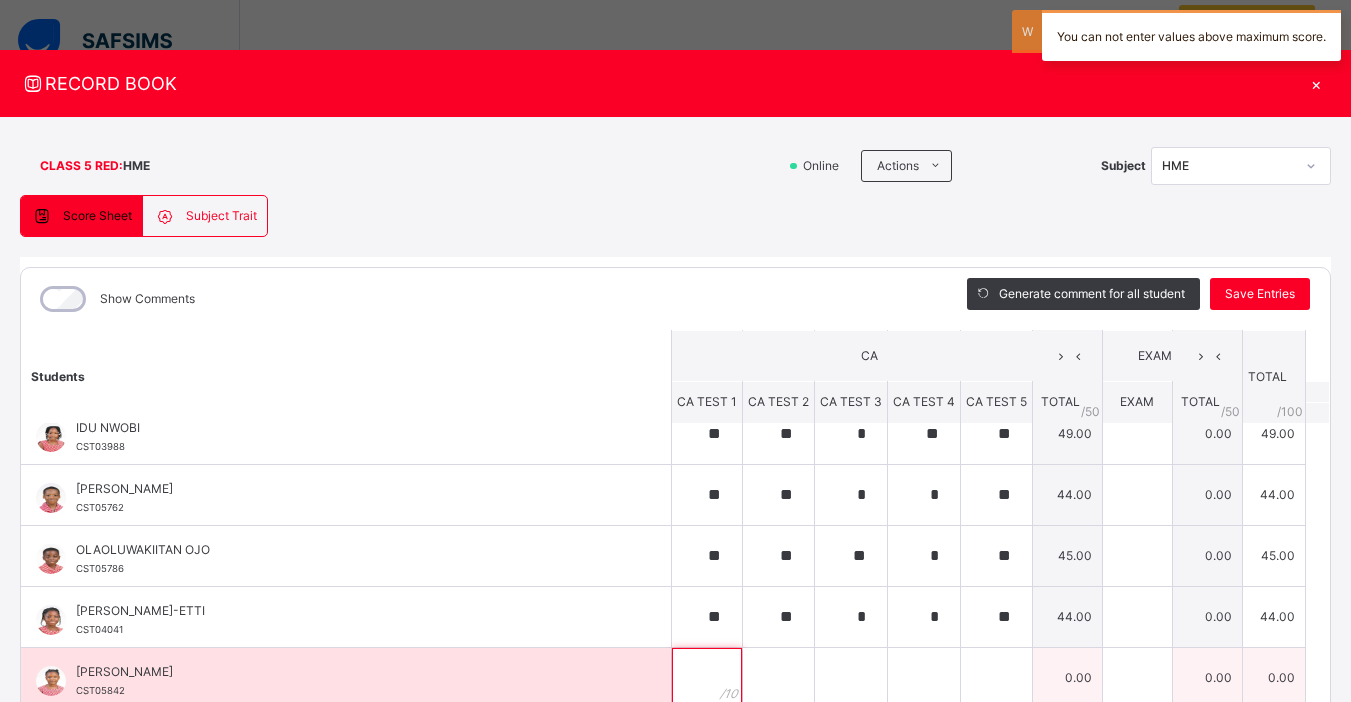 click at bounding box center [707, 678] 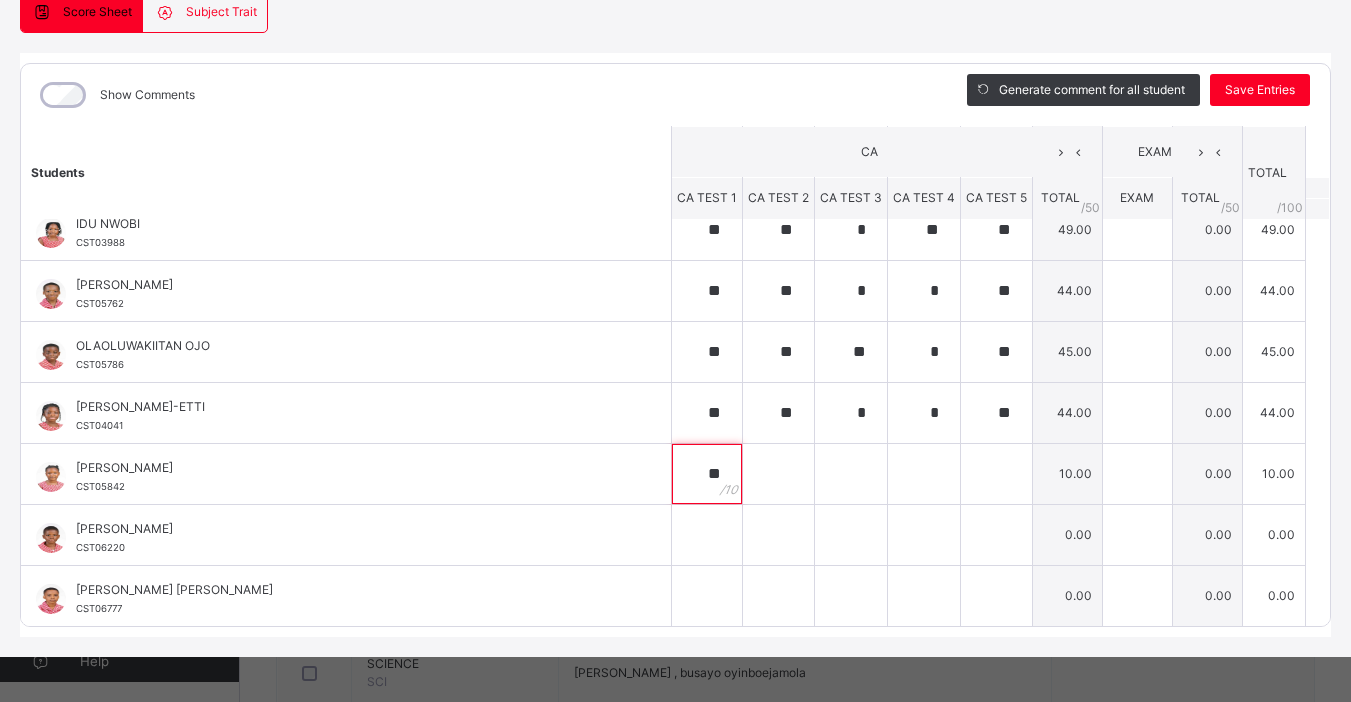 scroll, scrollTop: 209, scrollLeft: 0, axis: vertical 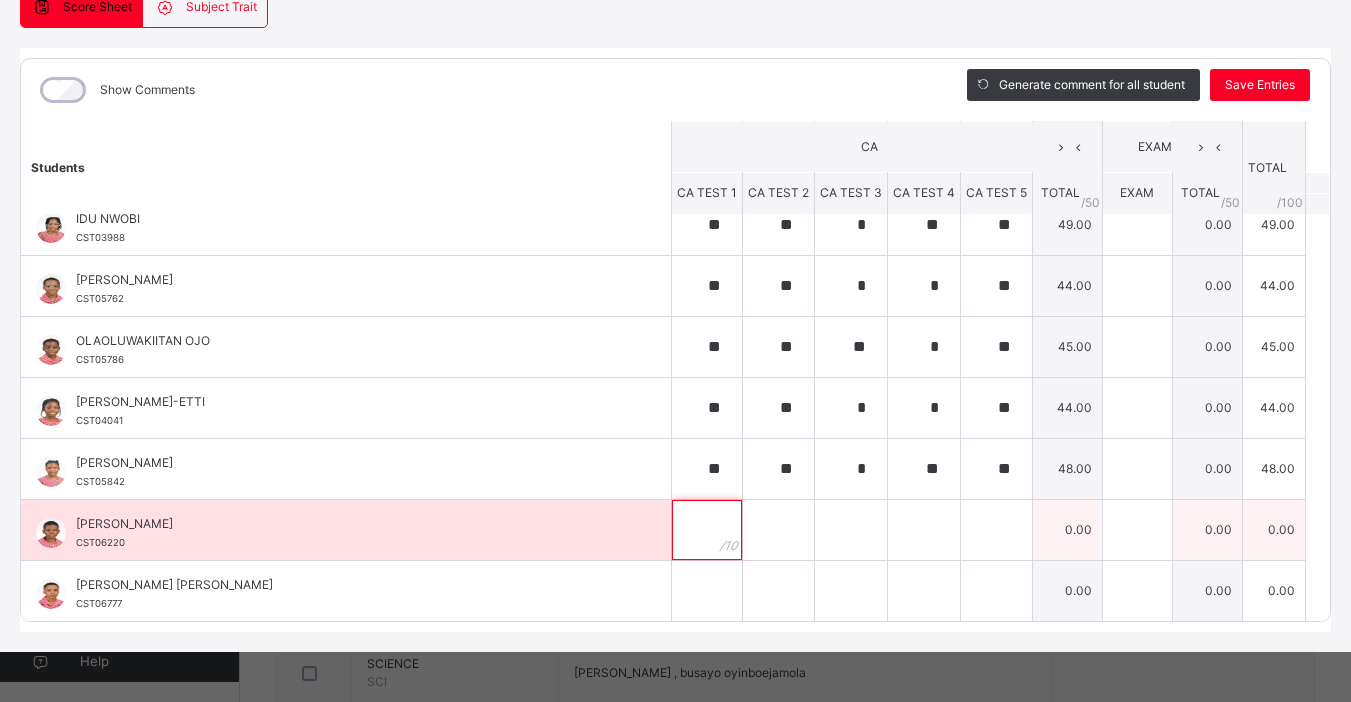click at bounding box center (707, 530) 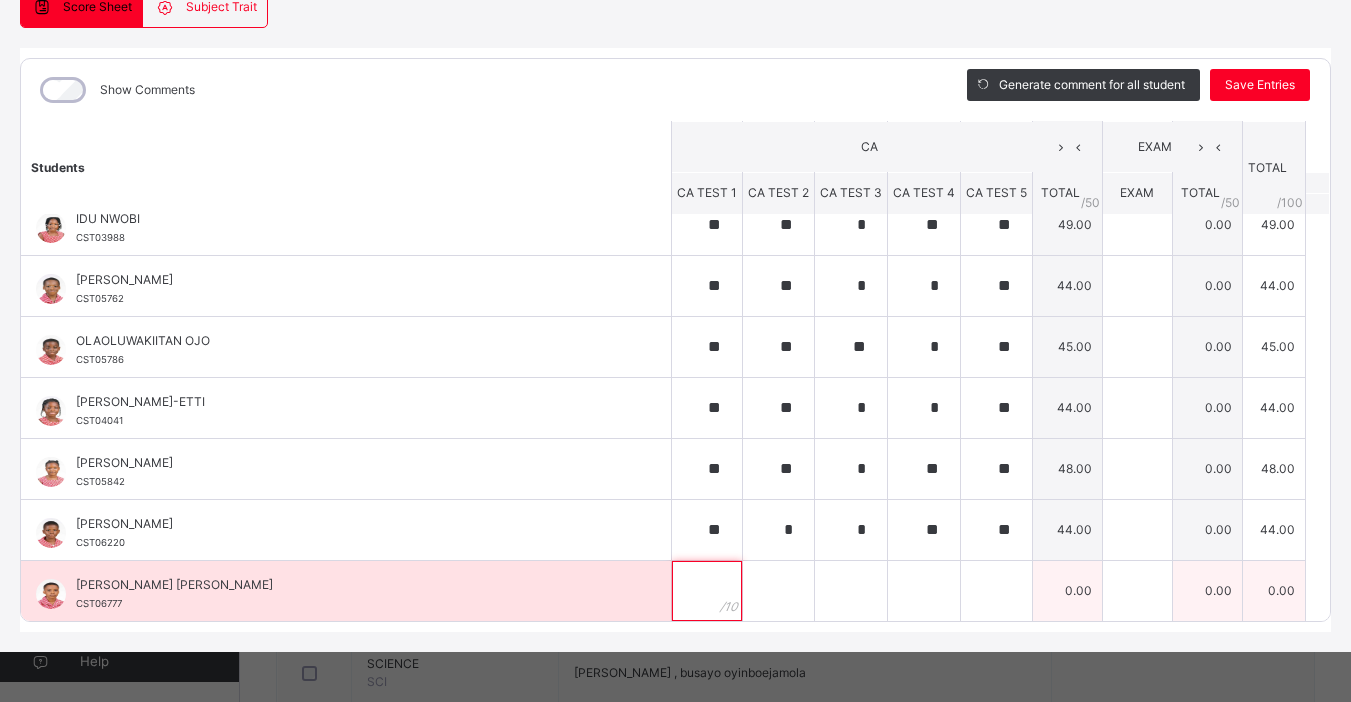click at bounding box center (707, 591) 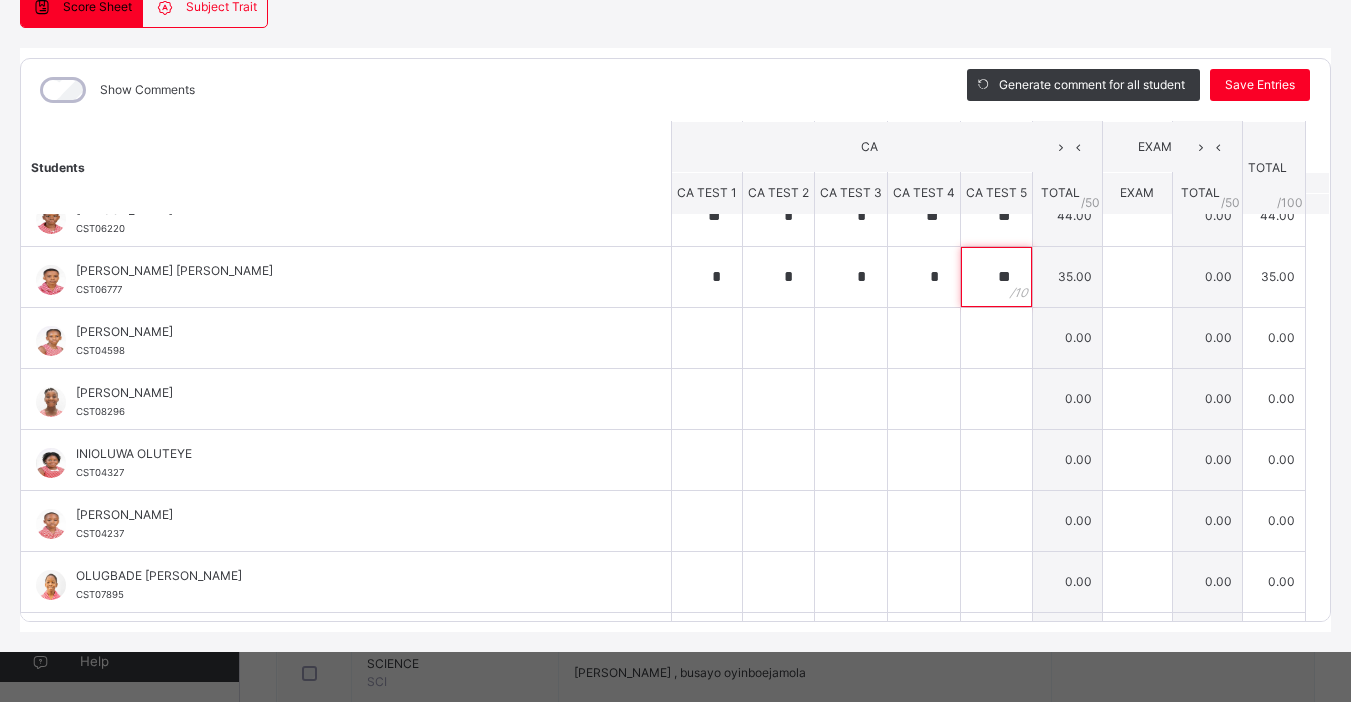 scroll, scrollTop: 530, scrollLeft: 0, axis: vertical 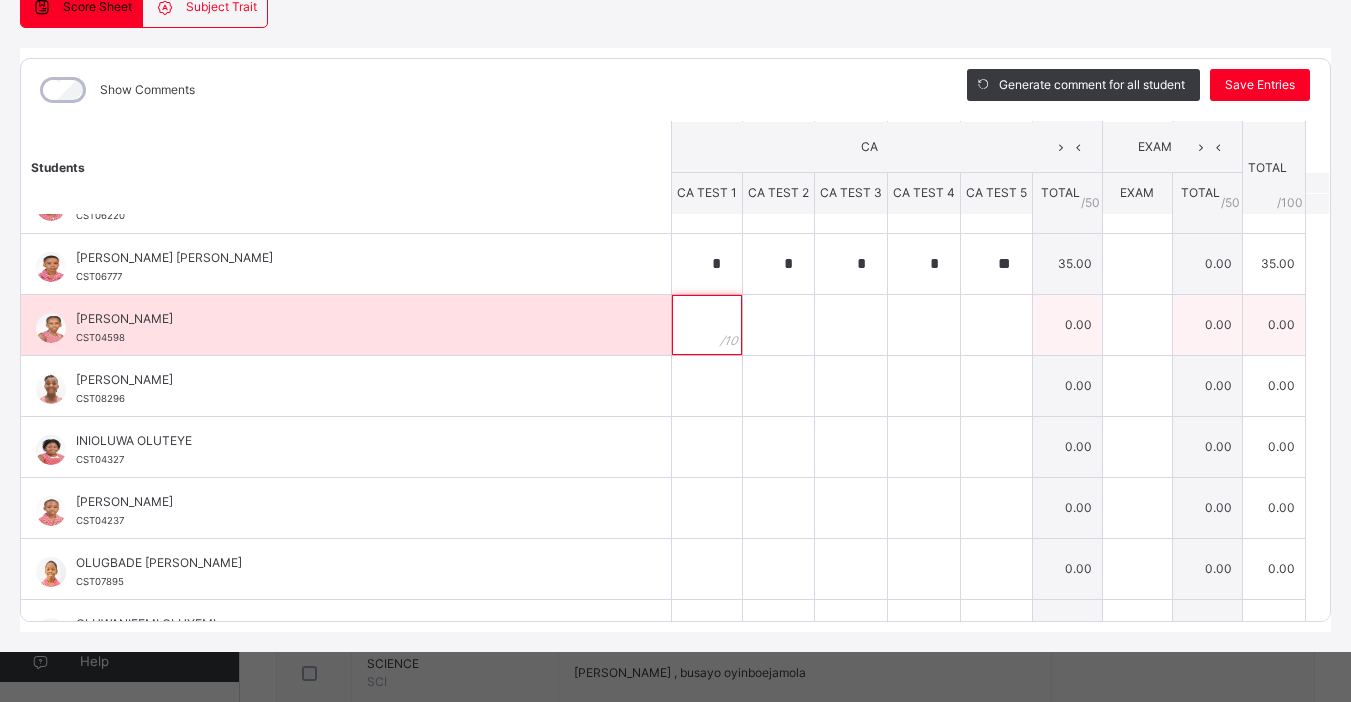 click at bounding box center [707, 325] 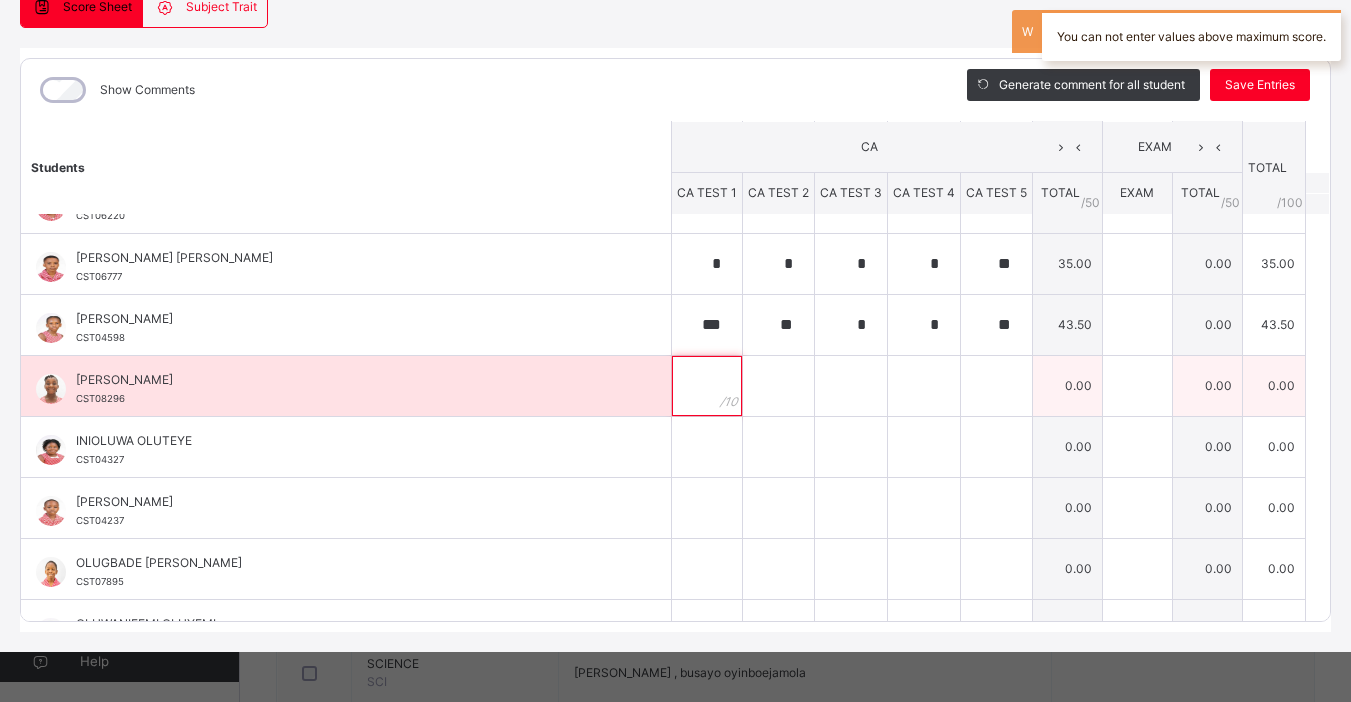 click at bounding box center [707, 386] 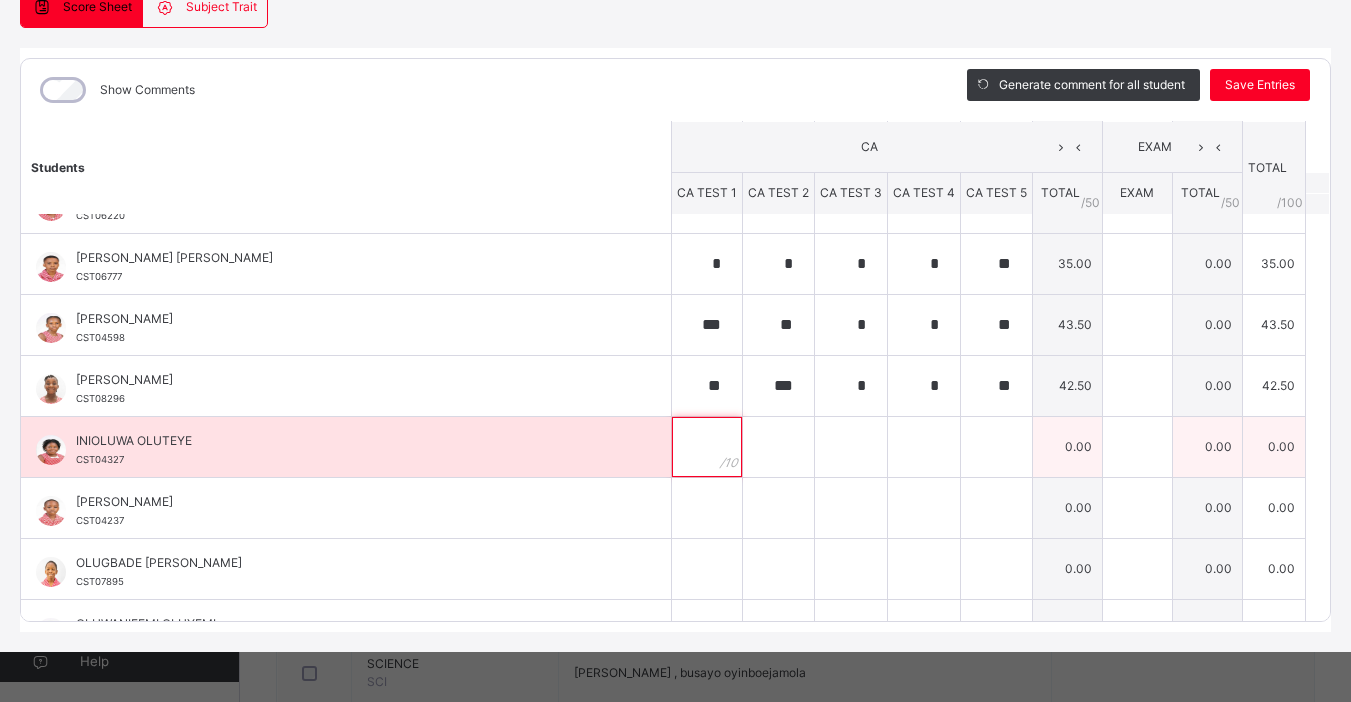 click at bounding box center (707, 447) 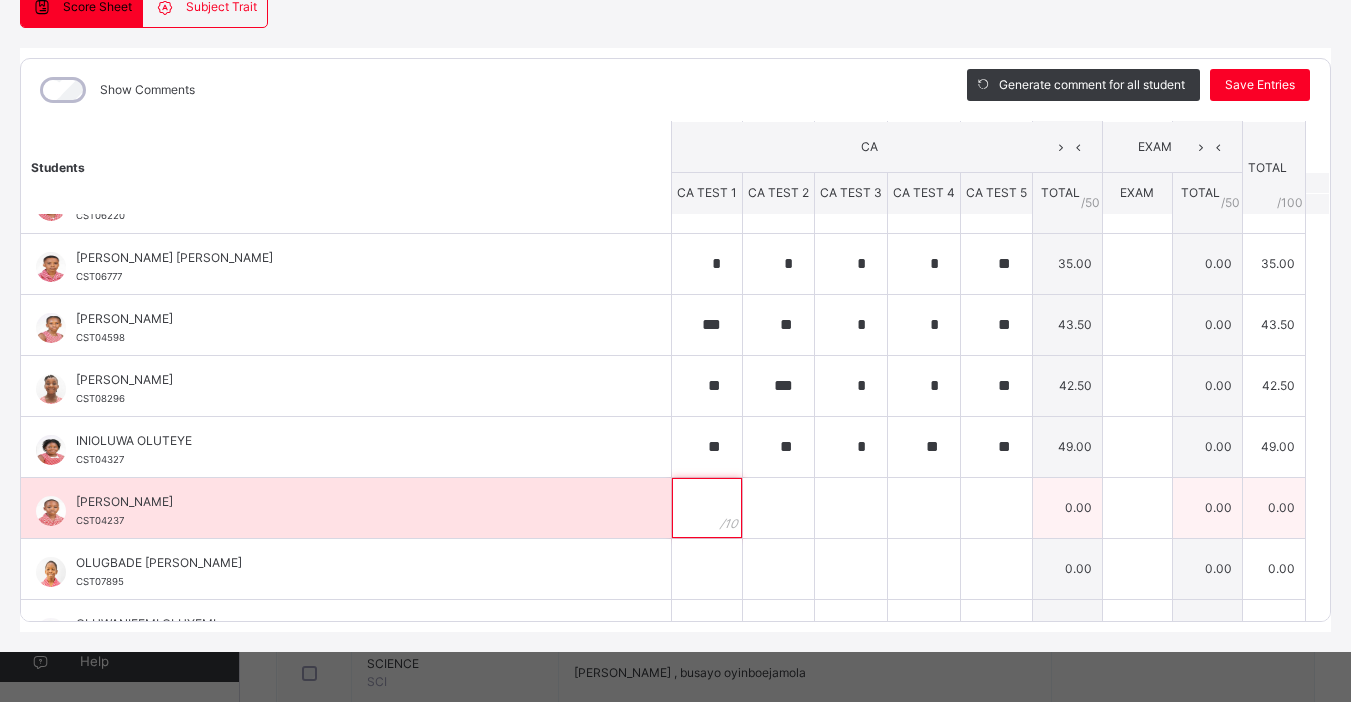 click at bounding box center [707, 508] 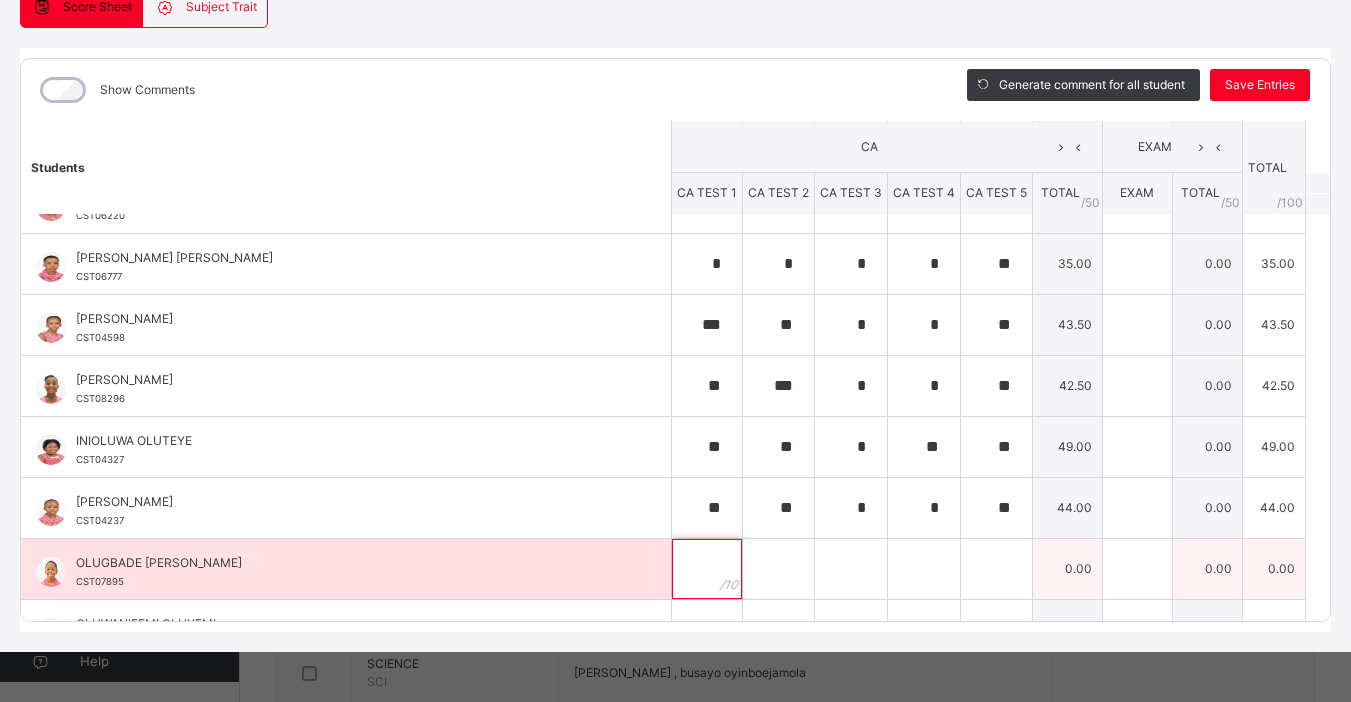 click at bounding box center [707, 569] 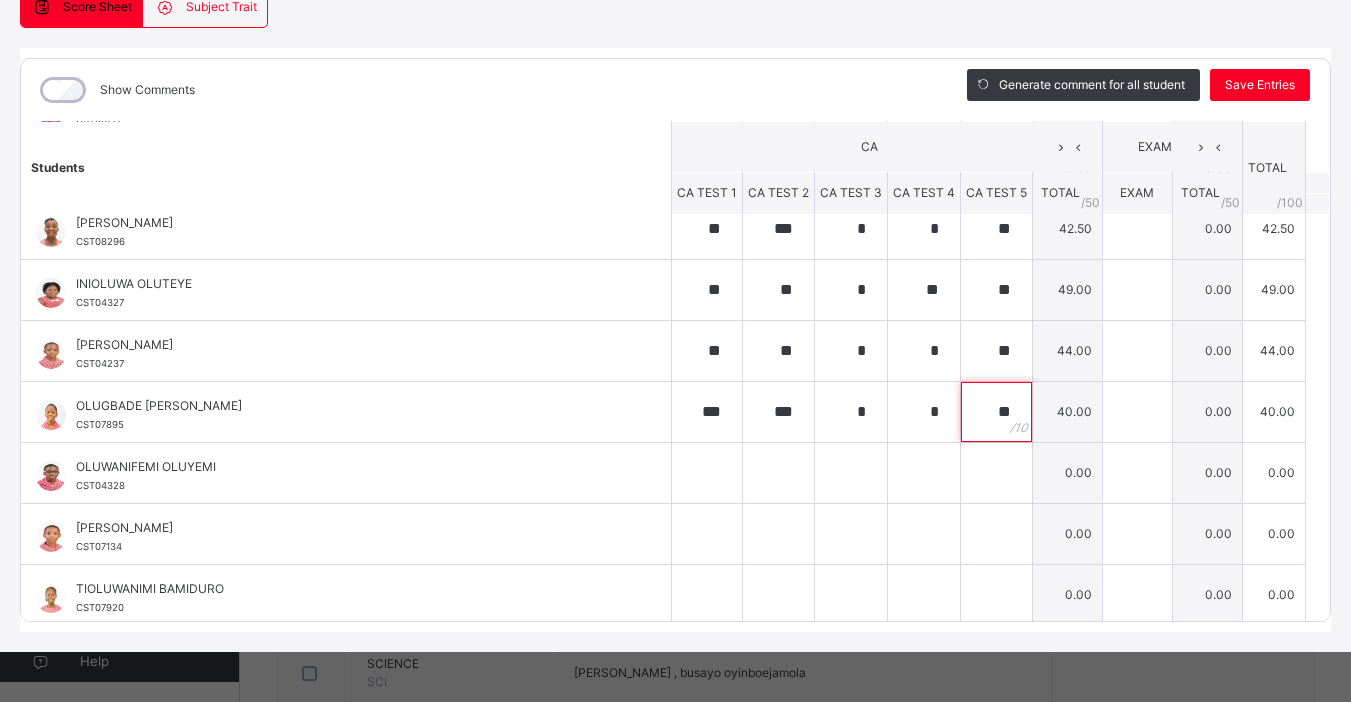 scroll, scrollTop: 692, scrollLeft: 0, axis: vertical 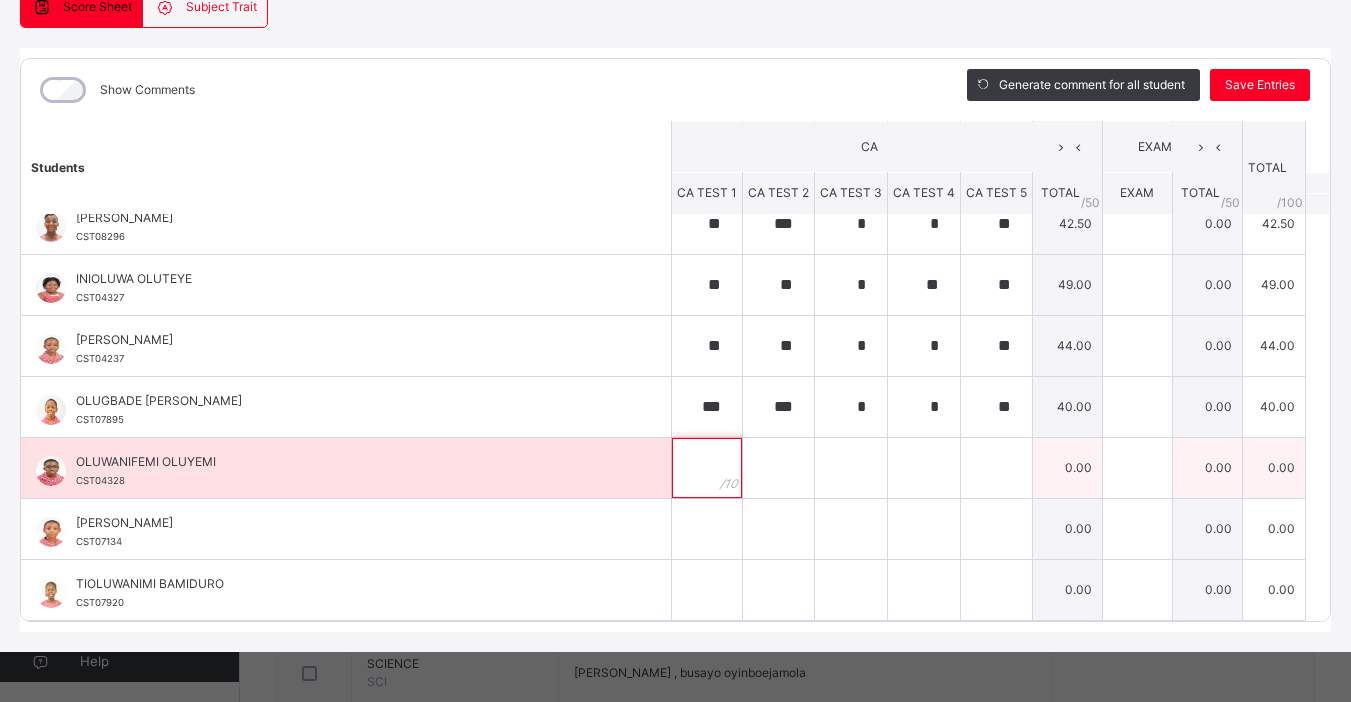click at bounding box center (707, 468) 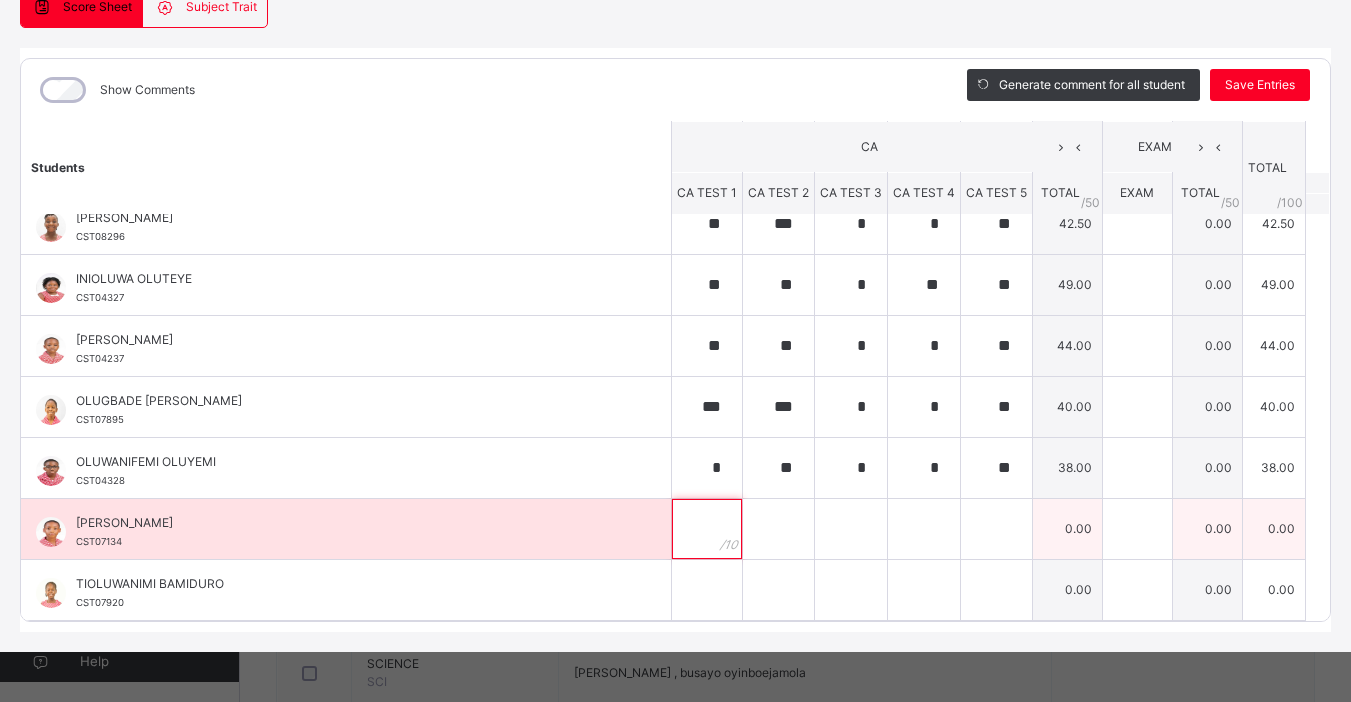 click at bounding box center [707, 529] 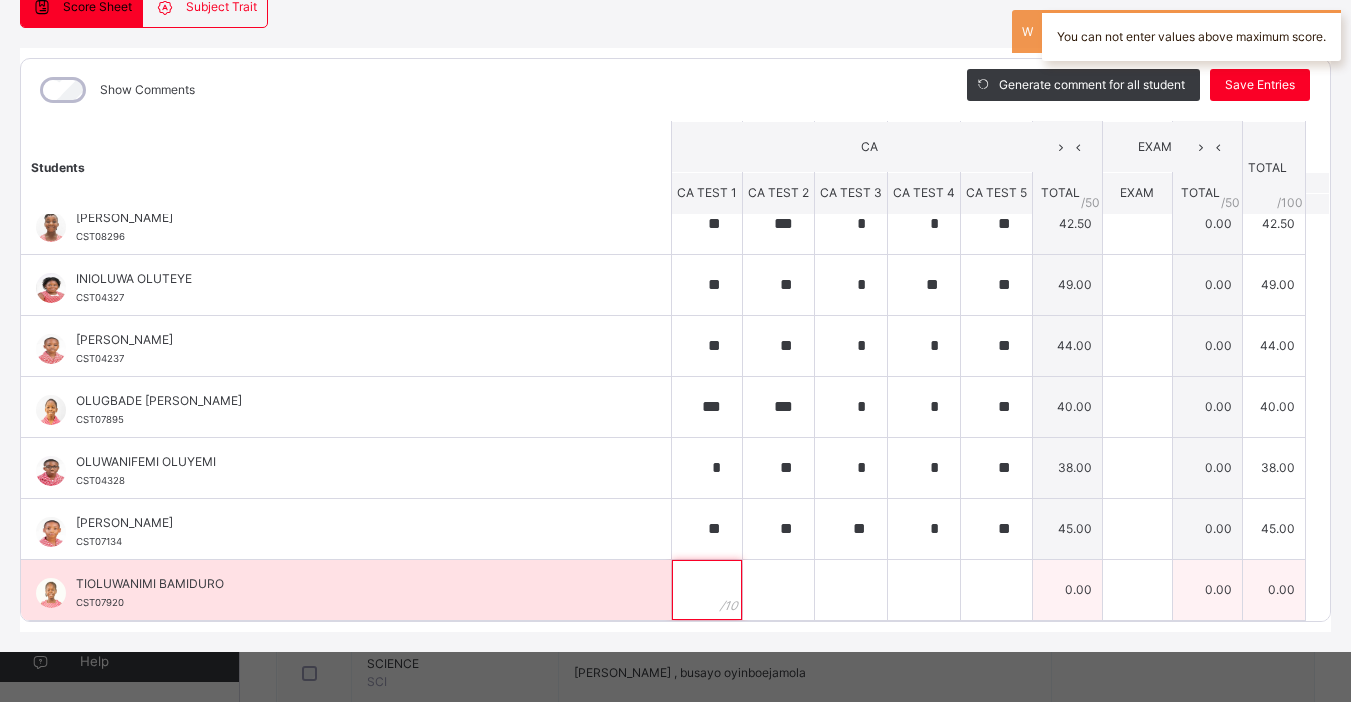 click at bounding box center [707, 590] 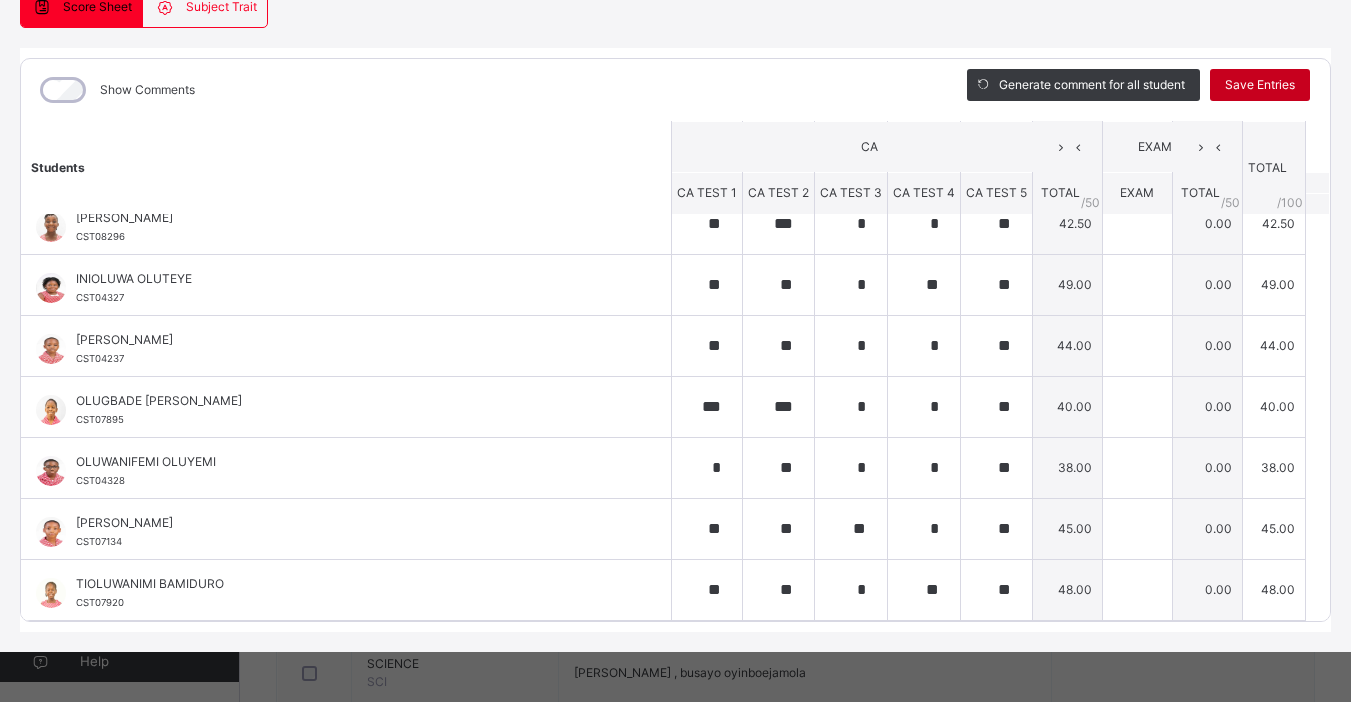 click on "Save Entries" at bounding box center [1260, 85] 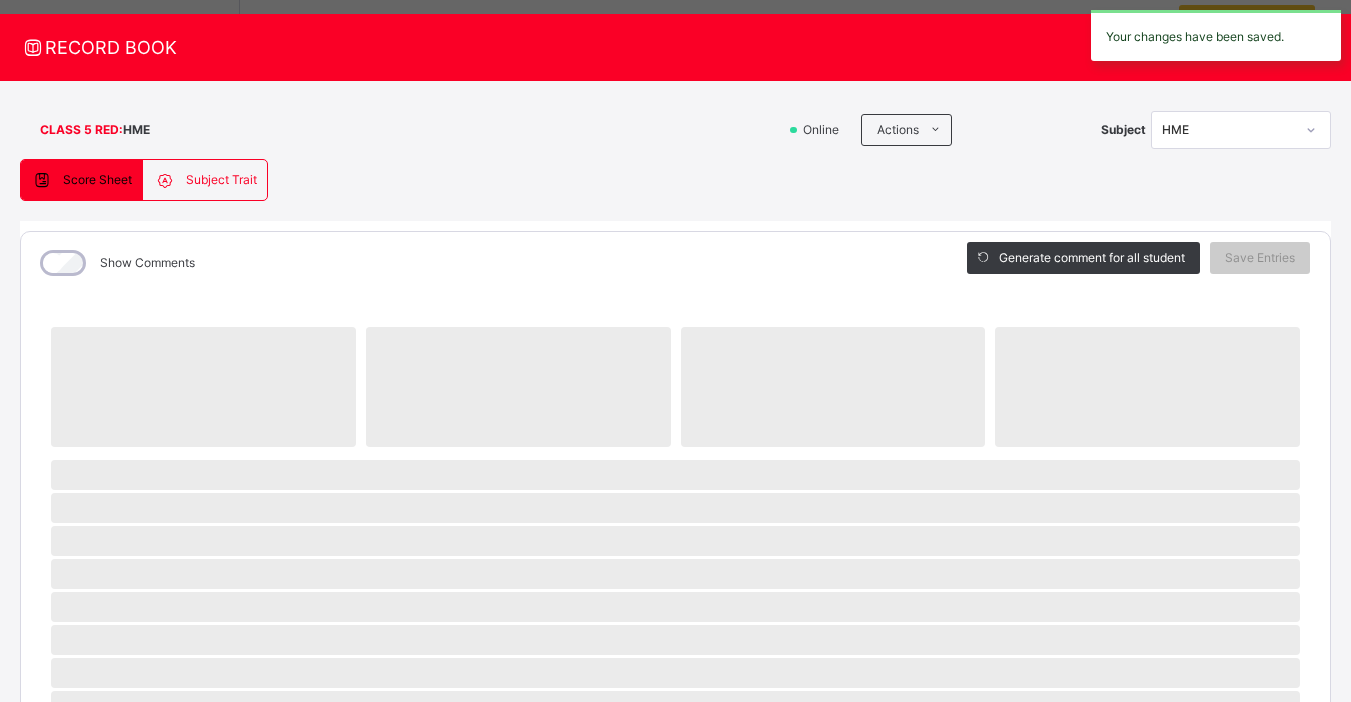 scroll, scrollTop: 0, scrollLeft: 0, axis: both 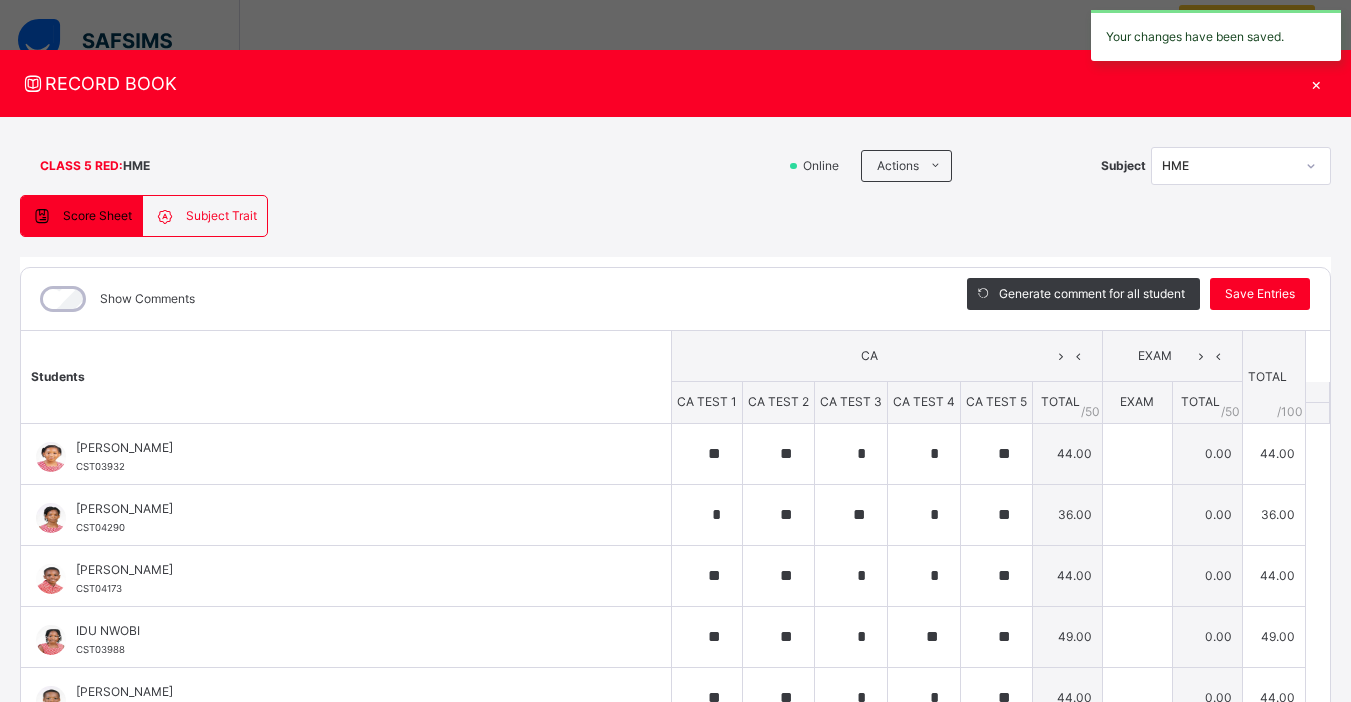 click on "×" at bounding box center (1316, 83) 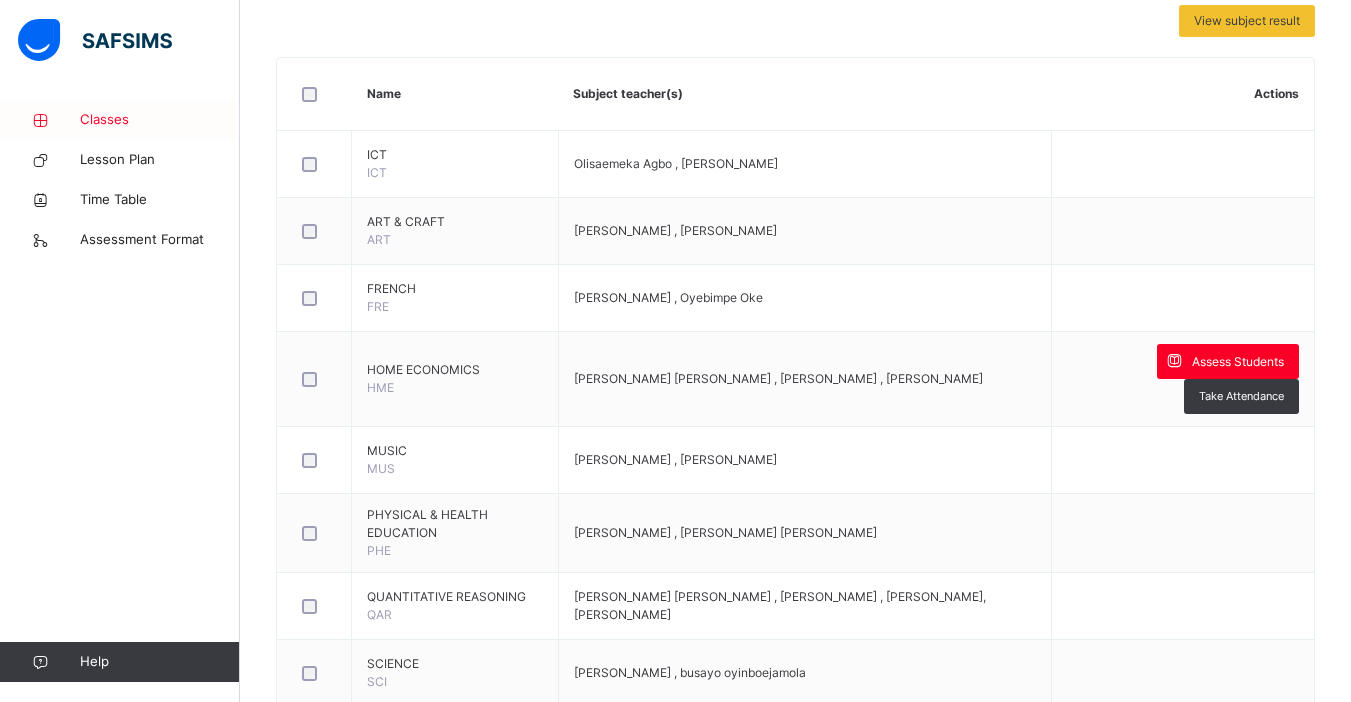 click on "Classes" at bounding box center (160, 120) 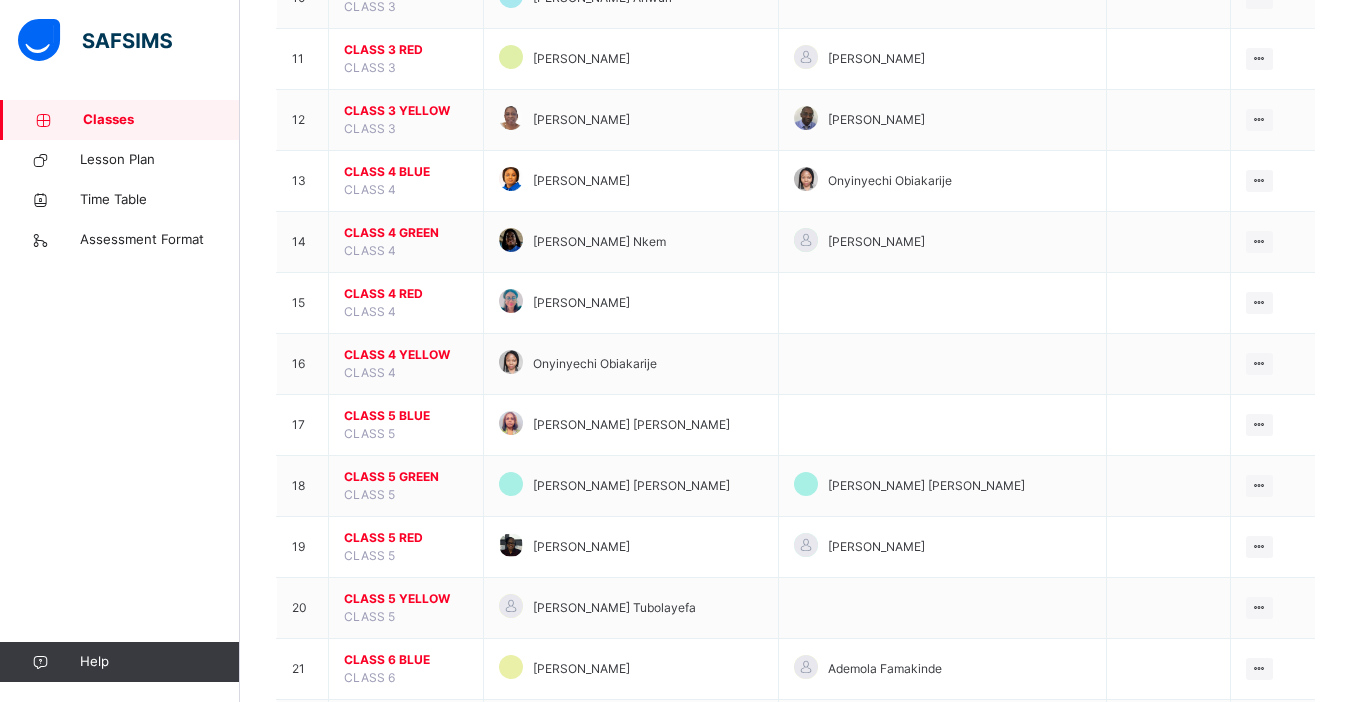 scroll, scrollTop: 822, scrollLeft: 0, axis: vertical 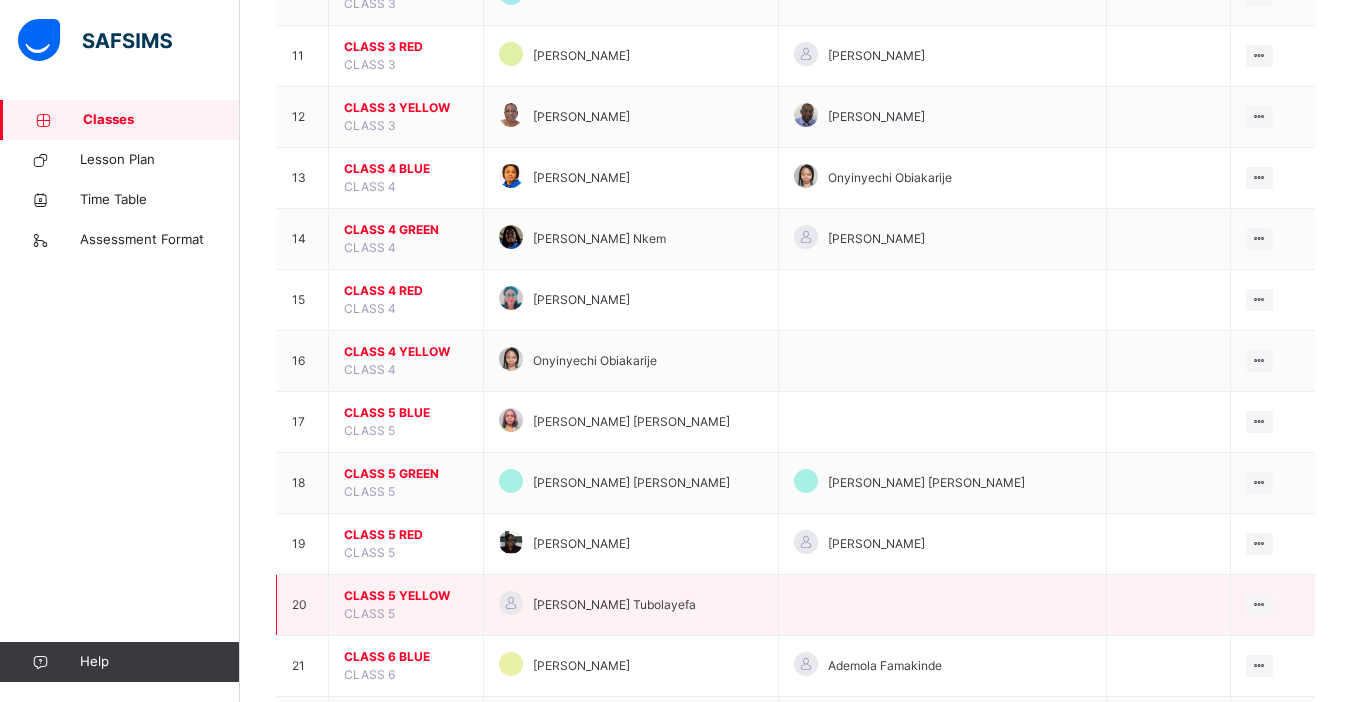 click on "CLASS 5   YELLOW" at bounding box center [406, 596] 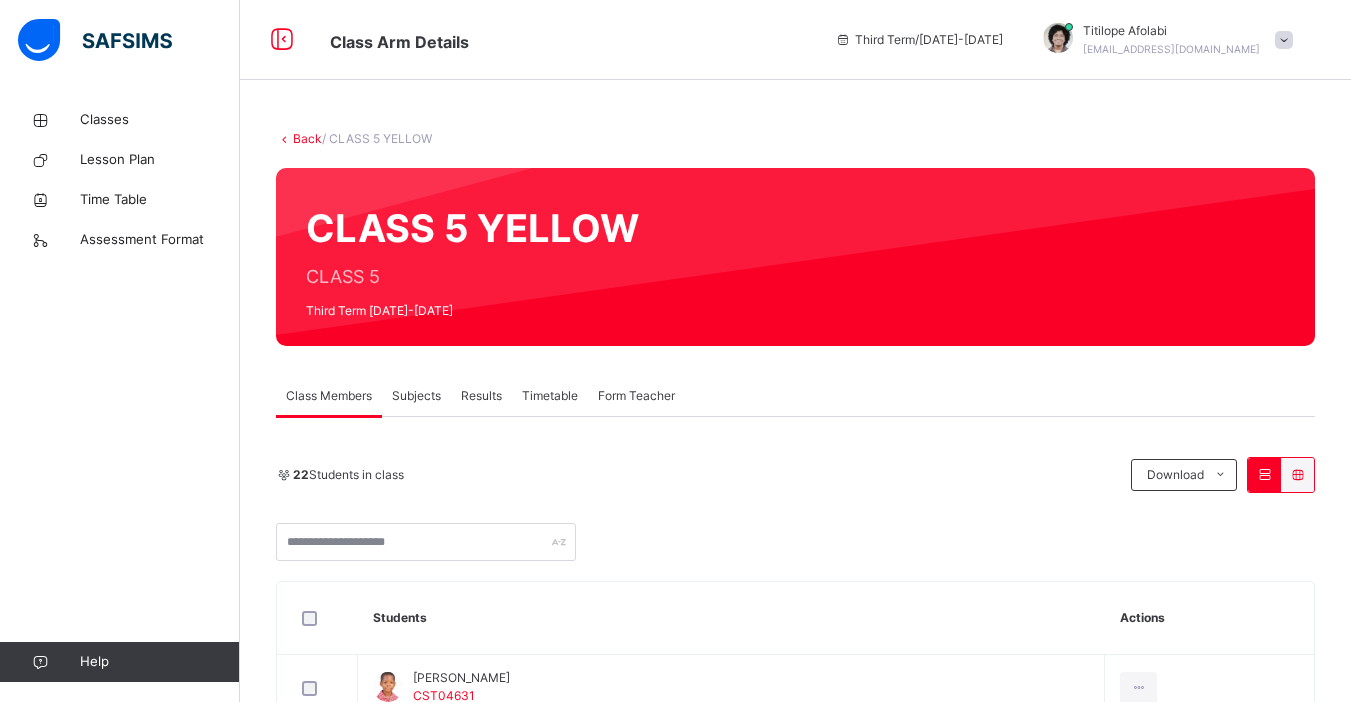 click on "Subjects" at bounding box center (416, 396) 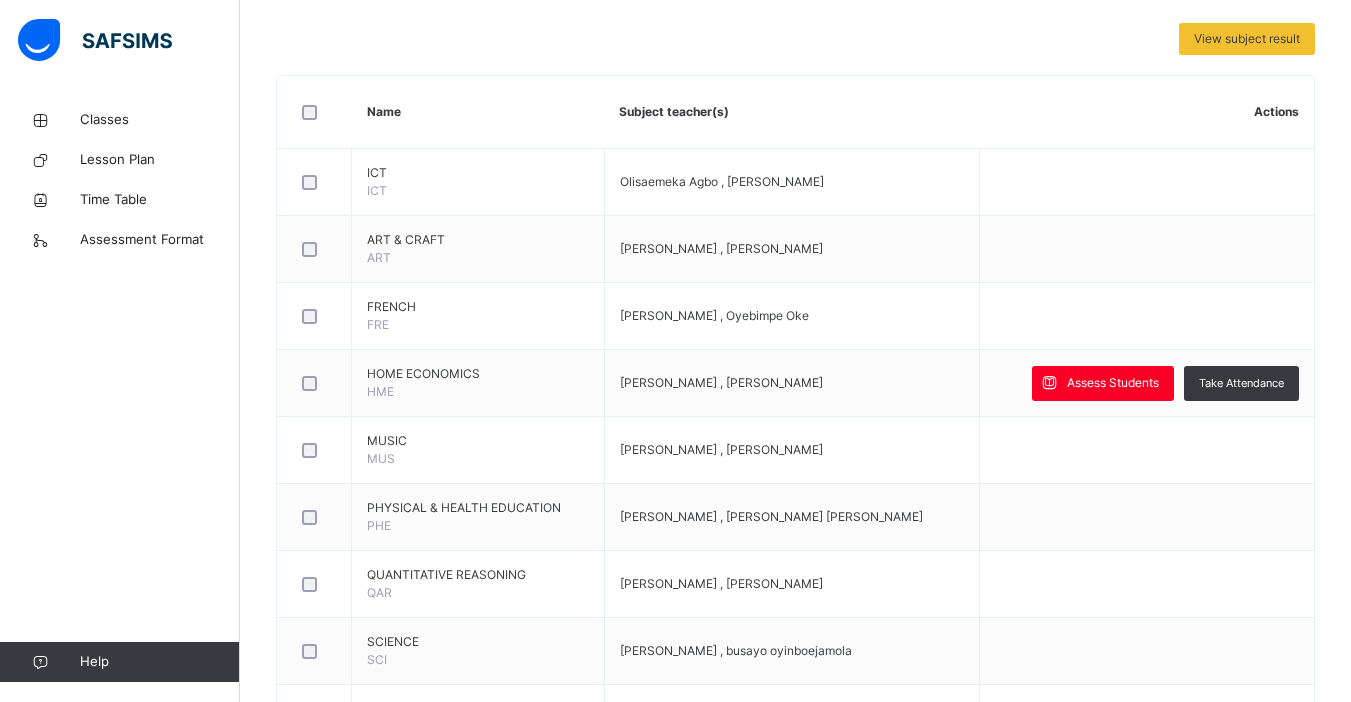 scroll, scrollTop: 433, scrollLeft: 0, axis: vertical 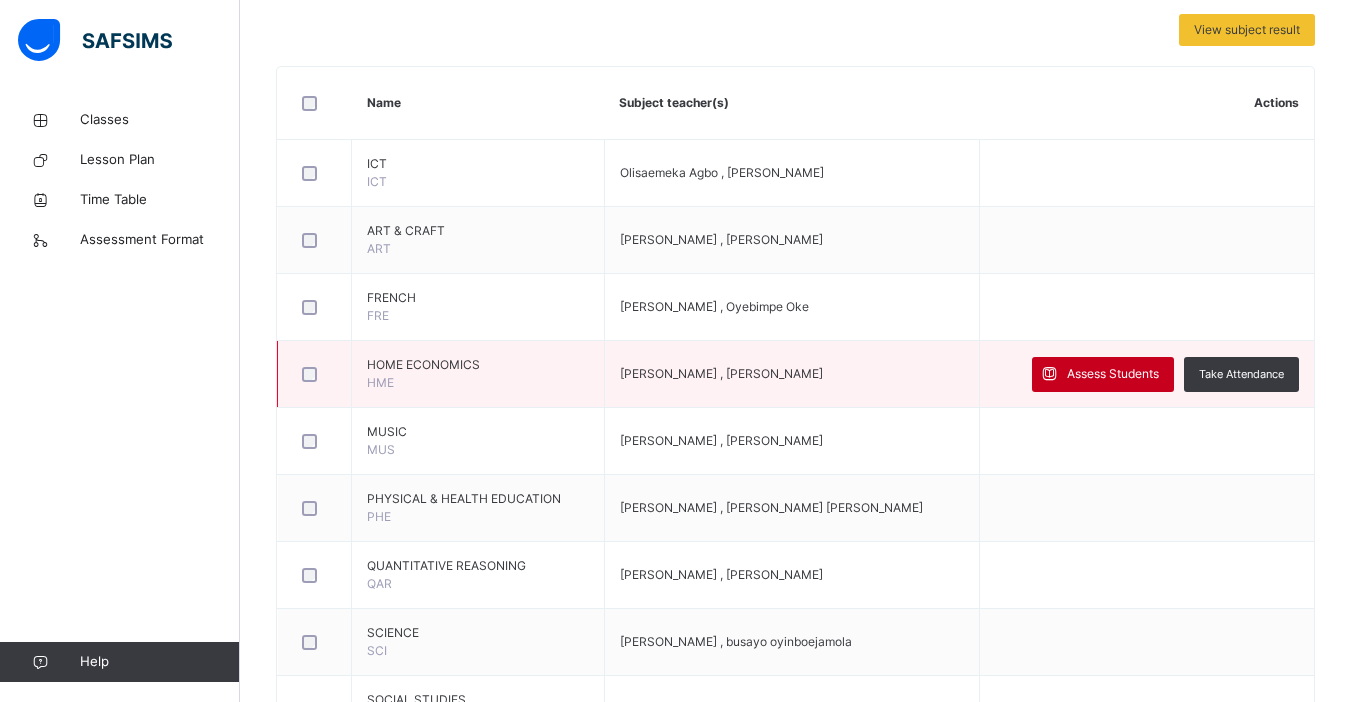 click on "Assess Students" at bounding box center (1113, 374) 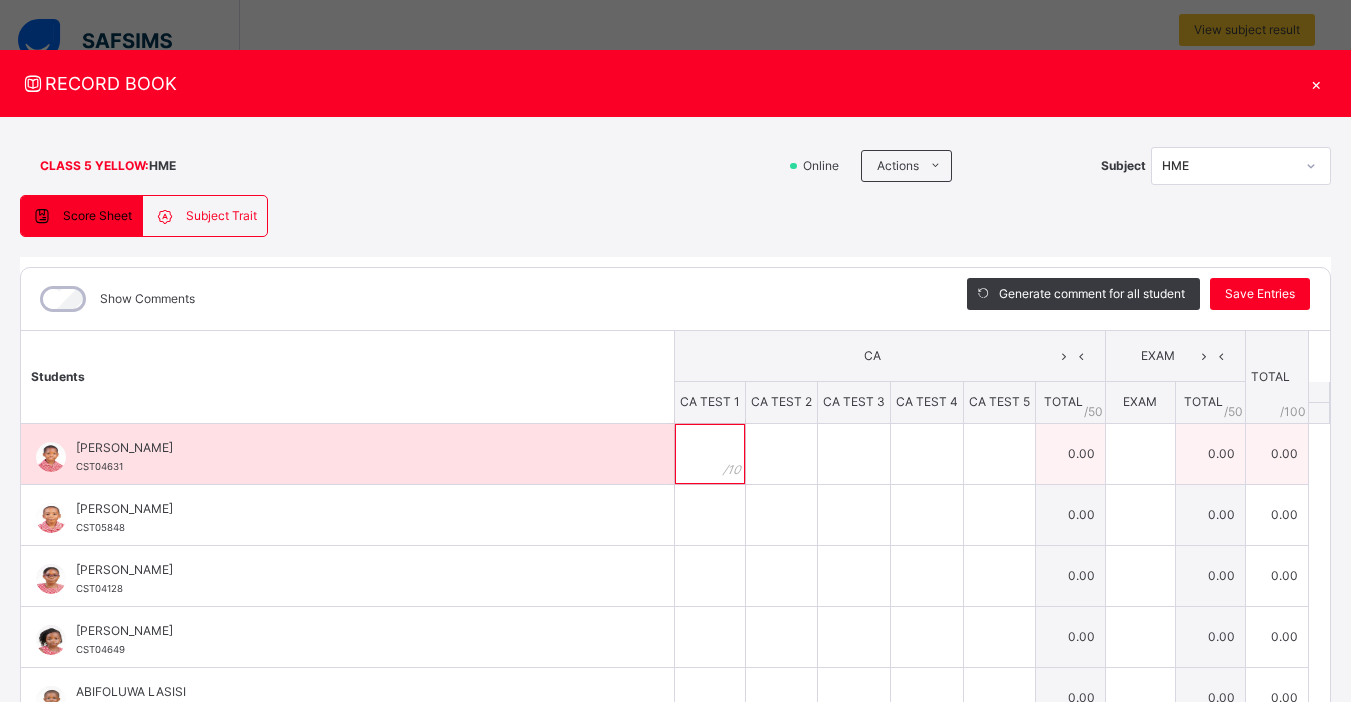 click at bounding box center [710, 454] 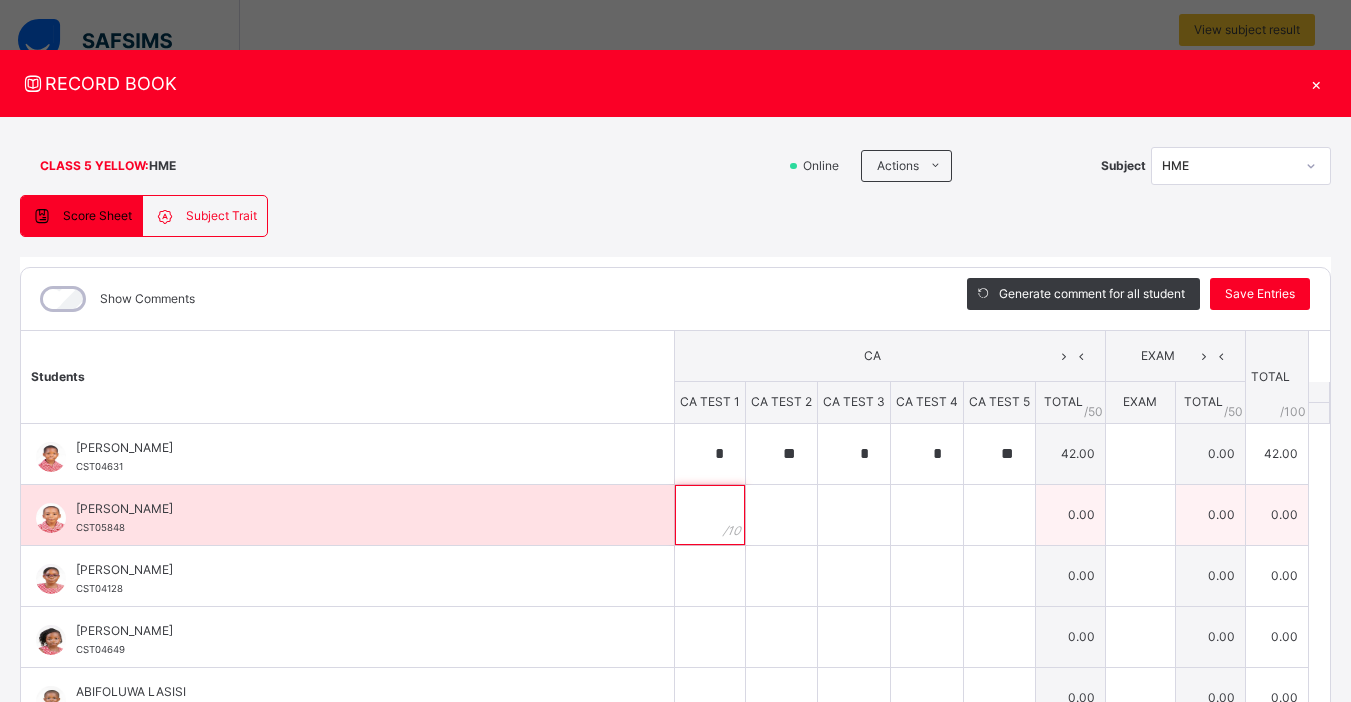 click at bounding box center [710, 515] 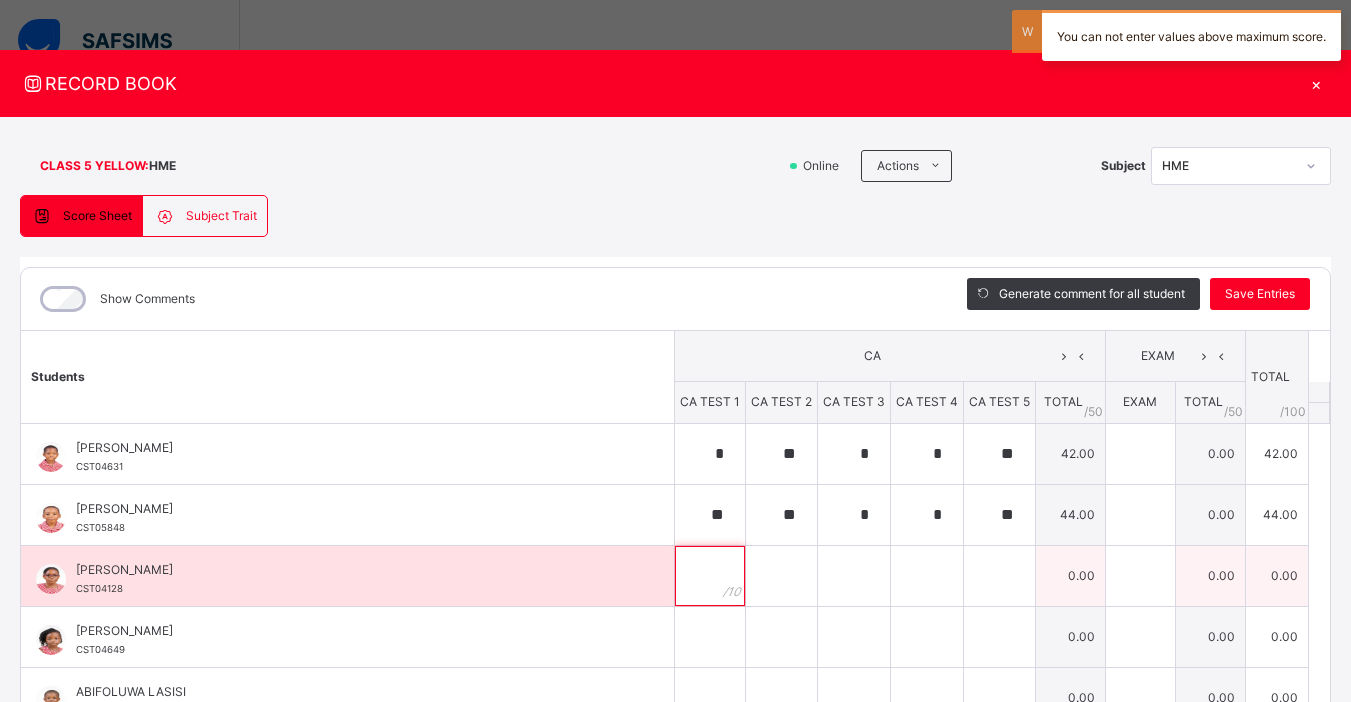 click at bounding box center [710, 576] 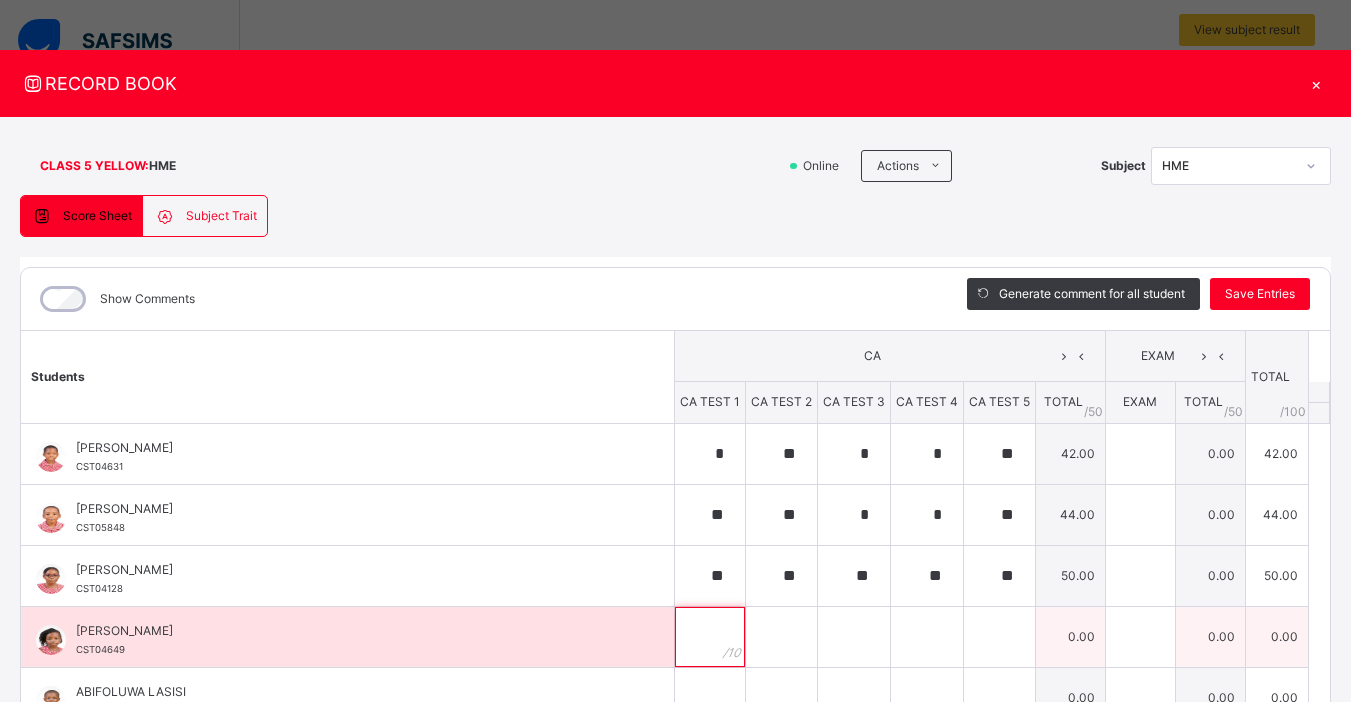 click at bounding box center [710, 637] 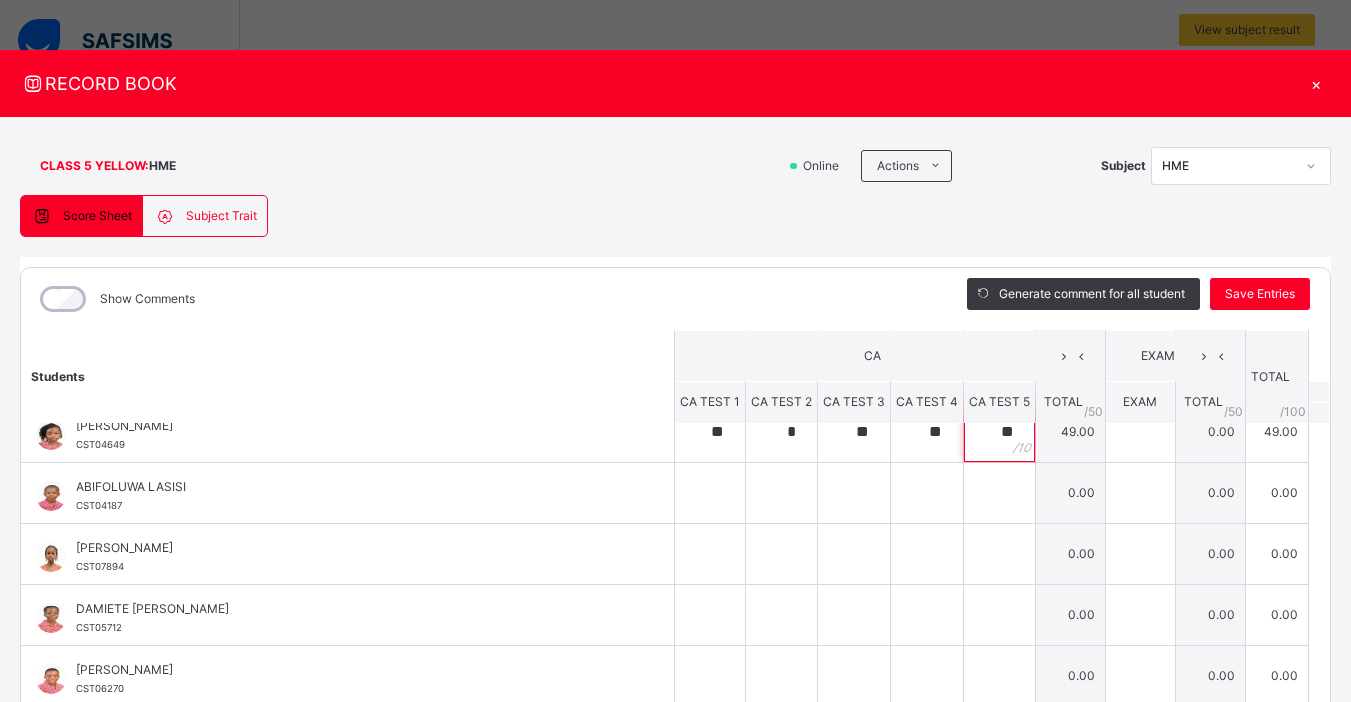 scroll, scrollTop: 214, scrollLeft: 0, axis: vertical 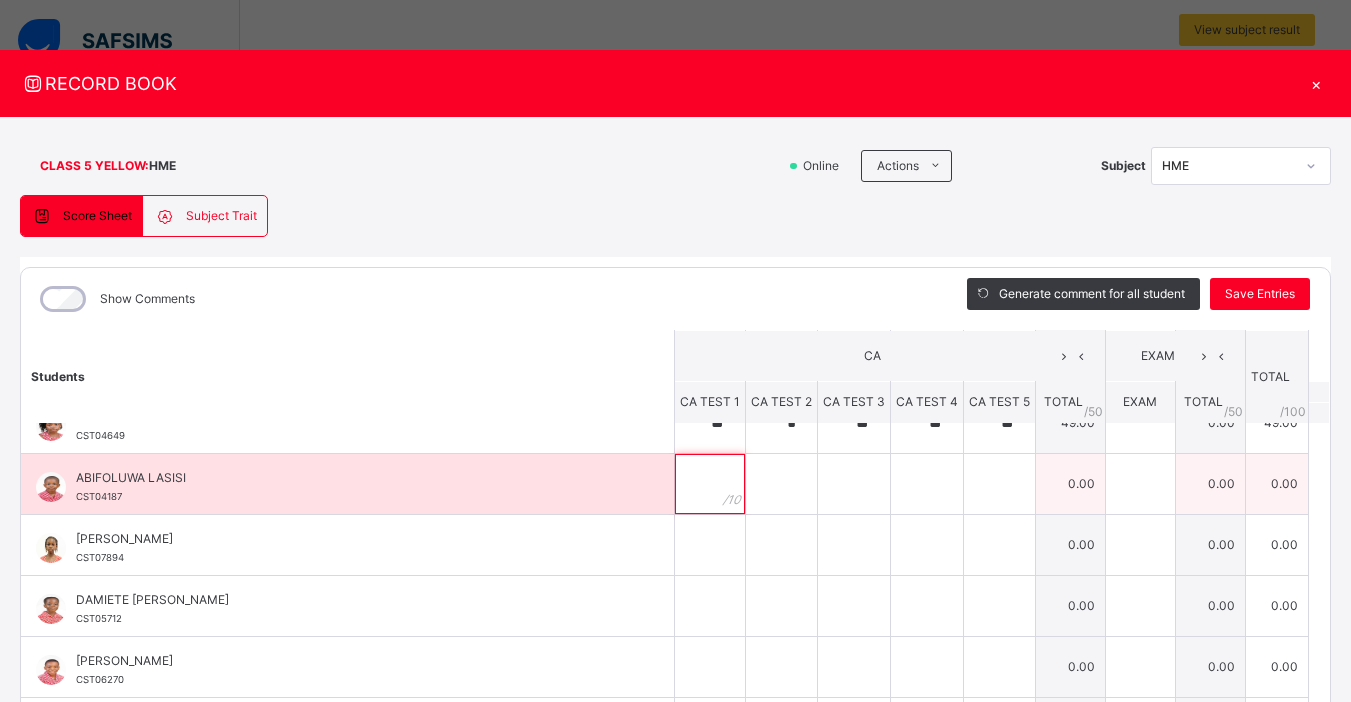 click at bounding box center (710, 484) 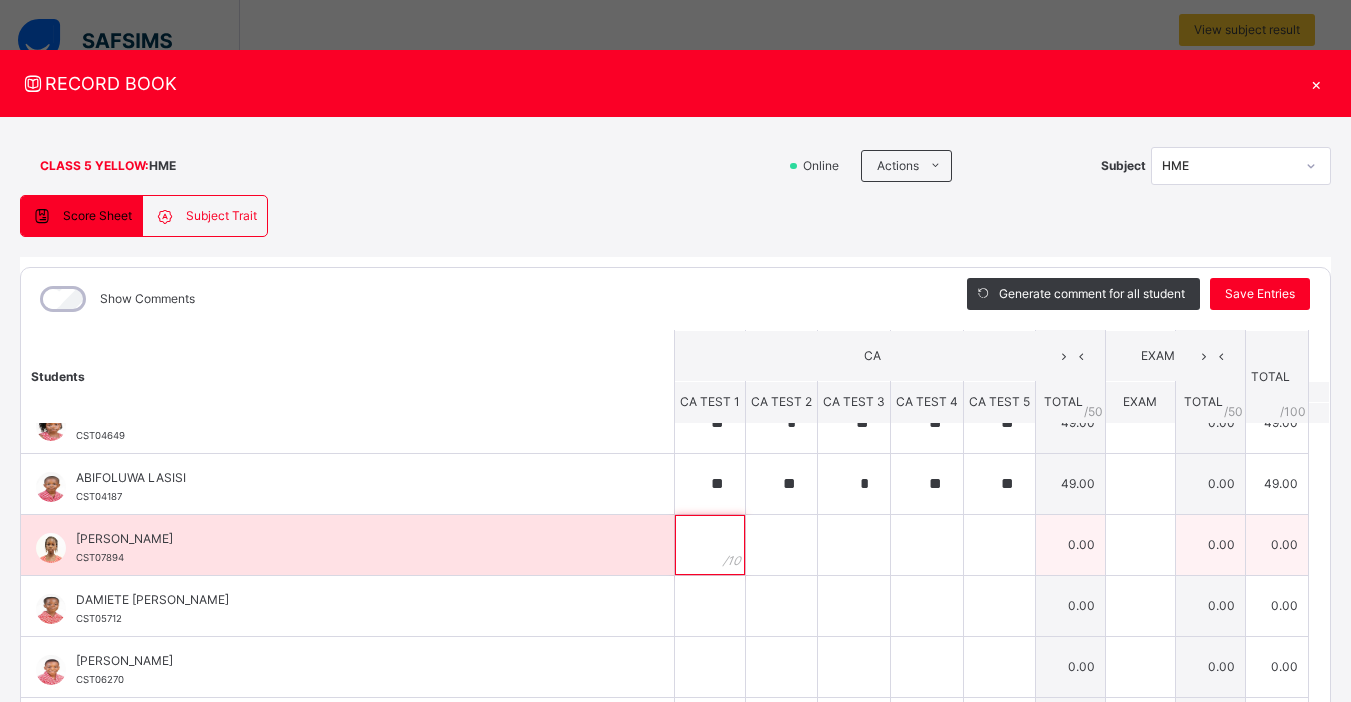 click at bounding box center [710, 545] 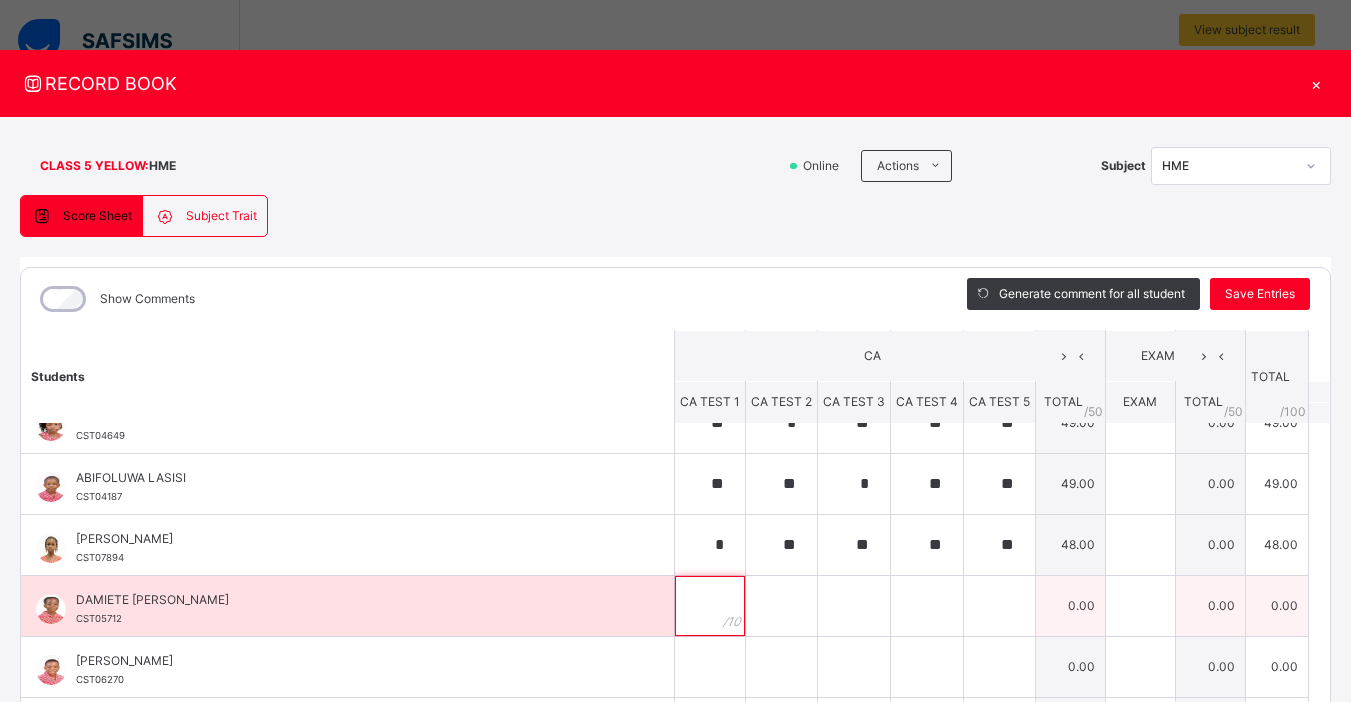 click at bounding box center (710, 606) 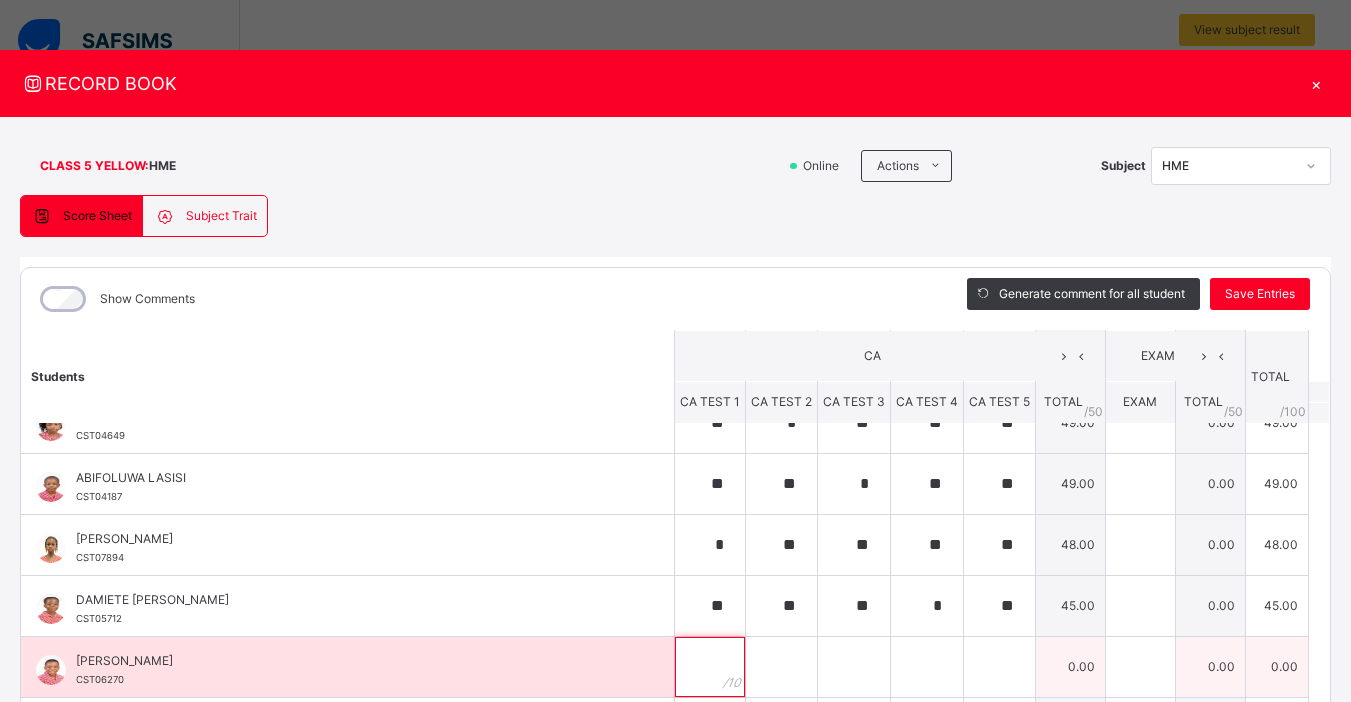 click at bounding box center [710, 667] 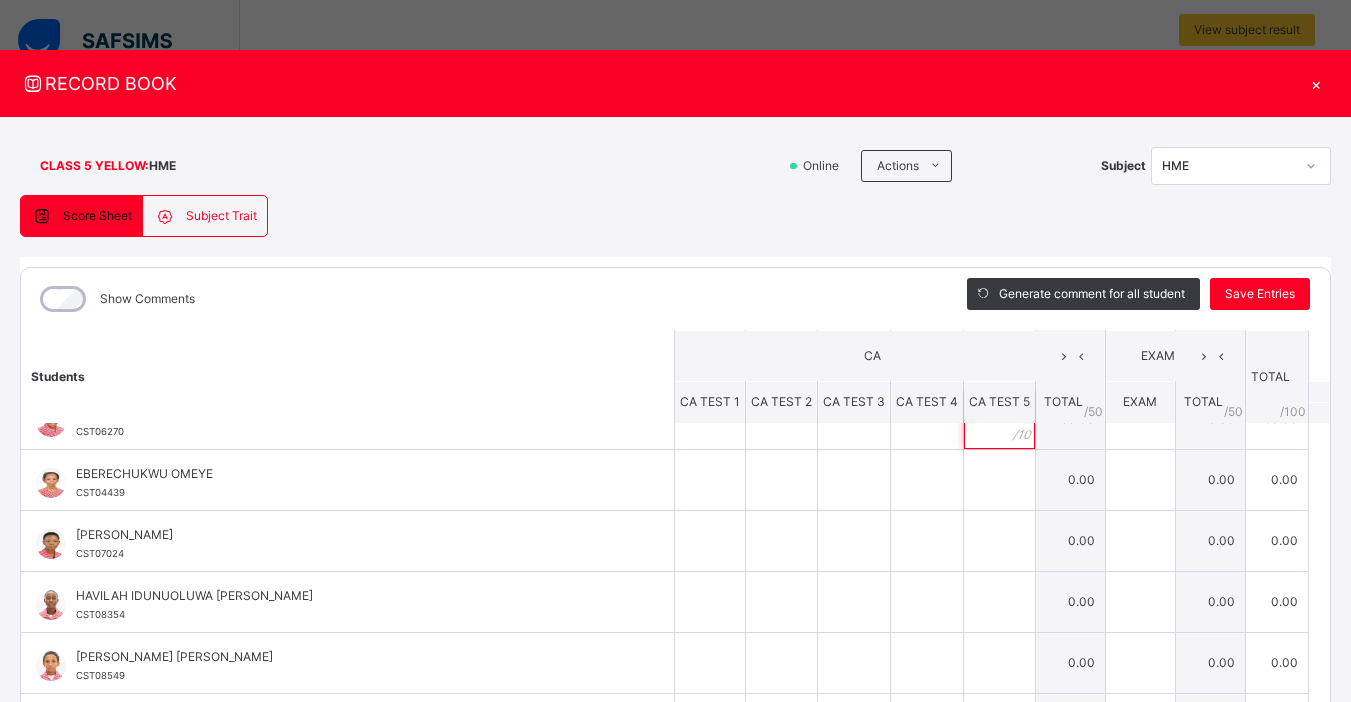 scroll, scrollTop: 459, scrollLeft: 0, axis: vertical 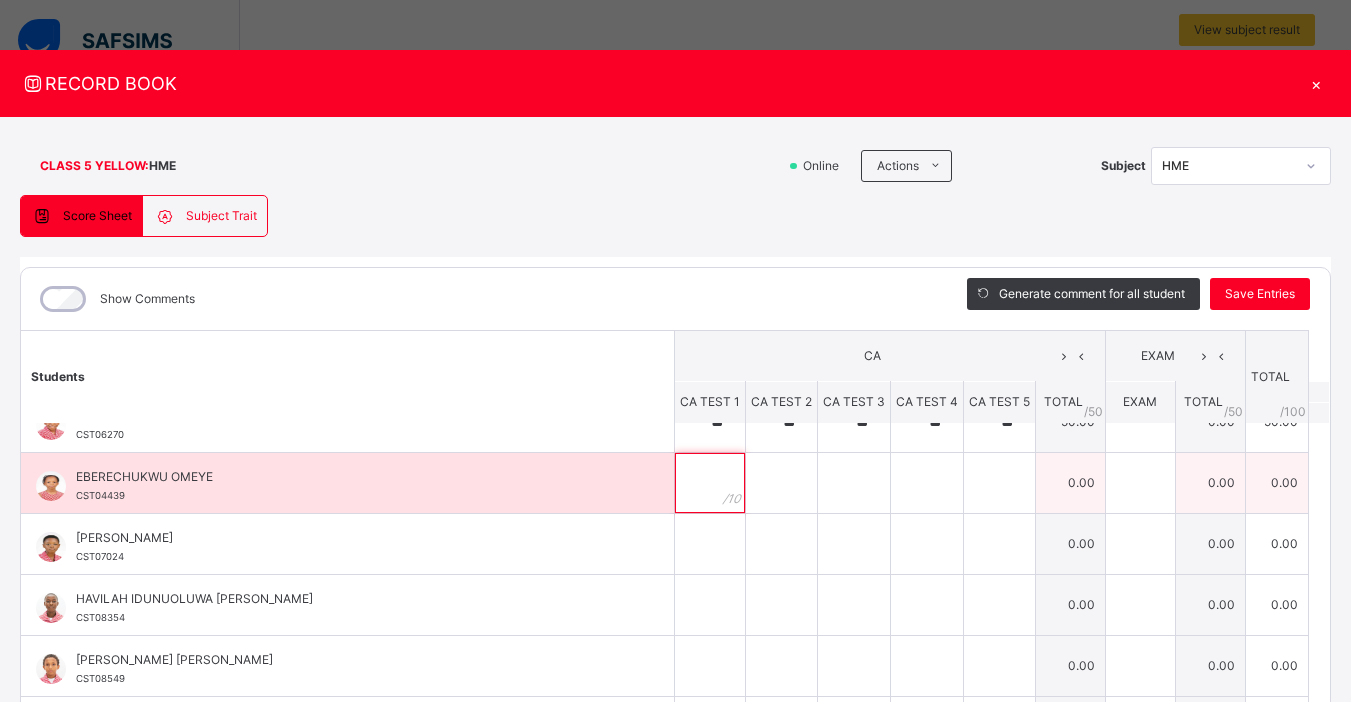 click at bounding box center [710, 483] 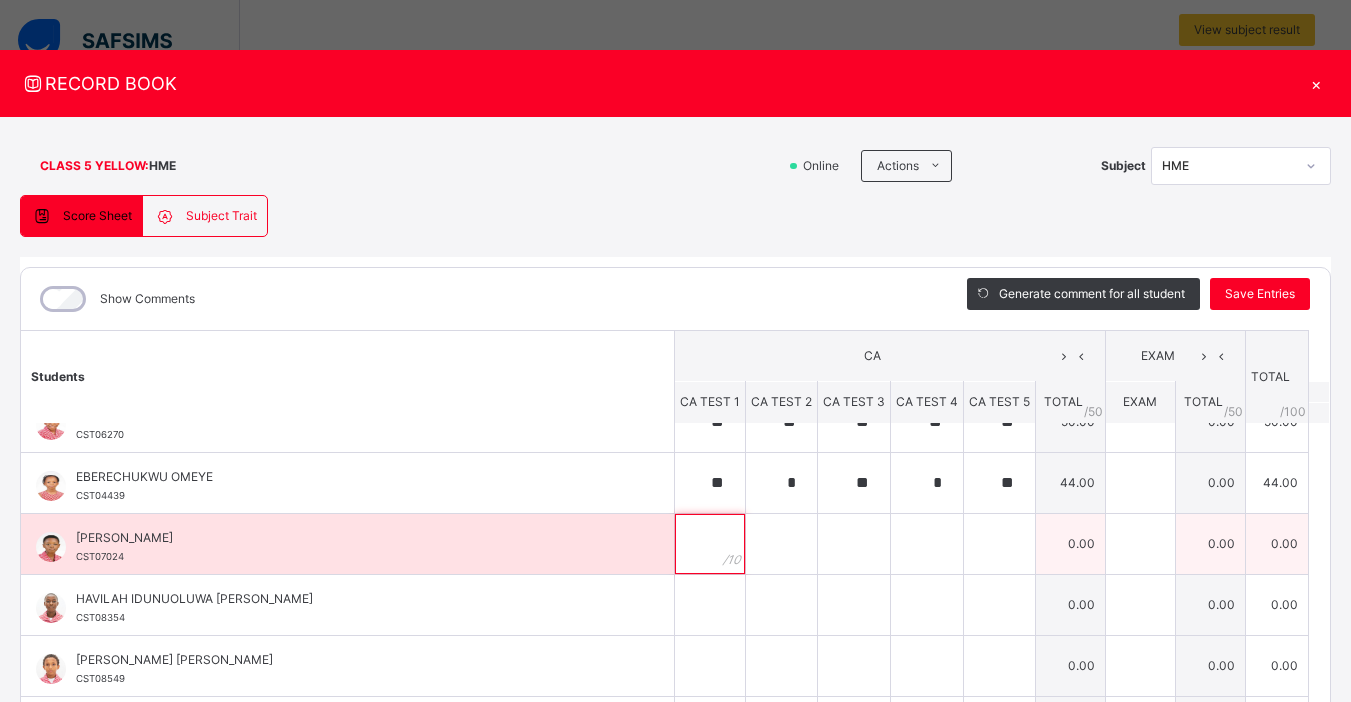 click at bounding box center (710, 544) 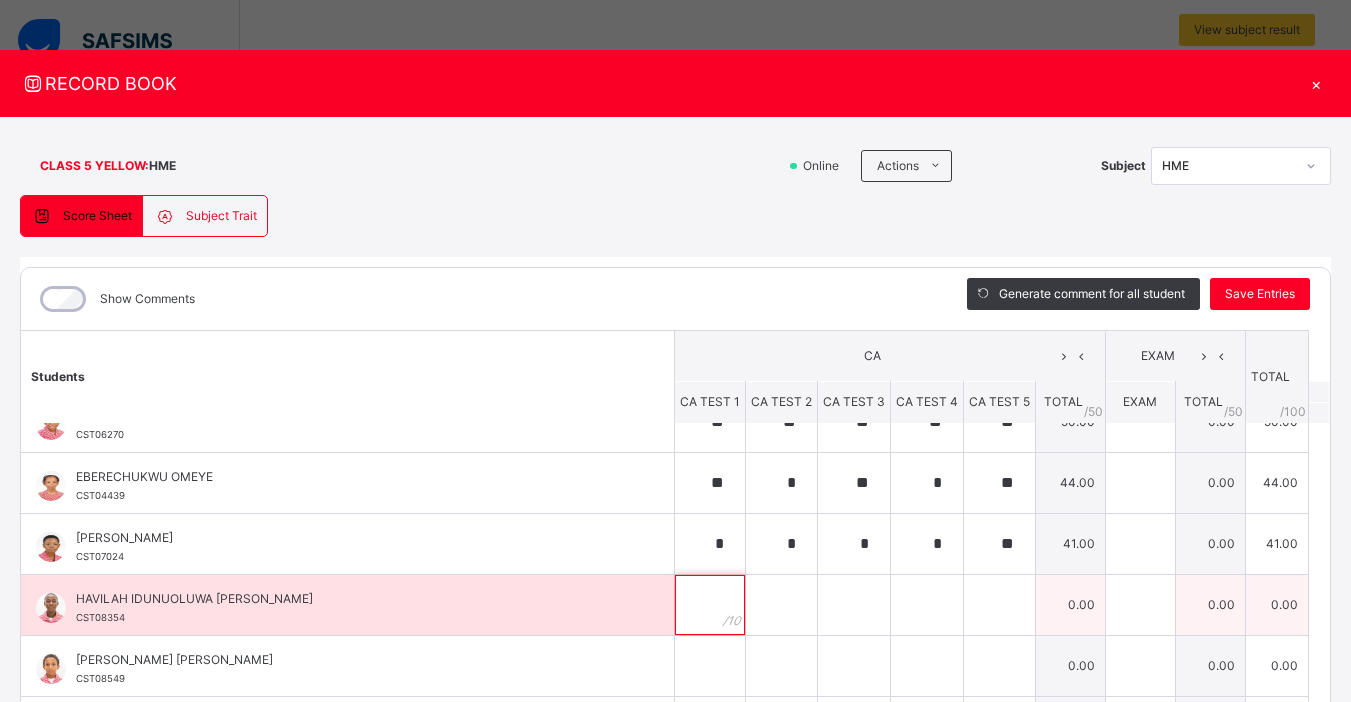 click at bounding box center (710, 605) 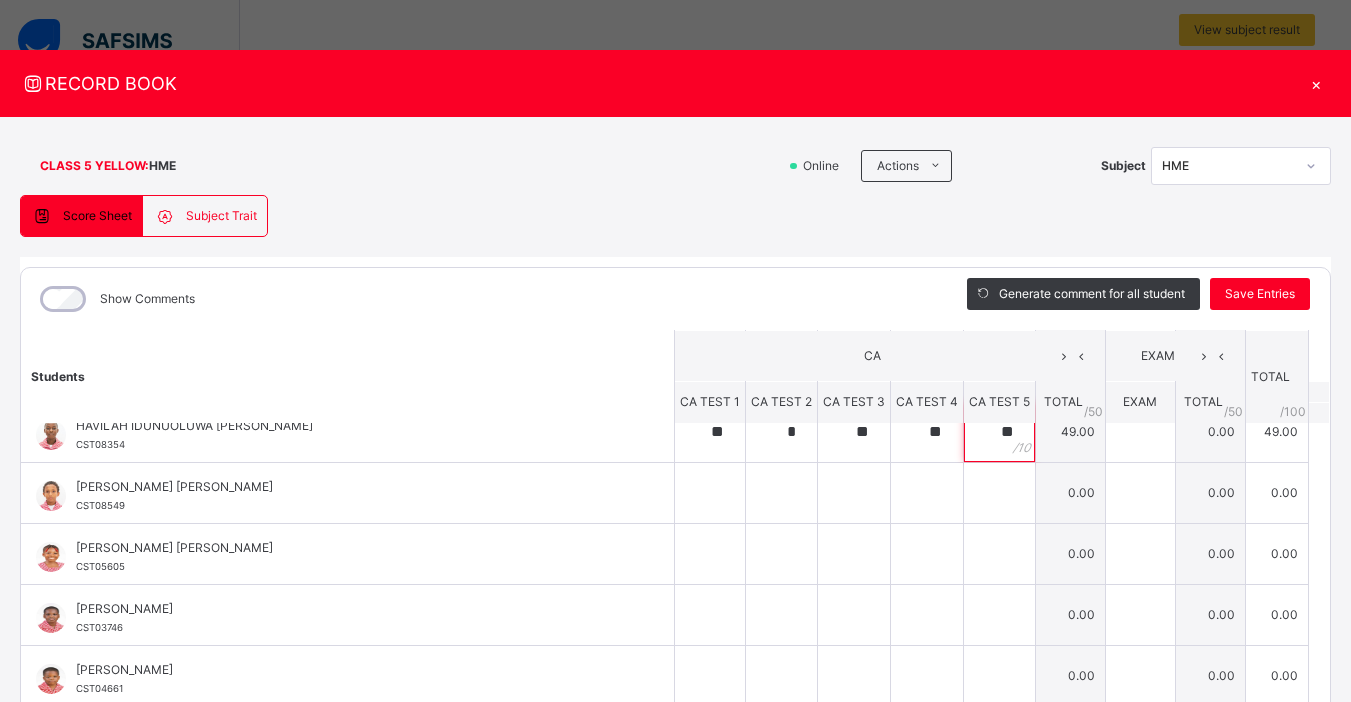 scroll, scrollTop: 629, scrollLeft: 0, axis: vertical 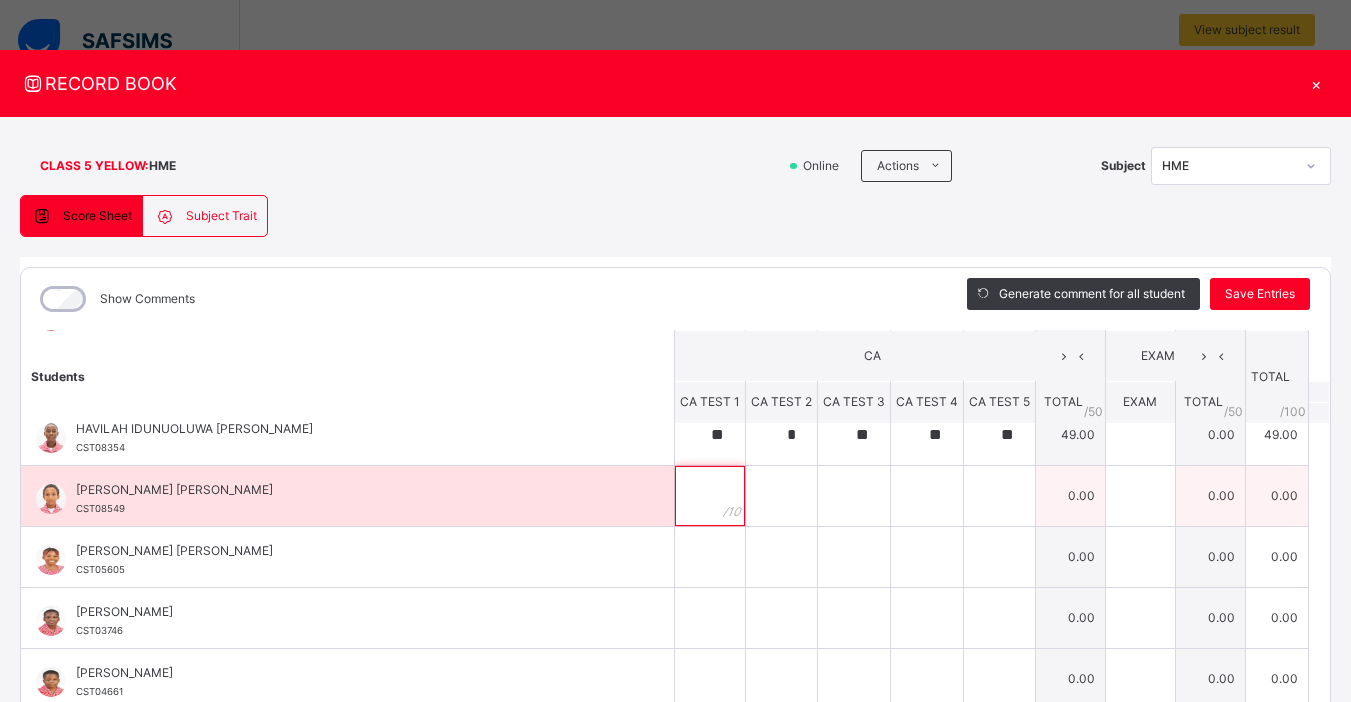 click at bounding box center (710, 496) 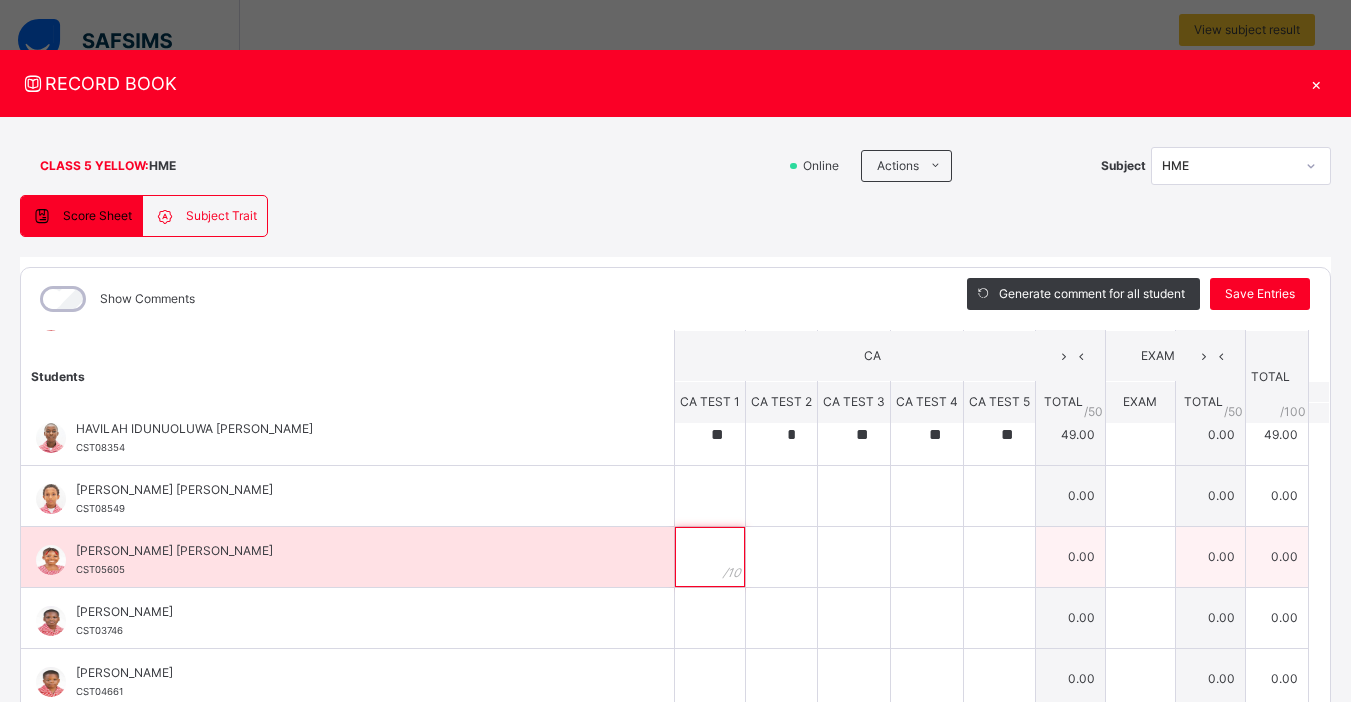 click at bounding box center (710, 557) 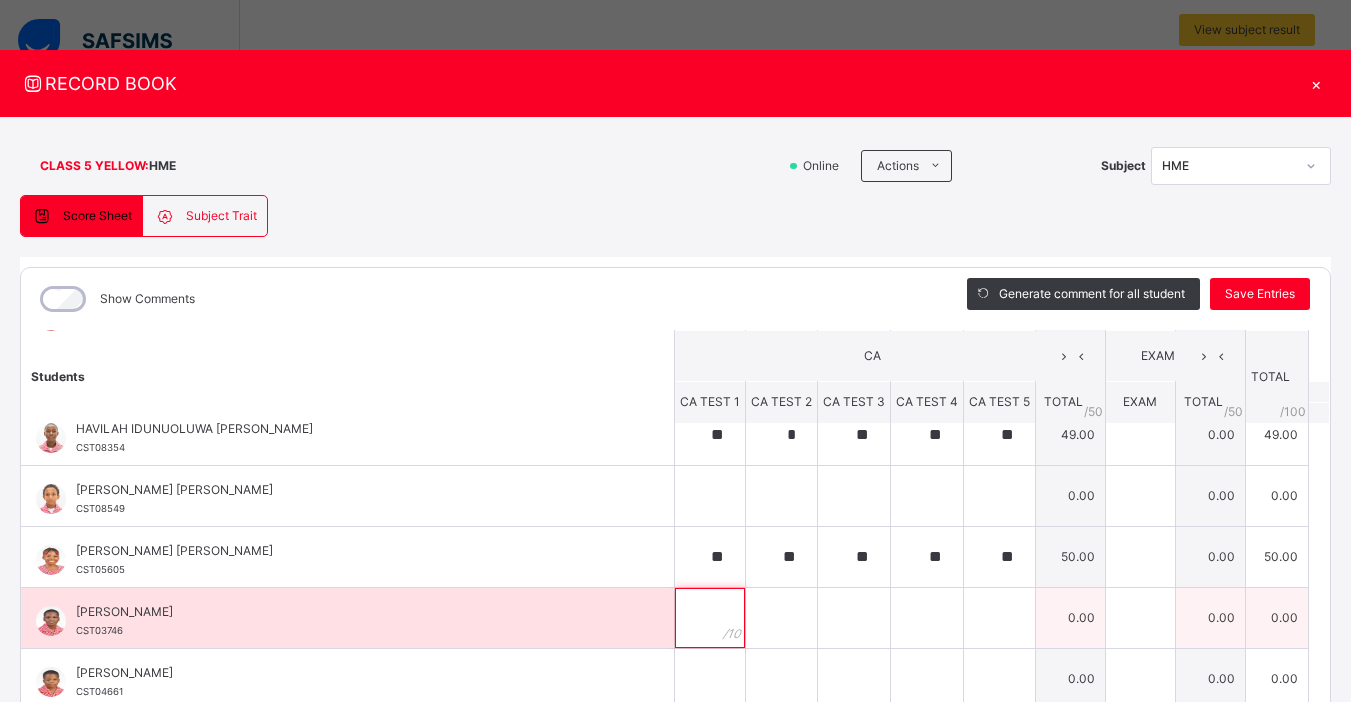 click at bounding box center [710, 618] 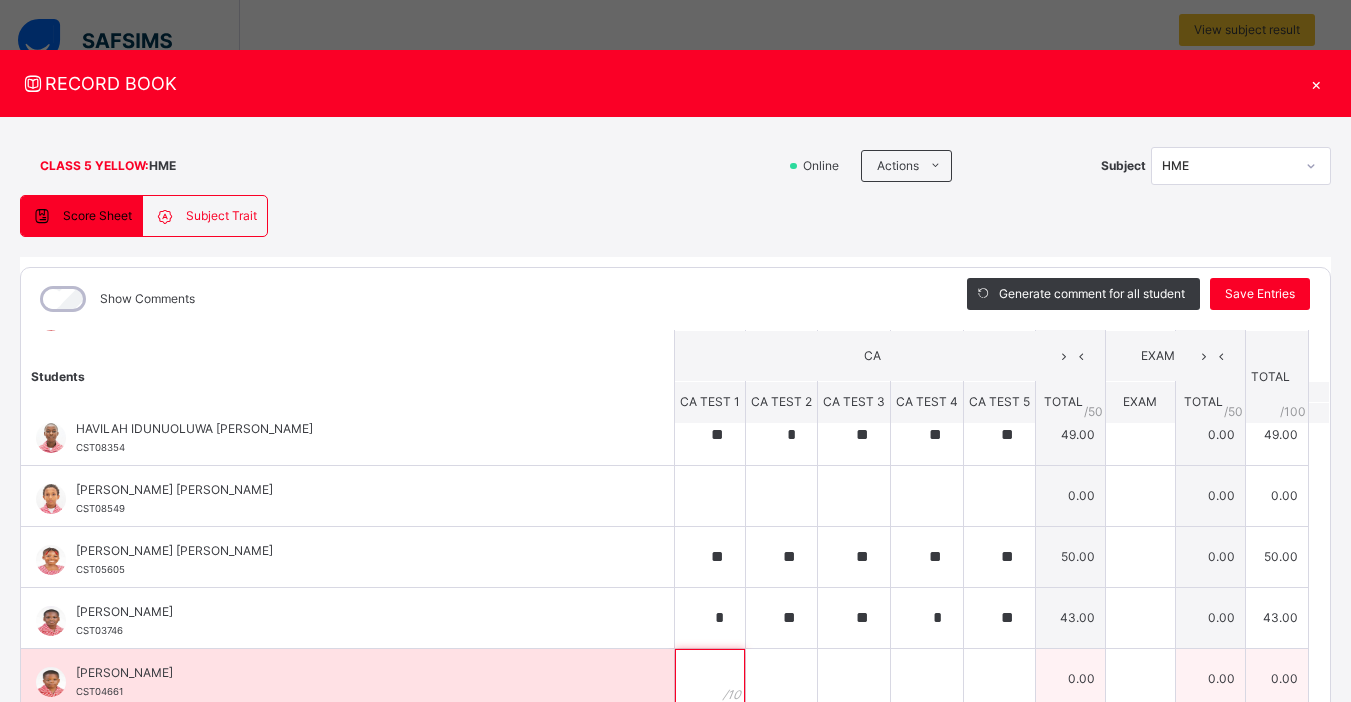 click at bounding box center [710, 679] 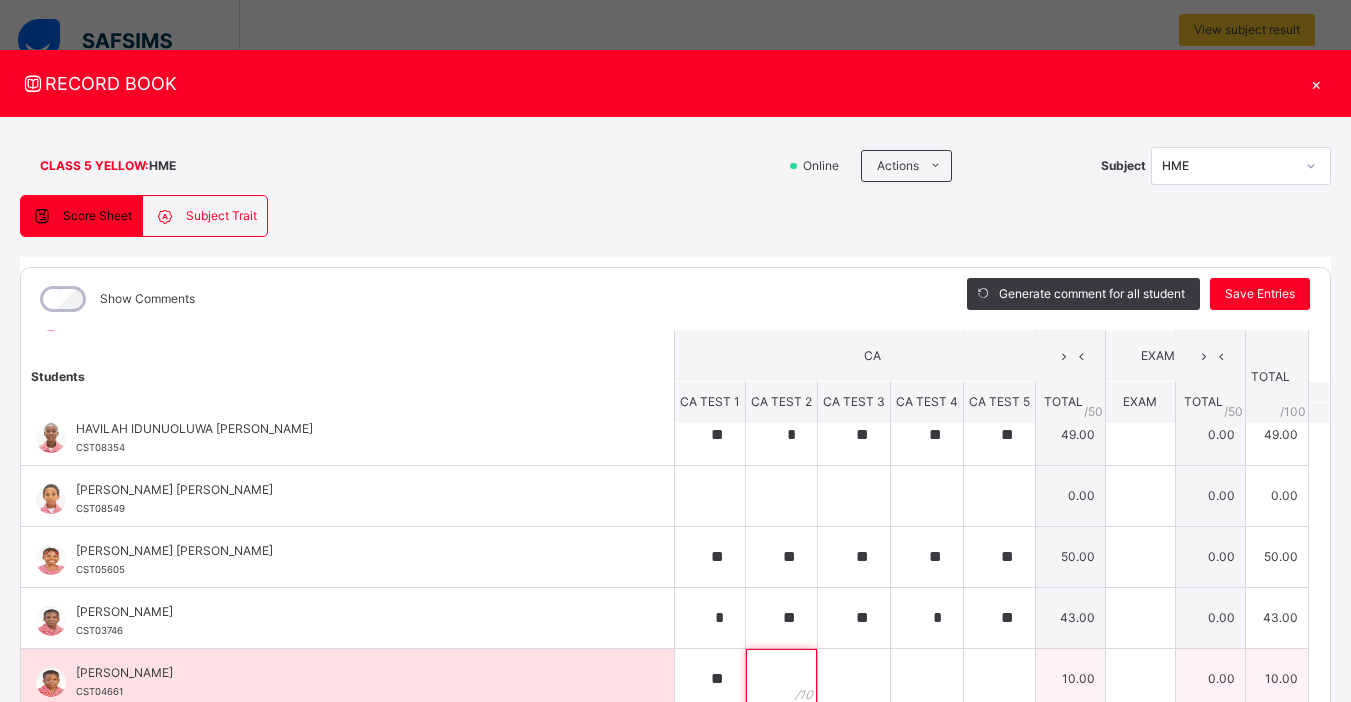 scroll, scrollTop: 7, scrollLeft: 0, axis: vertical 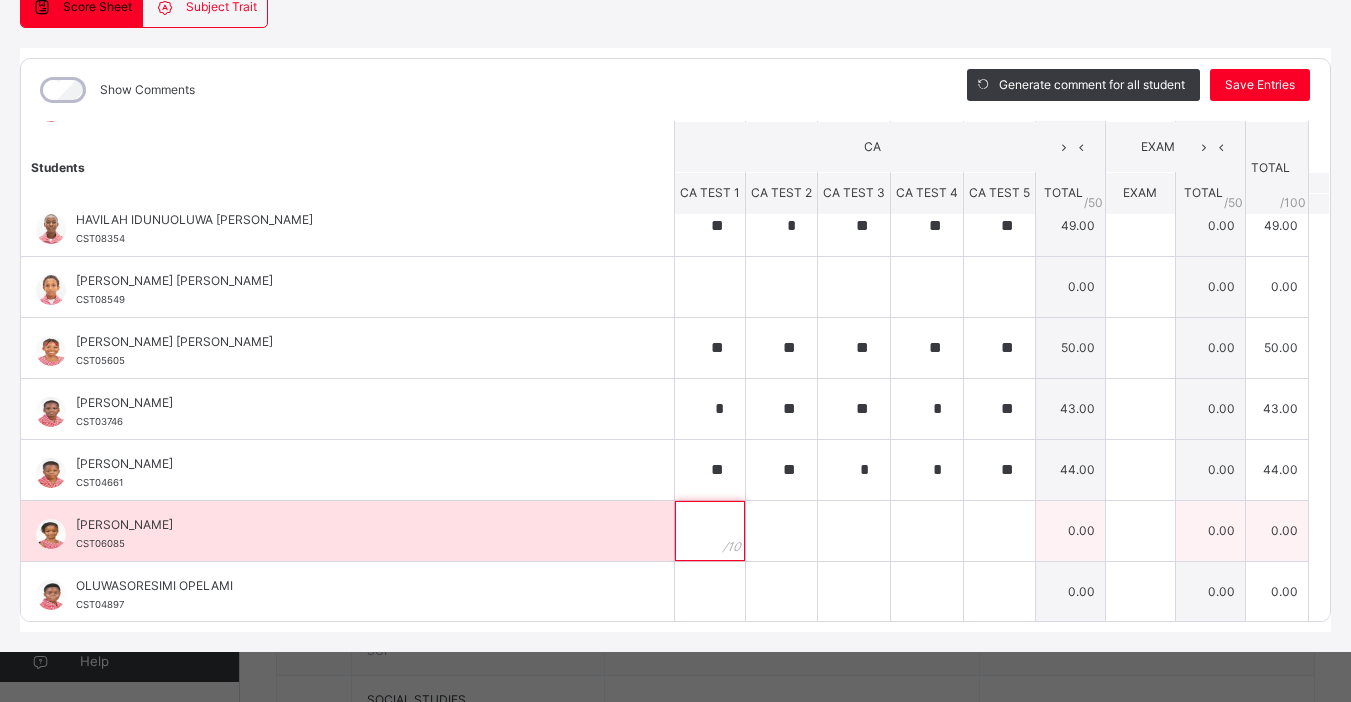 click at bounding box center [710, 531] 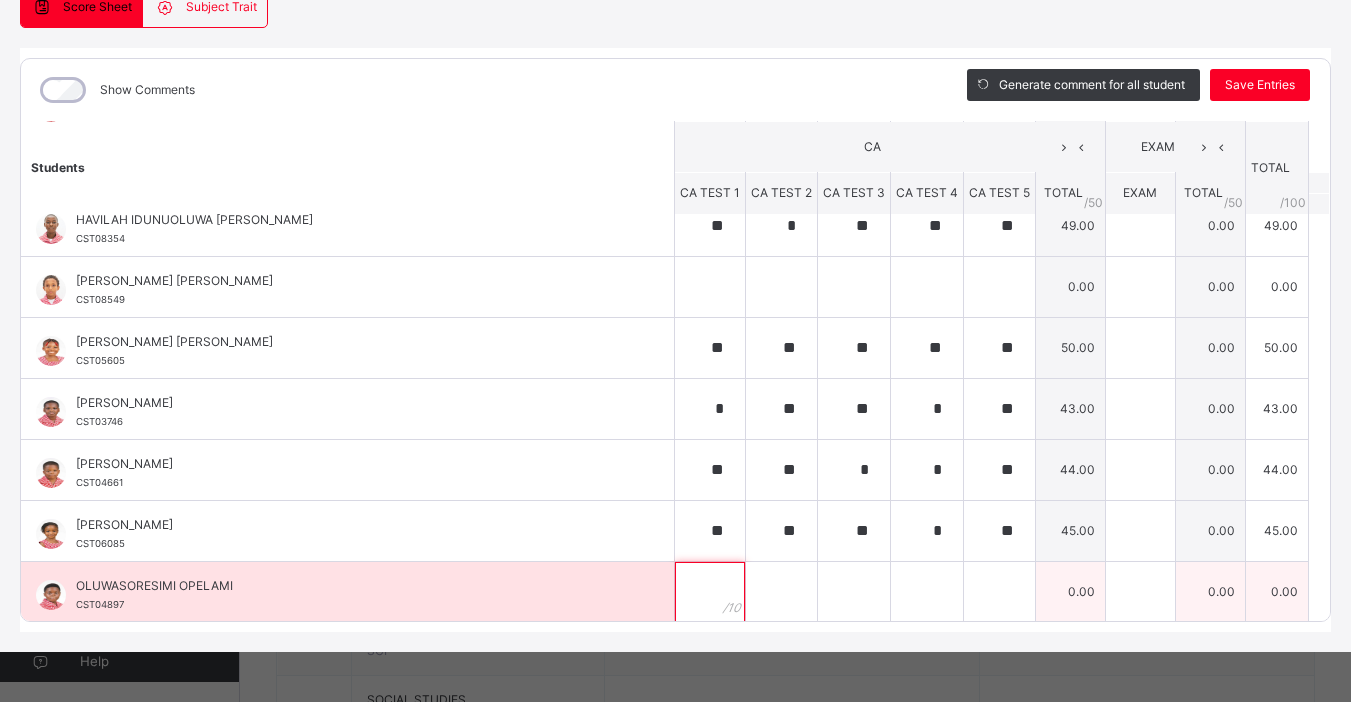 click at bounding box center (710, 592) 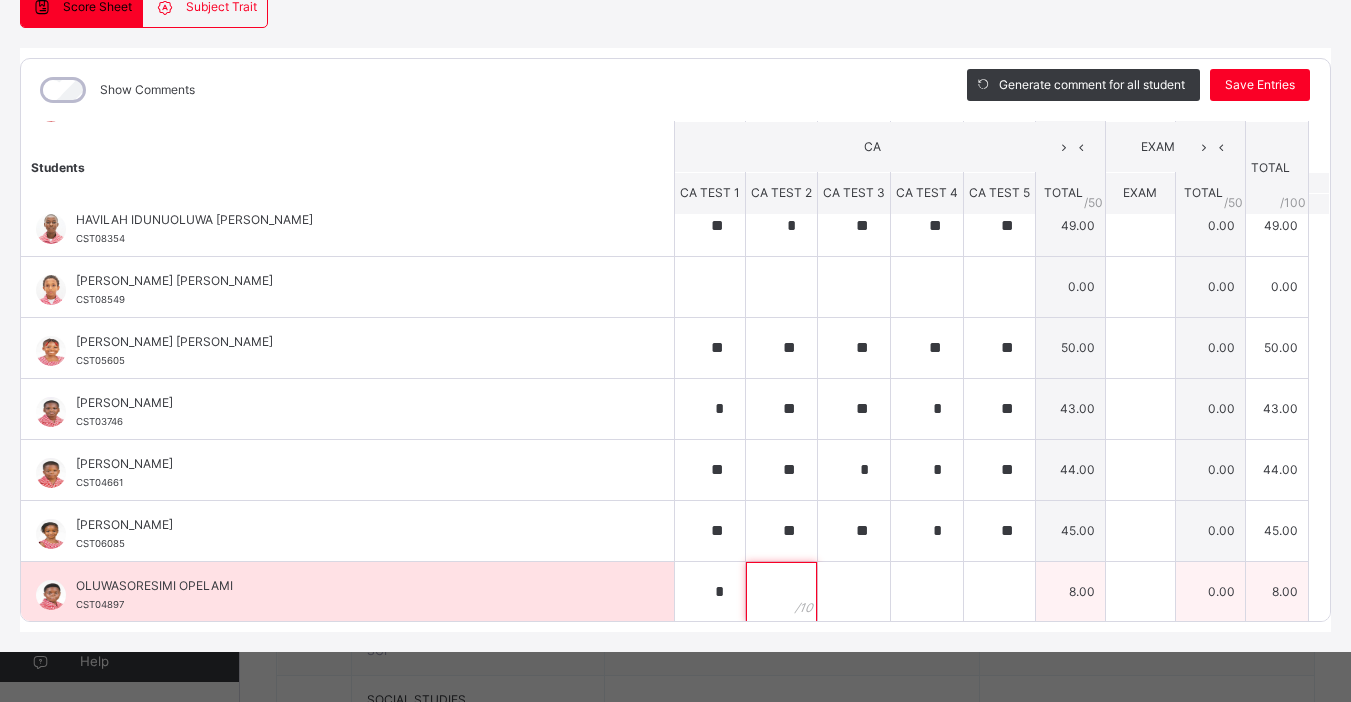 scroll, scrollTop: 630, scrollLeft: 0, axis: vertical 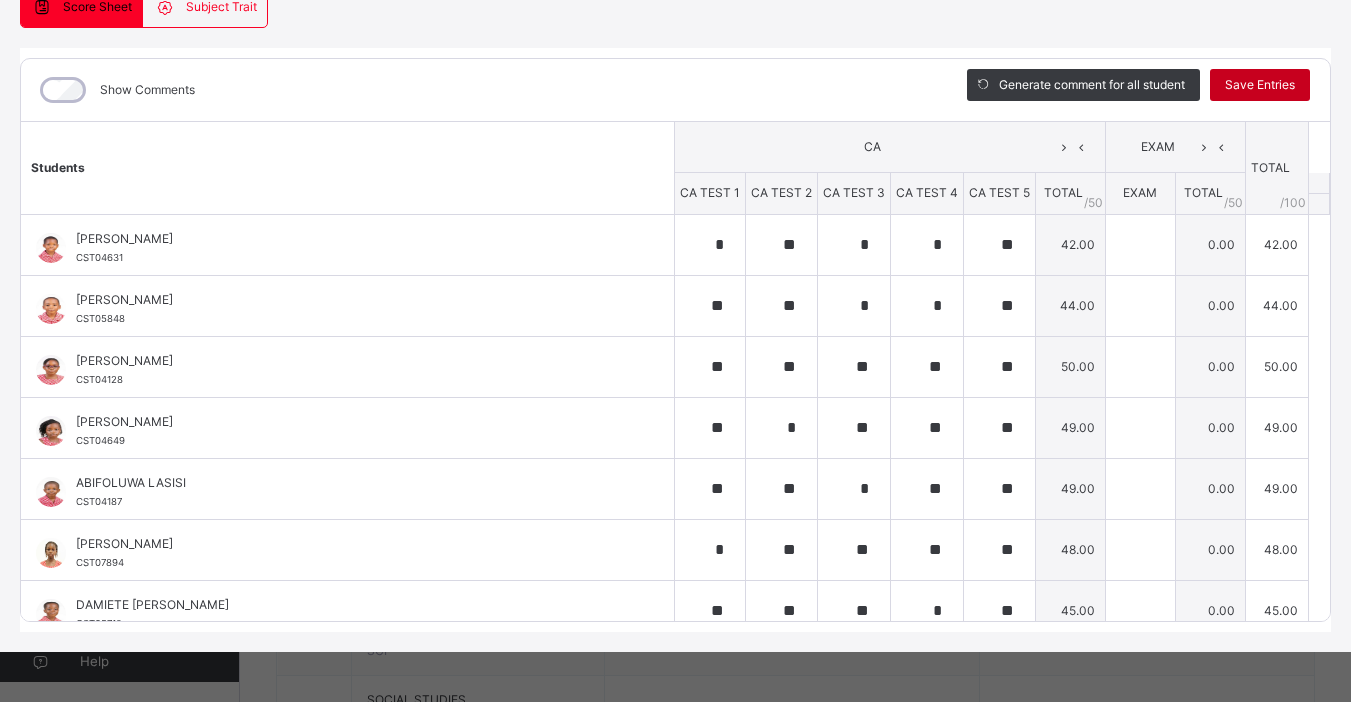 click on "Save Entries" at bounding box center (1260, 85) 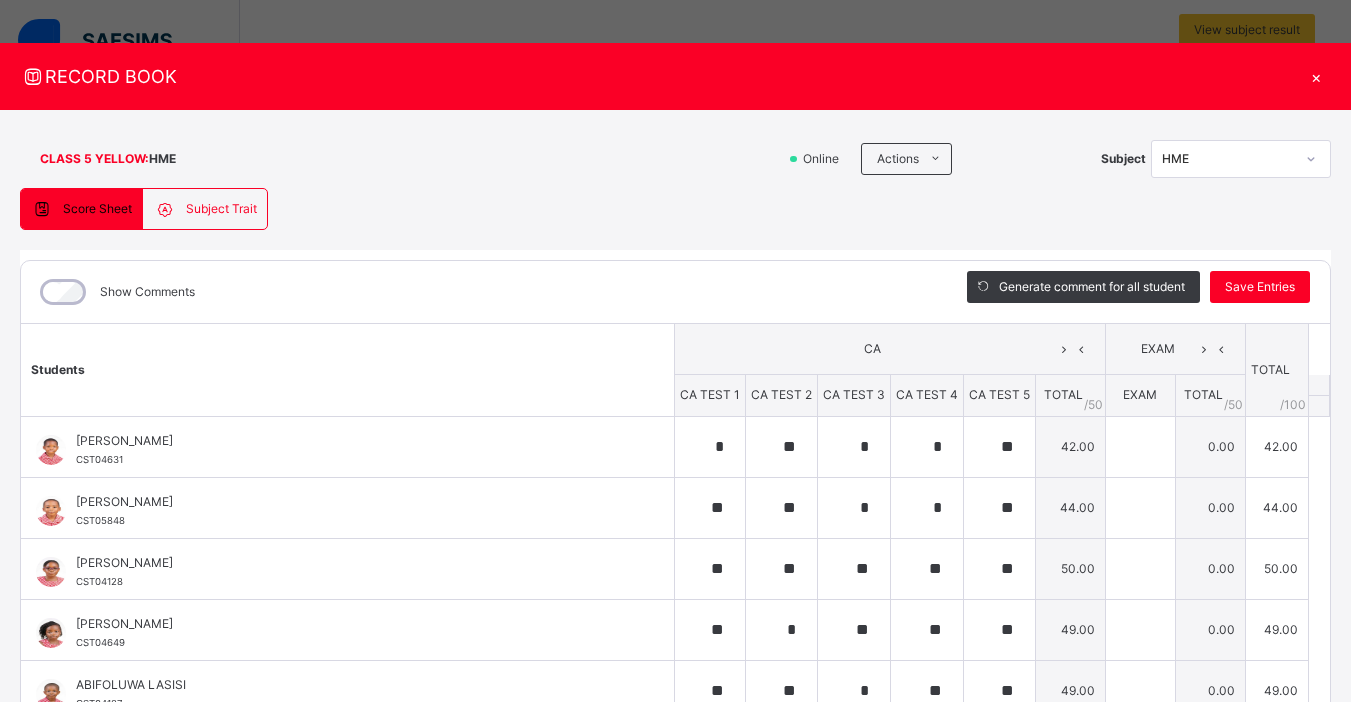 scroll, scrollTop: 0, scrollLeft: 0, axis: both 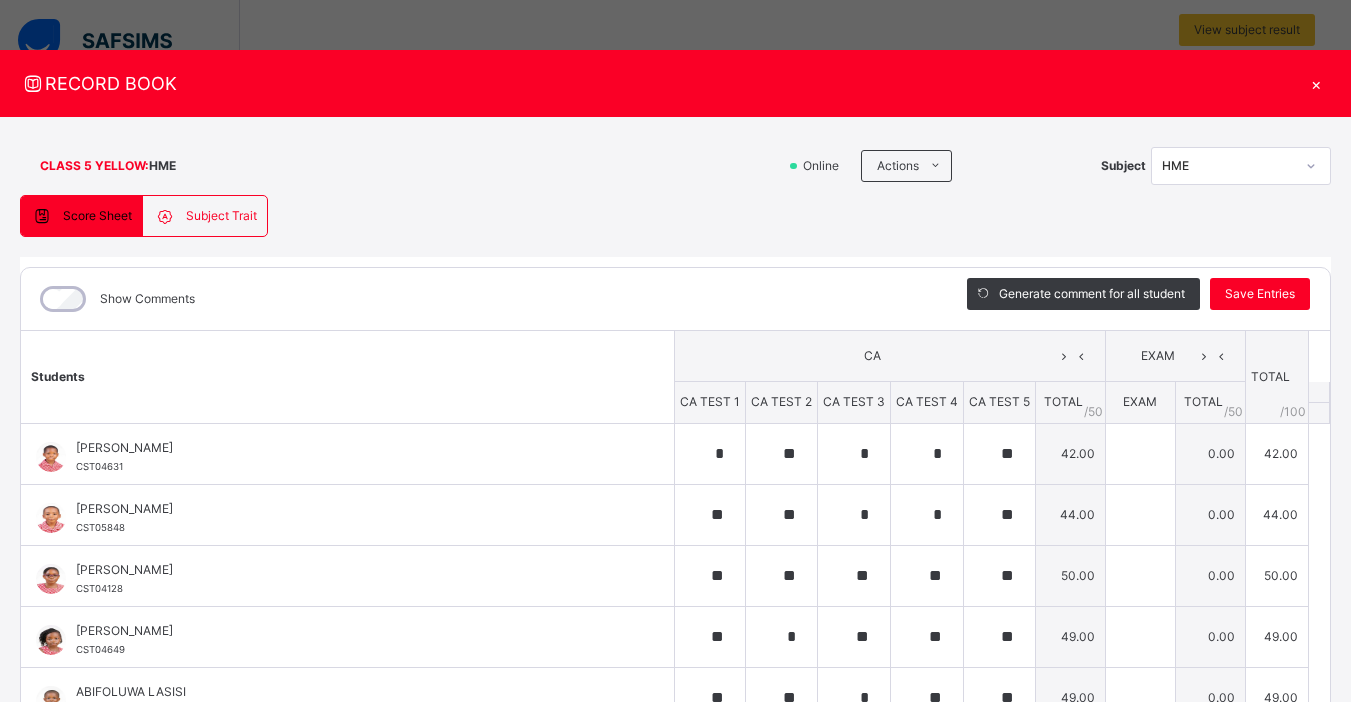 click on "×" at bounding box center (1316, 83) 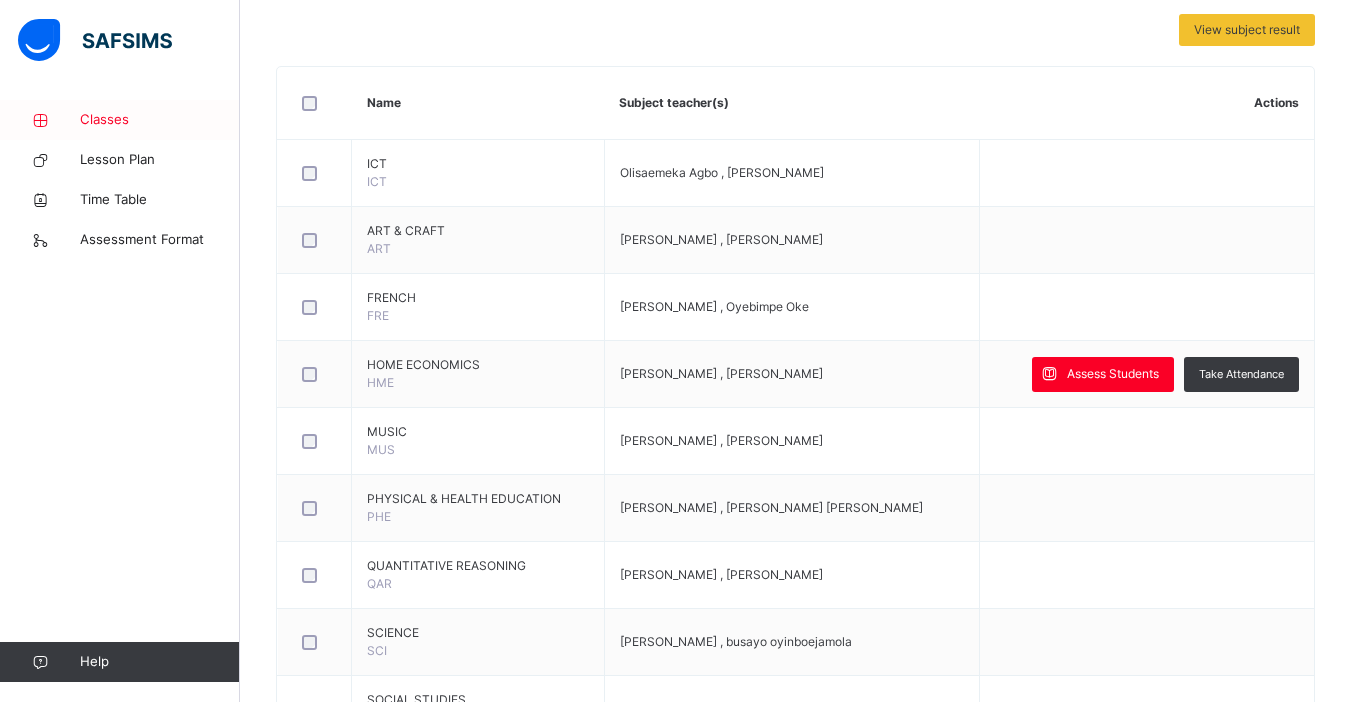 click on "Classes" at bounding box center (160, 120) 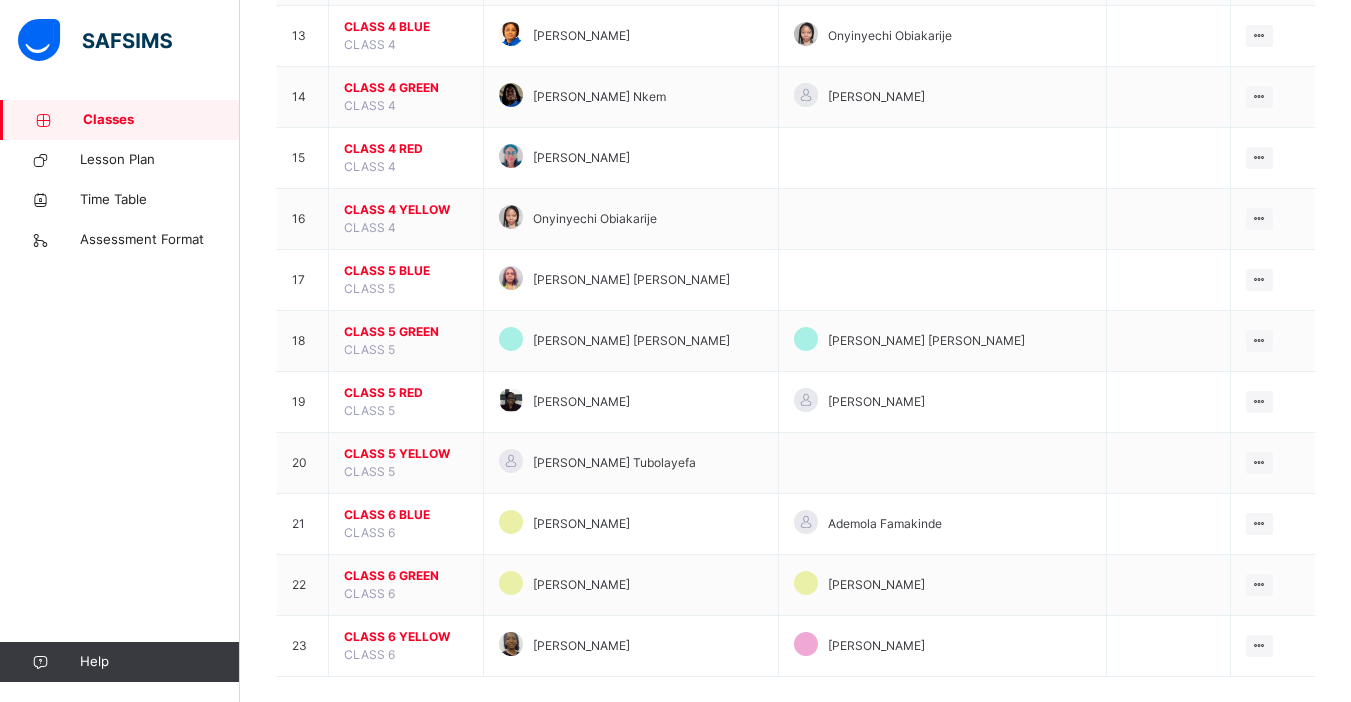 scroll, scrollTop: 986, scrollLeft: 0, axis: vertical 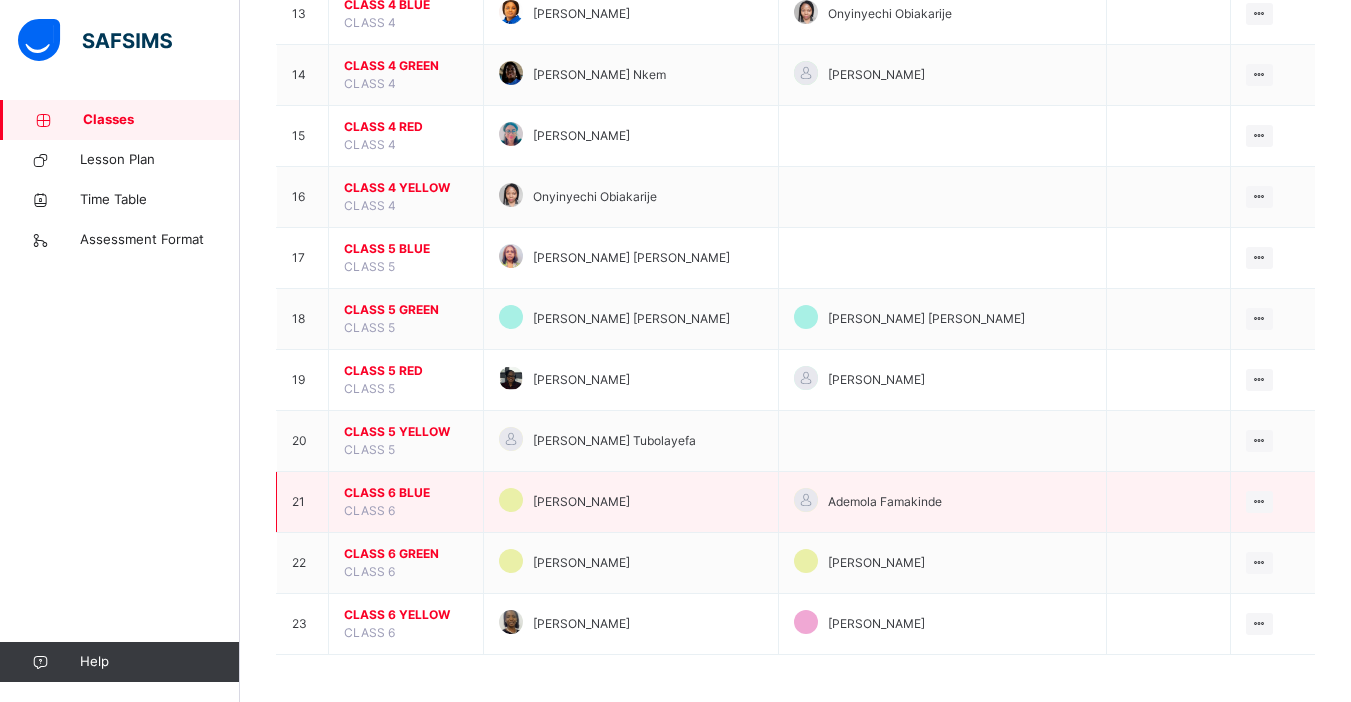 click on "CLASS 6   BLUE" at bounding box center [406, 493] 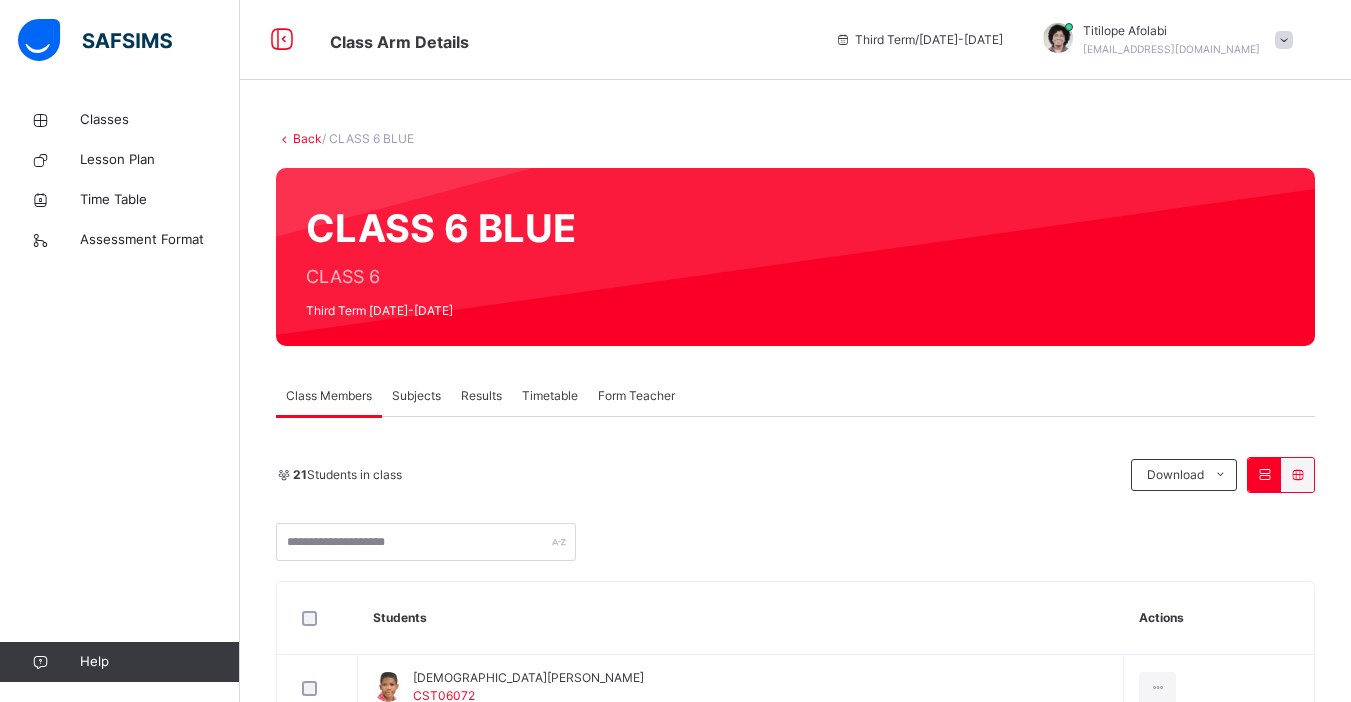 click on "Subjects" at bounding box center (416, 396) 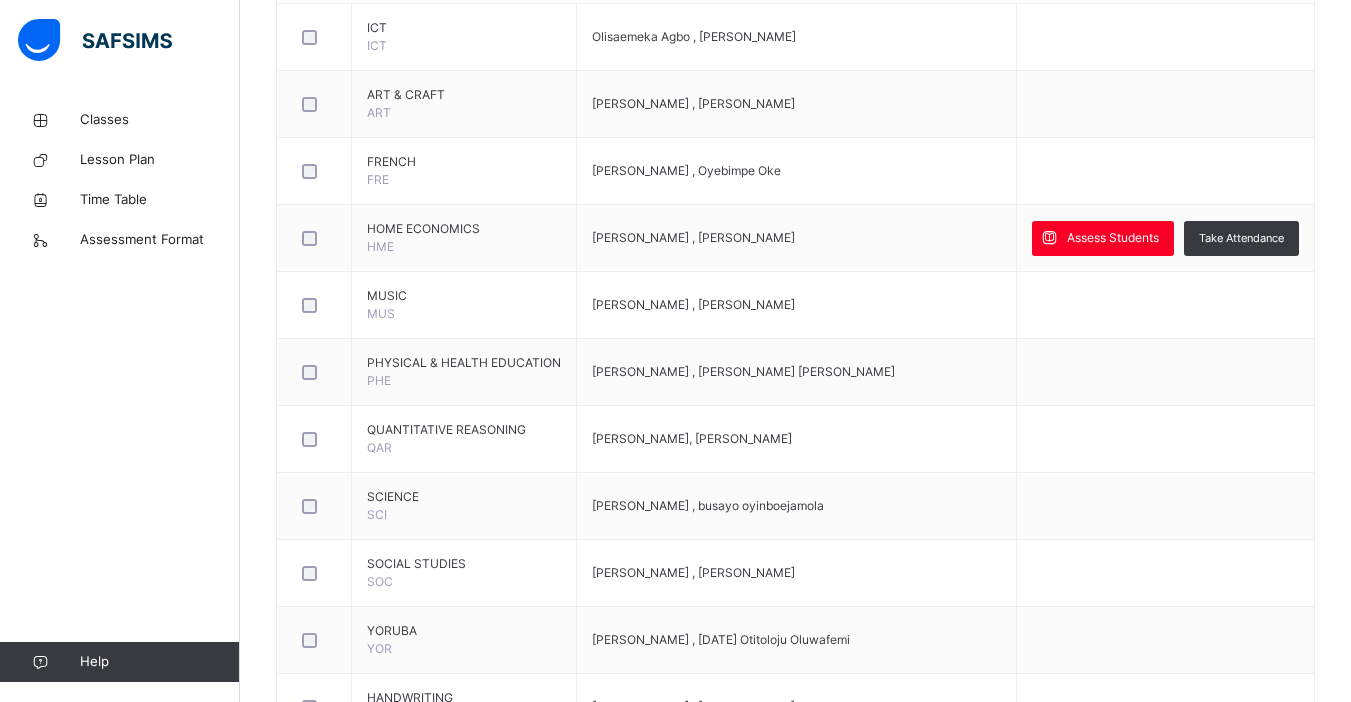 scroll, scrollTop: 566, scrollLeft: 0, axis: vertical 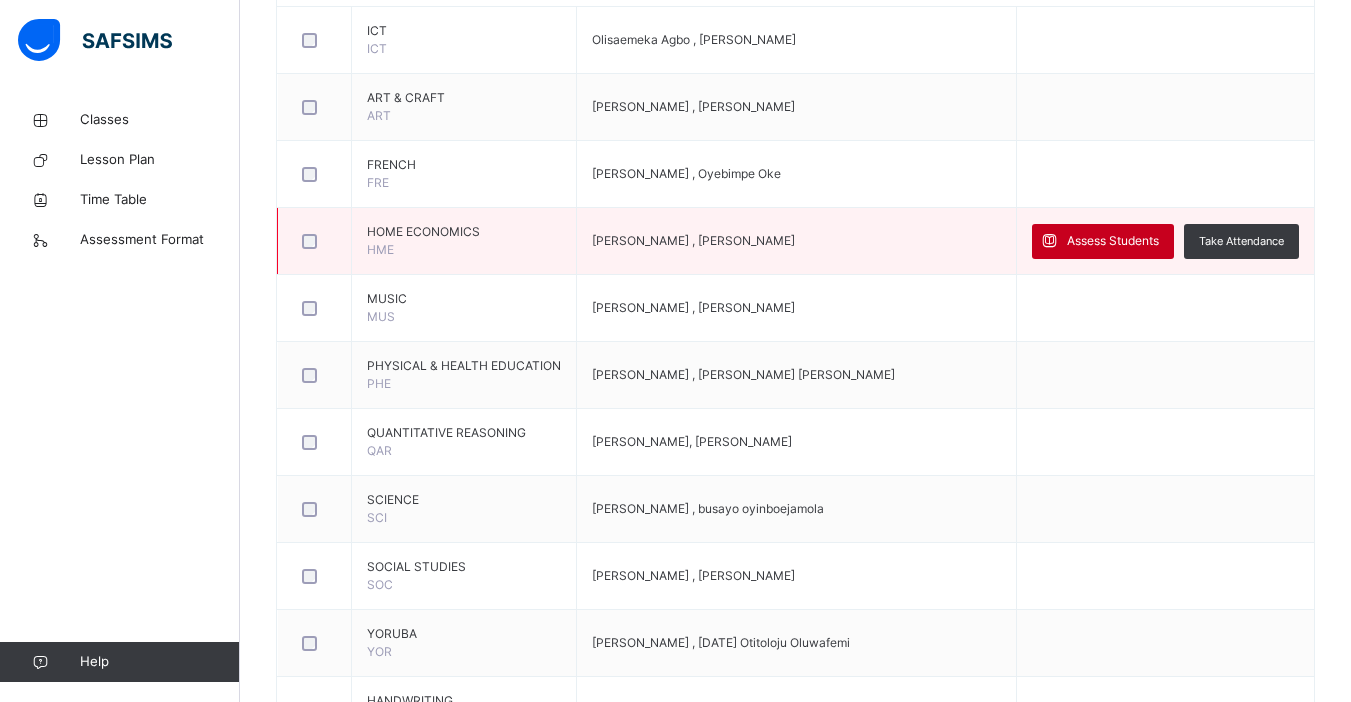 click on "Assess Students" at bounding box center [1113, 241] 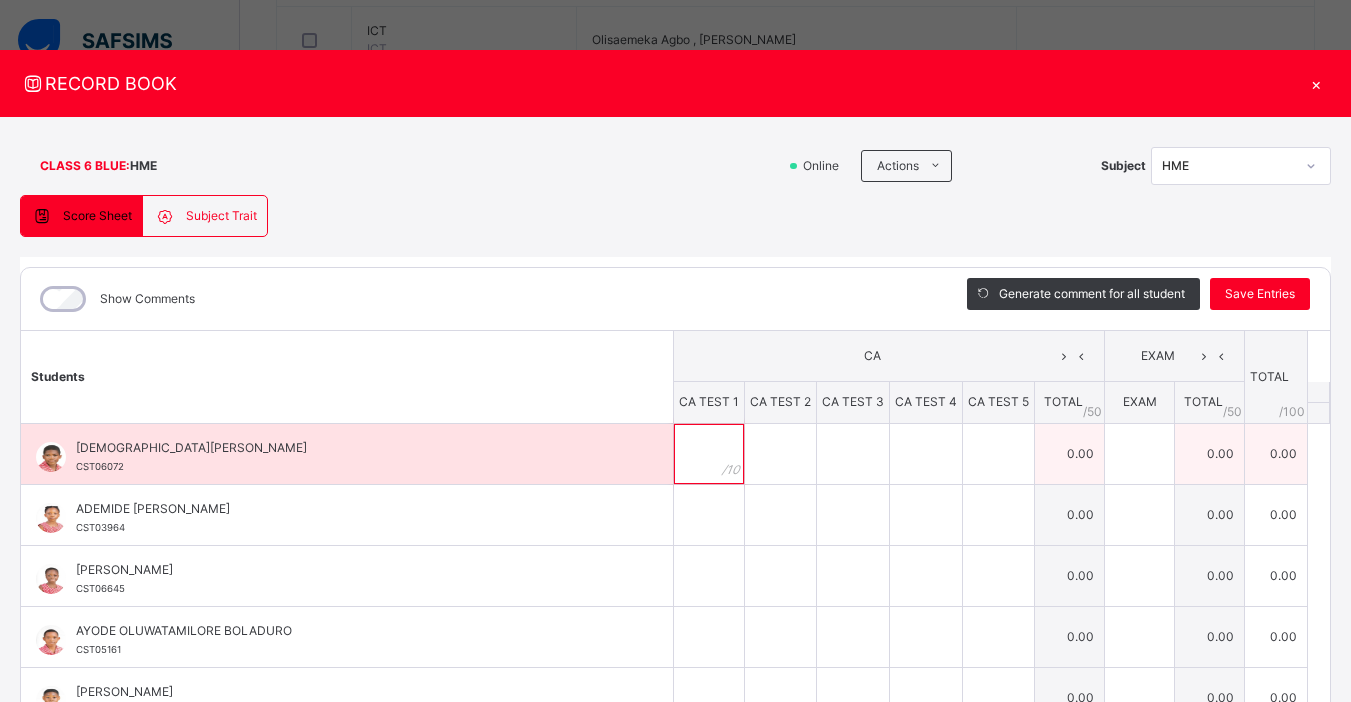 click at bounding box center [709, 454] 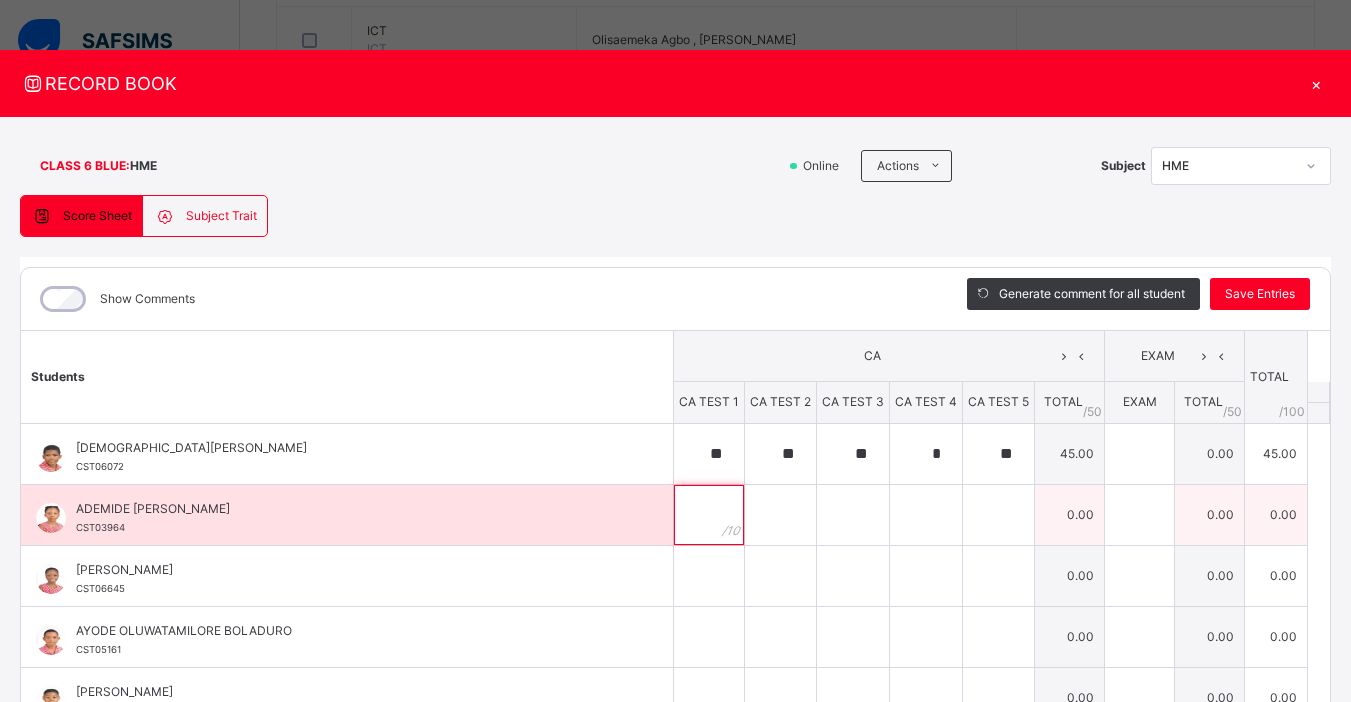 click at bounding box center [709, 515] 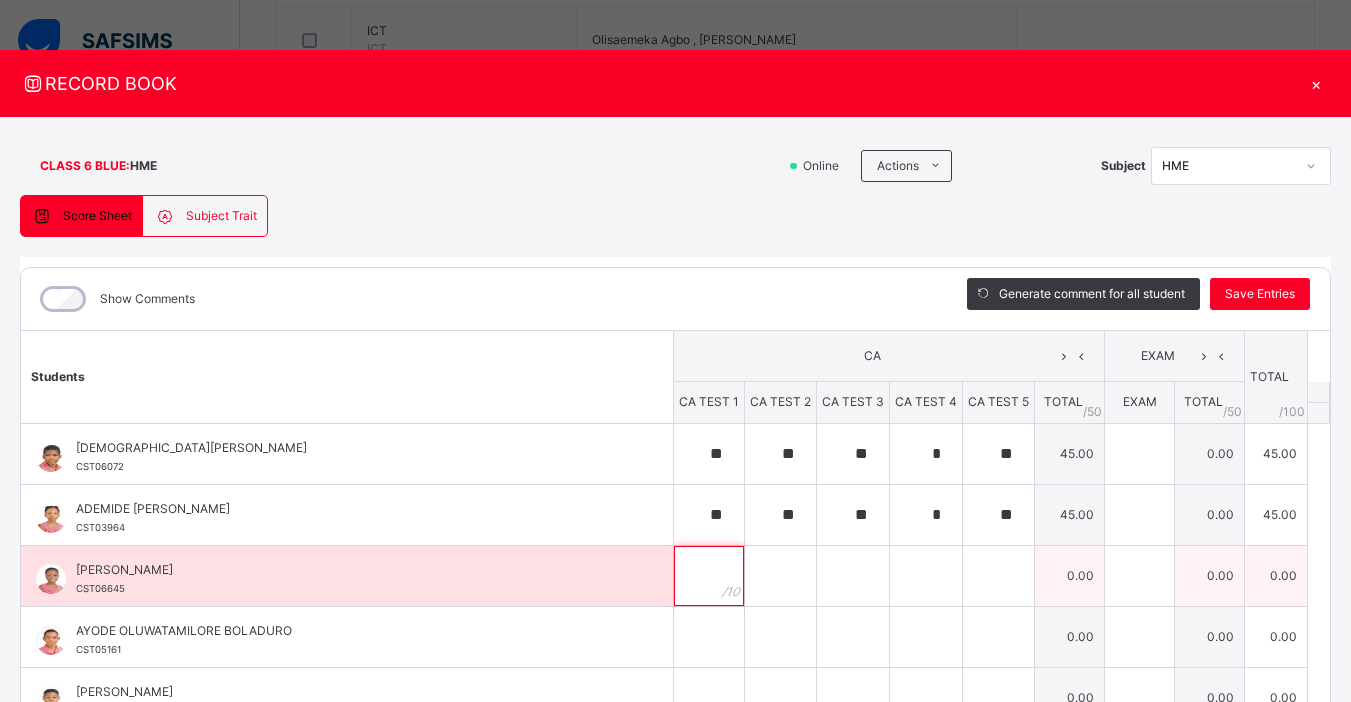 click at bounding box center [709, 576] 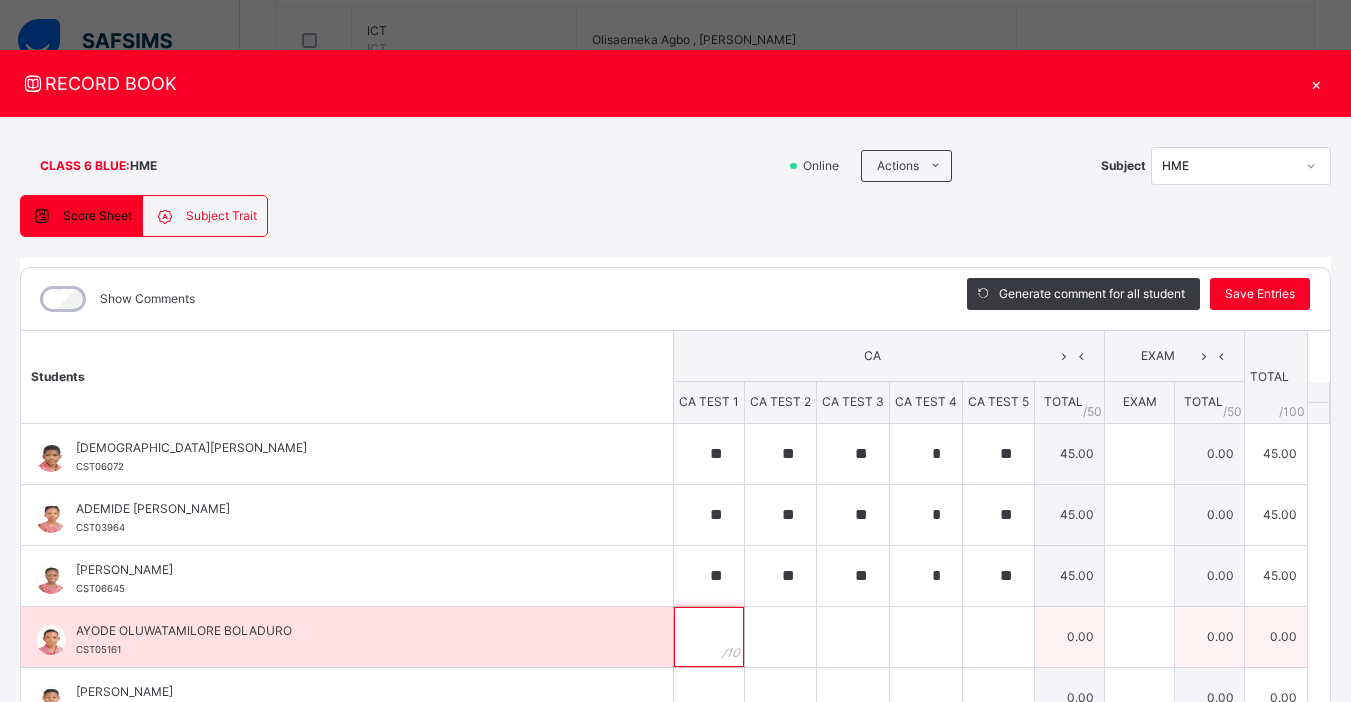 click at bounding box center (709, 637) 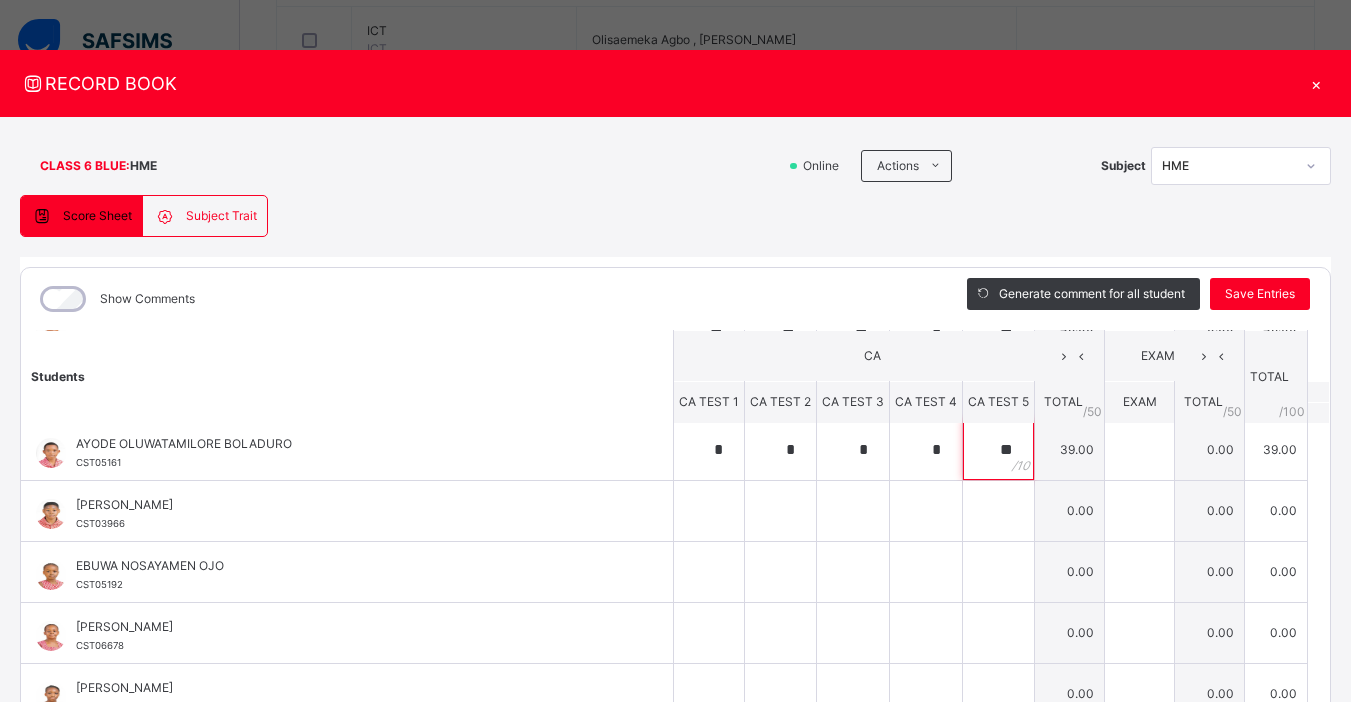 scroll, scrollTop: 184, scrollLeft: 0, axis: vertical 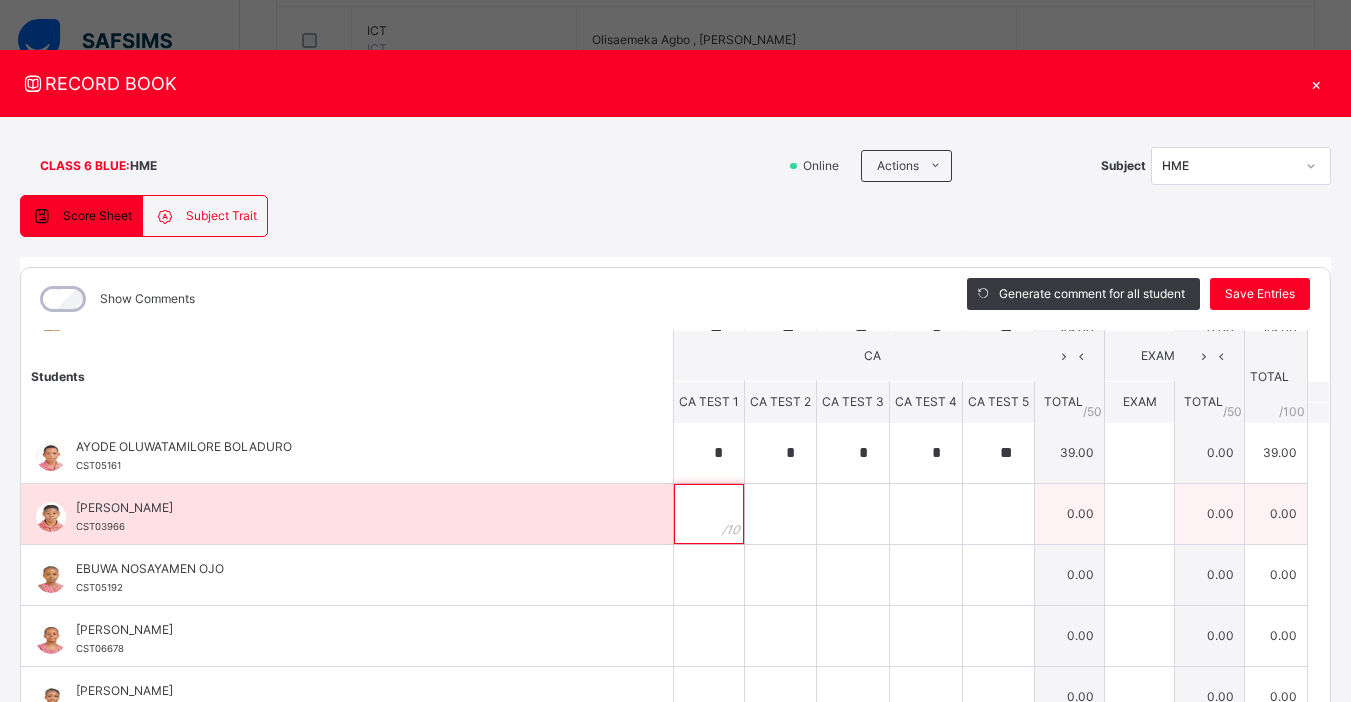 click at bounding box center (709, 514) 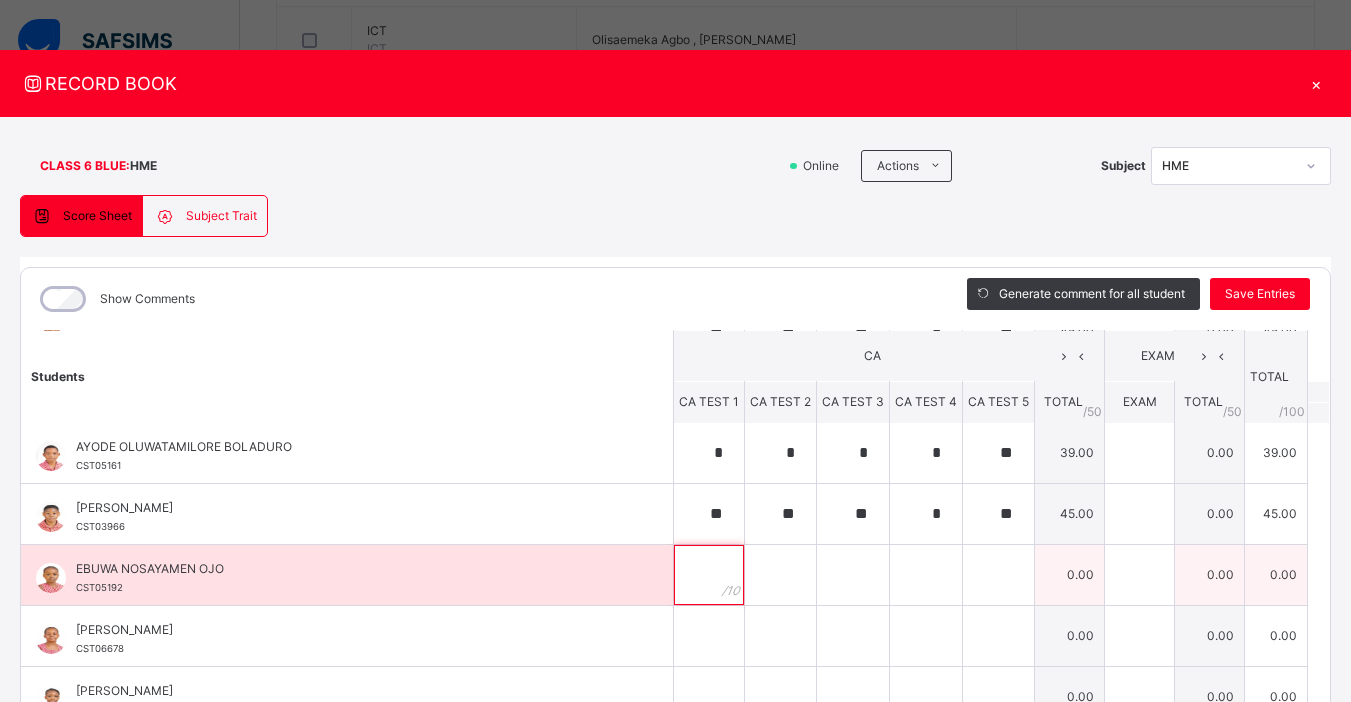 click at bounding box center [709, 575] 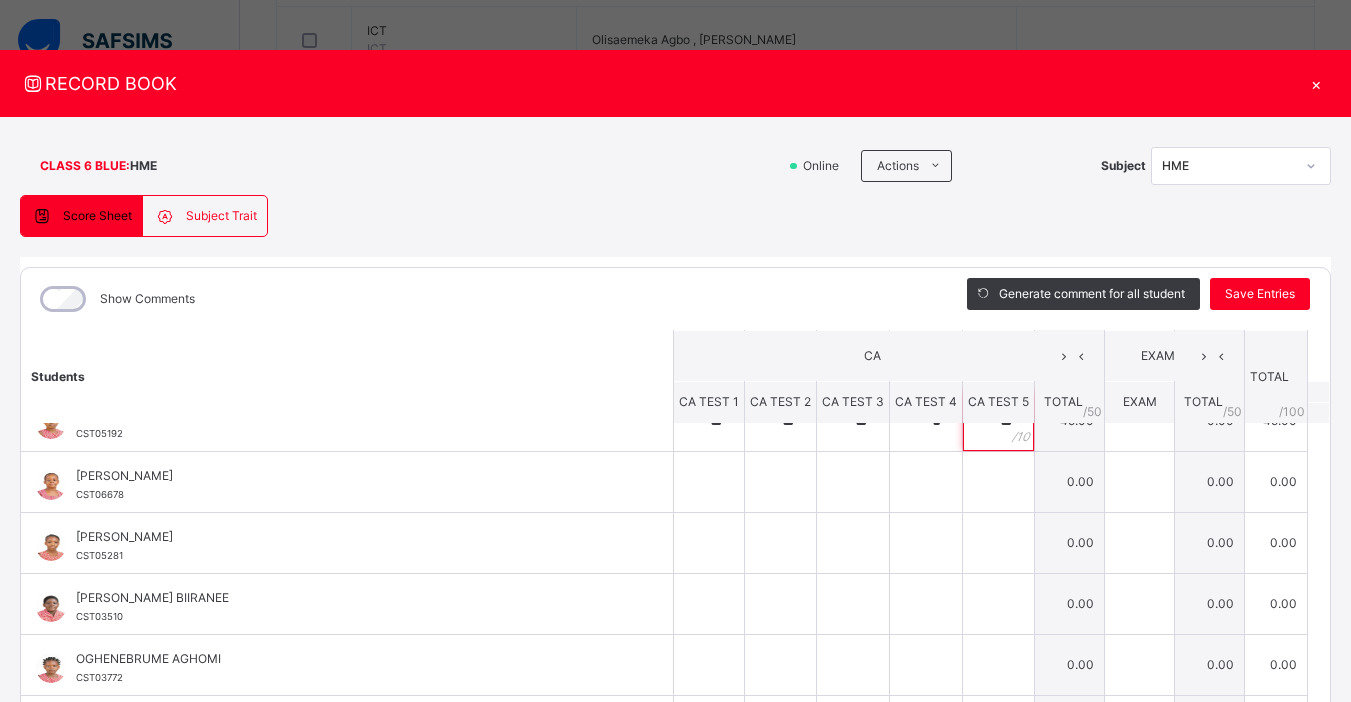 scroll, scrollTop: 341, scrollLeft: 0, axis: vertical 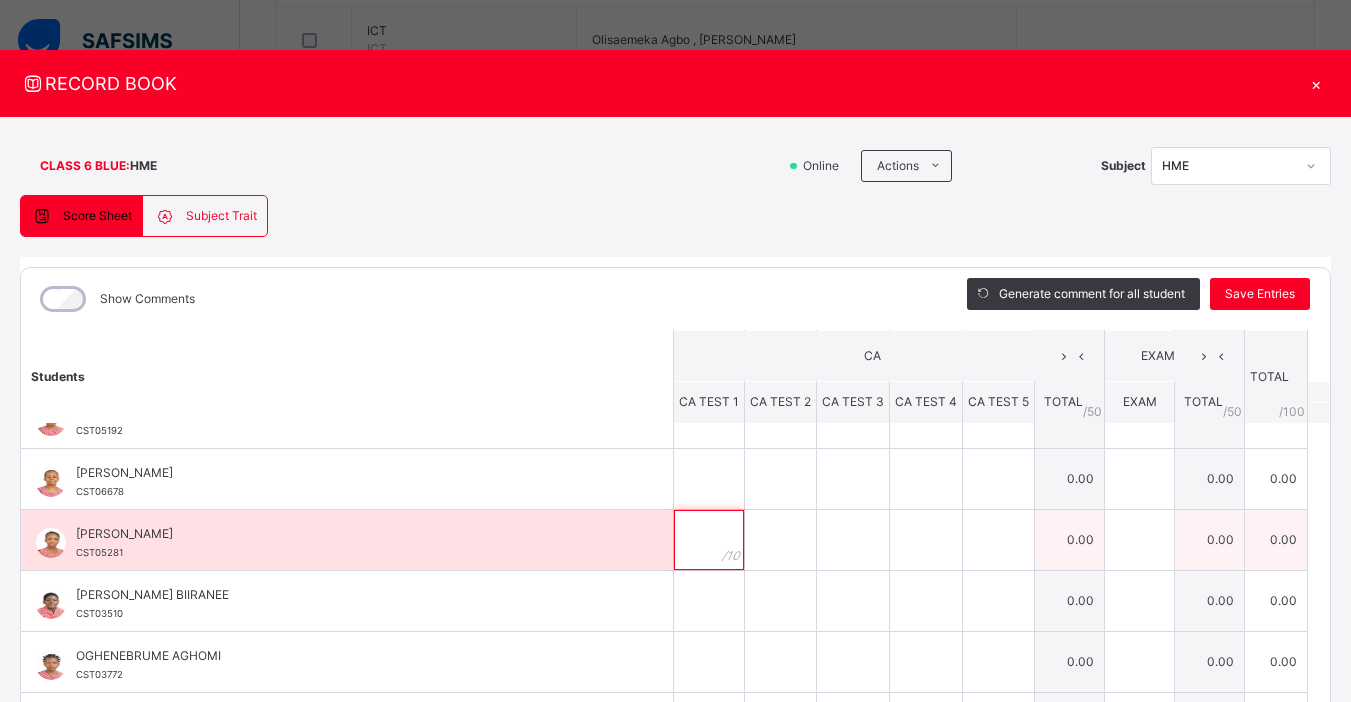click at bounding box center (709, 540) 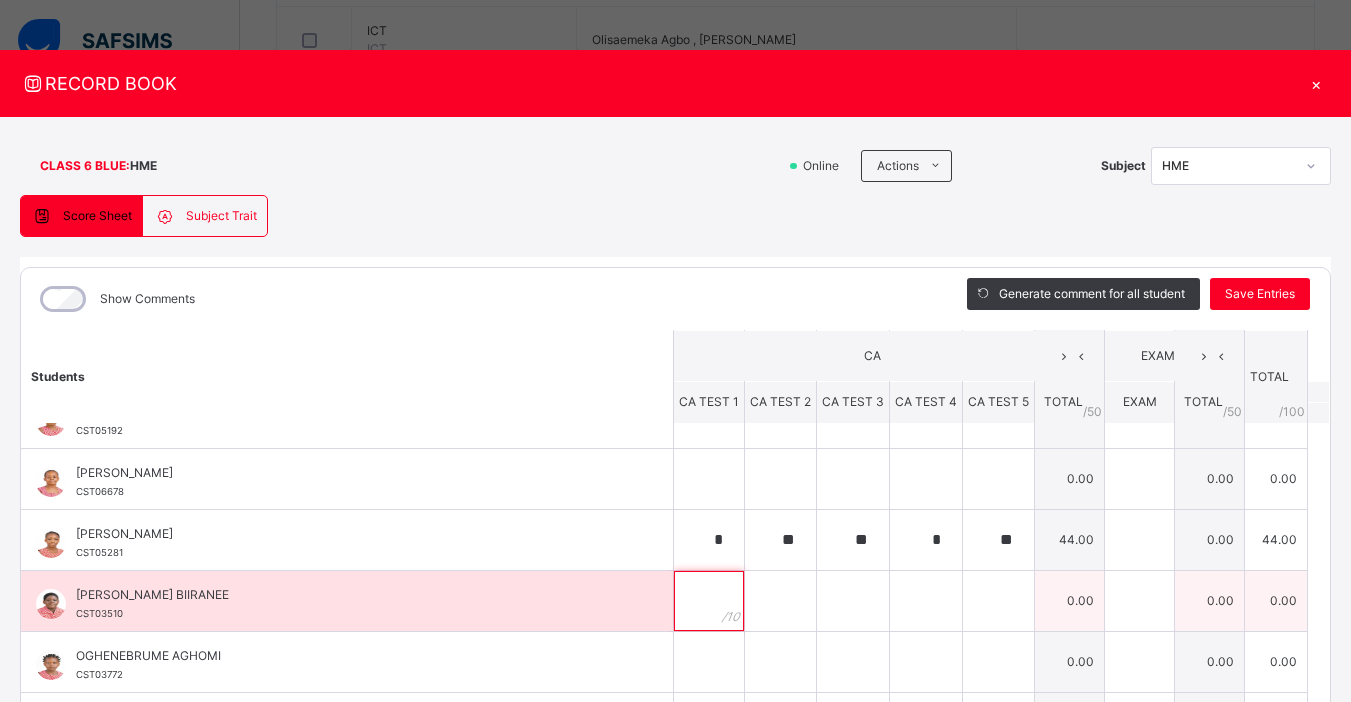 click at bounding box center (709, 601) 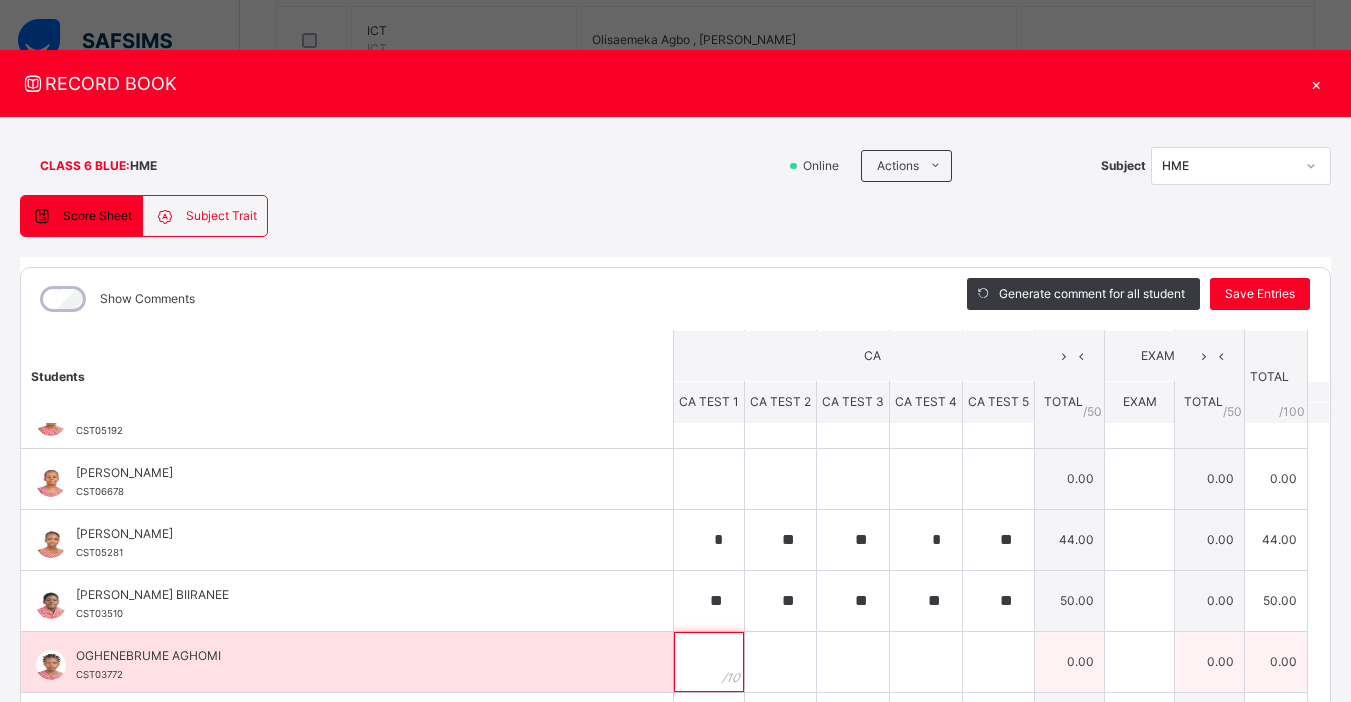 click at bounding box center (709, 662) 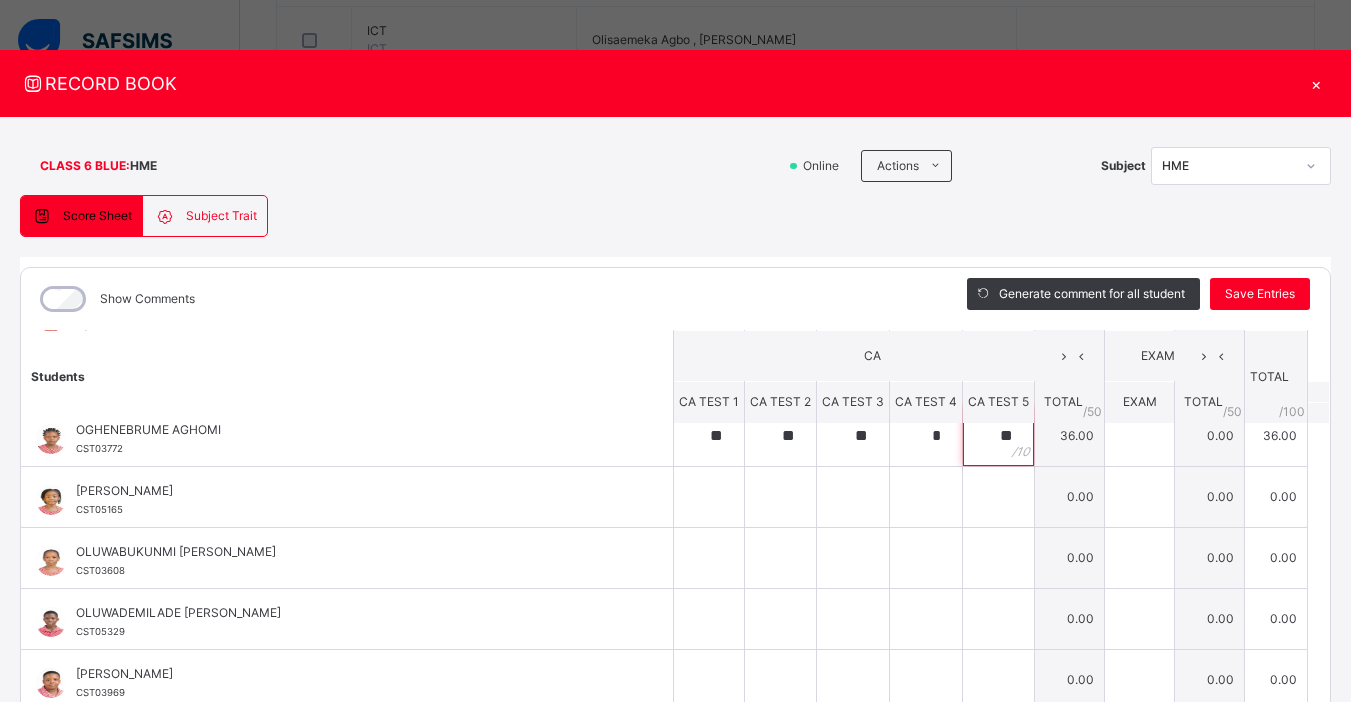 scroll, scrollTop: 575, scrollLeft: 0, axis: vertical 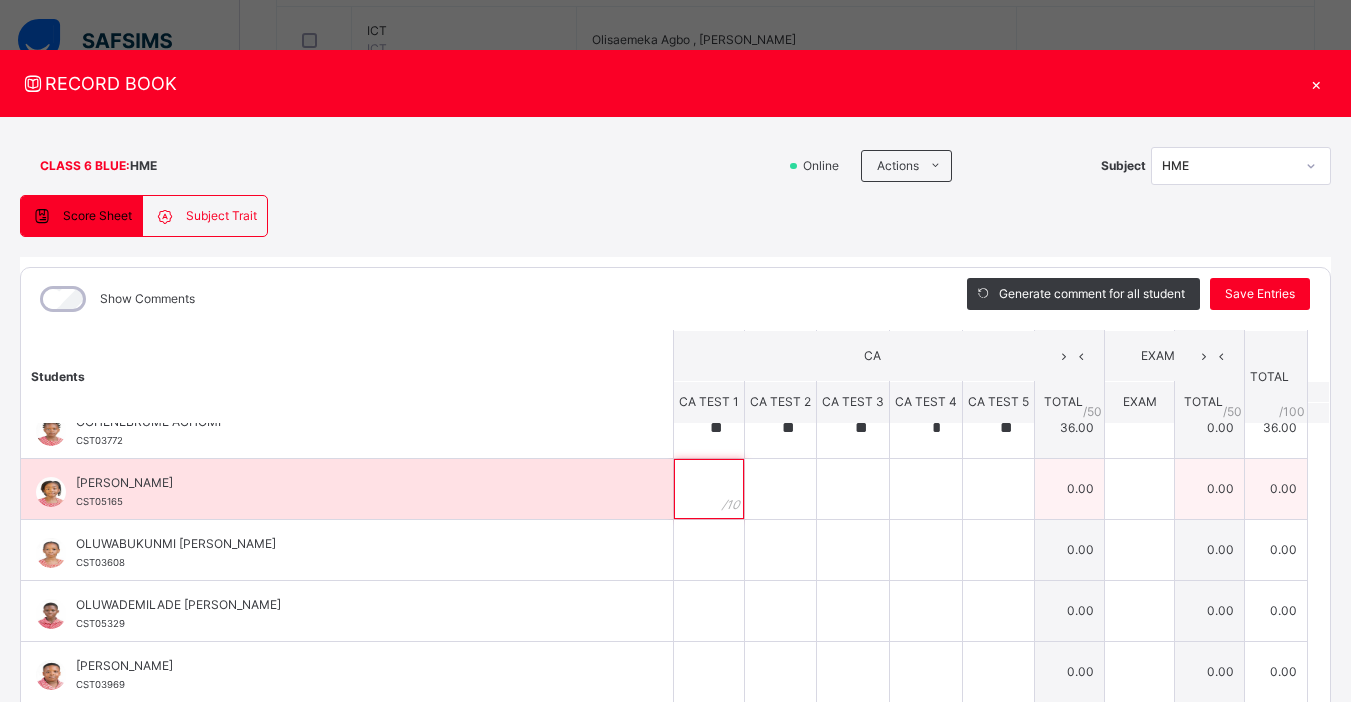 click at bounding box center [709, 489] 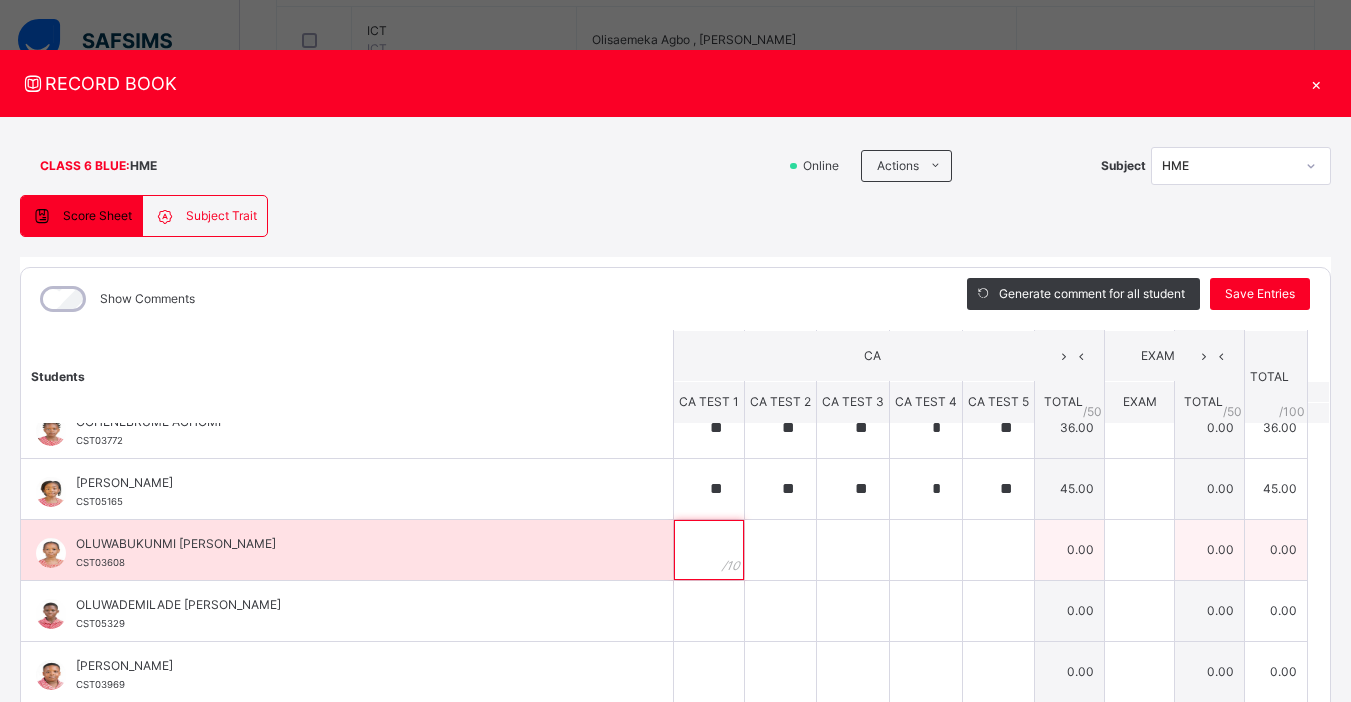 click at bounding box center [709, 550] 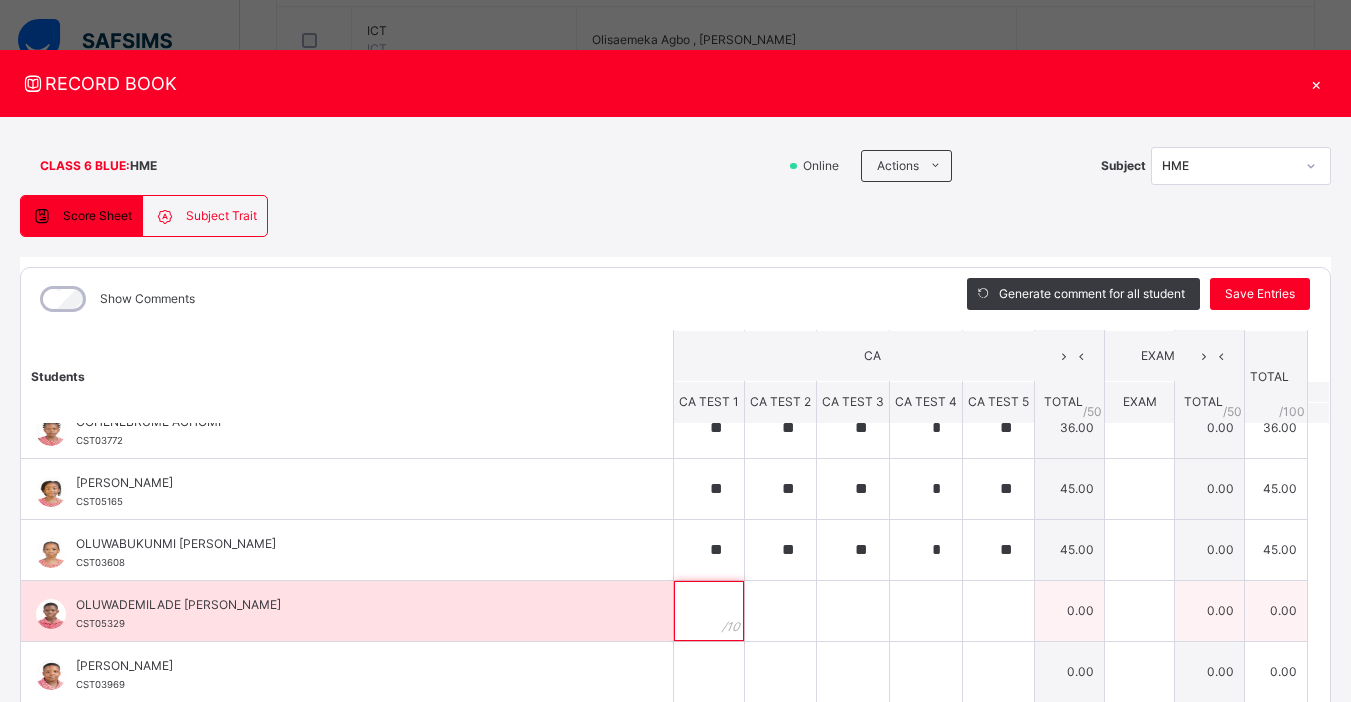 click at bounding box center (709, 611) 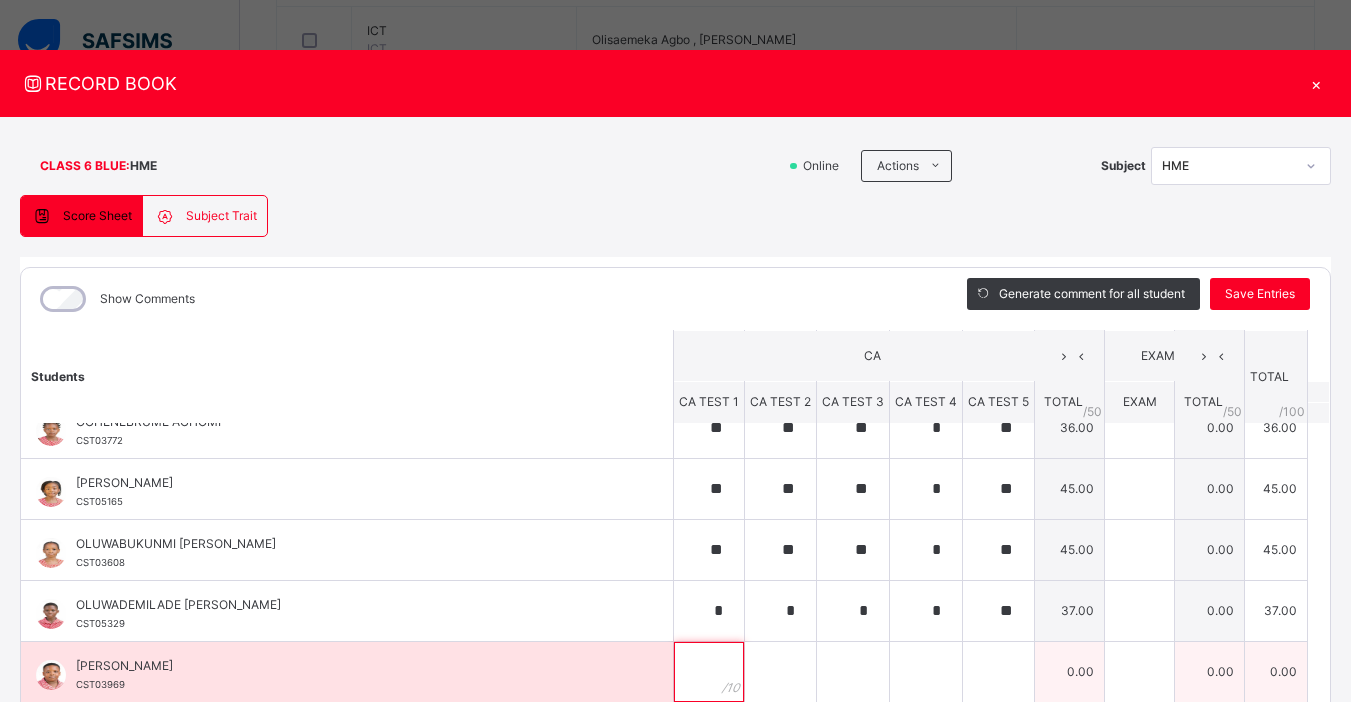 click at bounding box center (709, 672) 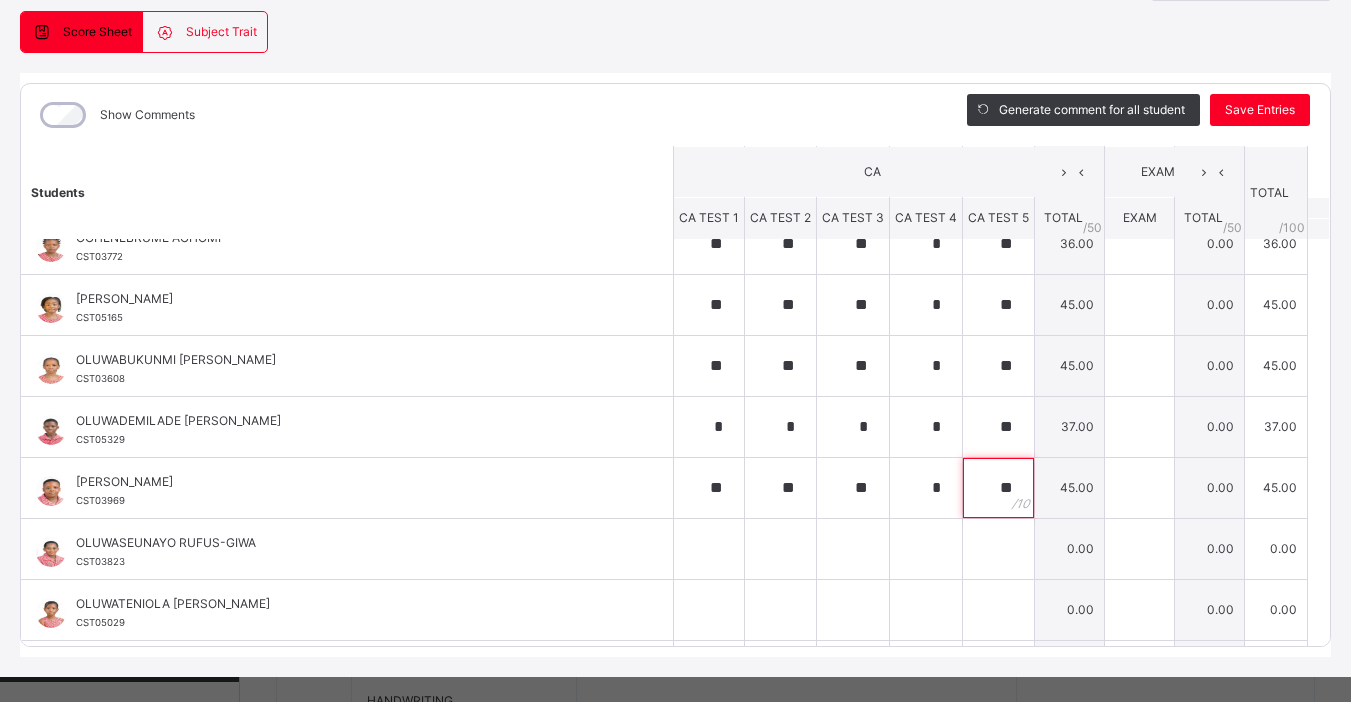 scroll, scrollTop: 209, scrollLeft: 0, axis: vertical 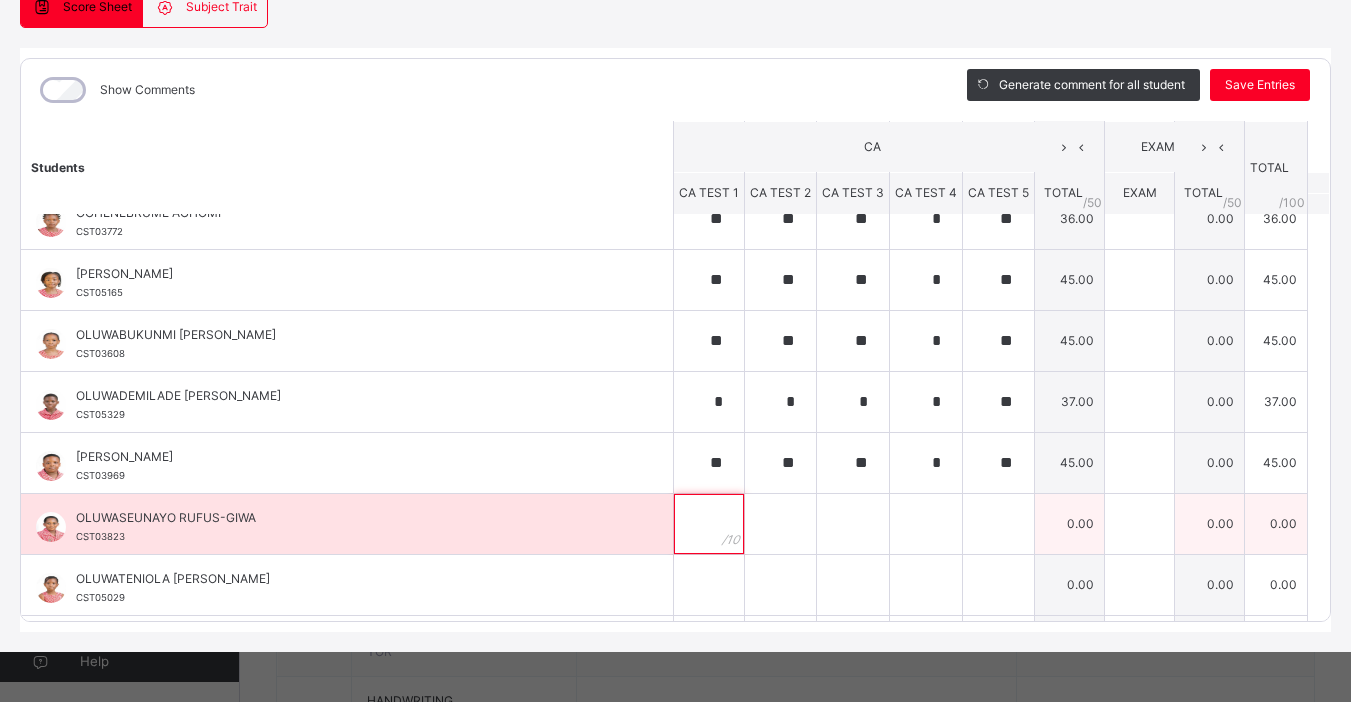 click at bounding box center (709, 524) 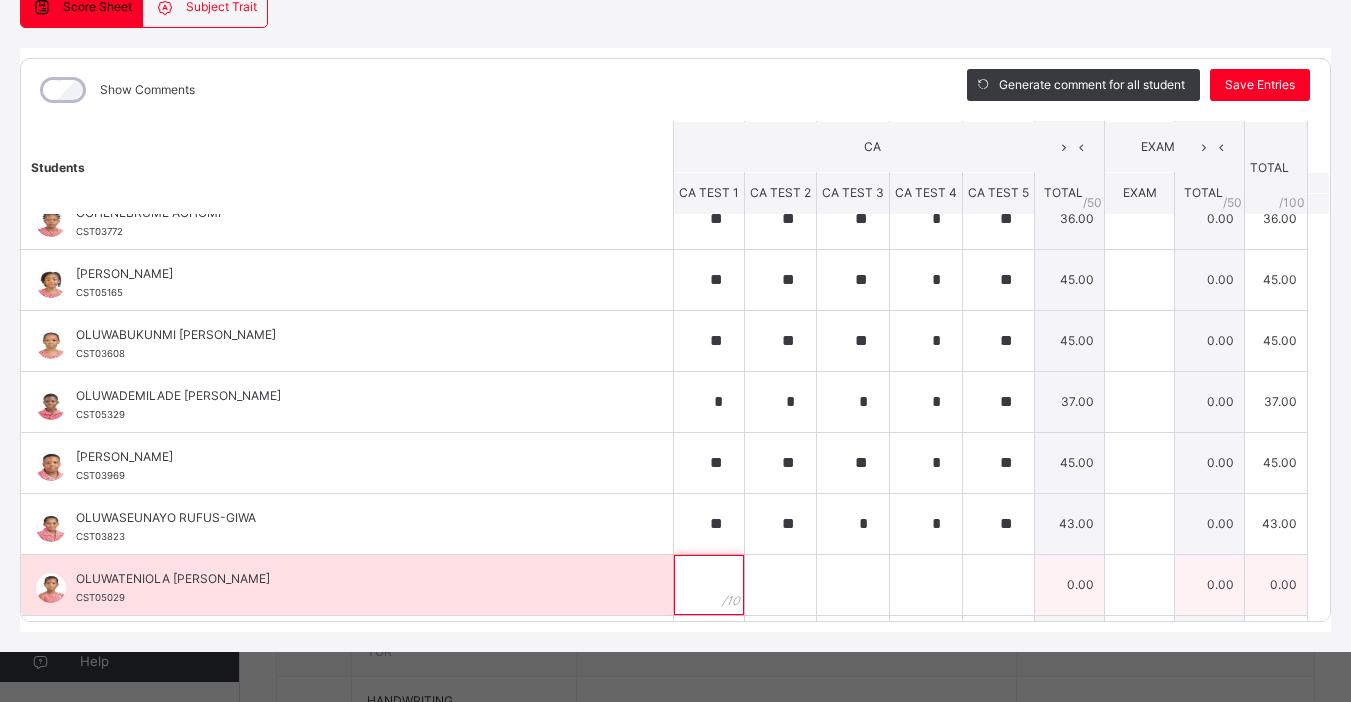 click at bounding box center (709, 585) 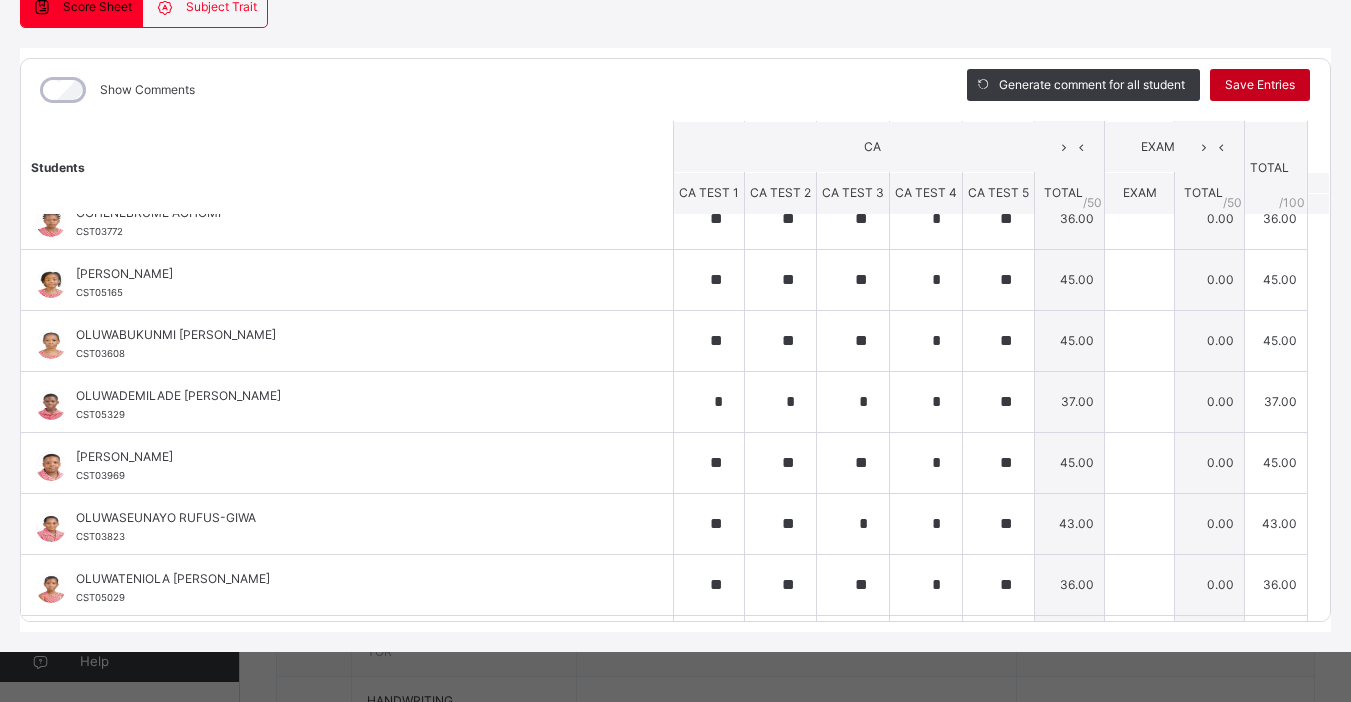 click on "Save Entries" at bounding box center [1260, 85] 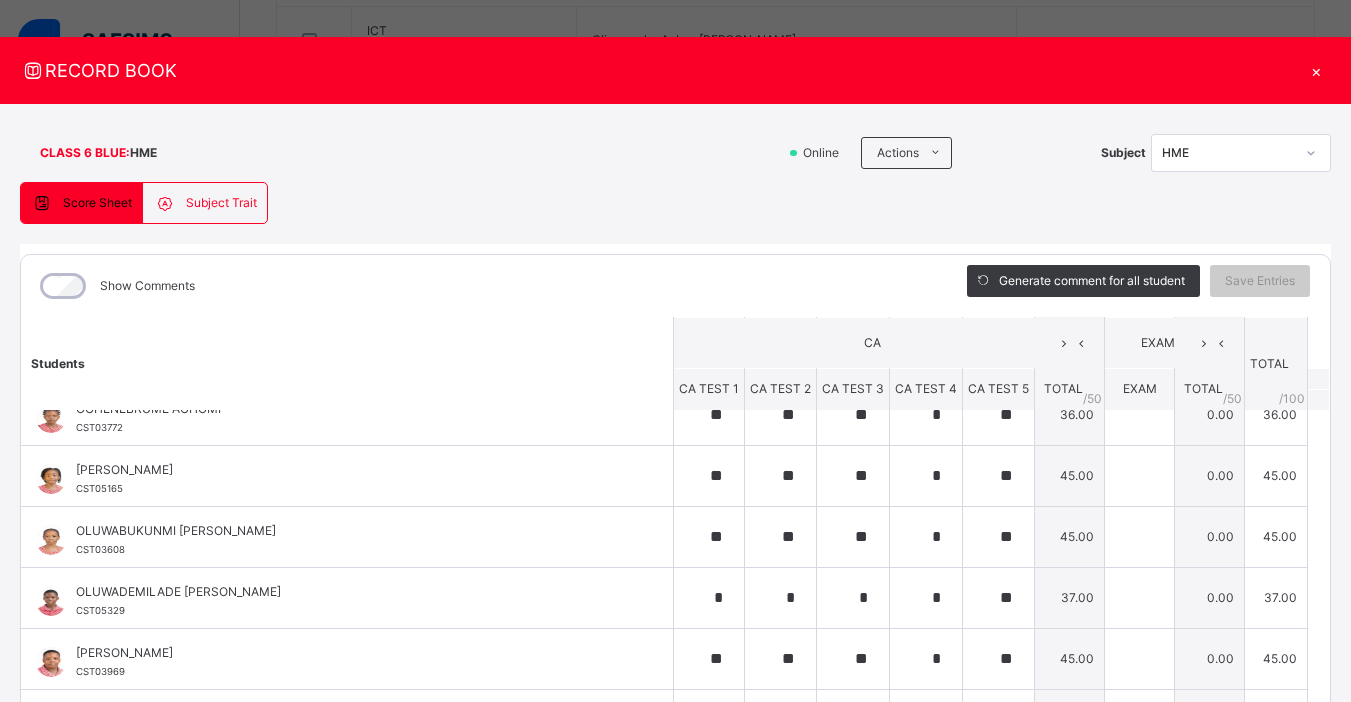 scroll, scrollTop: 0, scrollLeft: 0, axis: both 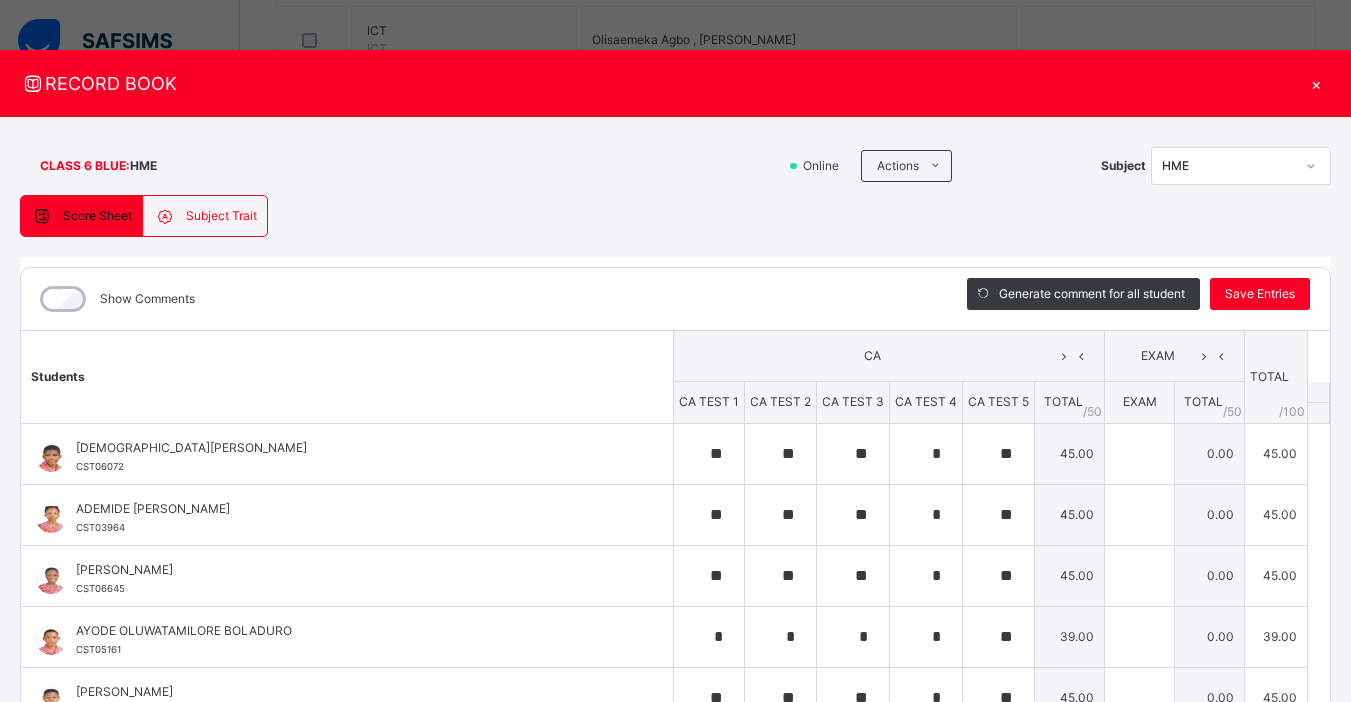 click on "×" at bounding box center [1316, 83] 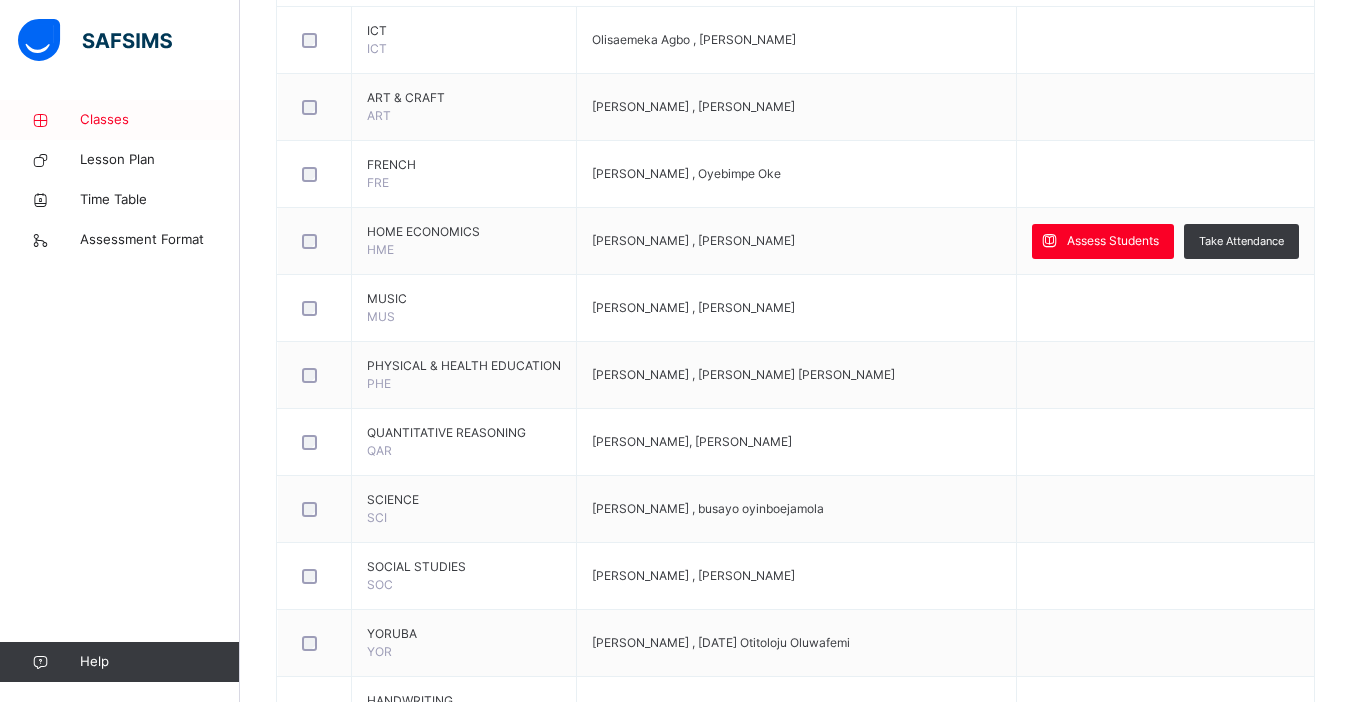 click on "Classes" at bounding box center [160, 120] 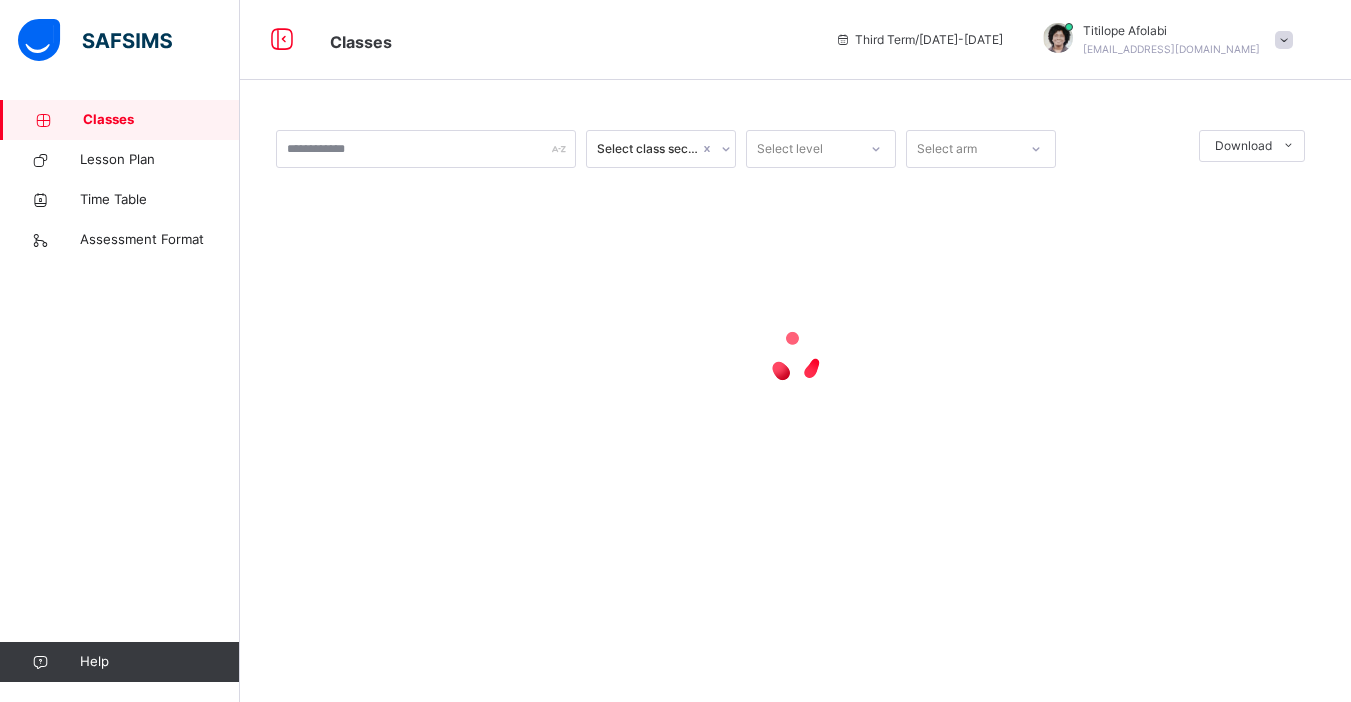 scroll, scrollTop: 0, scrollLeft: 0, axis: both 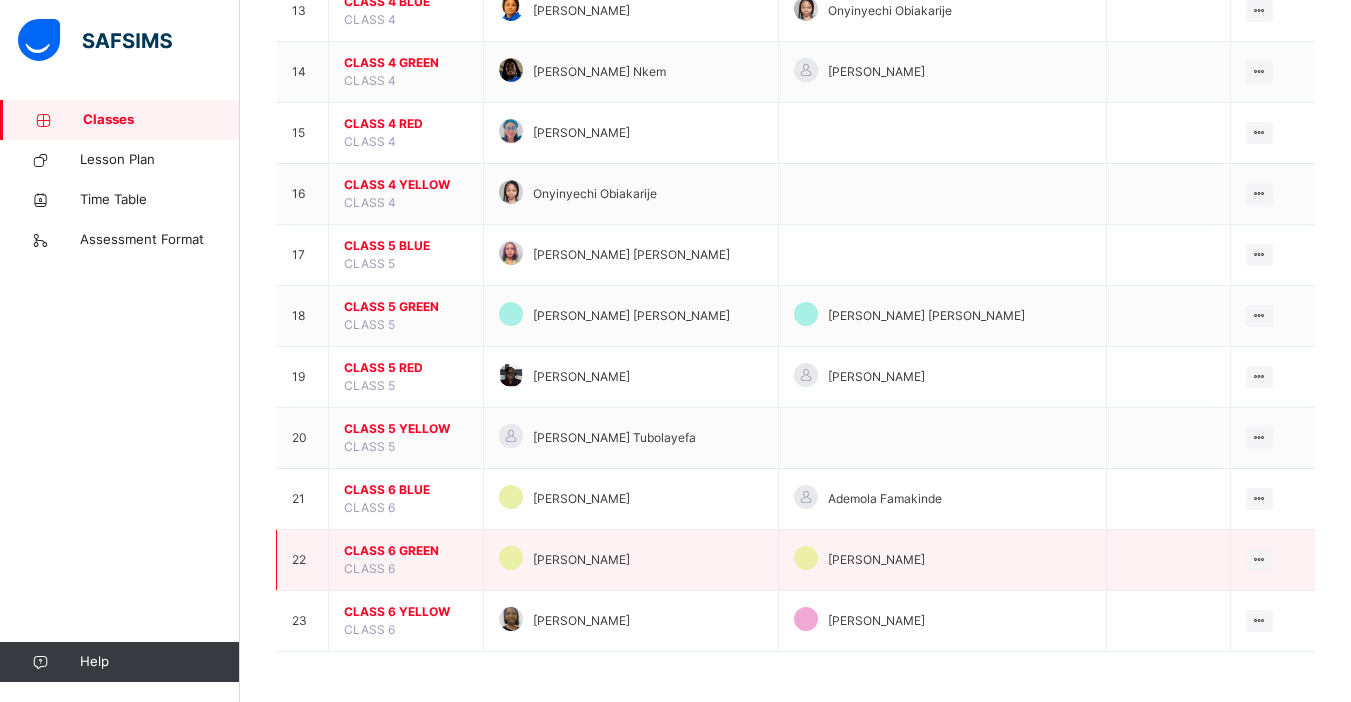 click on "CLASS 6   GREEN" at bounding box center (406, 551) 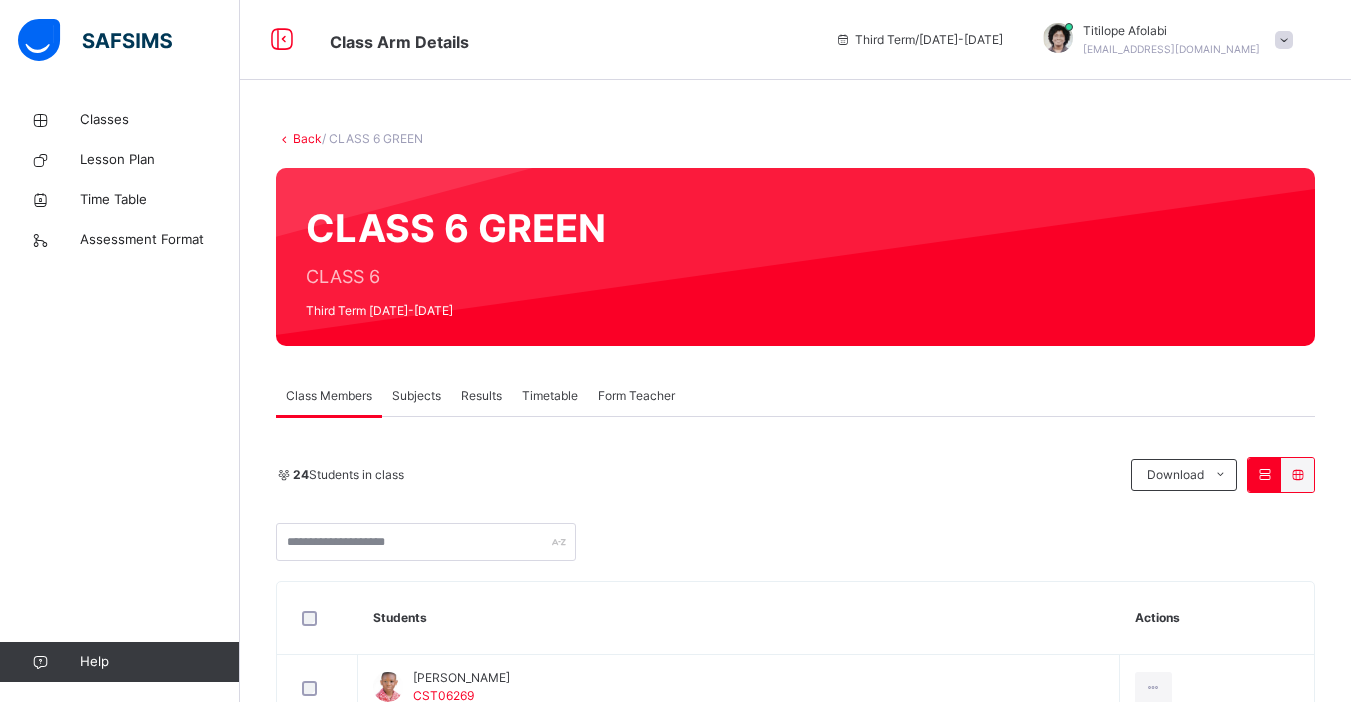 click on "Subjects" at bounding box center [416, 396] 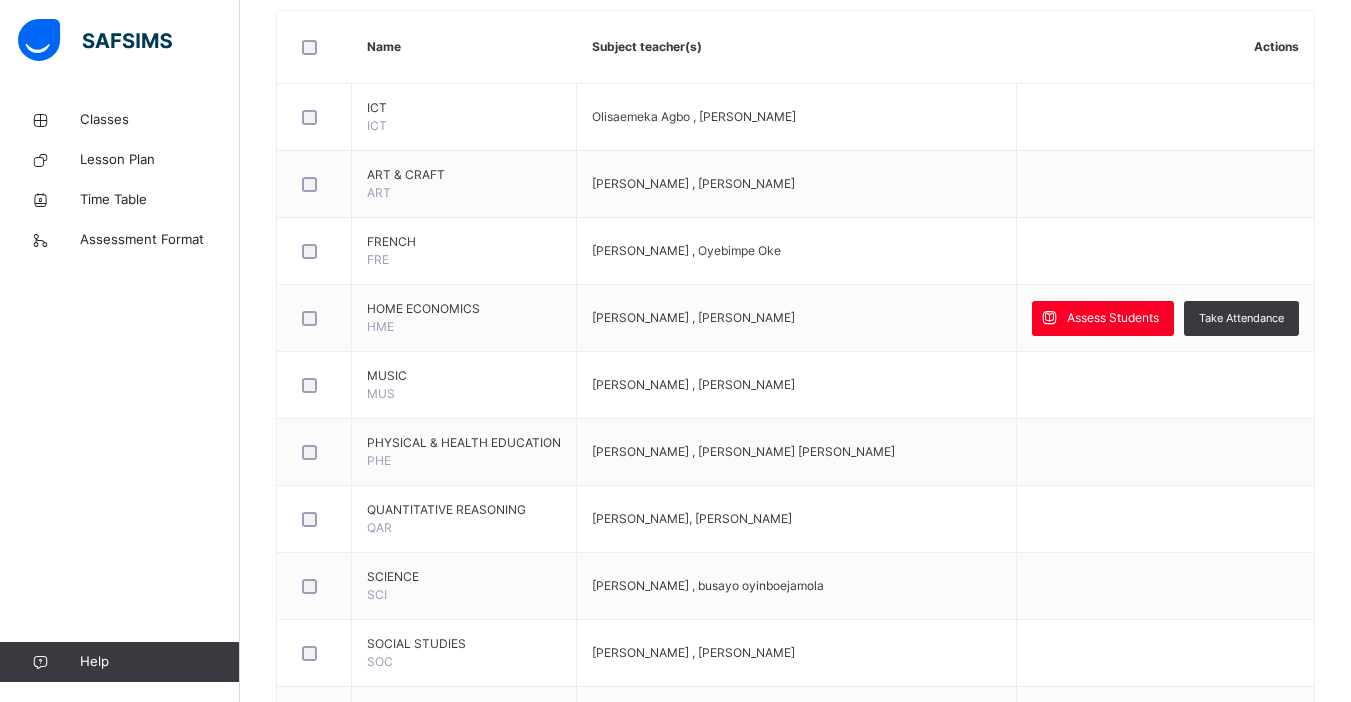 scroll, scrollTop: 495, scrollLeft: 0, axis: vertical 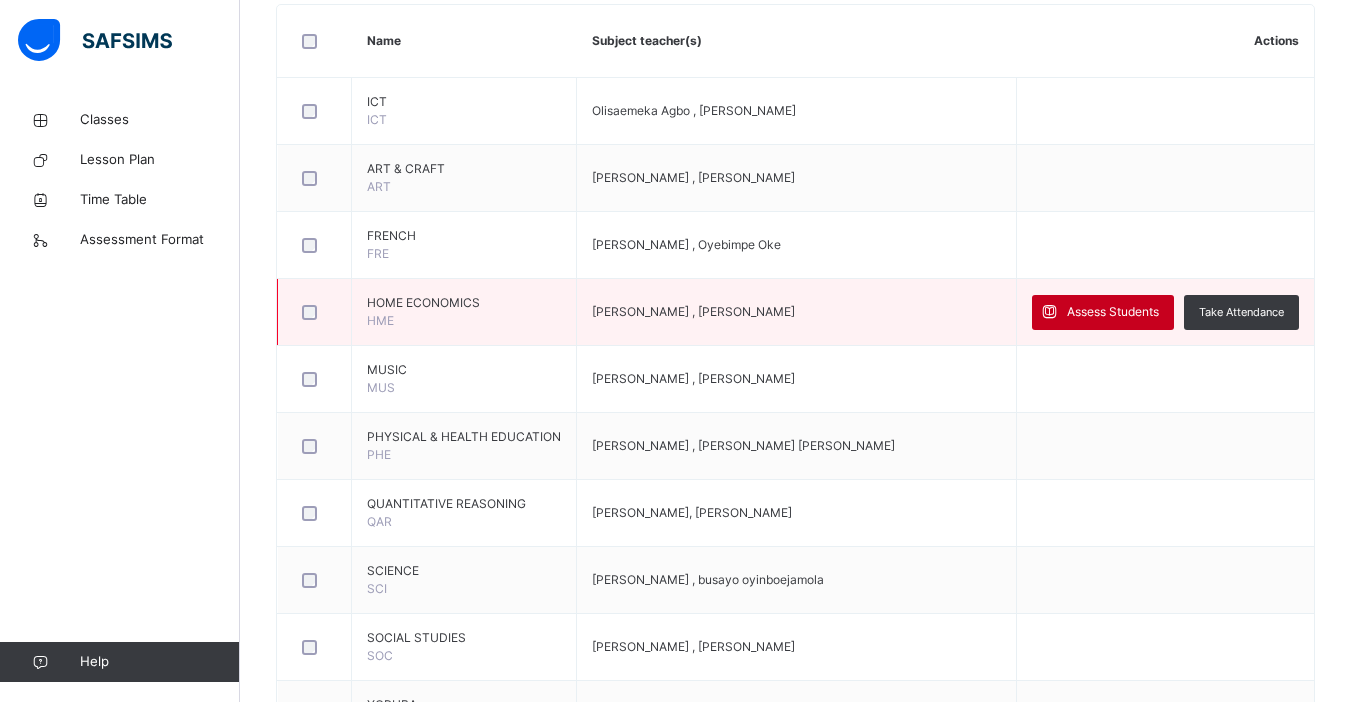 click on "Assess Students" at bounding box center (1113, 312) 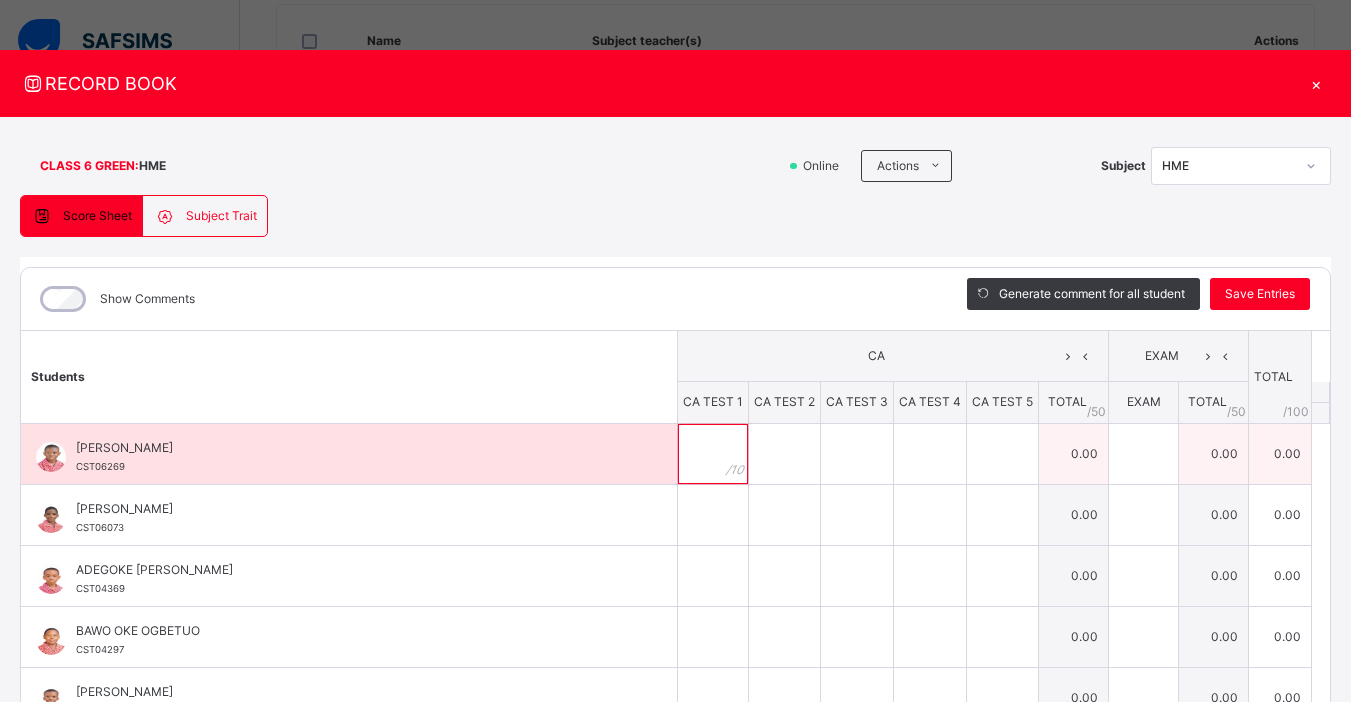 click at bounding box center (713, 454) 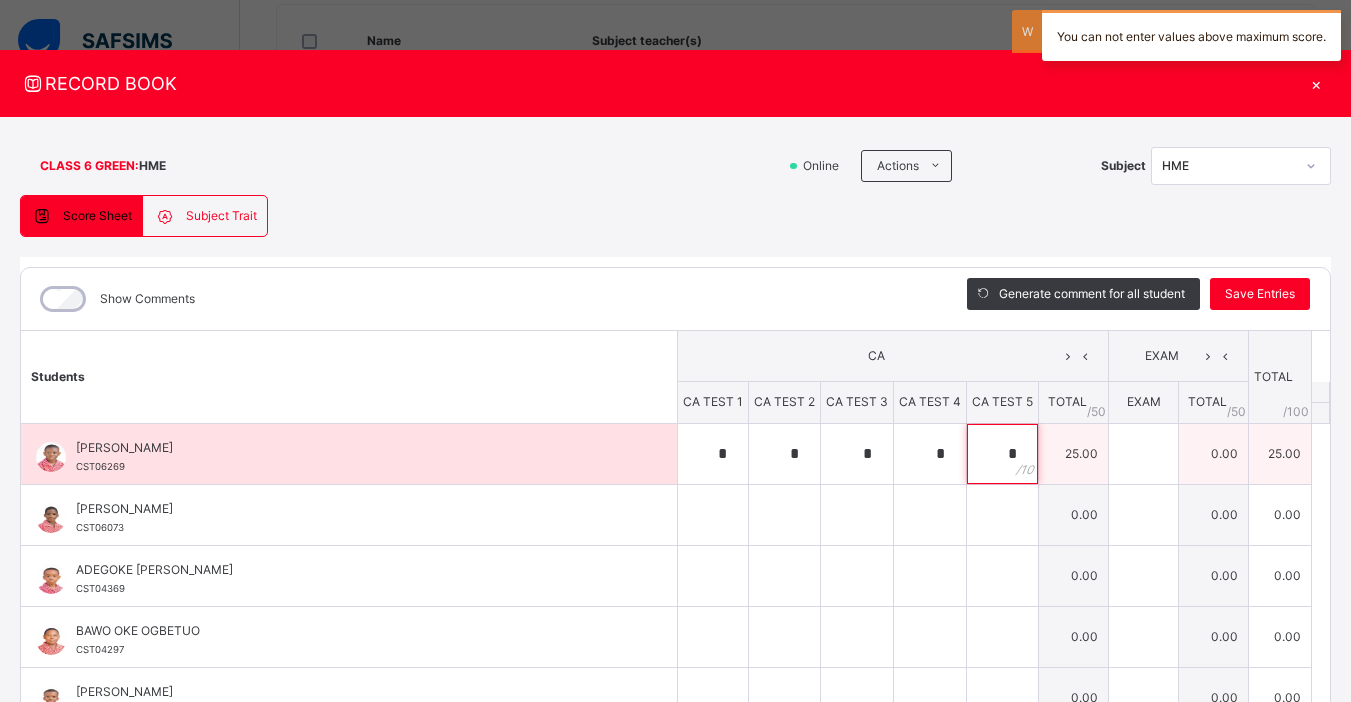 click on "*" at bounding box center [1002, 454] 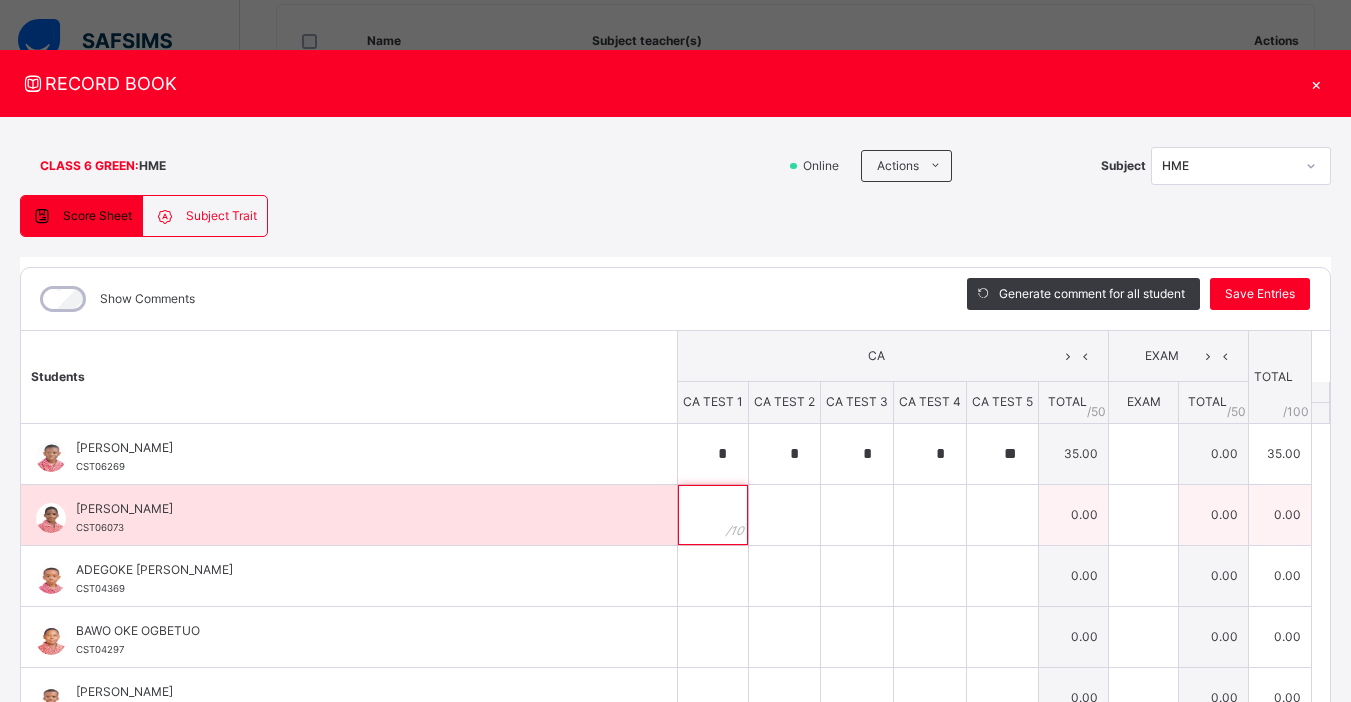 click at bounding box center (713, 515) 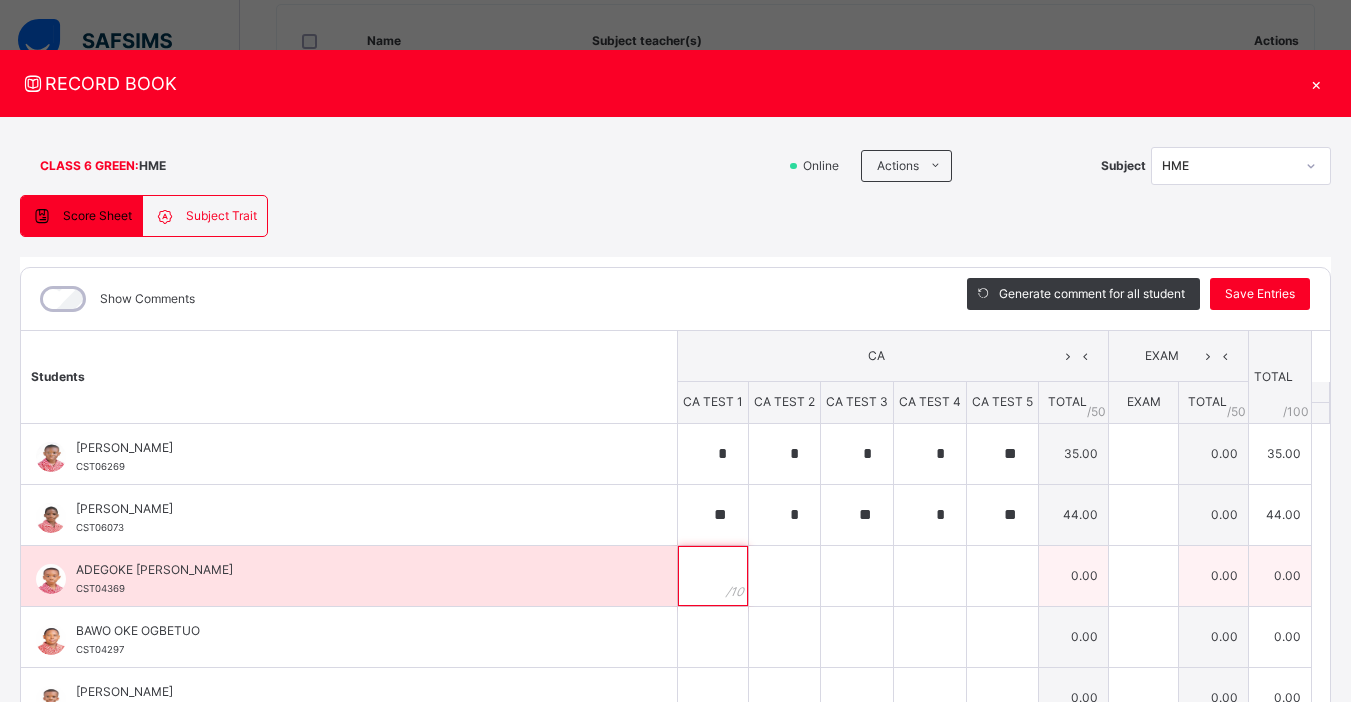 click at bounding box center (713, 576) 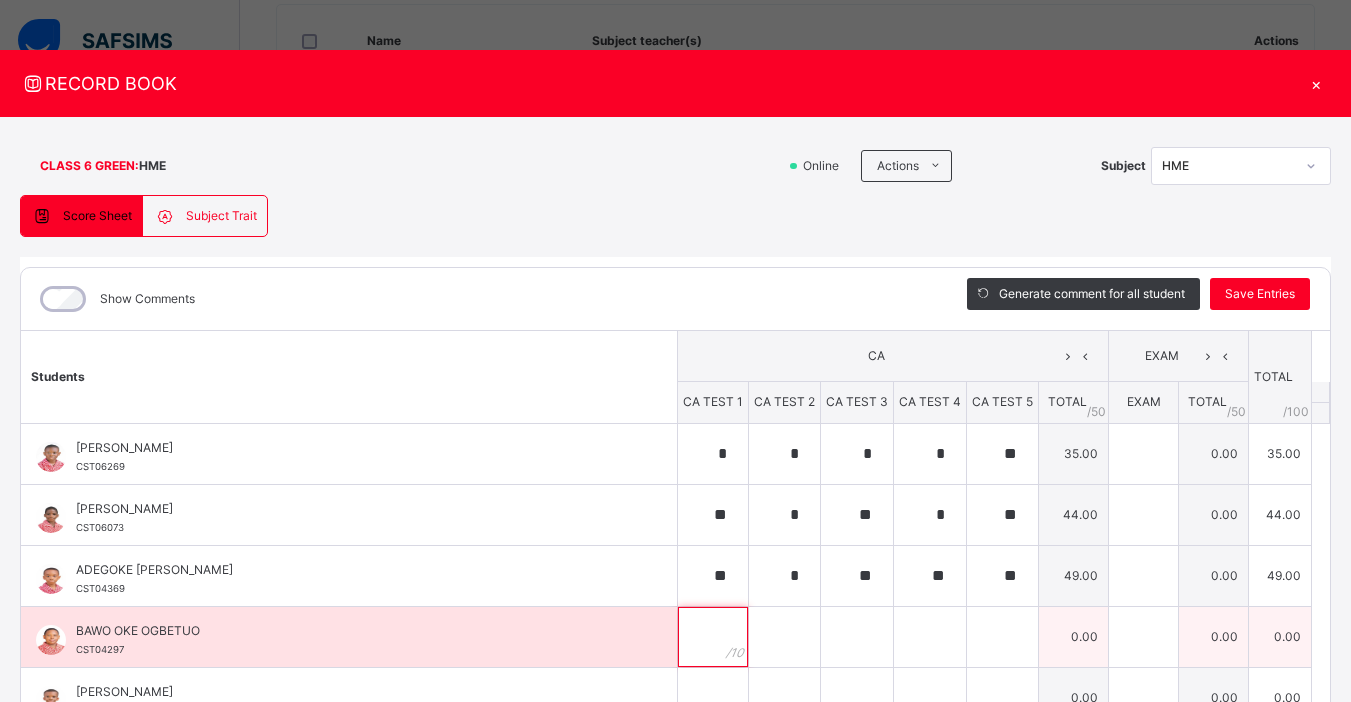 click at bounding box center [713, 637] 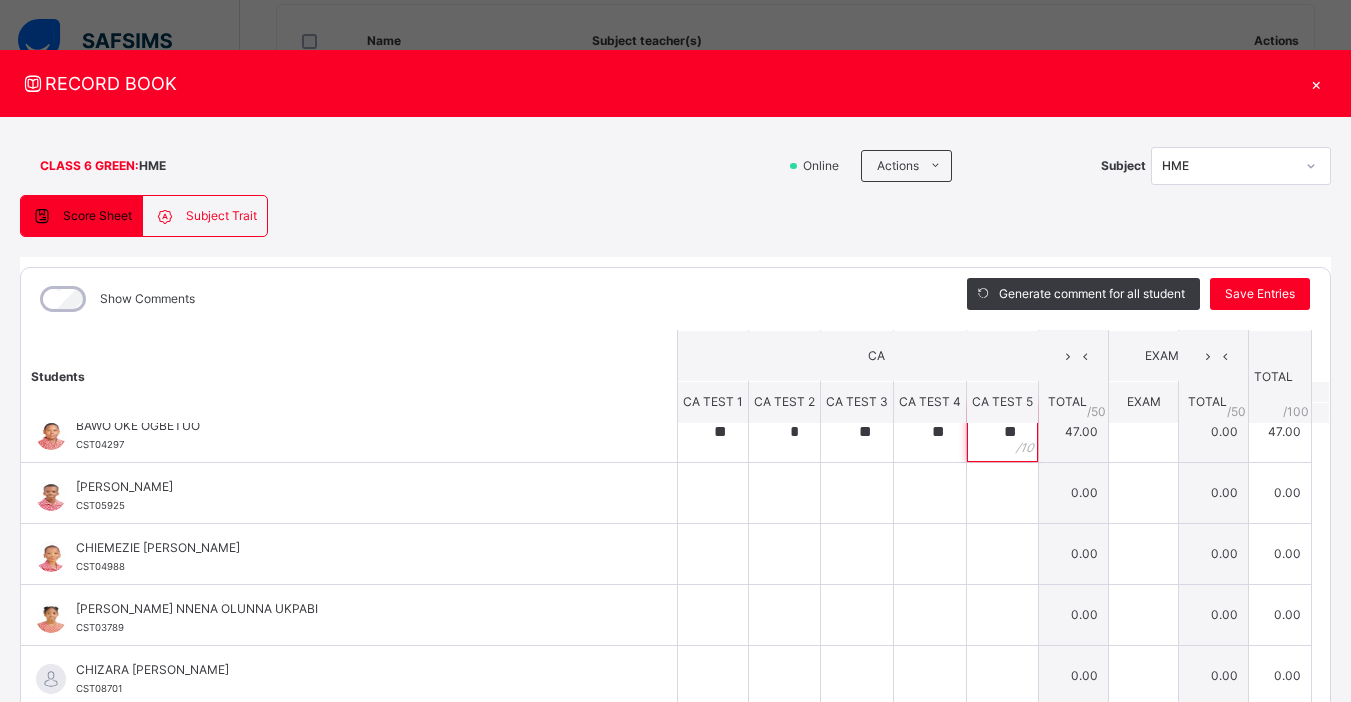 scroll, scrollTop: 202, scrollLeft: 0, axis: vertical 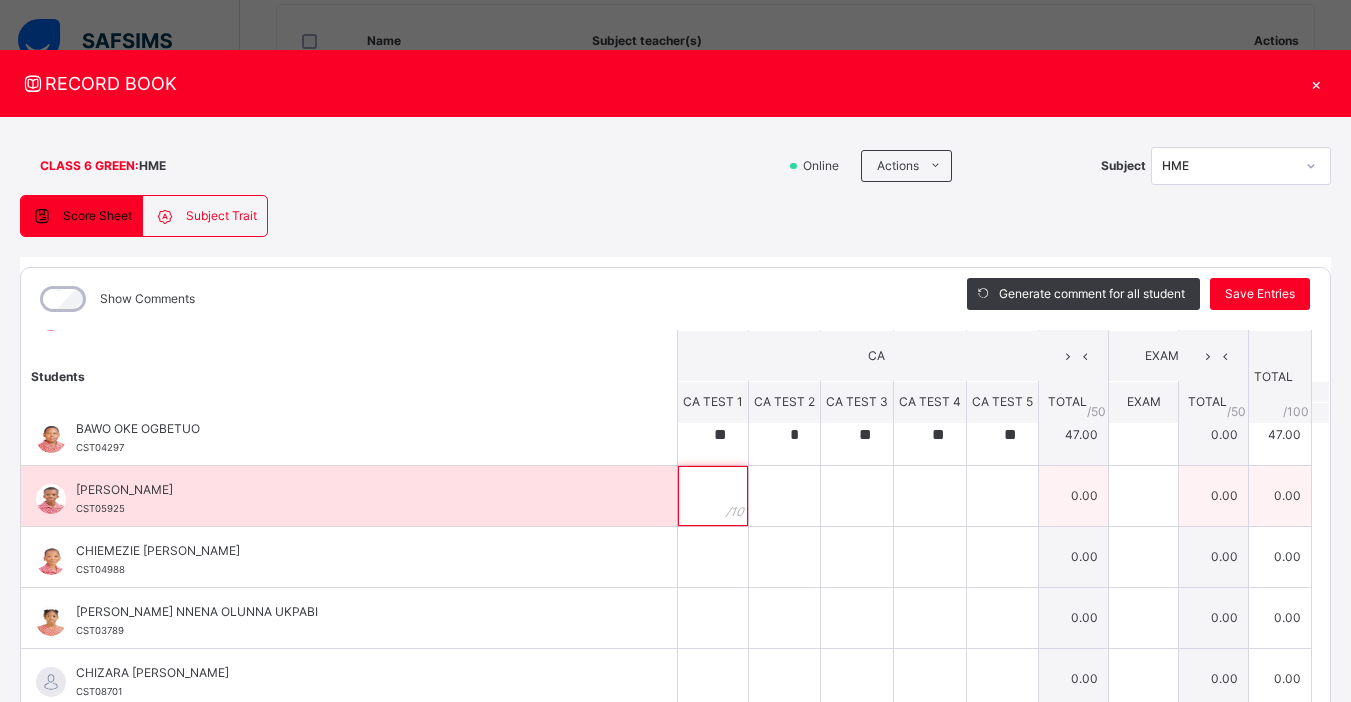 click at bounding box center [713, 496] 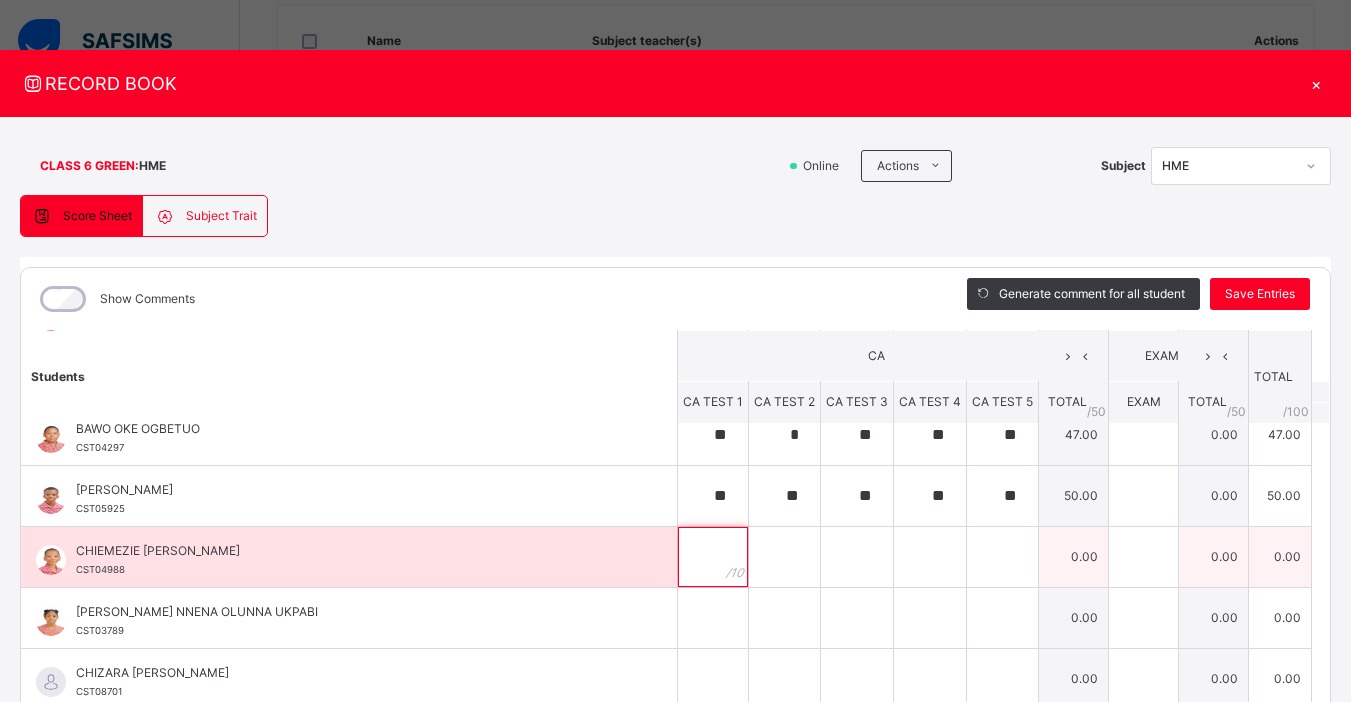 click at bounding box center (713, 557) 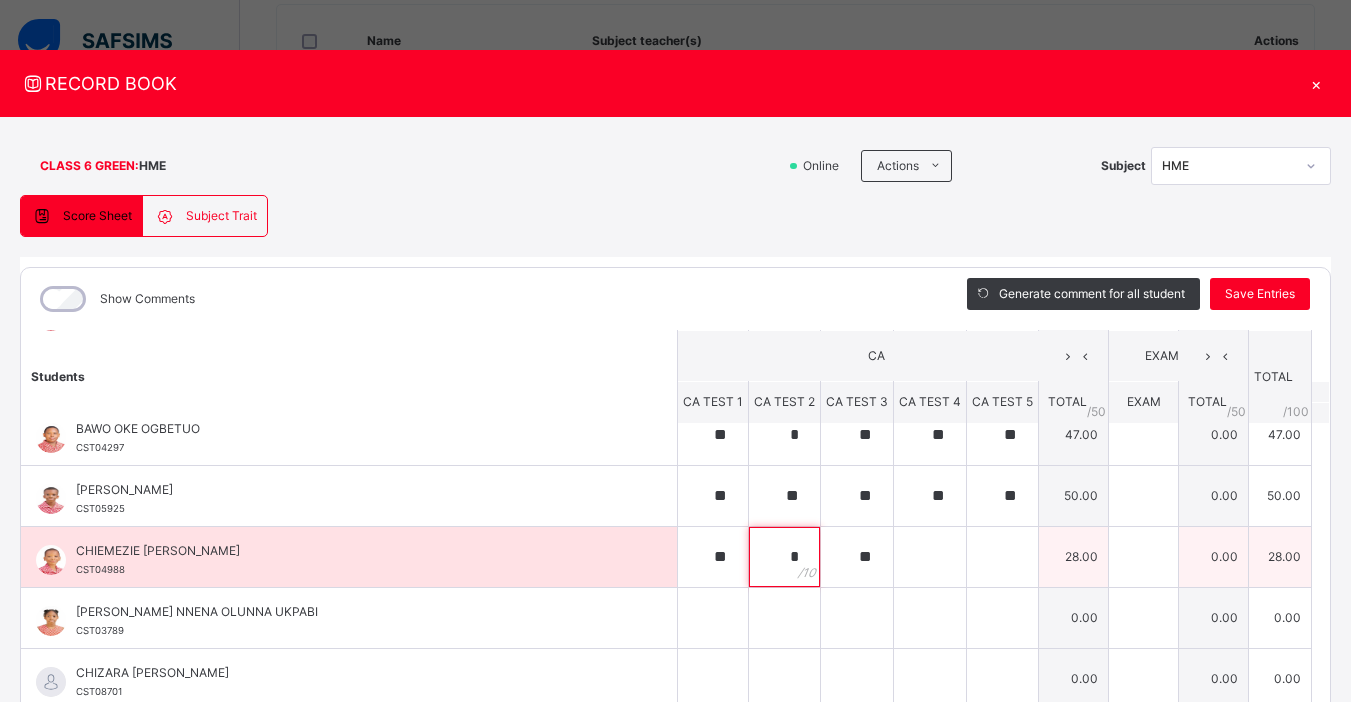 click on "*" at bounding box center [784, 557] 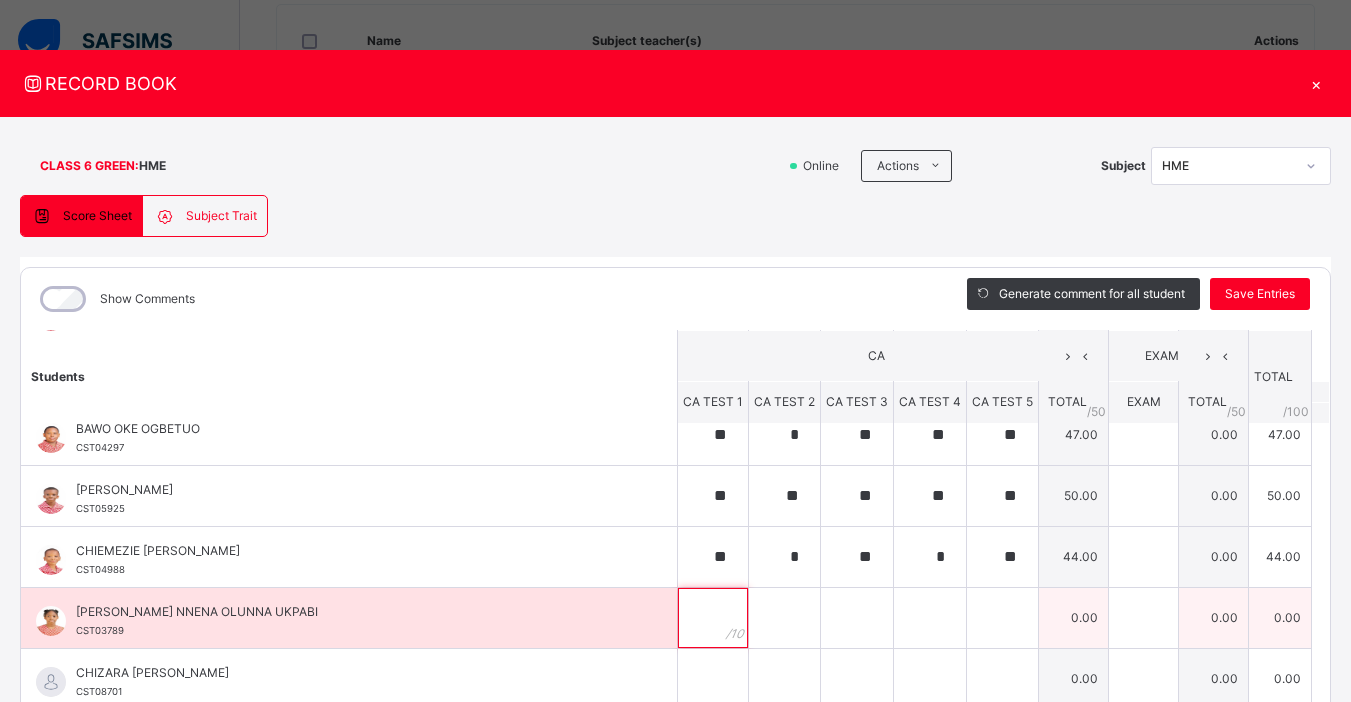 click at bounding box center [713, 618] 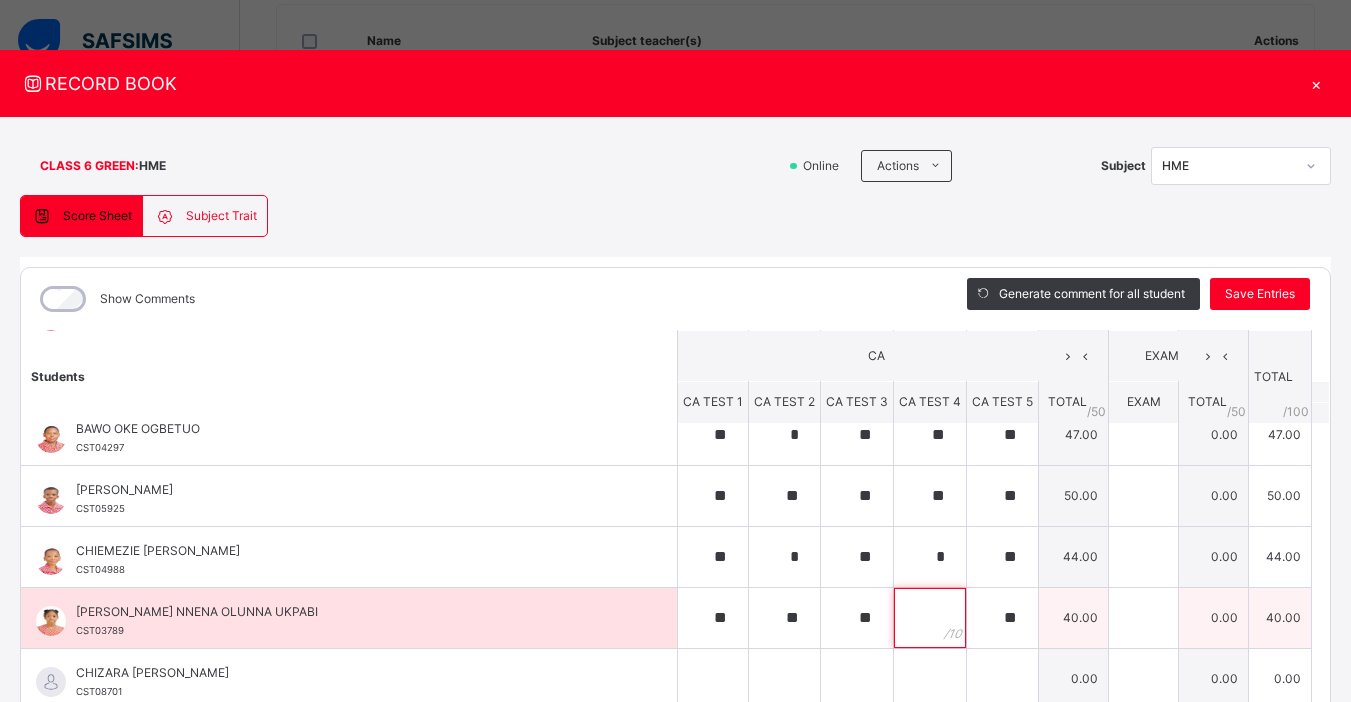 click at bounding box center [930, 618] 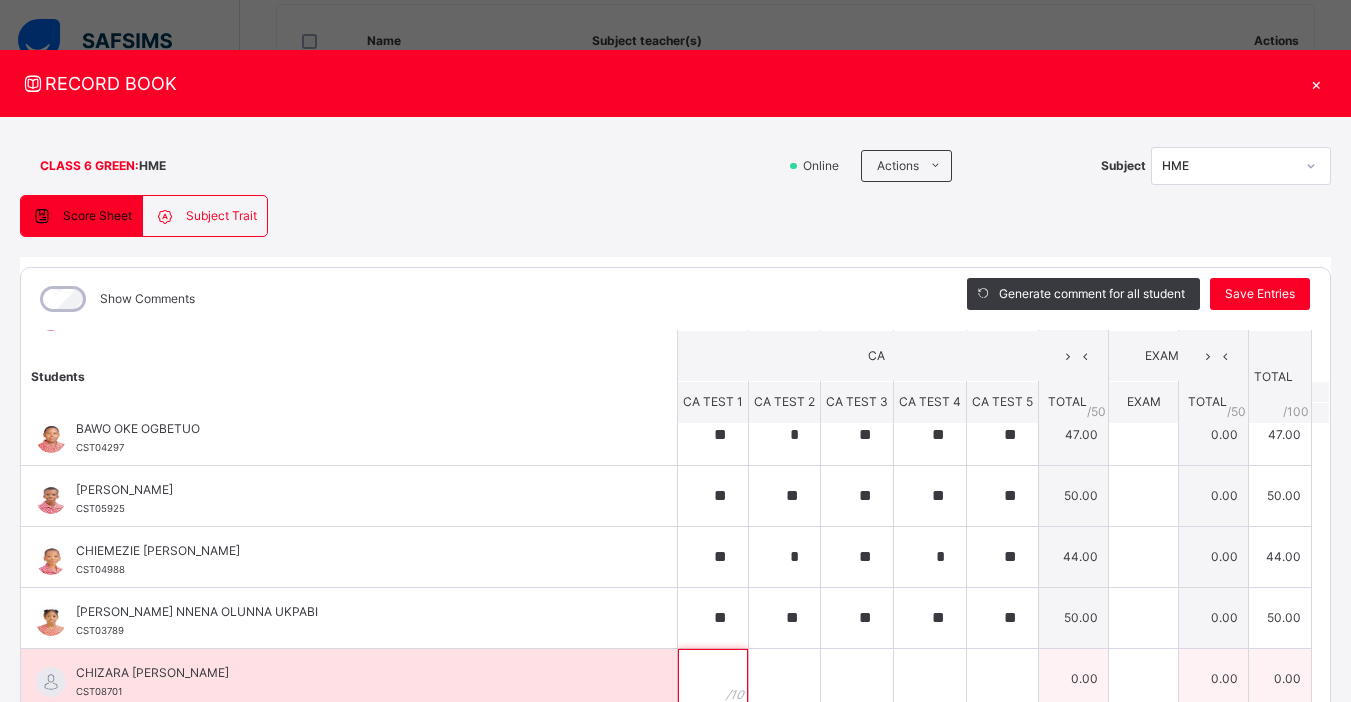 click at bounding box center (713, 679) 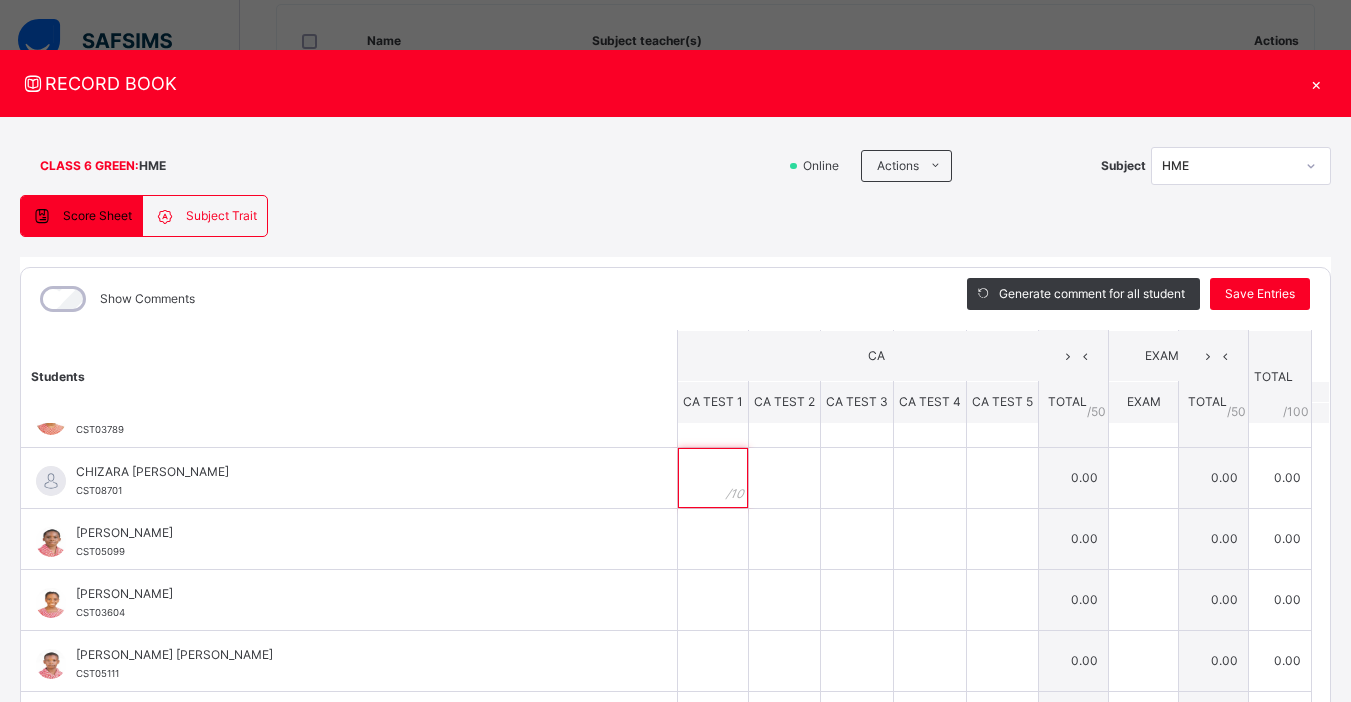 scroll, scrollTop: 413, scrollLeft: 0, axis: vertical 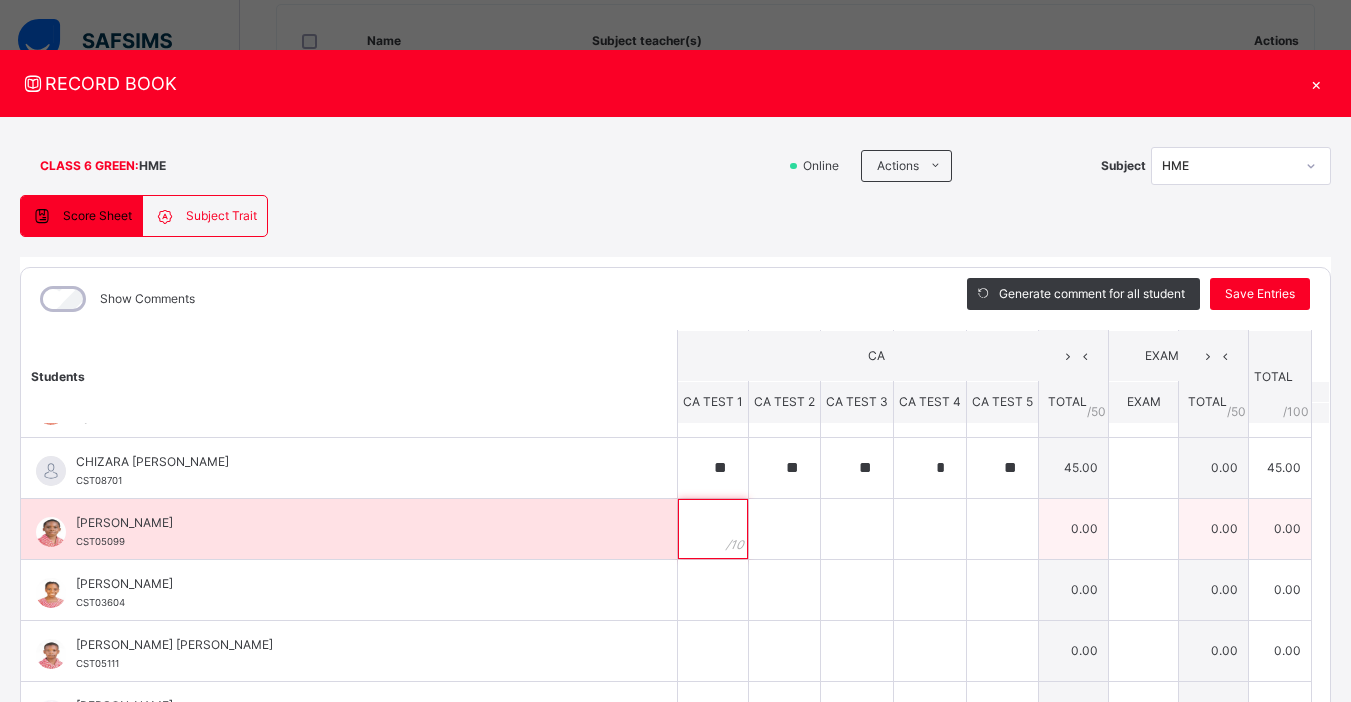 click at bounding box center [713, 529] 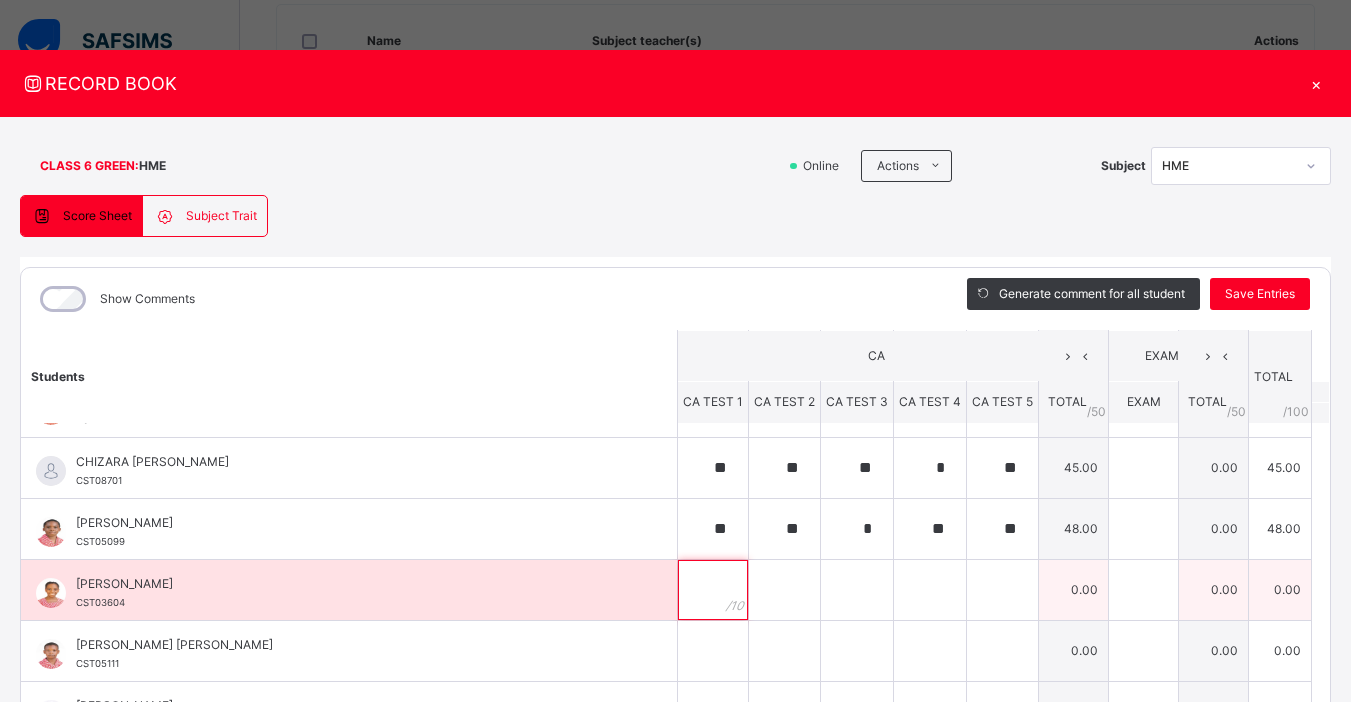 click at bounding box center [713, 590] 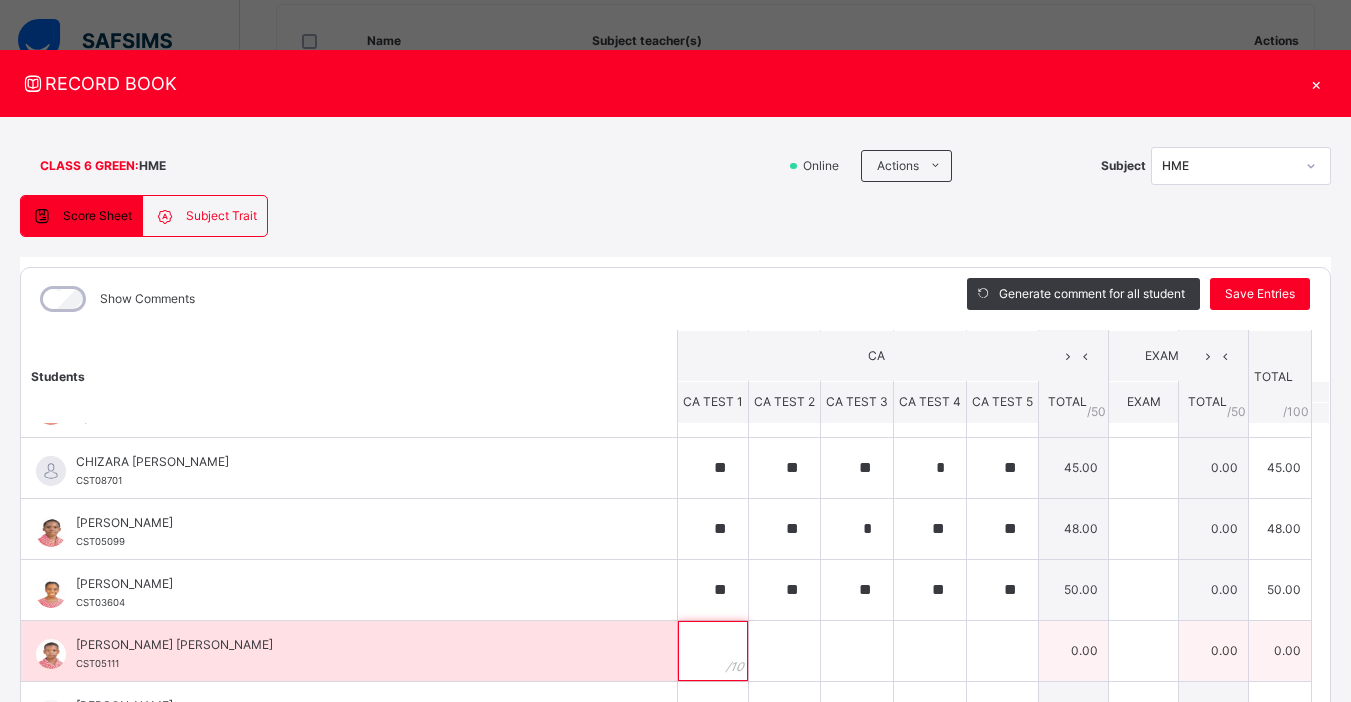 click at bounding box center [713, 651] 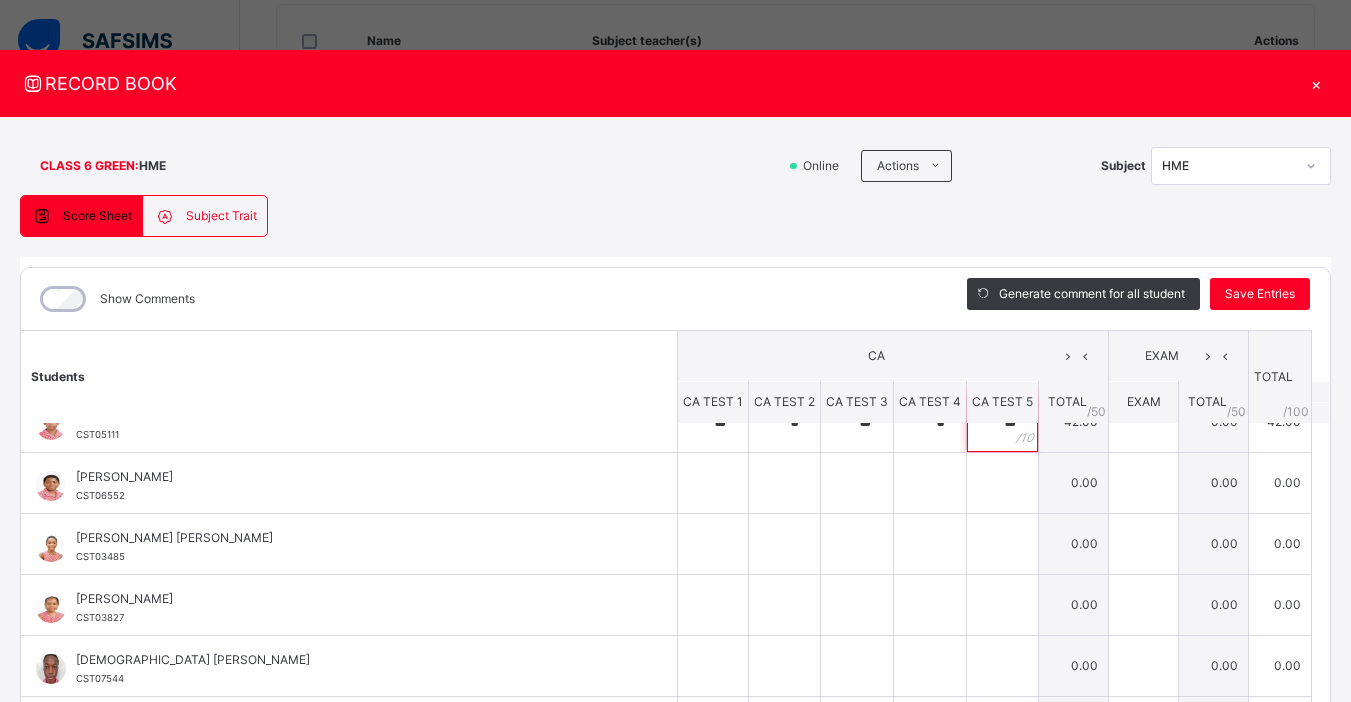 scroll, scrollTop: 658, scrollLeft: 0, axis: vertical 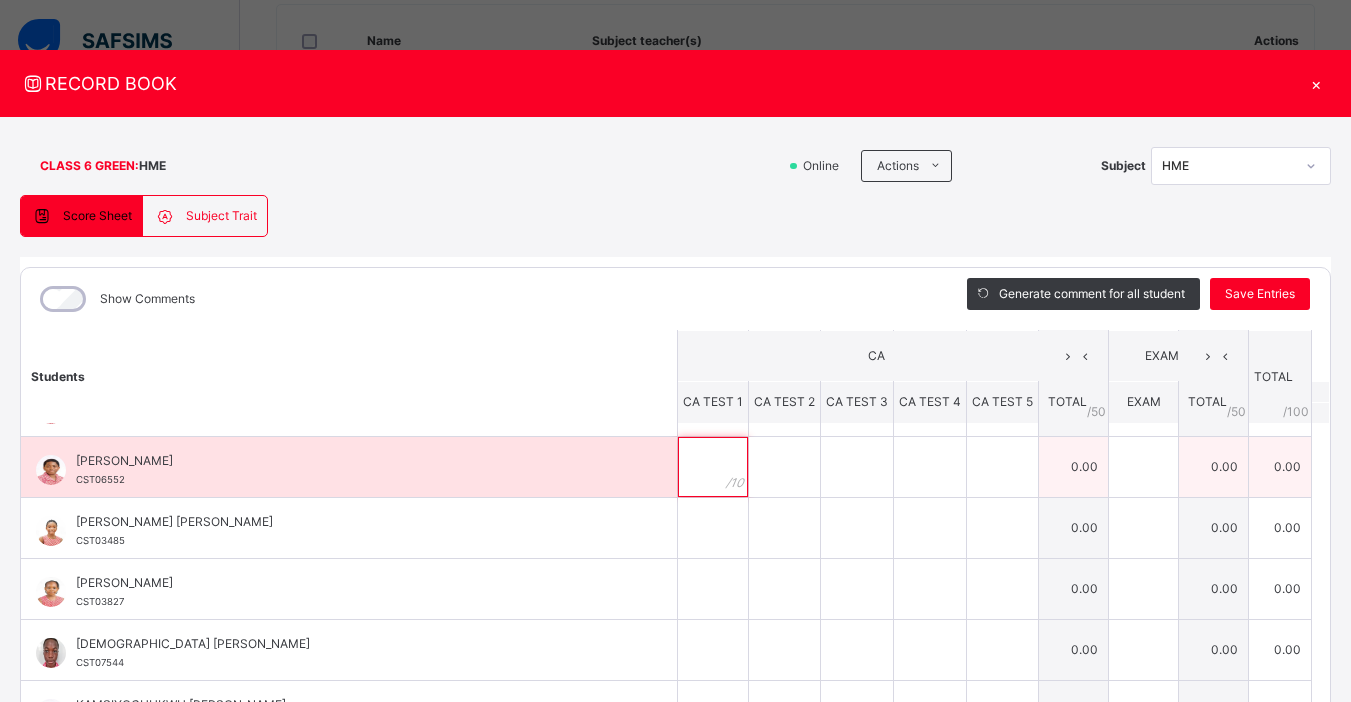 click at bounding box center [713, 467] 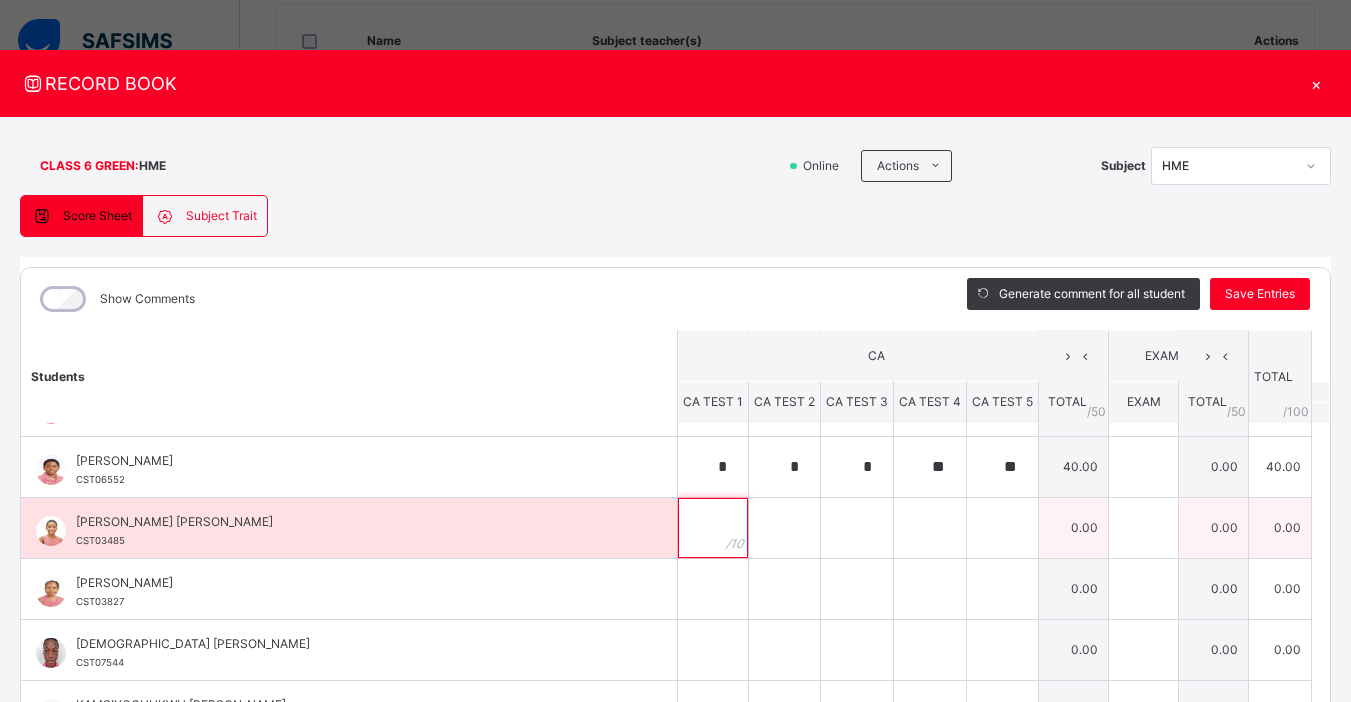 click at bounding box center (713, 528) 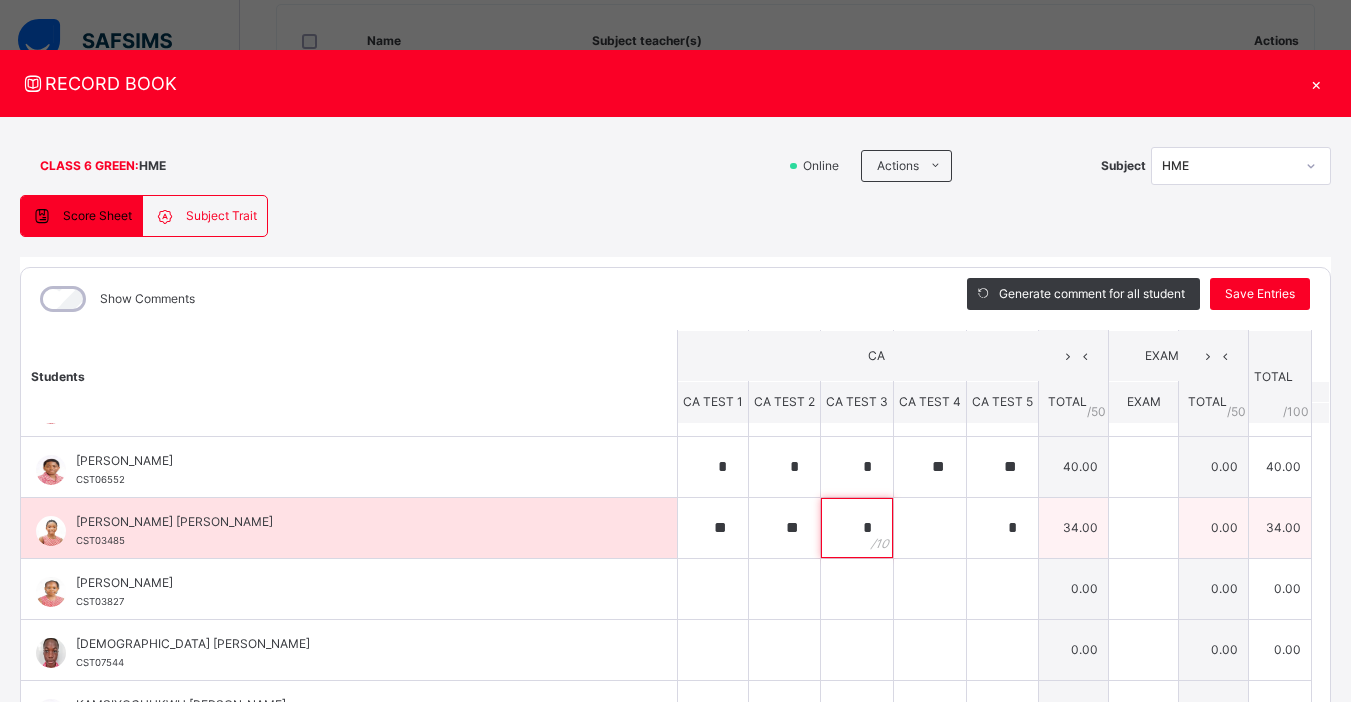 click on "*" at bounding box center [857, 528] 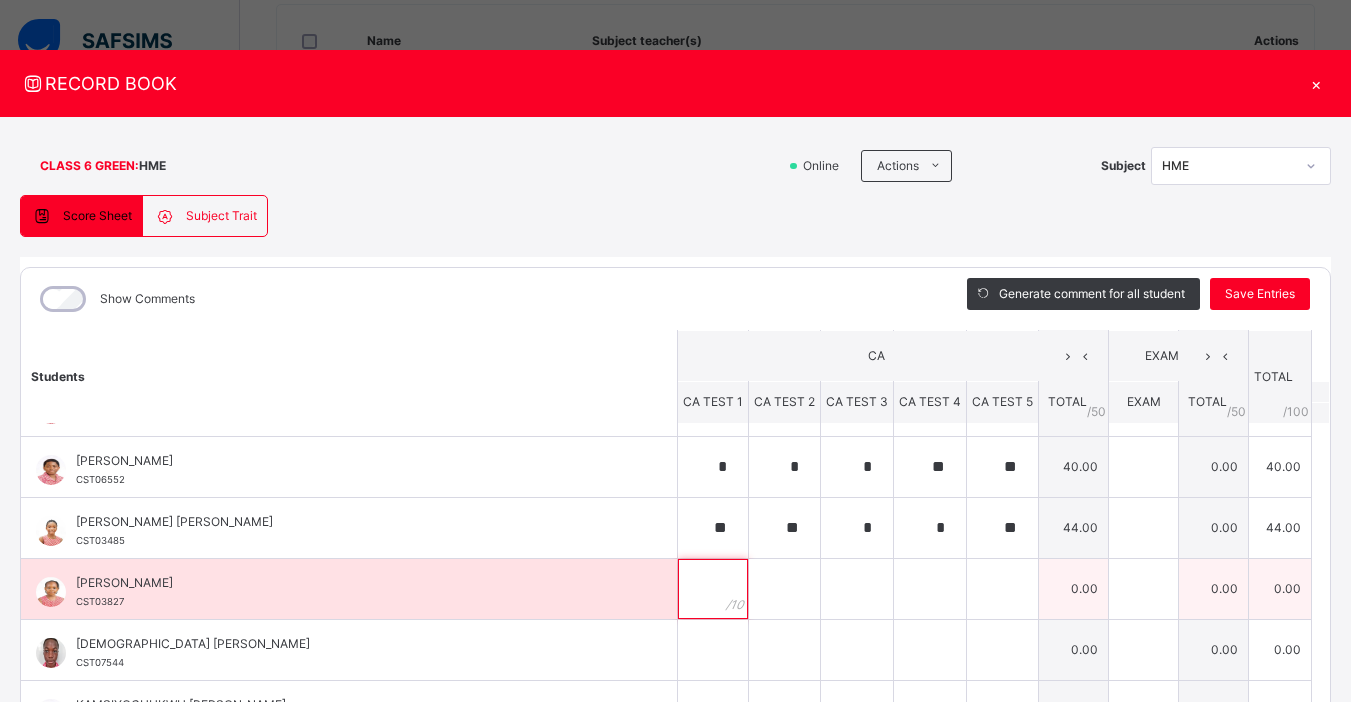 click at bounding box center (713, 589) 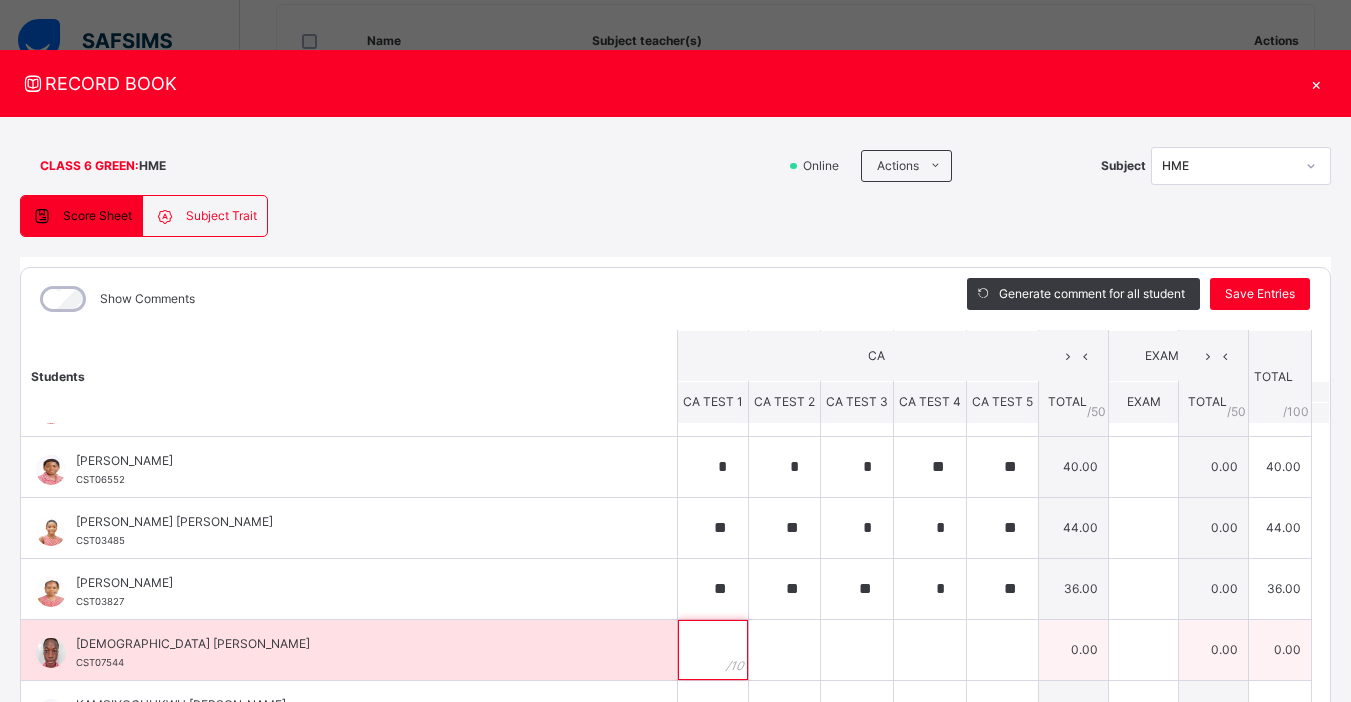 click at bounding box center (713, 650) 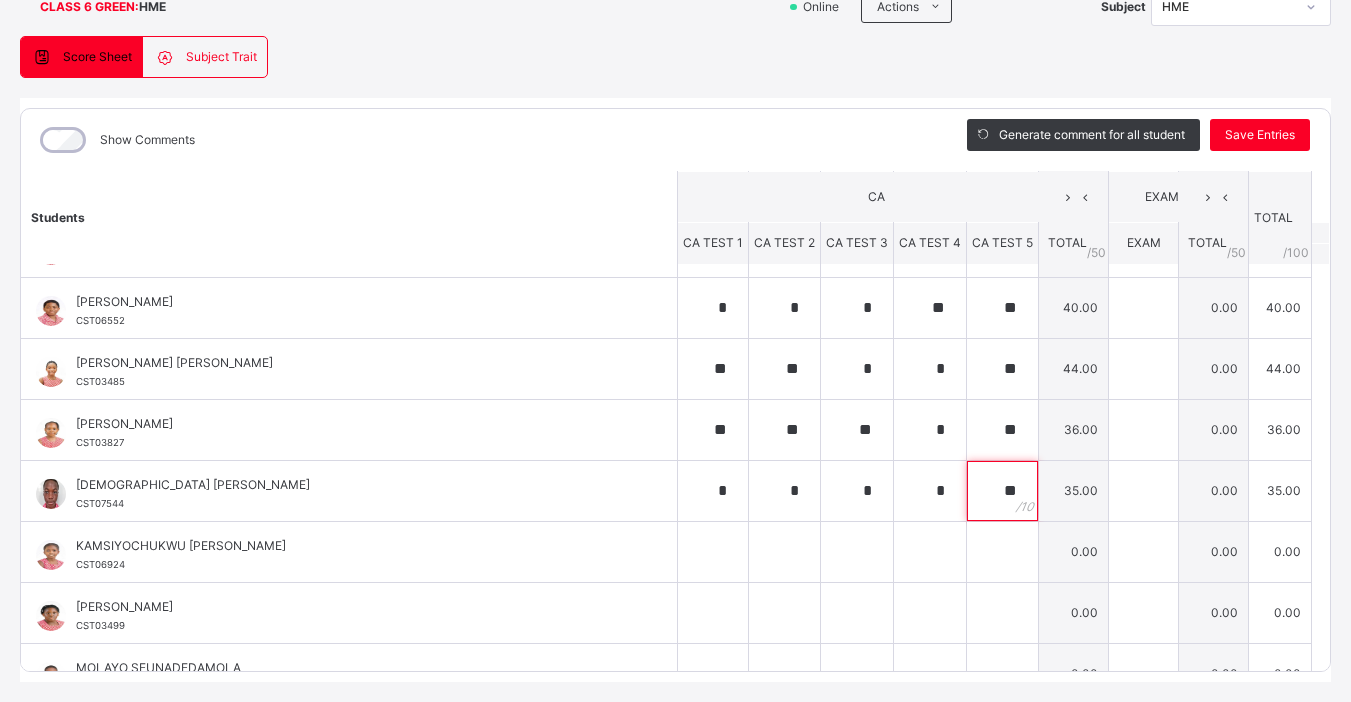 scroll, scrollTop: 209, scrollLeft: 0, axis: vertical 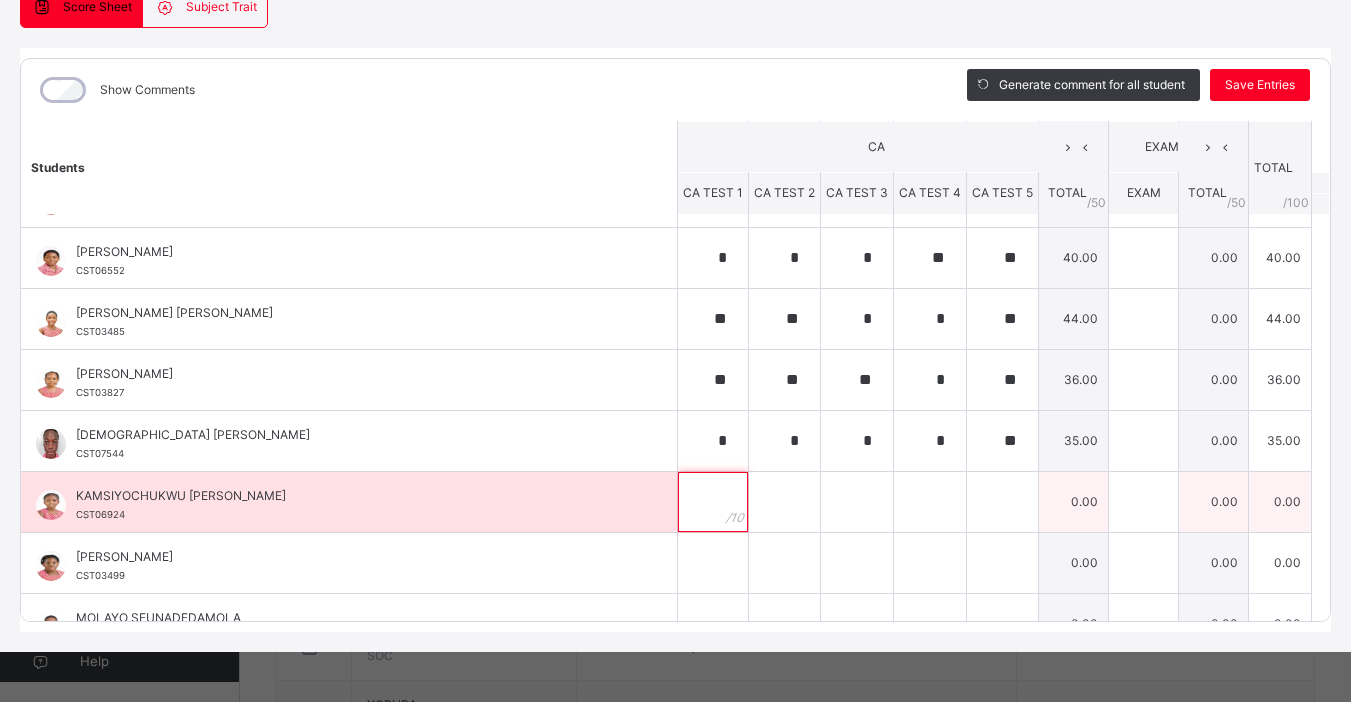 click at bounding box center [713, 502] 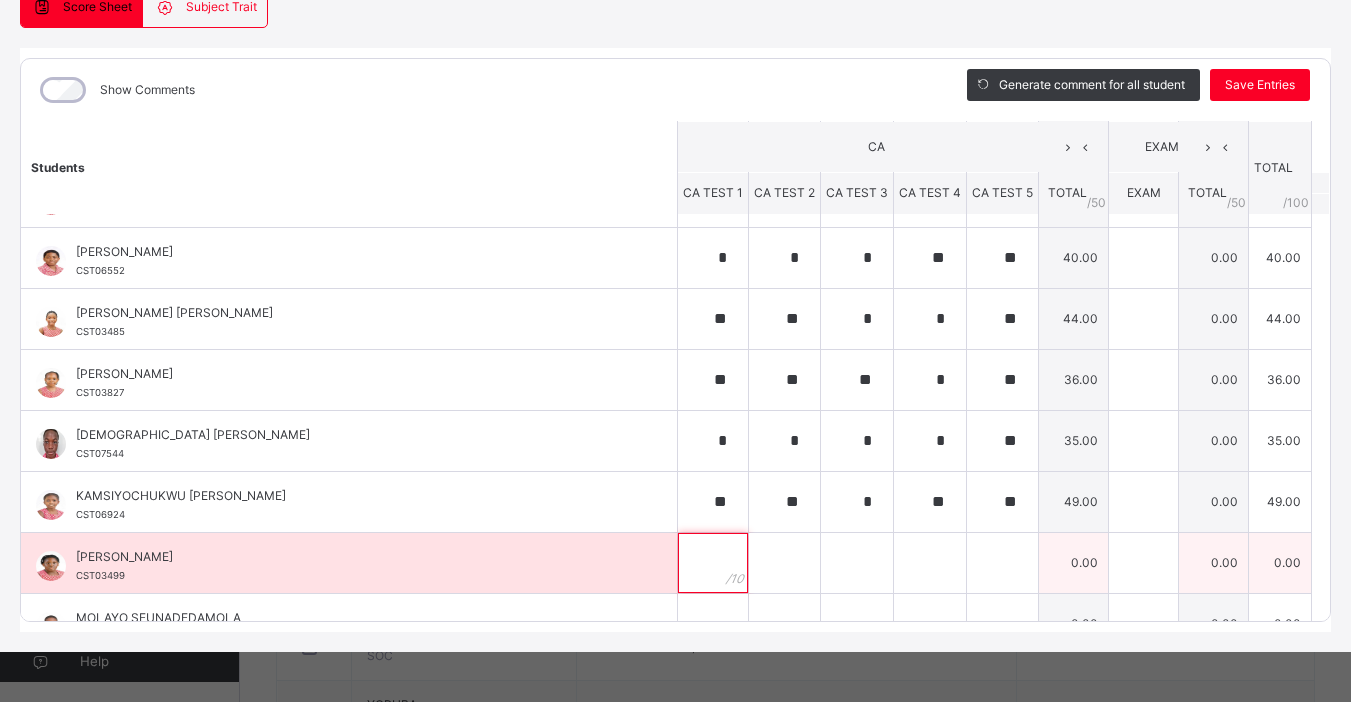 click at bounding box center (713, 563) 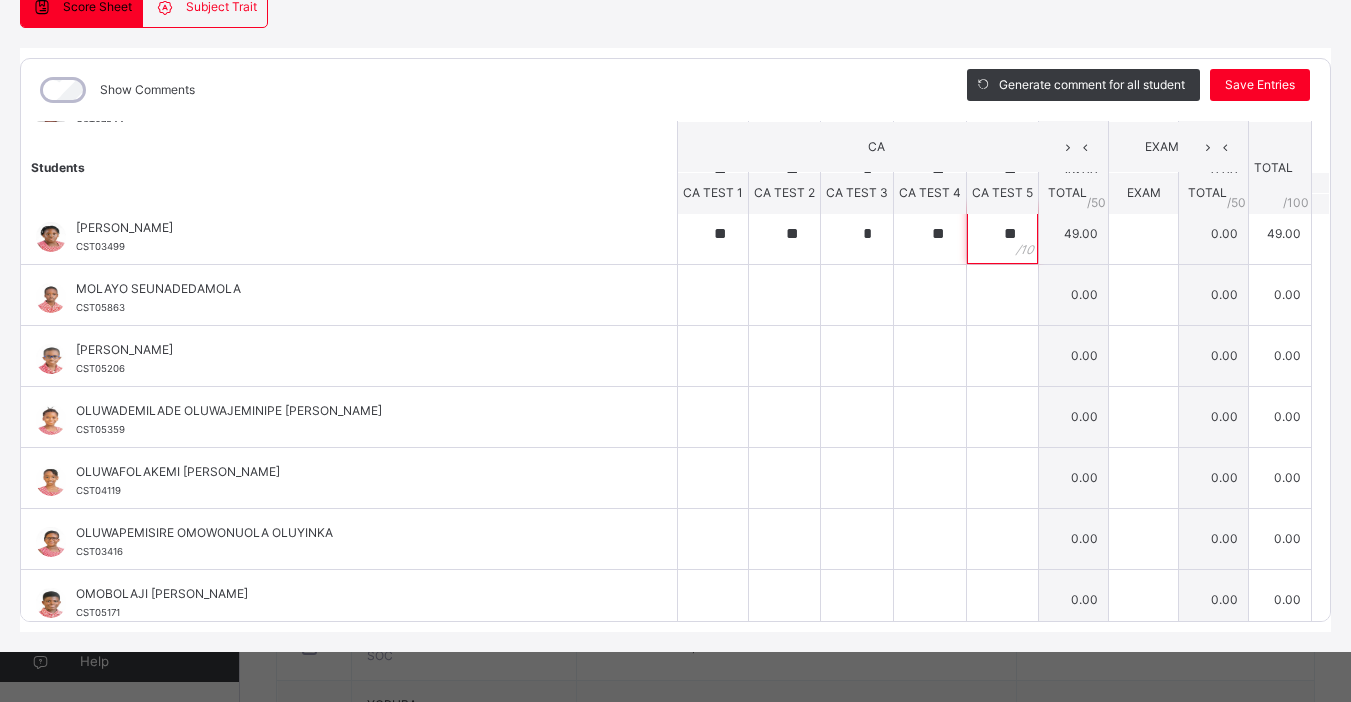 scroll, scrollTop: 981, scrollLeft: 0, axis: vertical 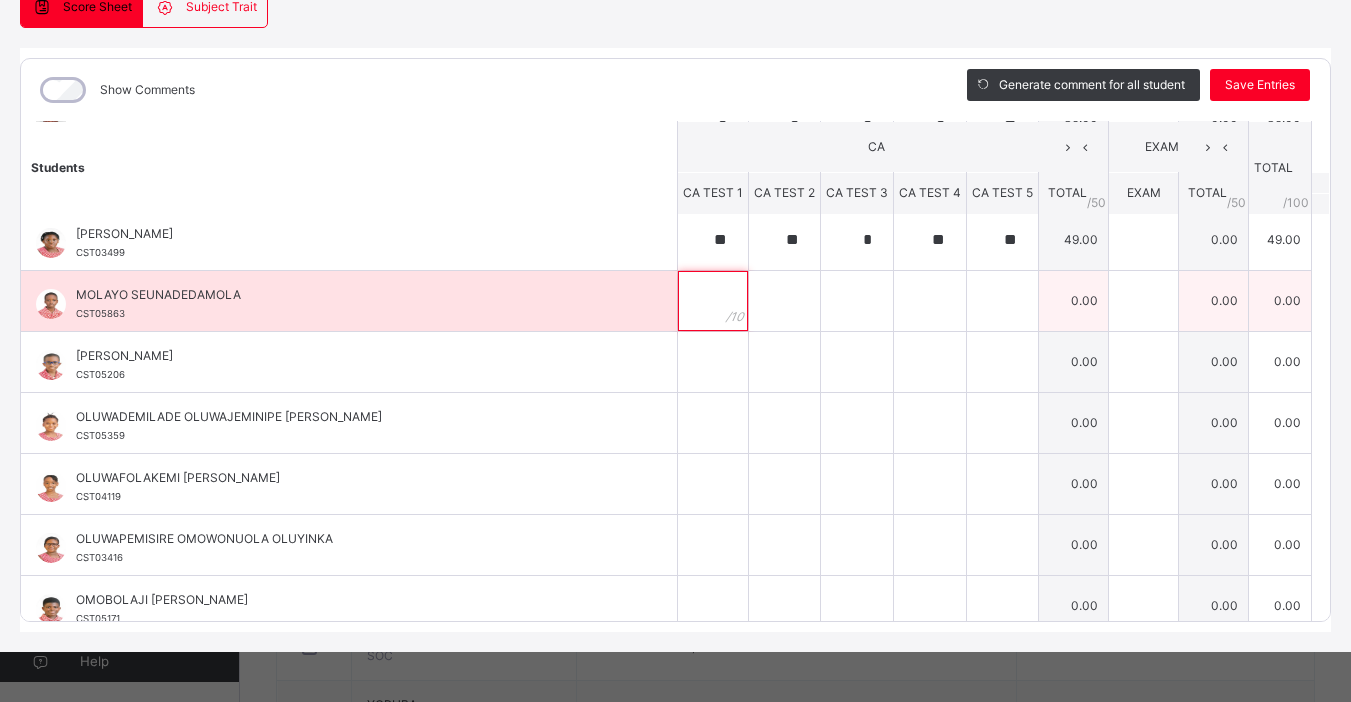 click at bounding box center (713, 301) 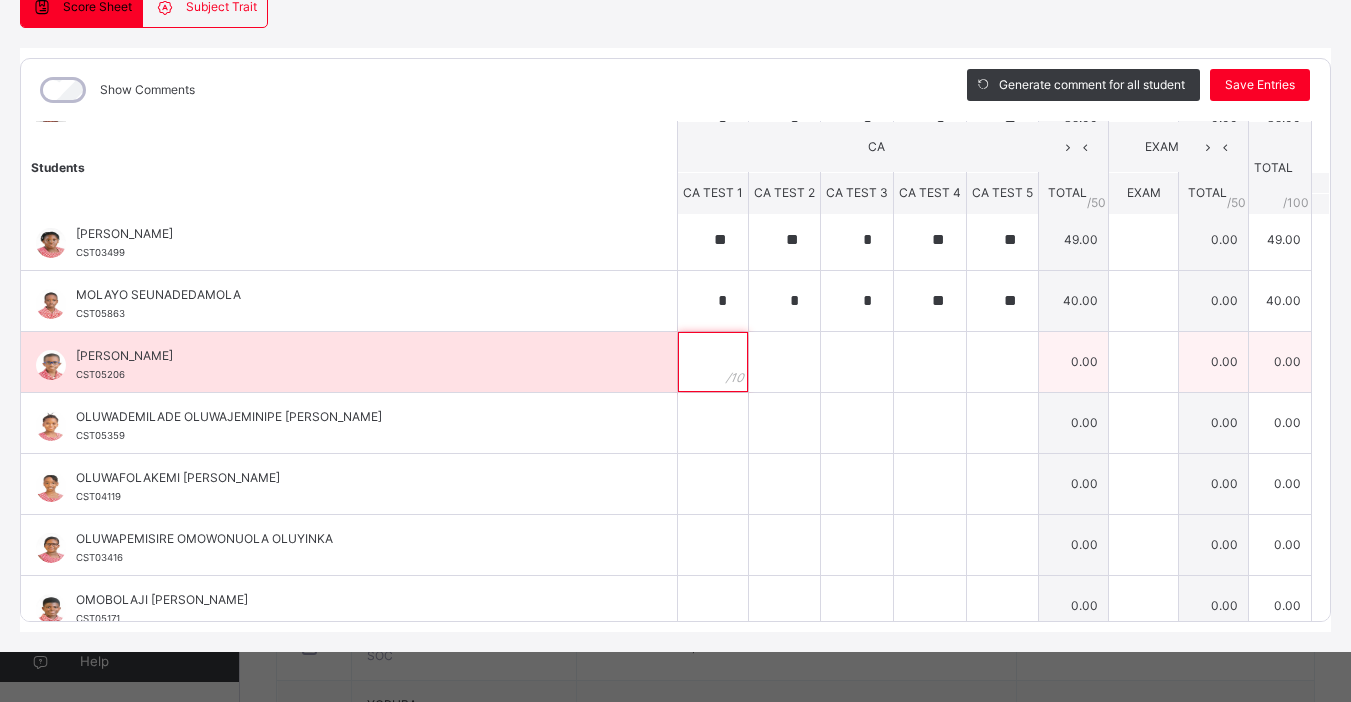 click at bounding box center (713, 362) 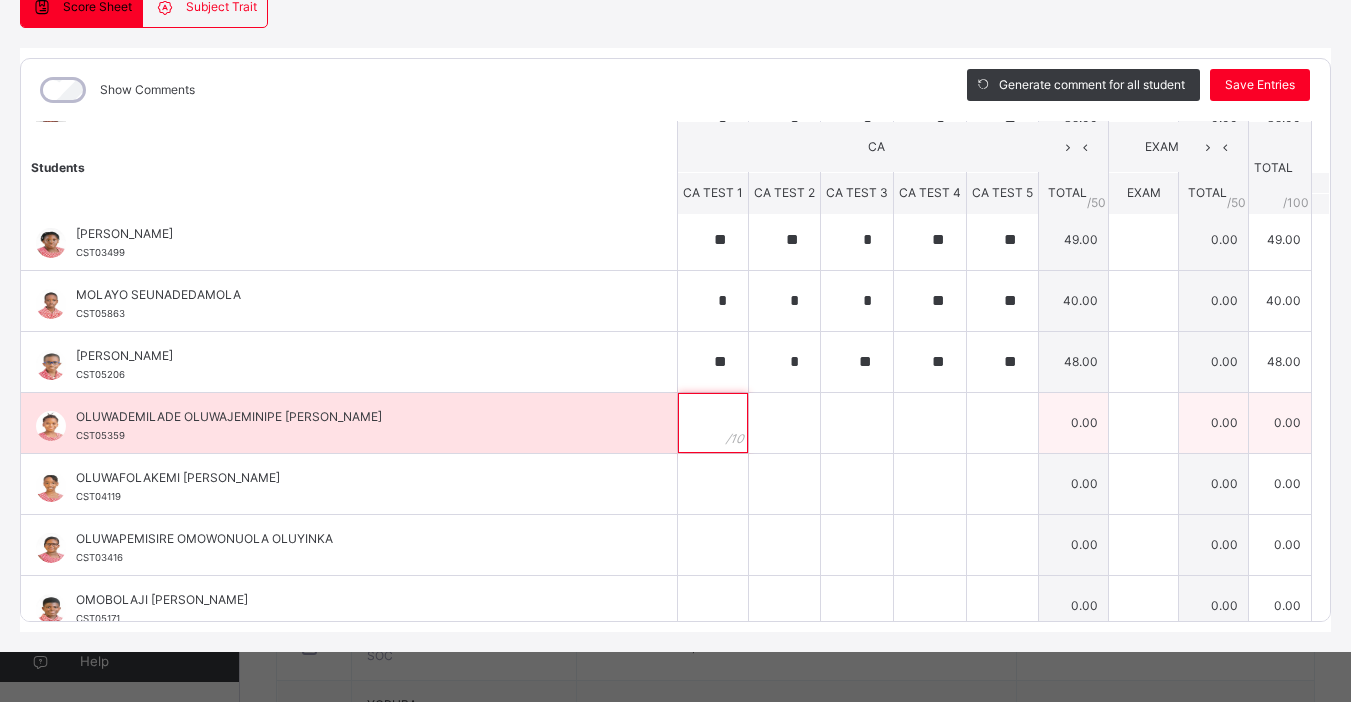 click at bounding box center (713, 423) 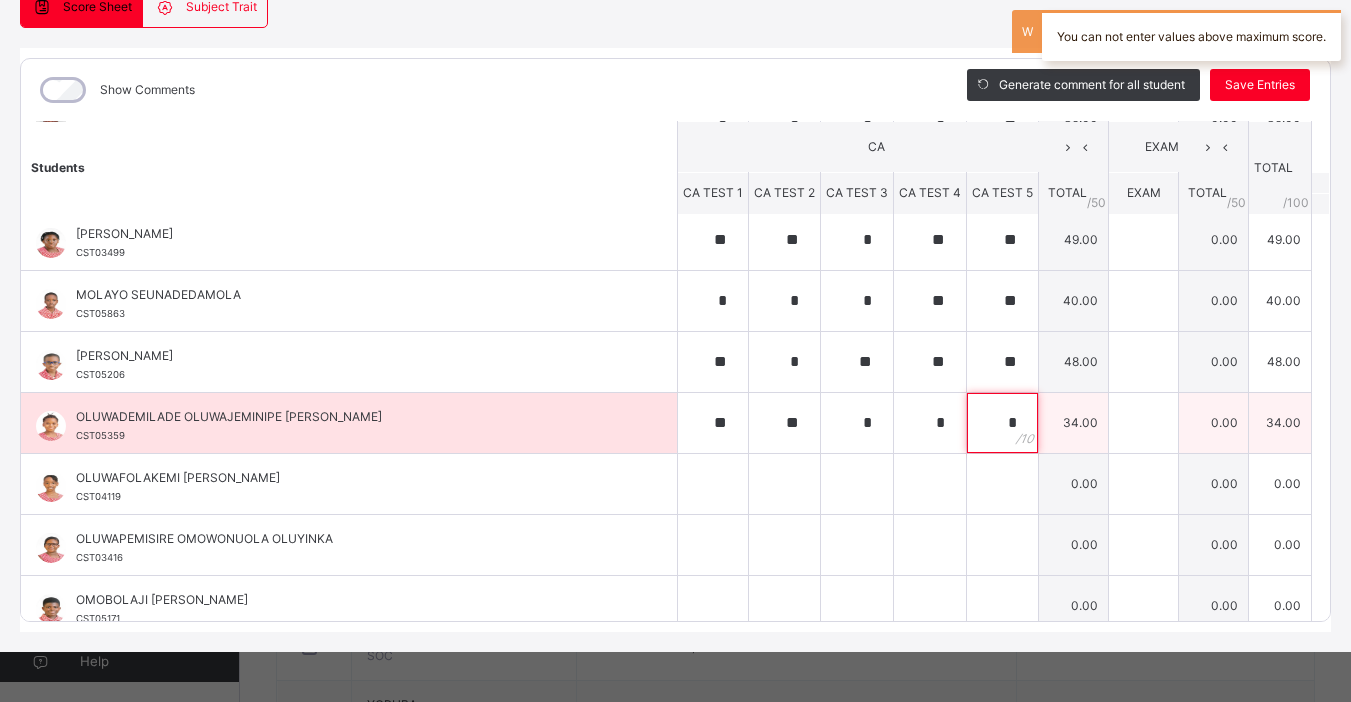 click on "*" at bounding box center [1002, 423] 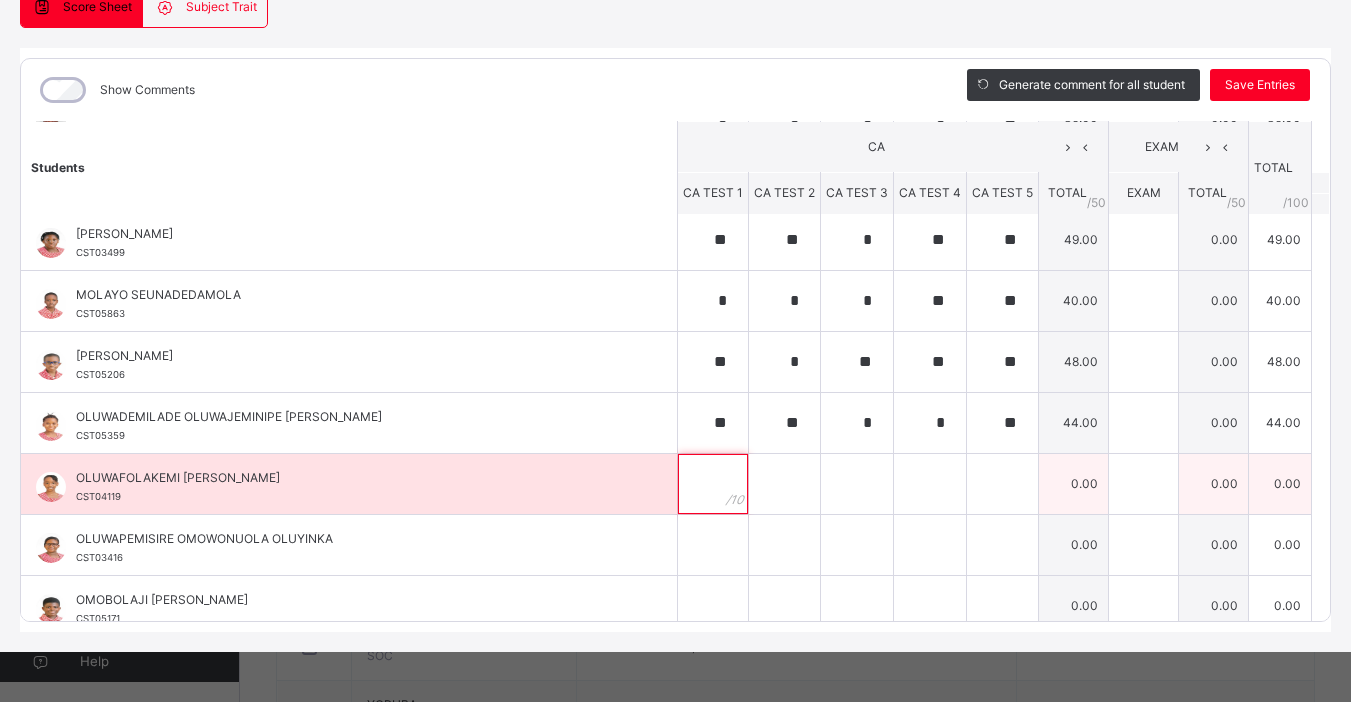 click at bounding box center [713, 484] 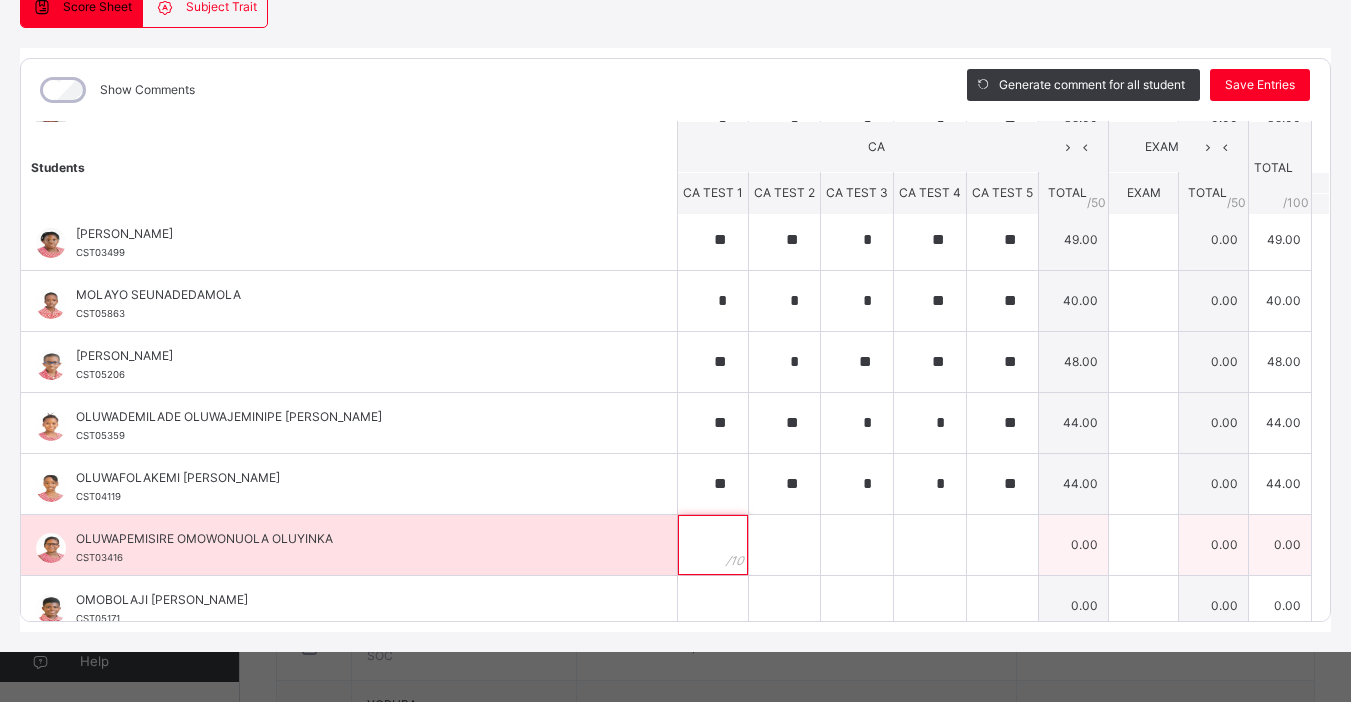 click at bounding box center [713, 545] 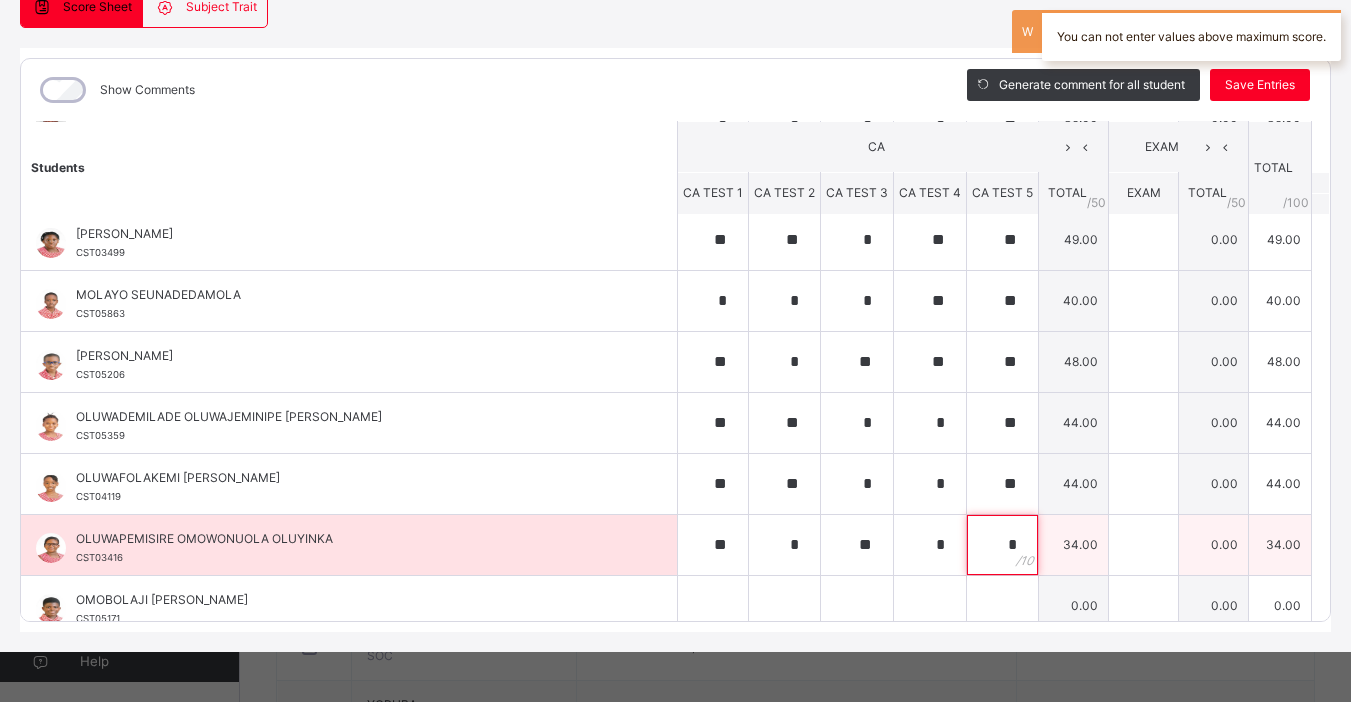 click on "*" at bounding box center [1002, 545] 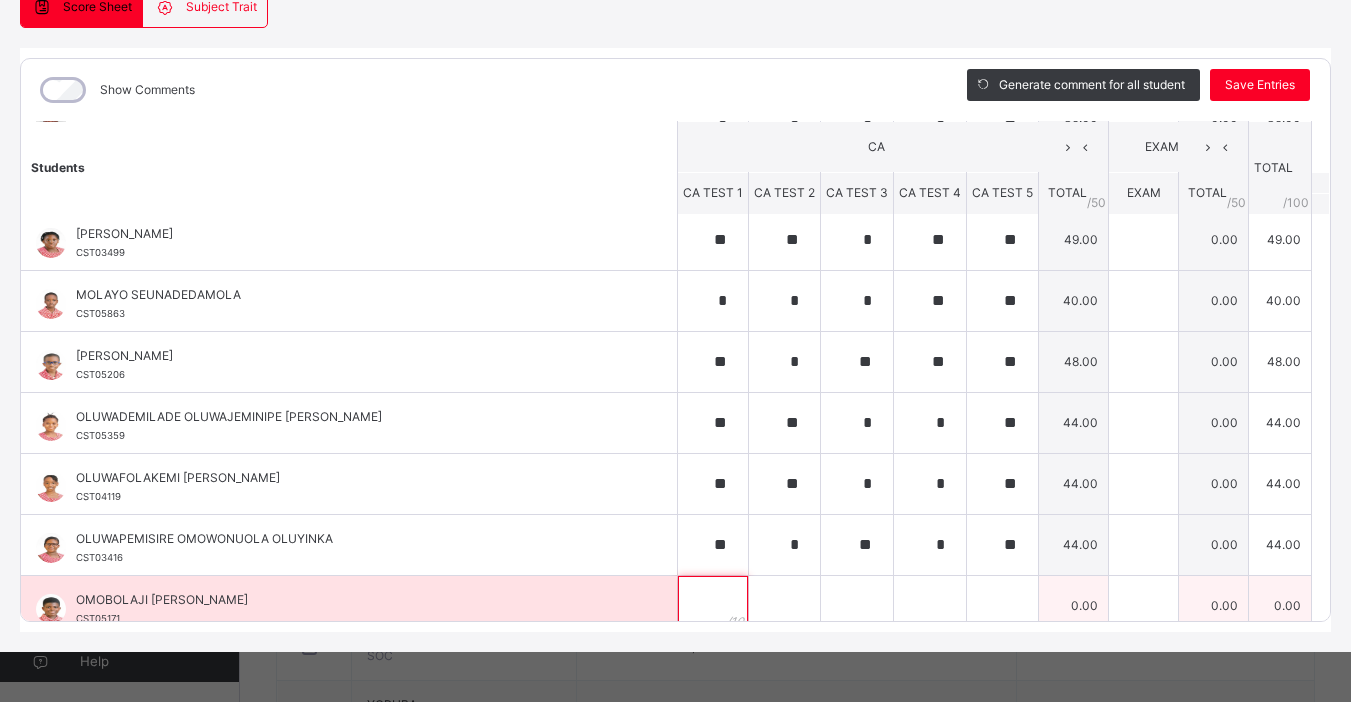 click at bounding box center [713, 606] 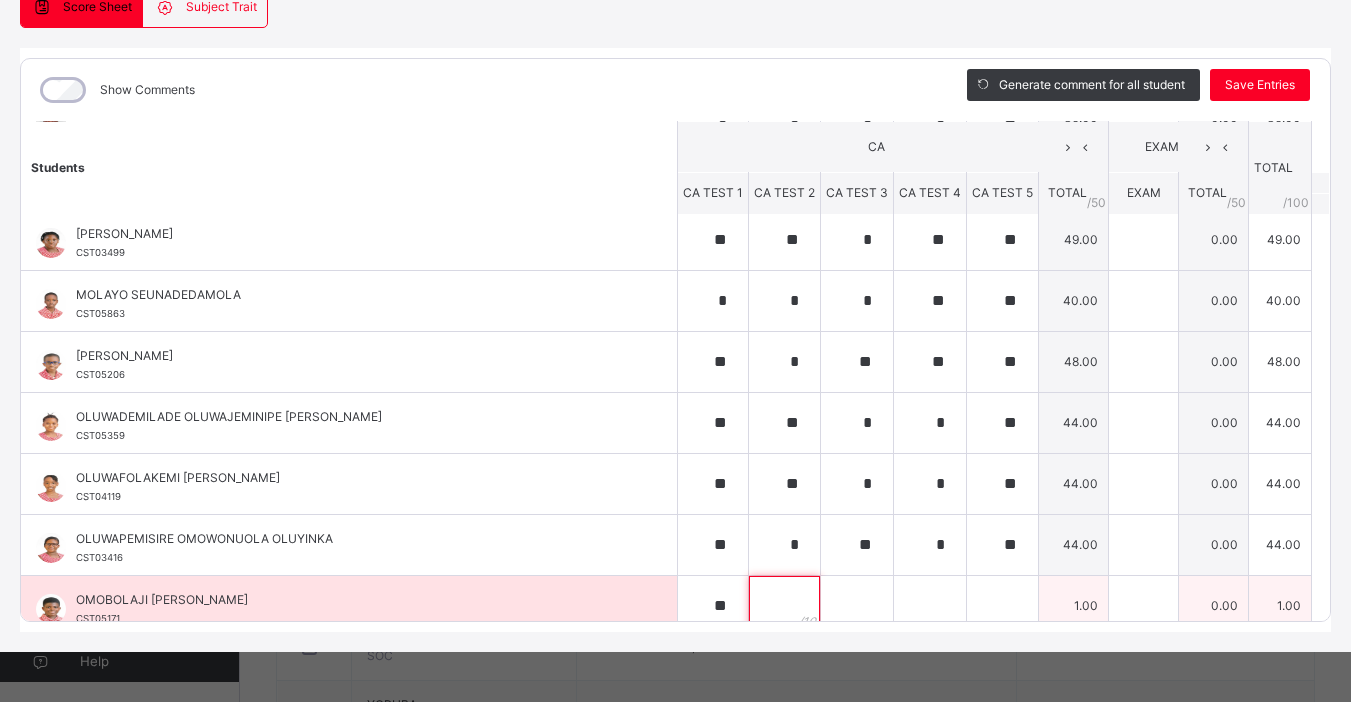 scroll, scrollTop: 996, scrollLeft: 0, axis: vertical 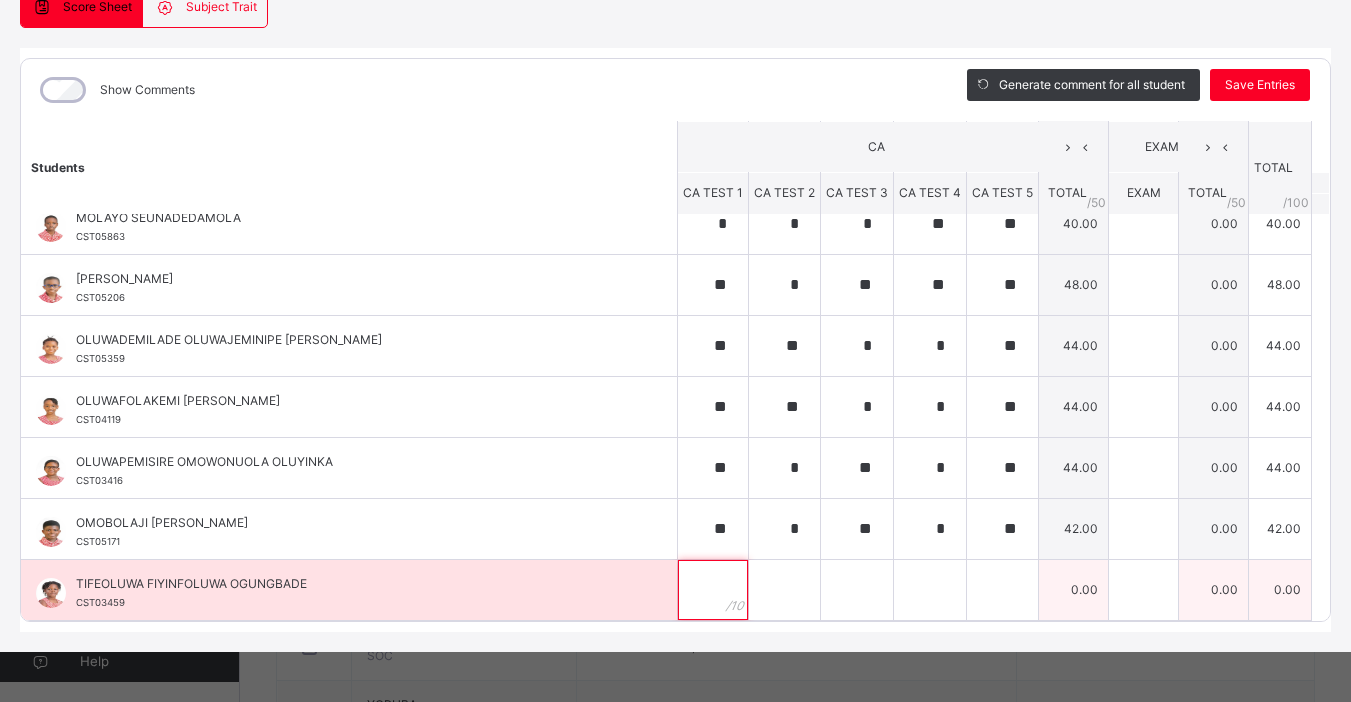 click at bounding box center (713, 590) 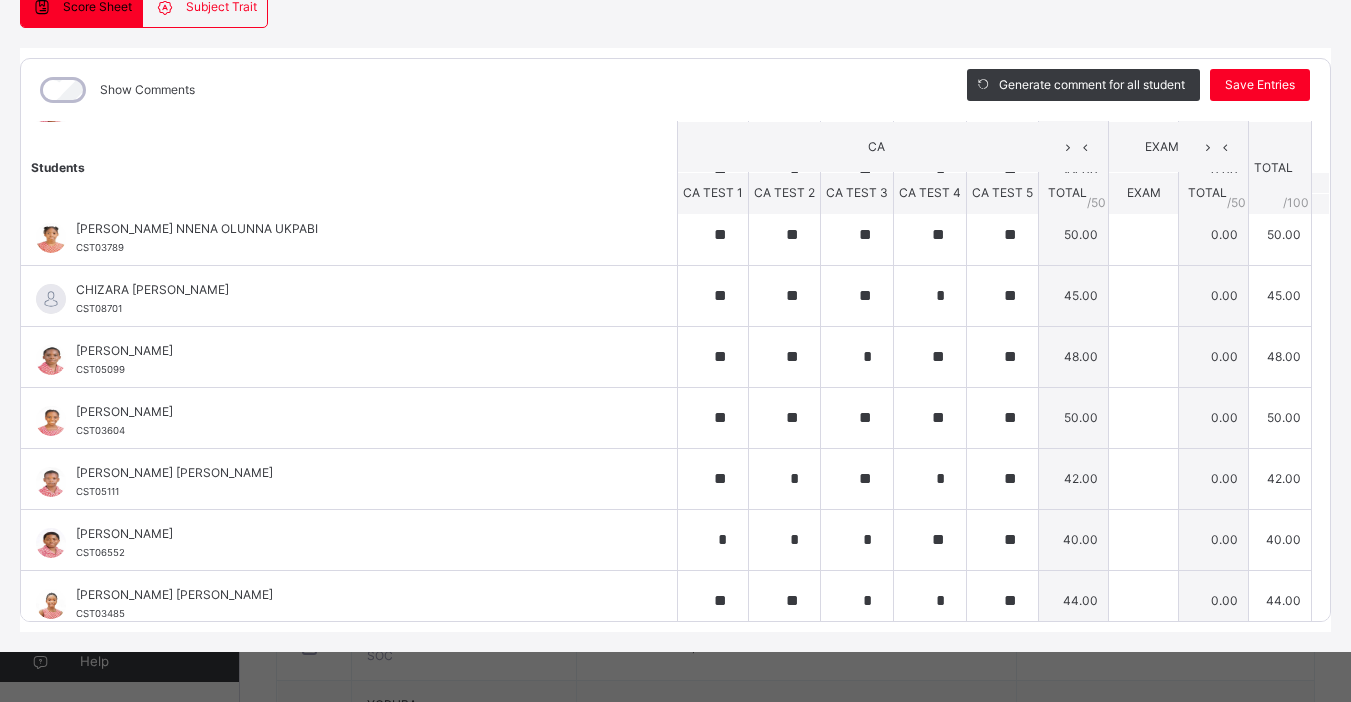 scroll, scrollTop: 0, scrollLeft: 0, axis: both 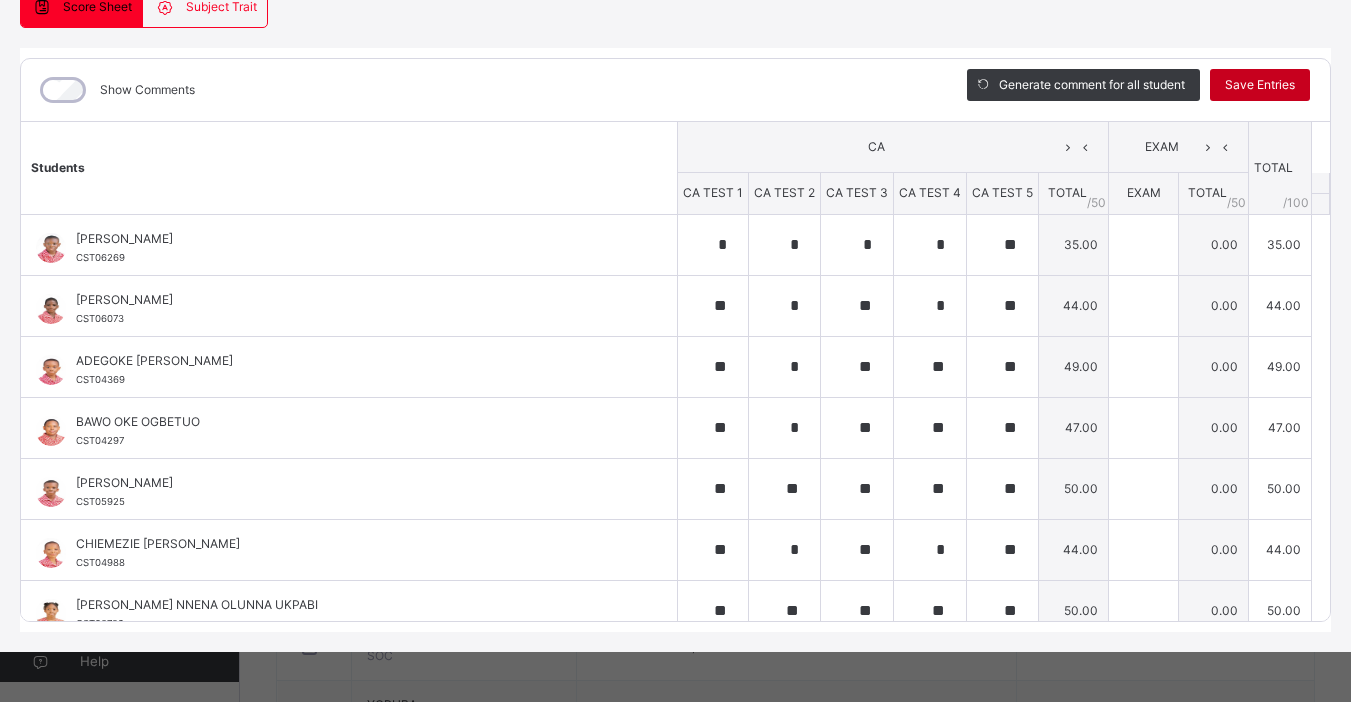 click on "Save Entries" at bounding box center [1260, 85] 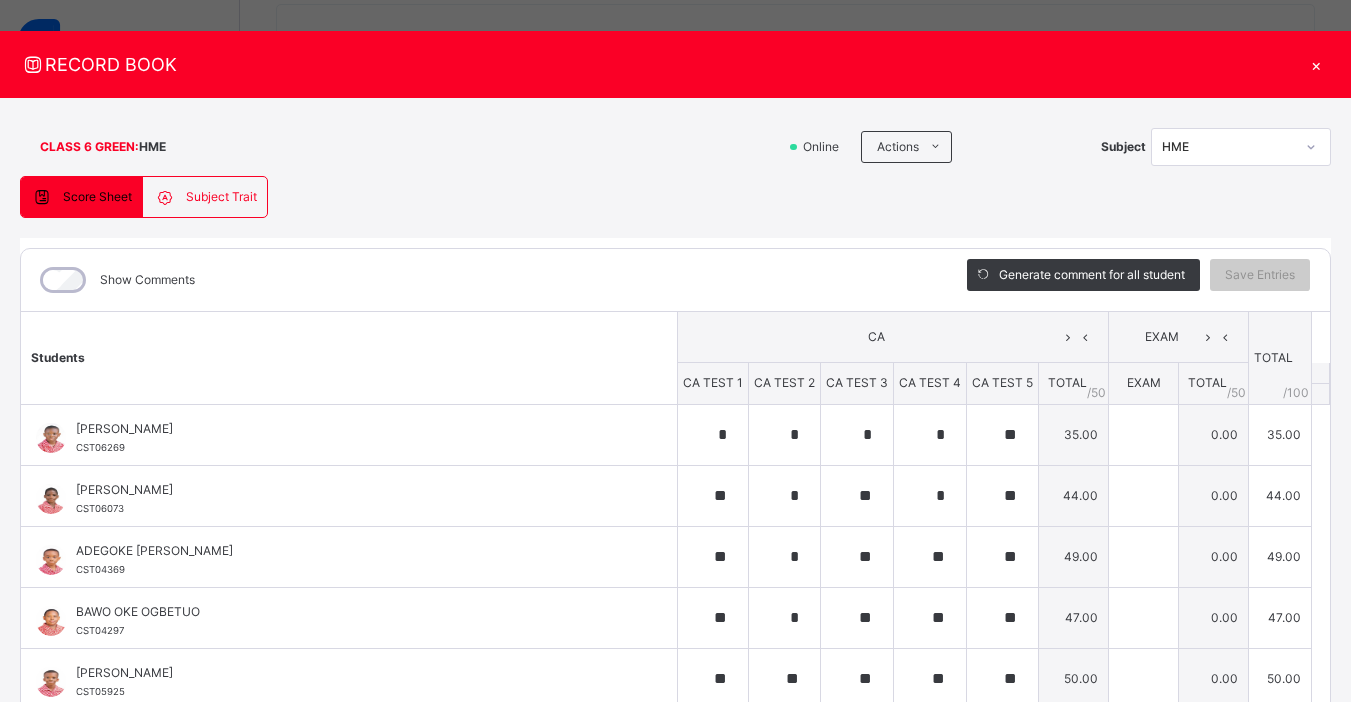 scroll, scrollTop: 17, scrollLeft: 0, axis: vertical 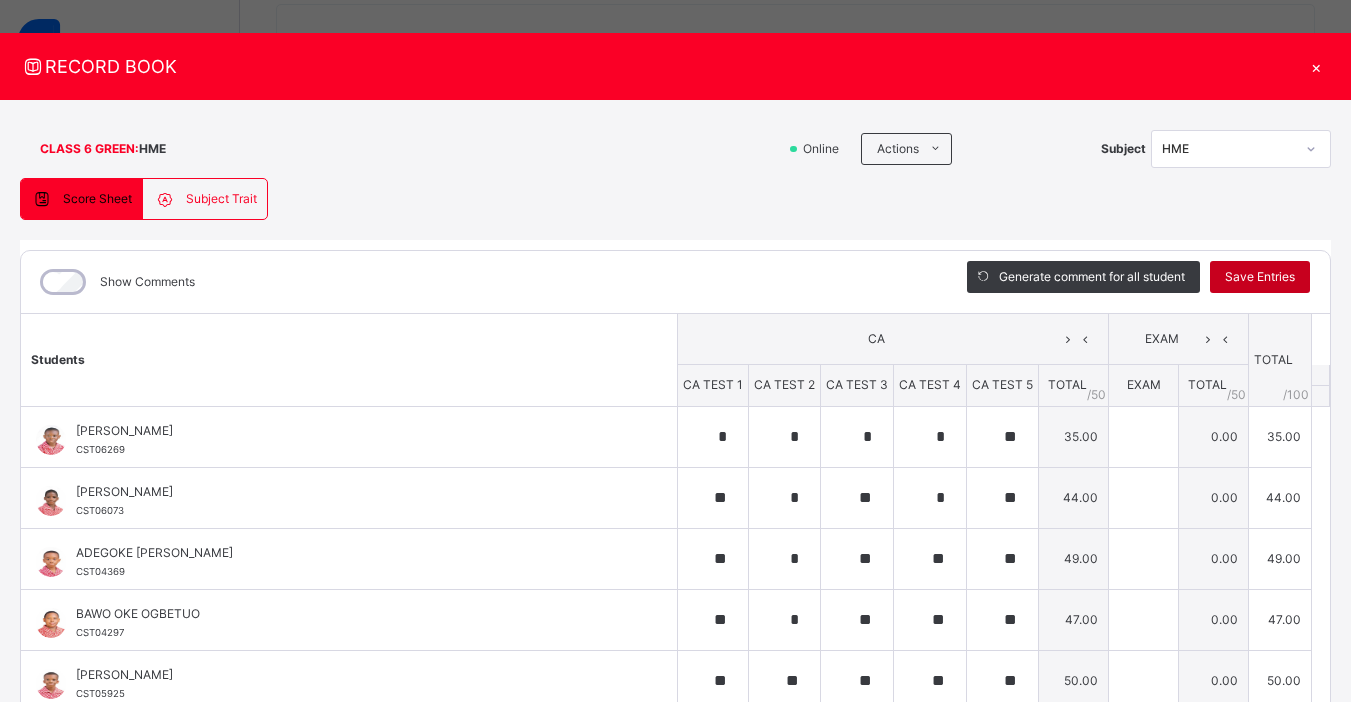 click on "Save Entries" at bounding box center [1260, 277] 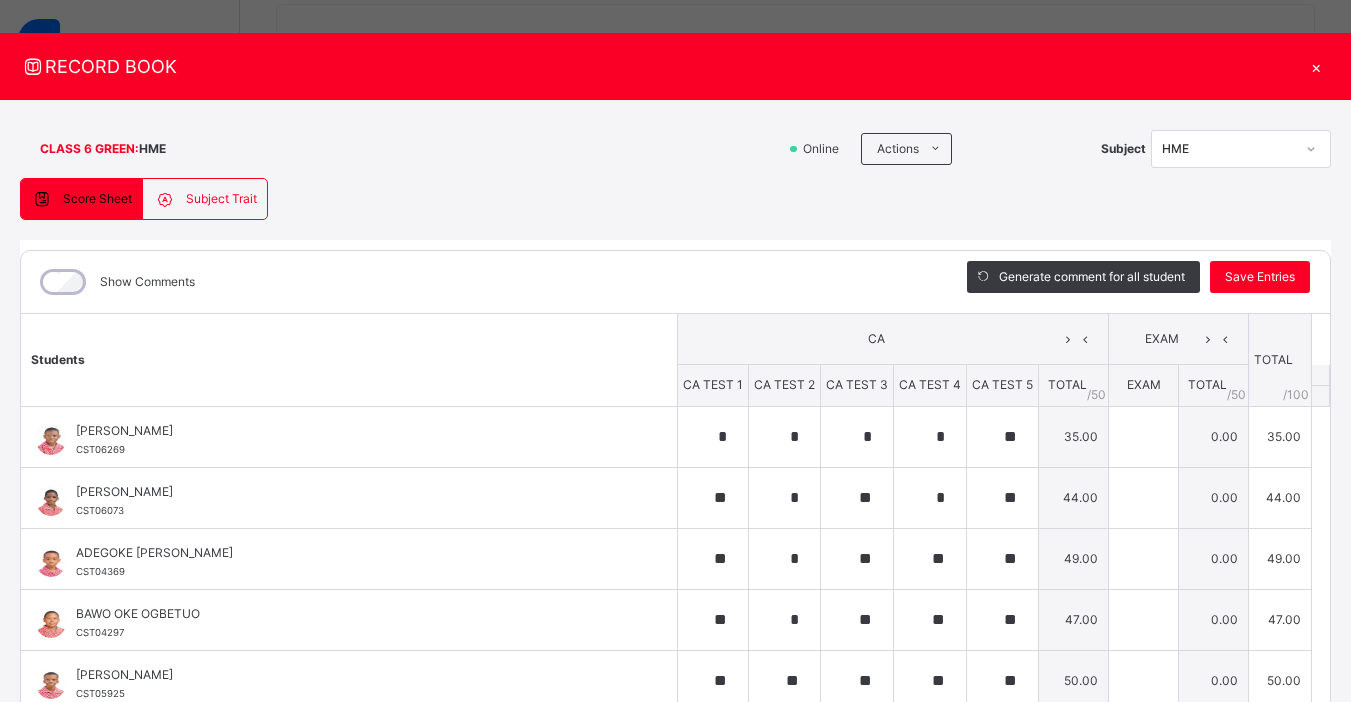 click on "×" at bounding box center (1316, 66) 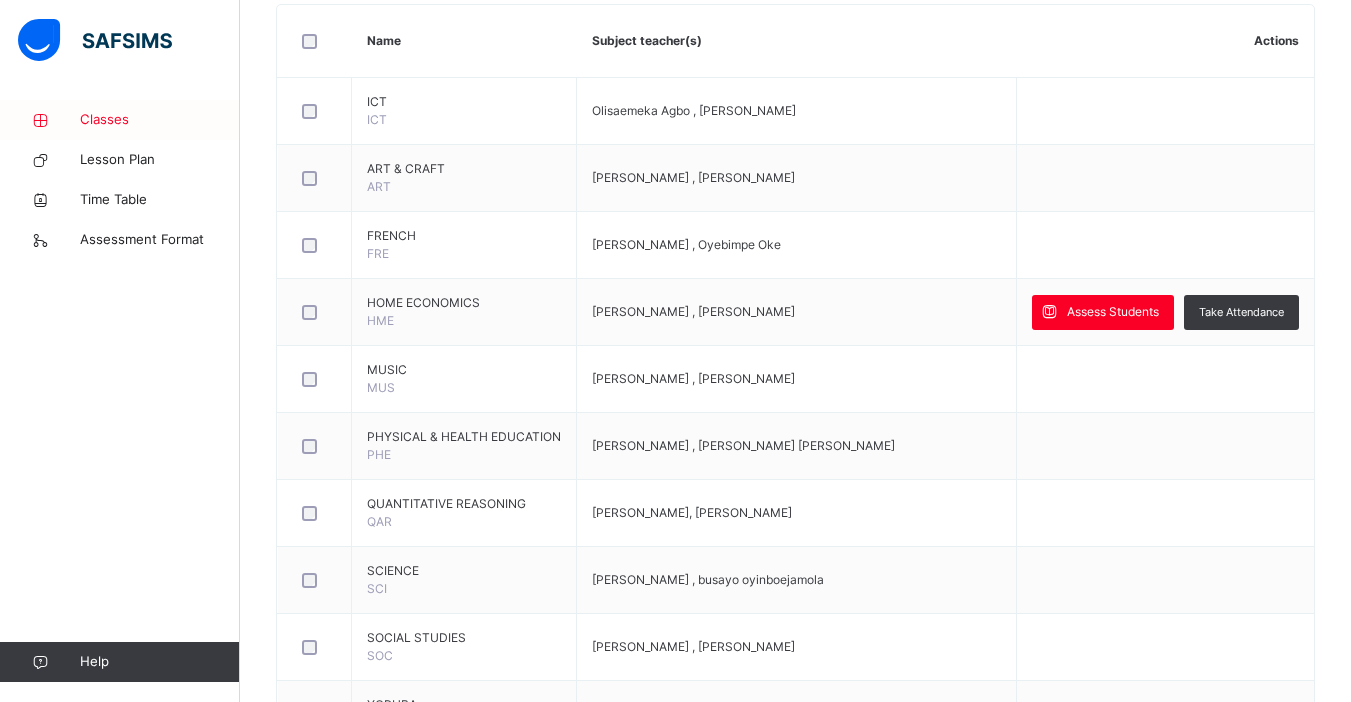 click on "Classes" at bounding box center (160, 120) 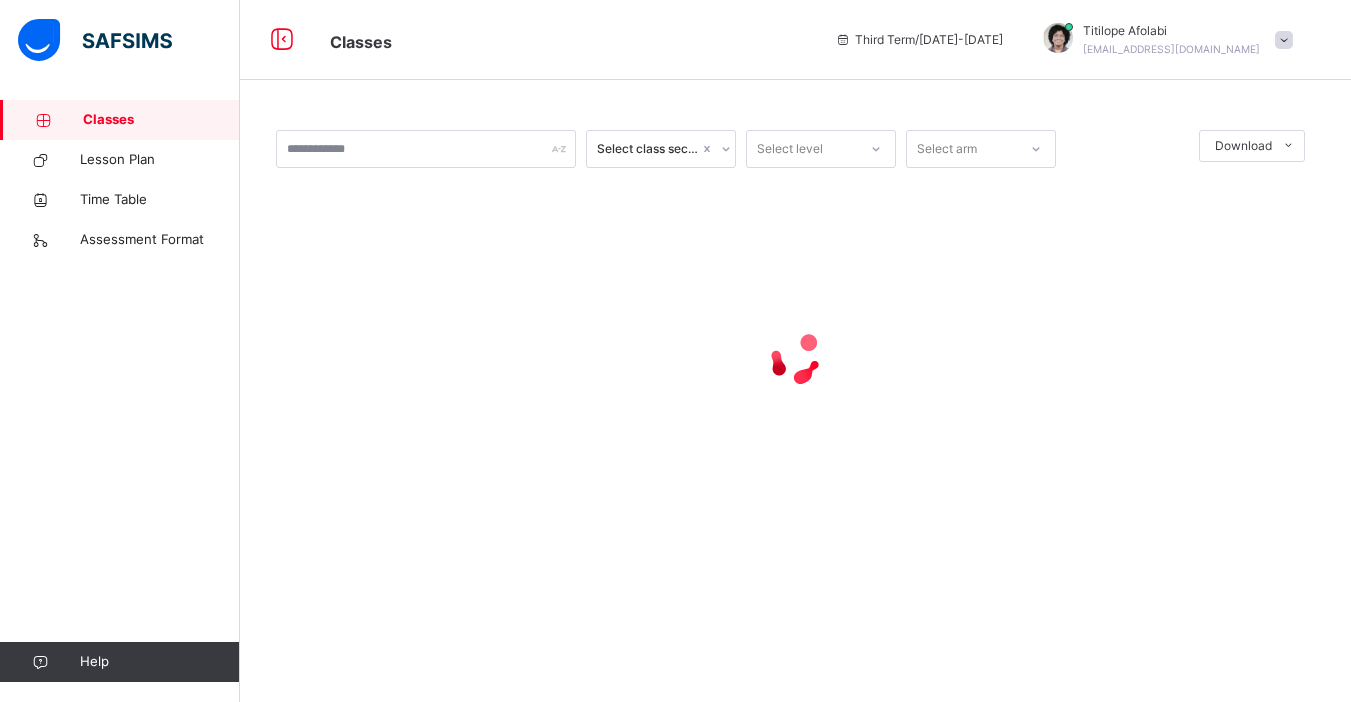 scroll, scrollTop: 0, scrollLeft: 0, axis: both 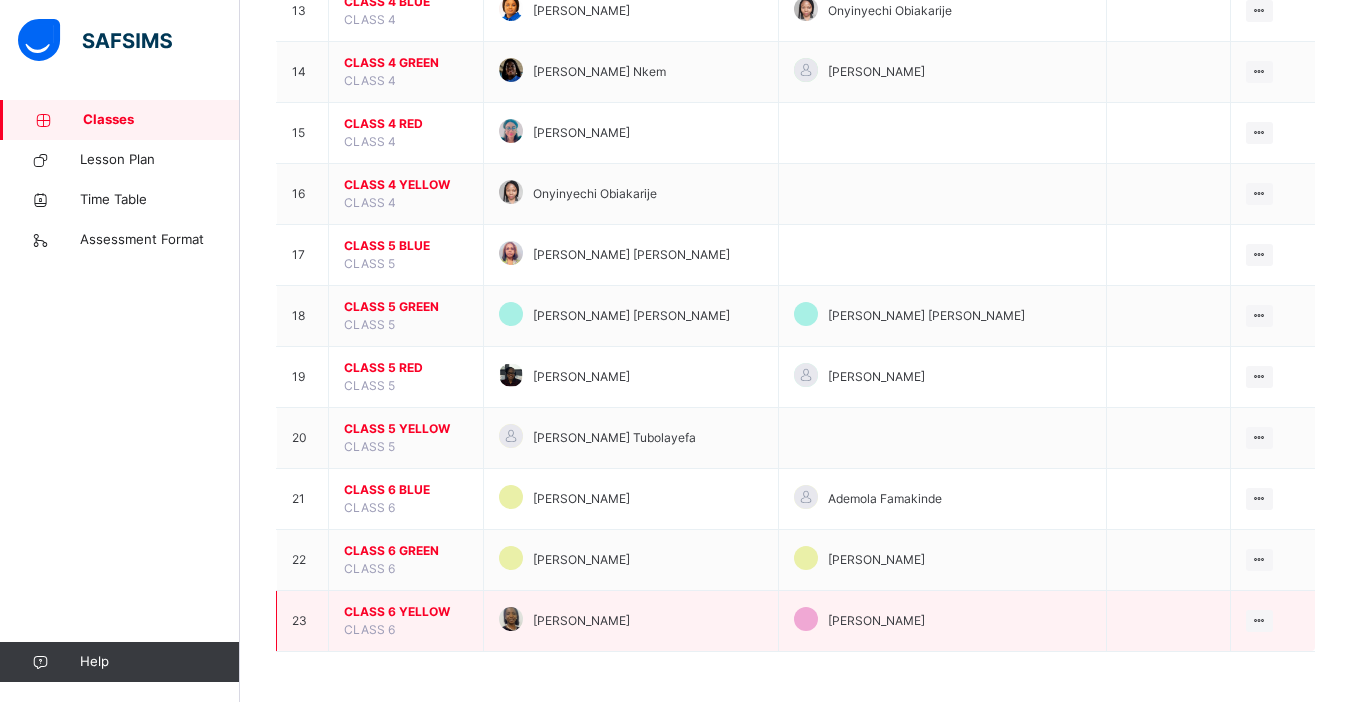 click on "CLASS 6   YELLOW" at bounding box center (406, 612) 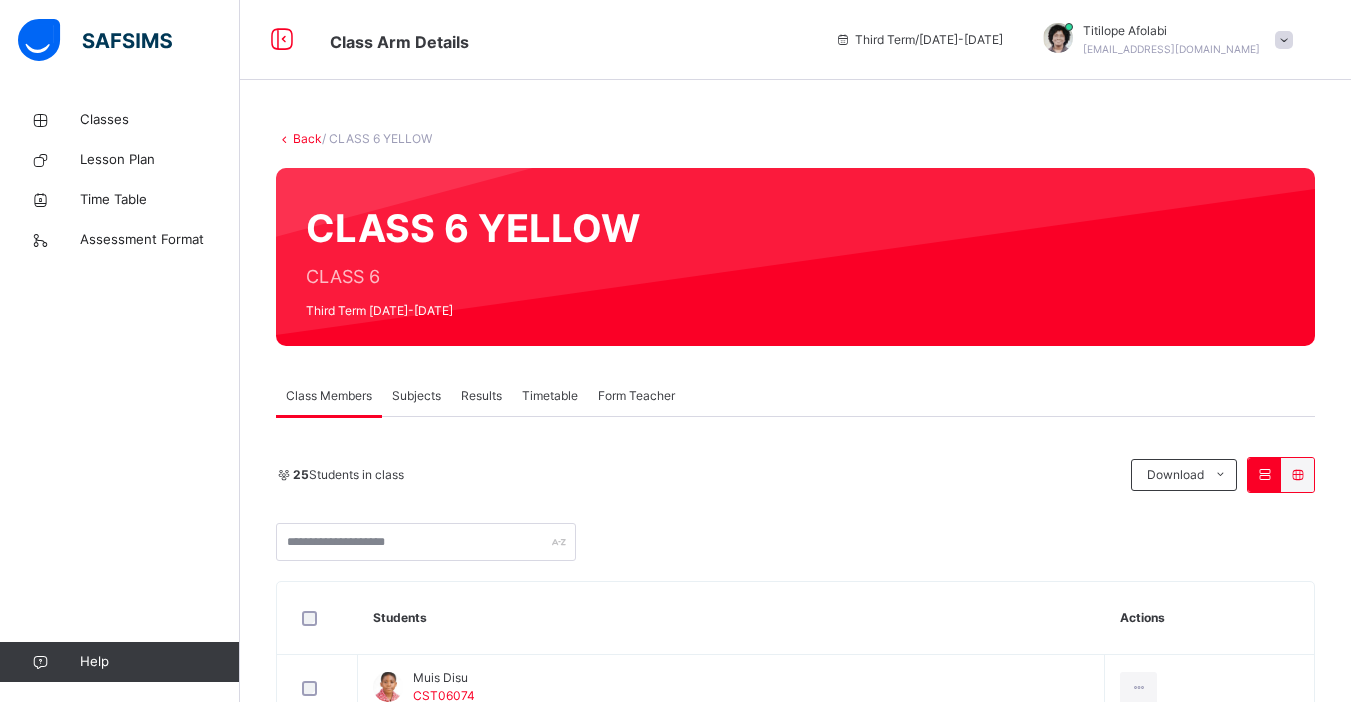 click on "Subjects" at bounding box center (416, 396) 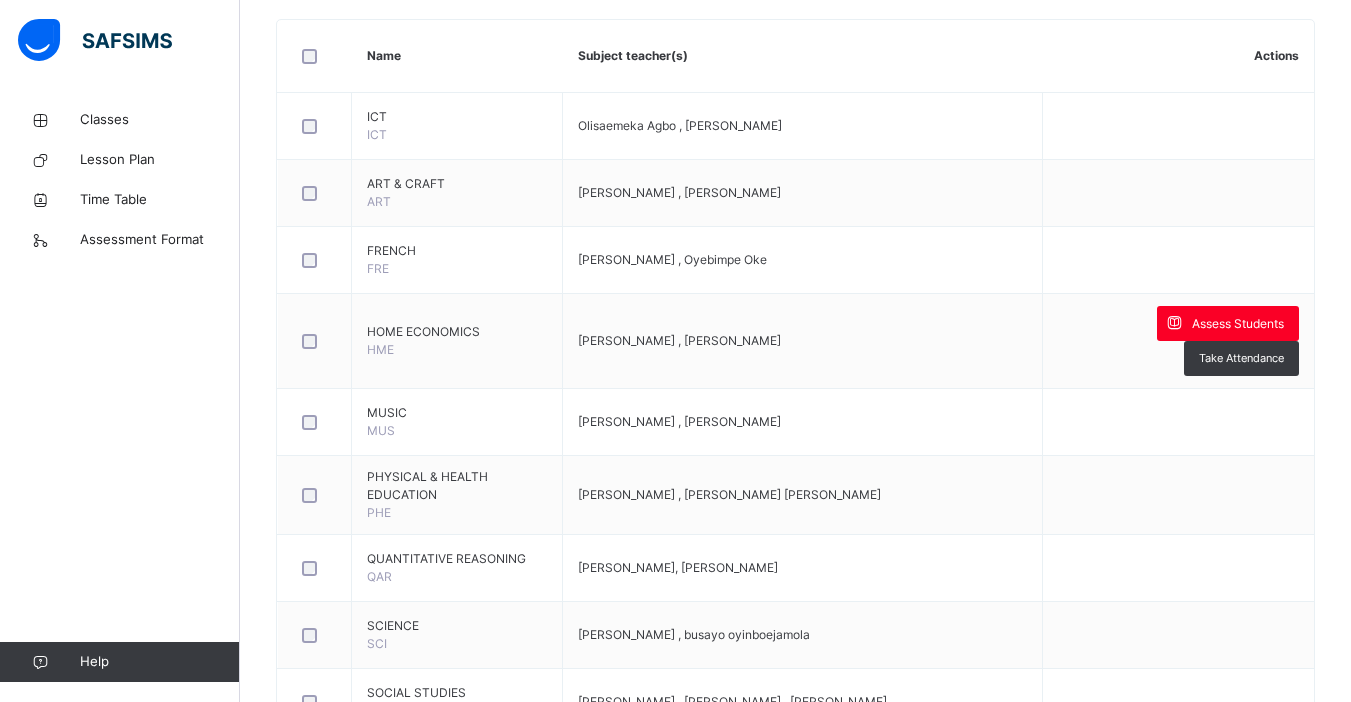 scroll, scrollTop: 483, scrollLeft: 0, axis: vertical 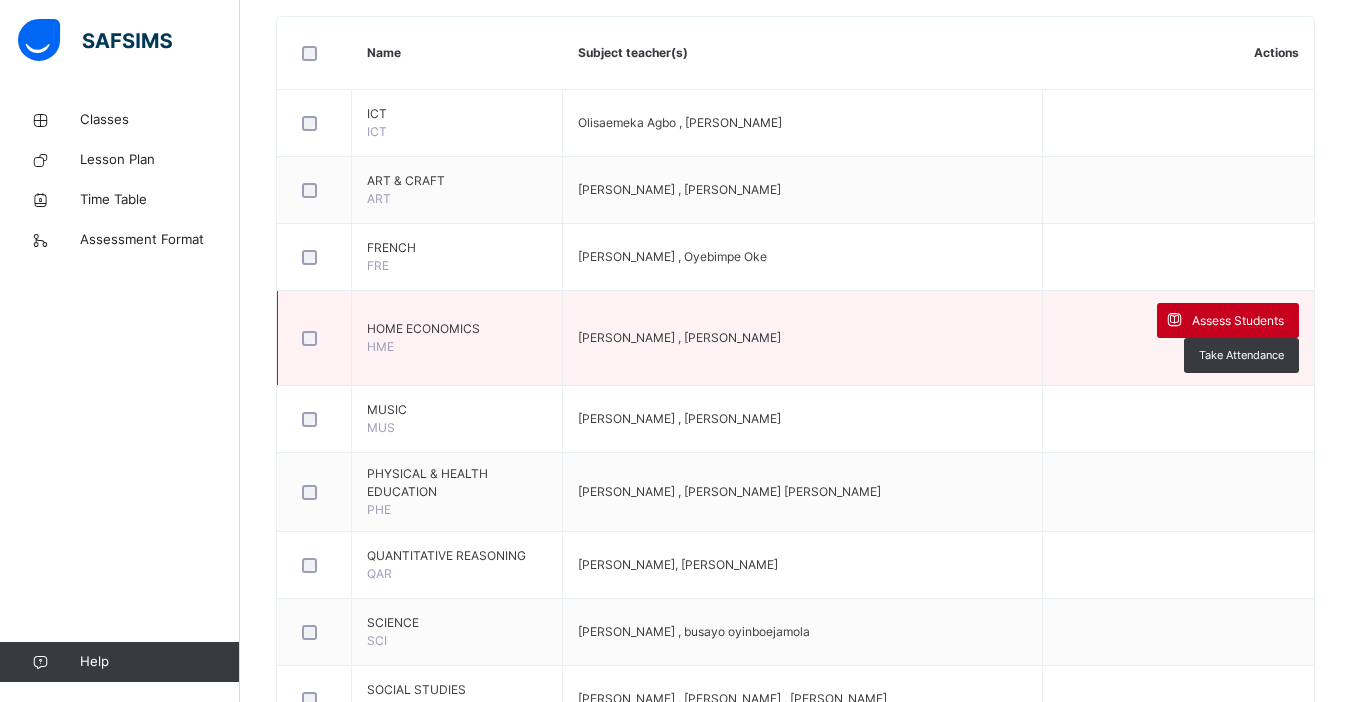 click on "Assess Students" at bounding box center (1238, 321) 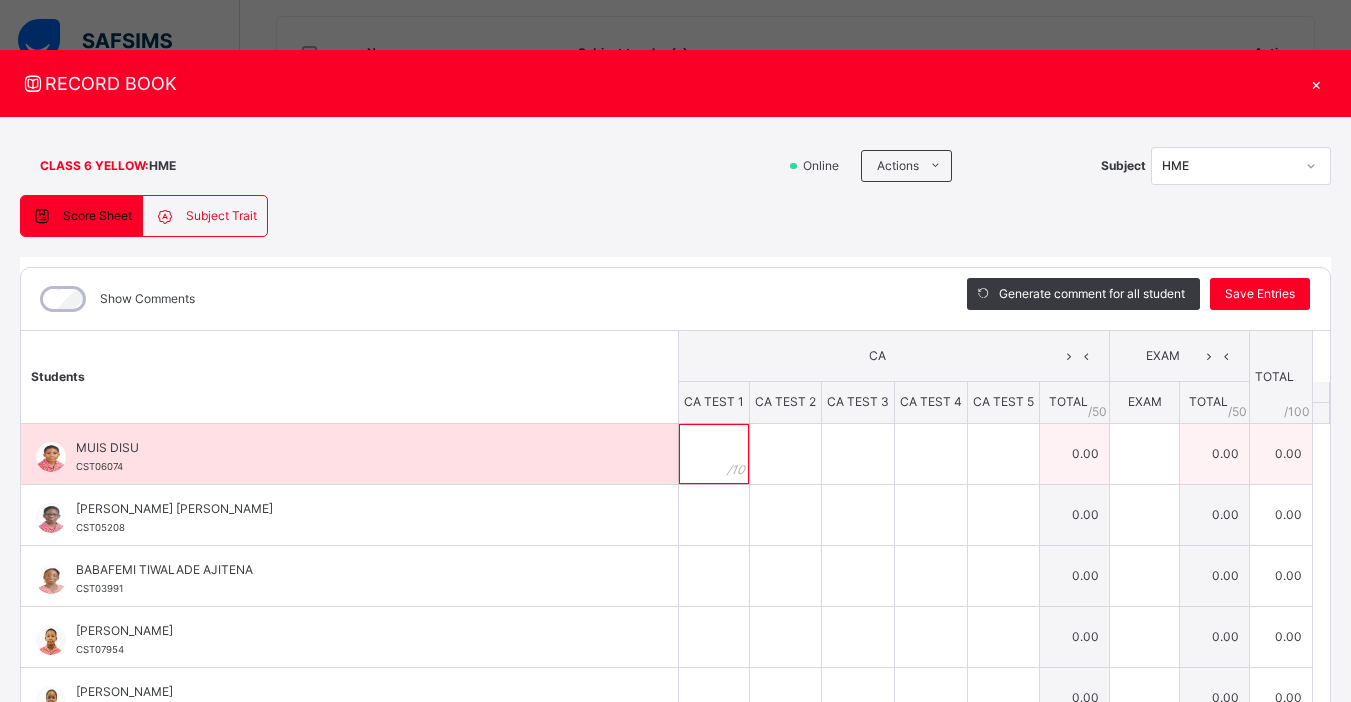 click at bounding box center (714, 454) 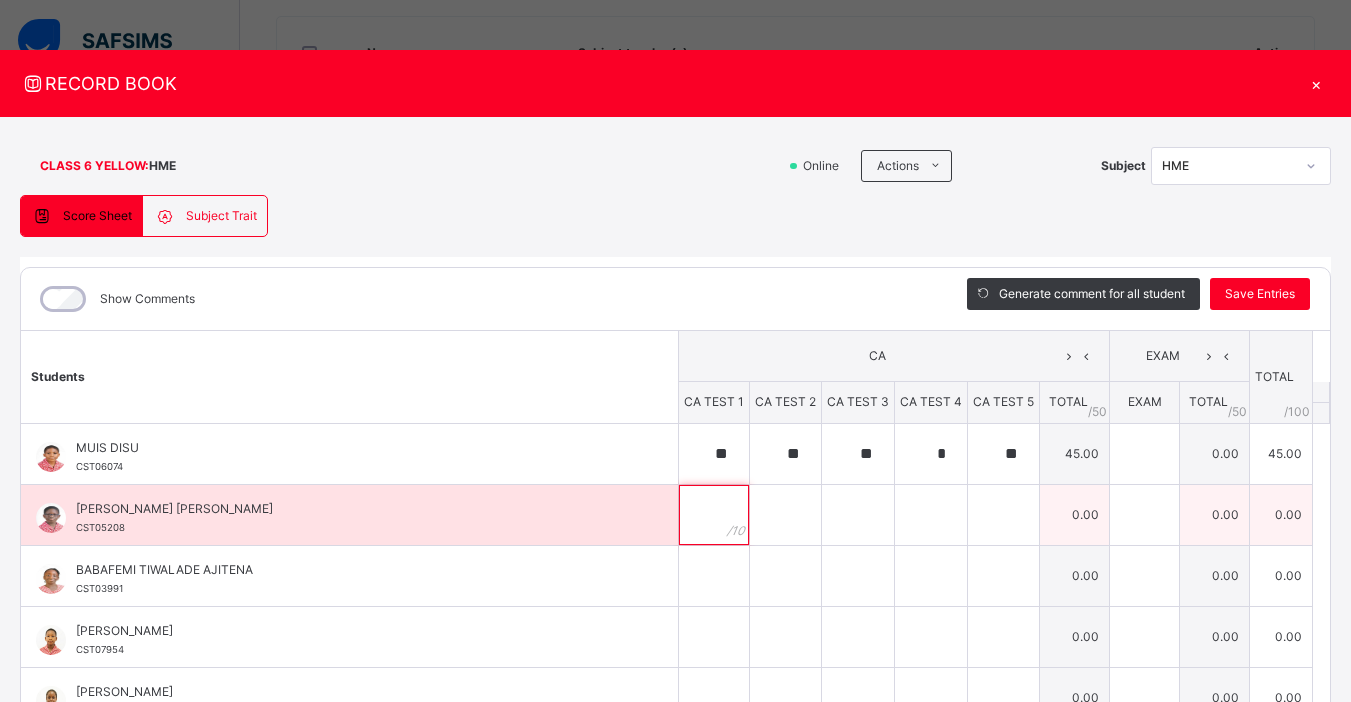 click at bounding box center [714, 515] 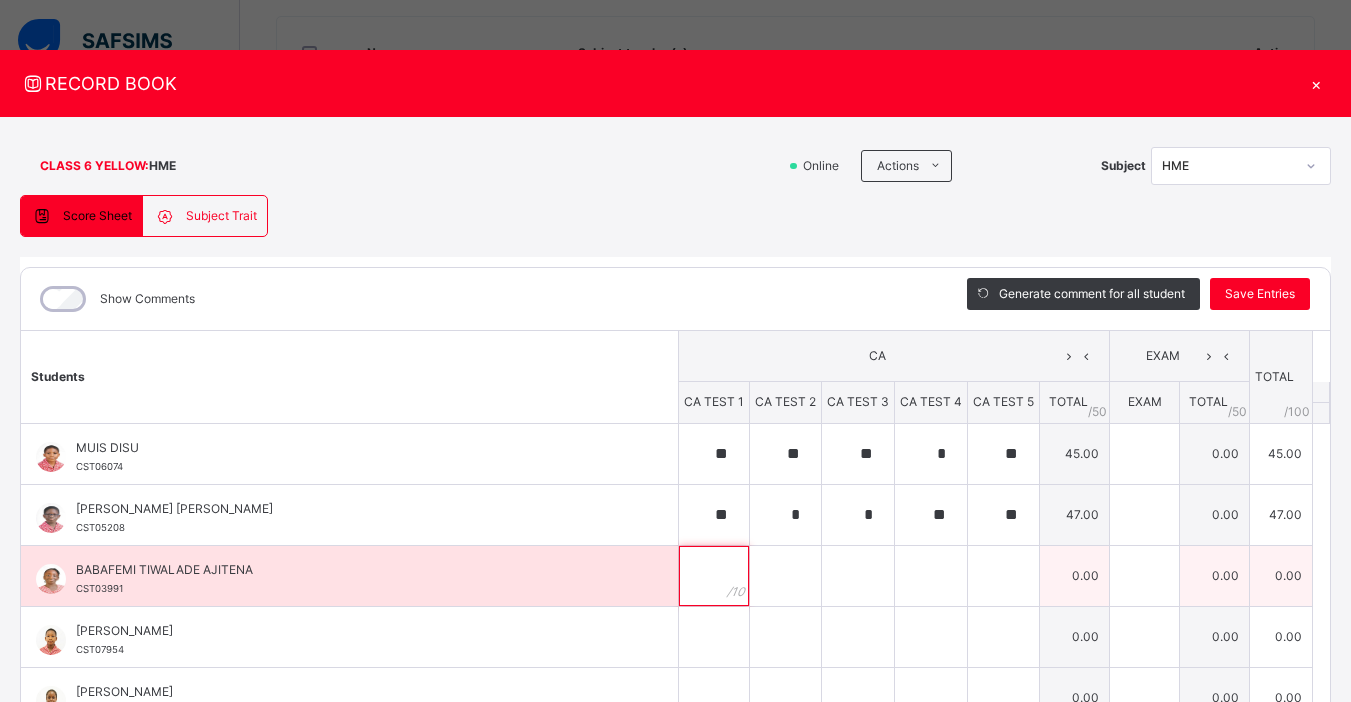 click at bounding box center (714, 576) 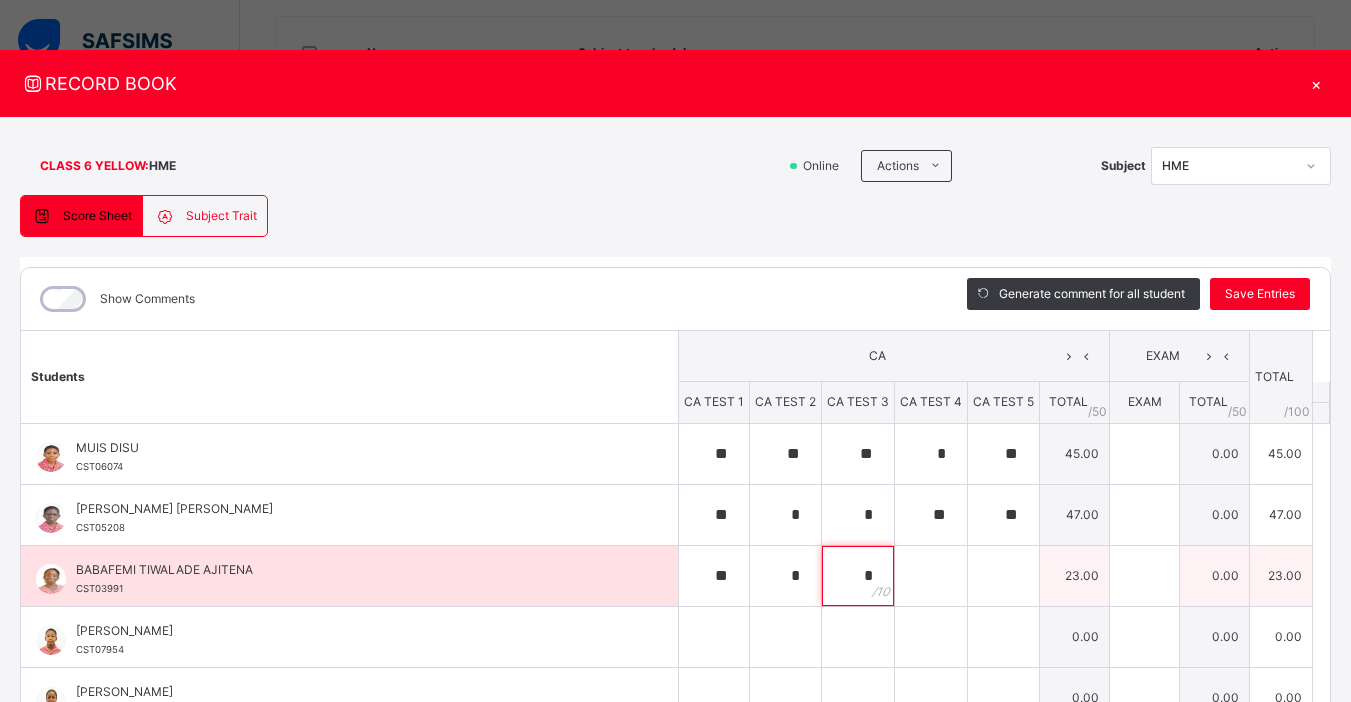 click on "*" at bounding box center (858, 576) 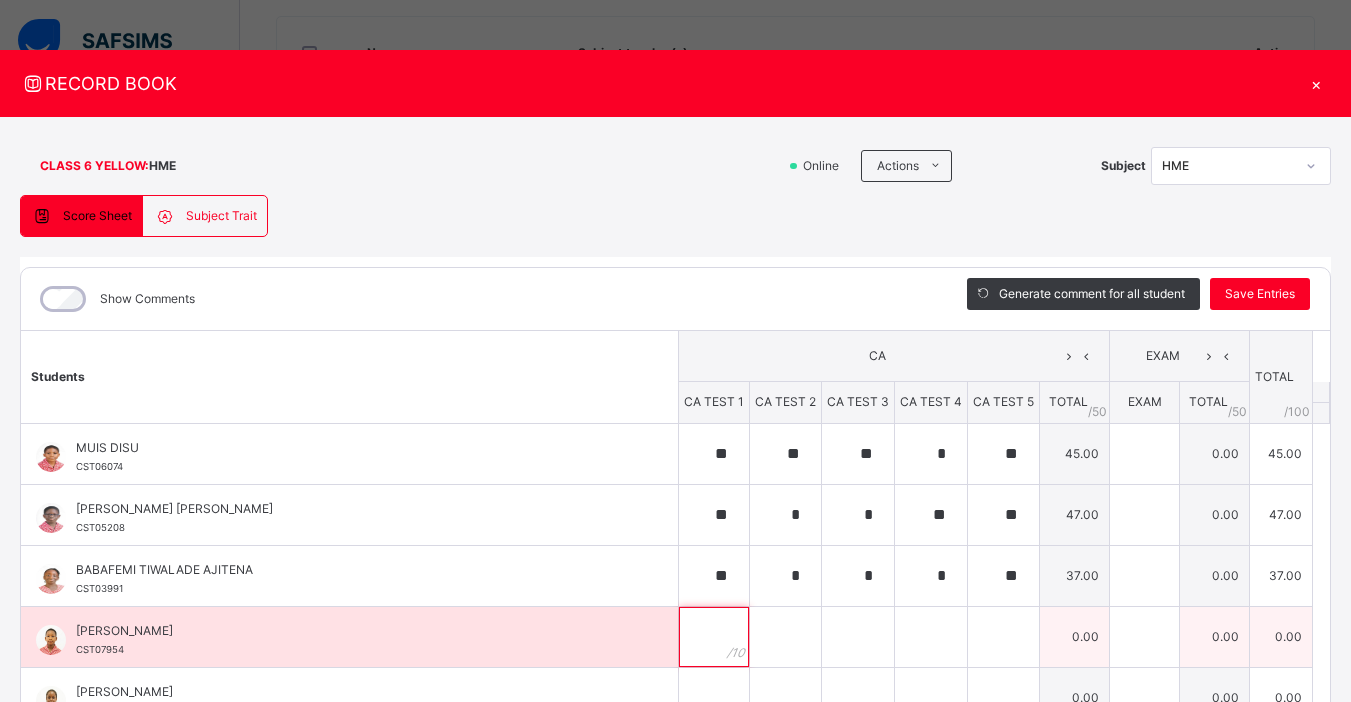 click at bounding box center [714, 637] 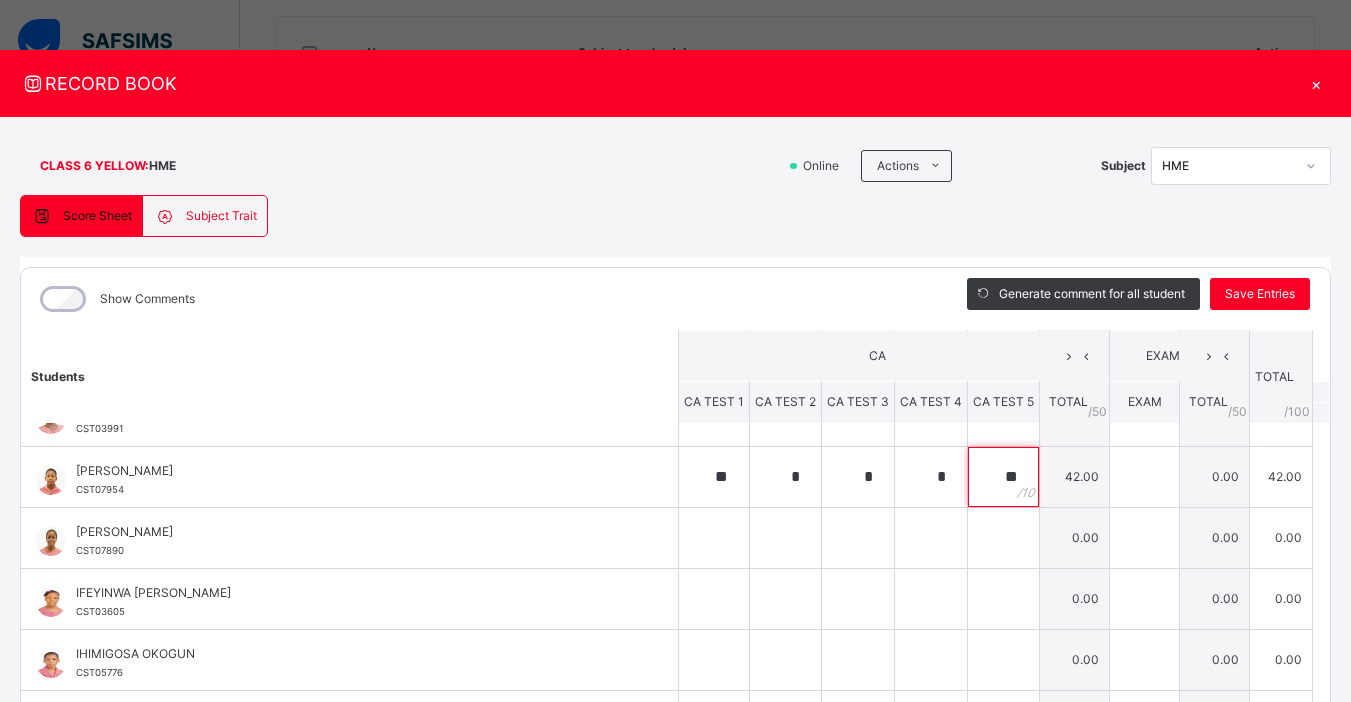 scroll, scrollTop: 206, scrollLeft: 0, axis: vertical 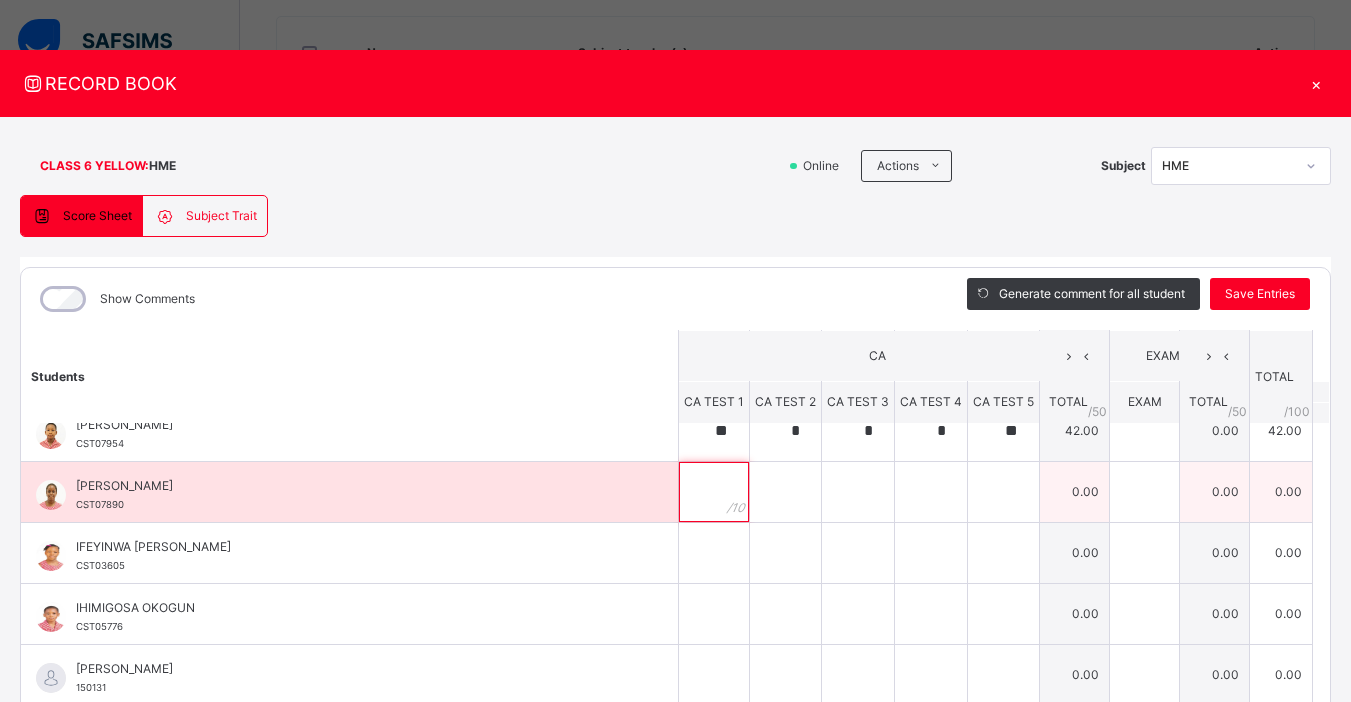click at bounding box center [714, 492] 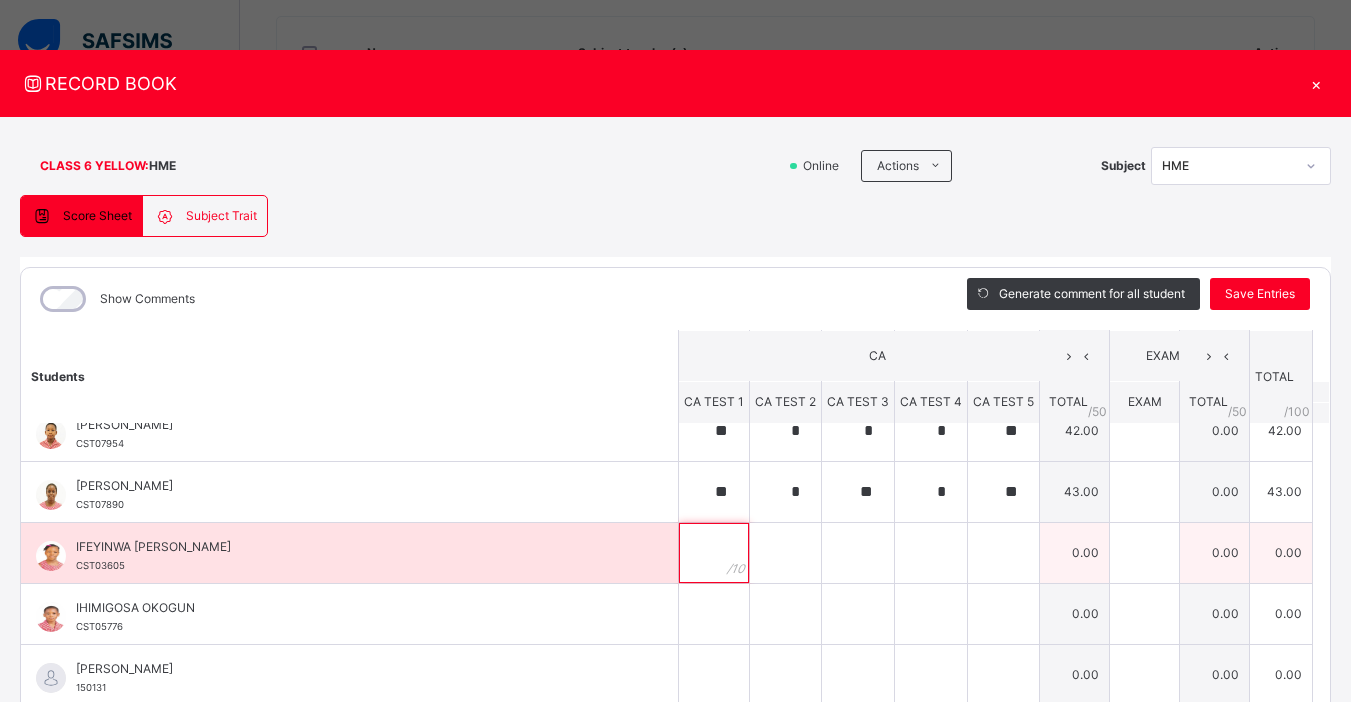 click at bounding box center (714, 553) 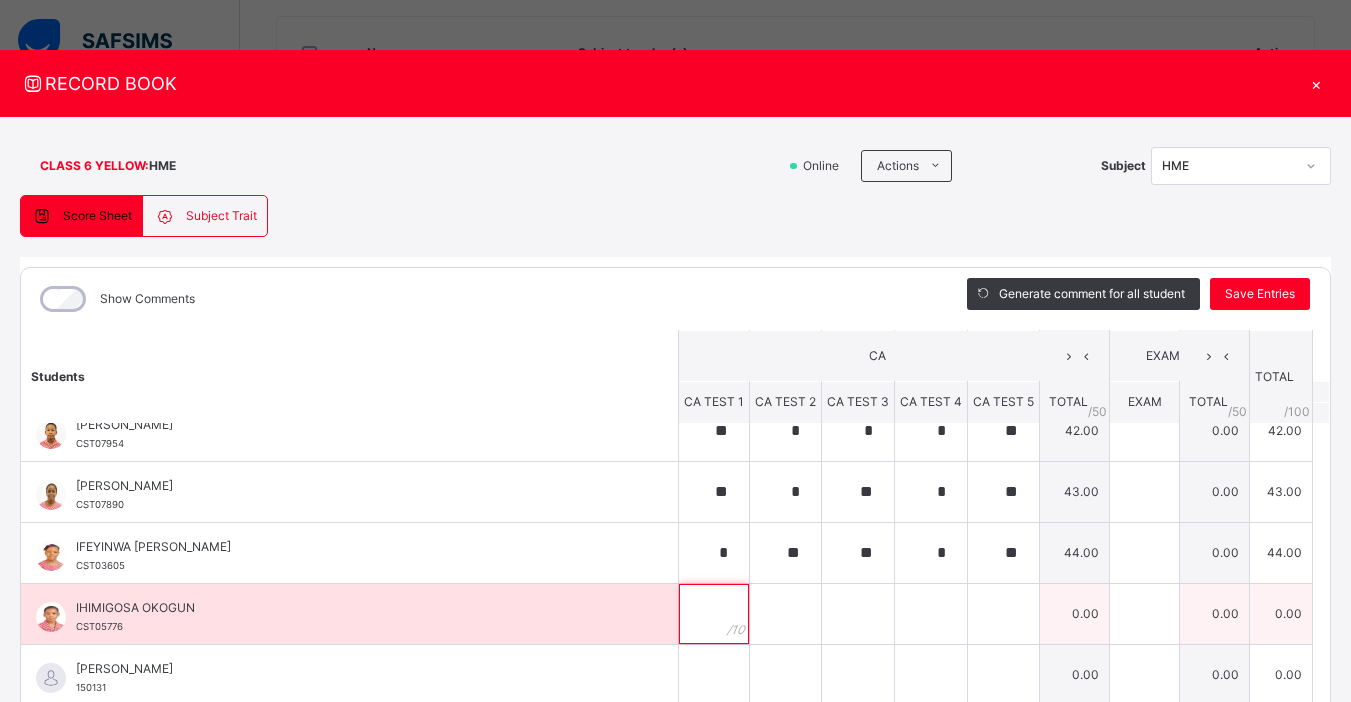 click at bounding box center [714, 614] 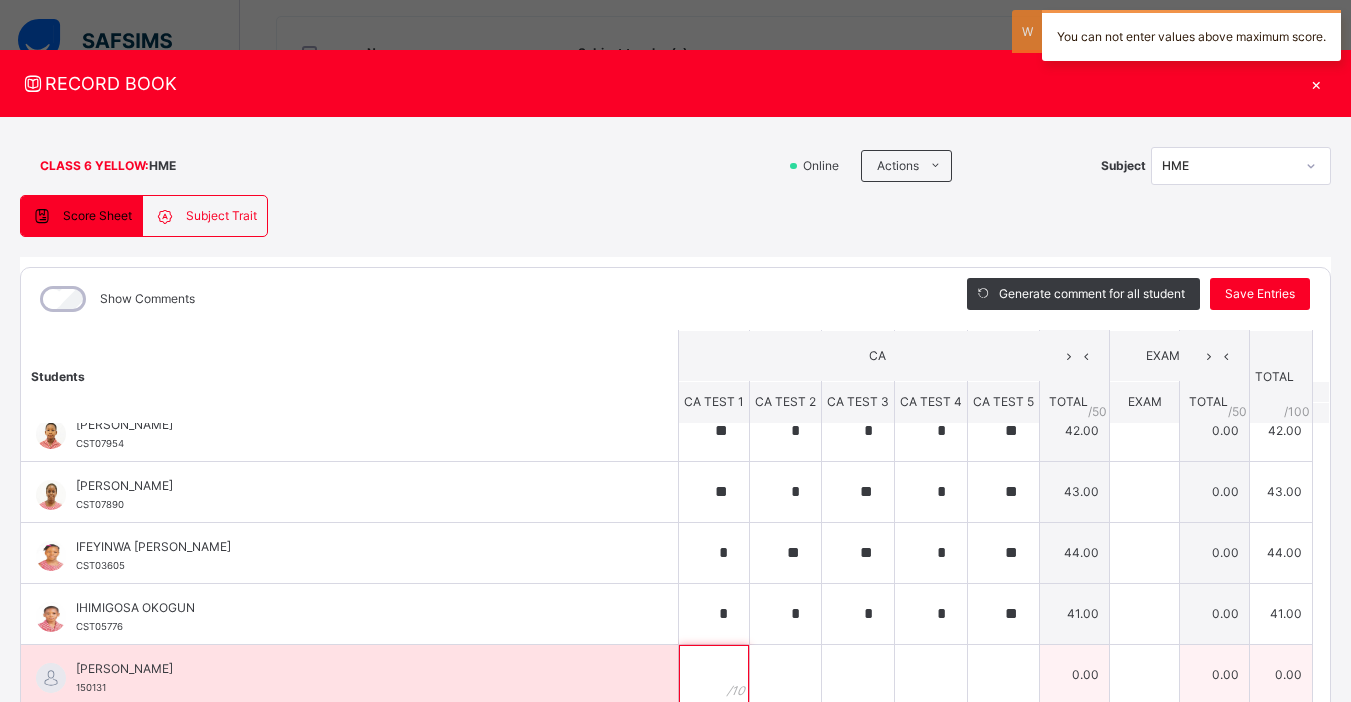 click at bounding box center [714, 675] 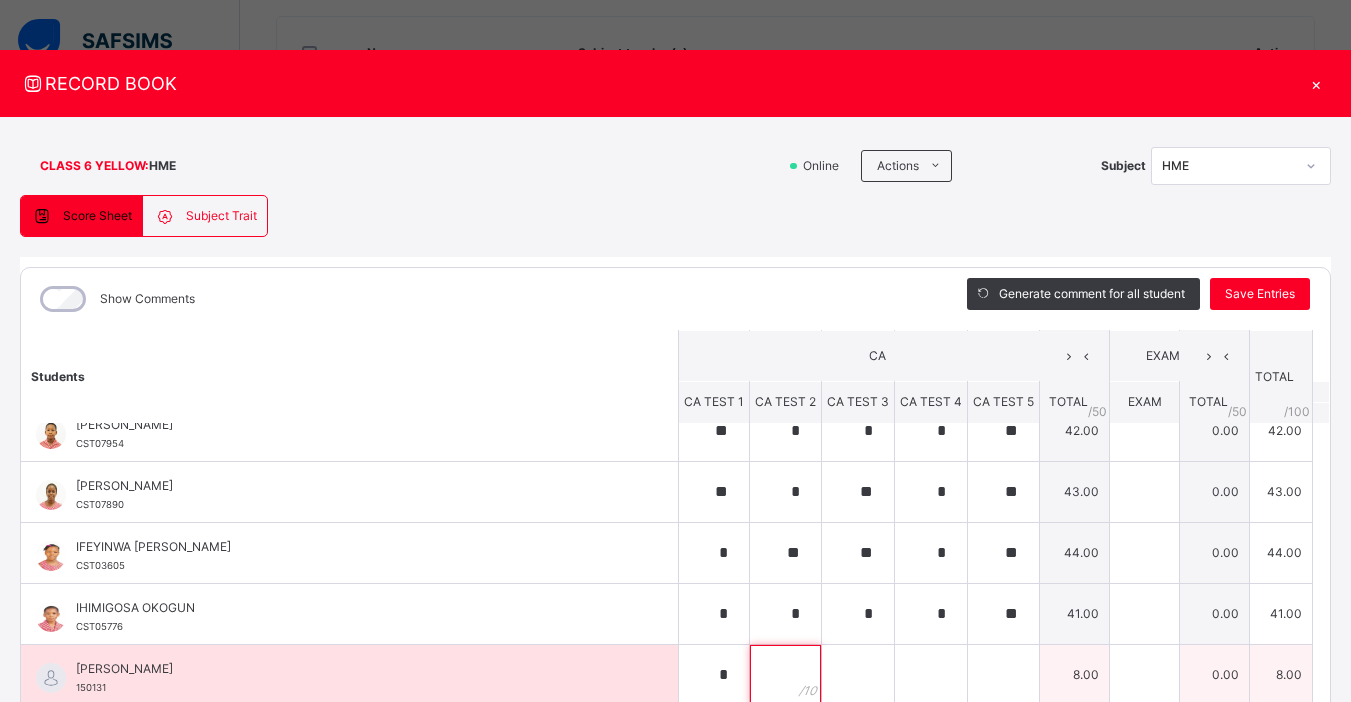 scroll, scrollTop: 3, scrollLeft: 0, axis: vertical 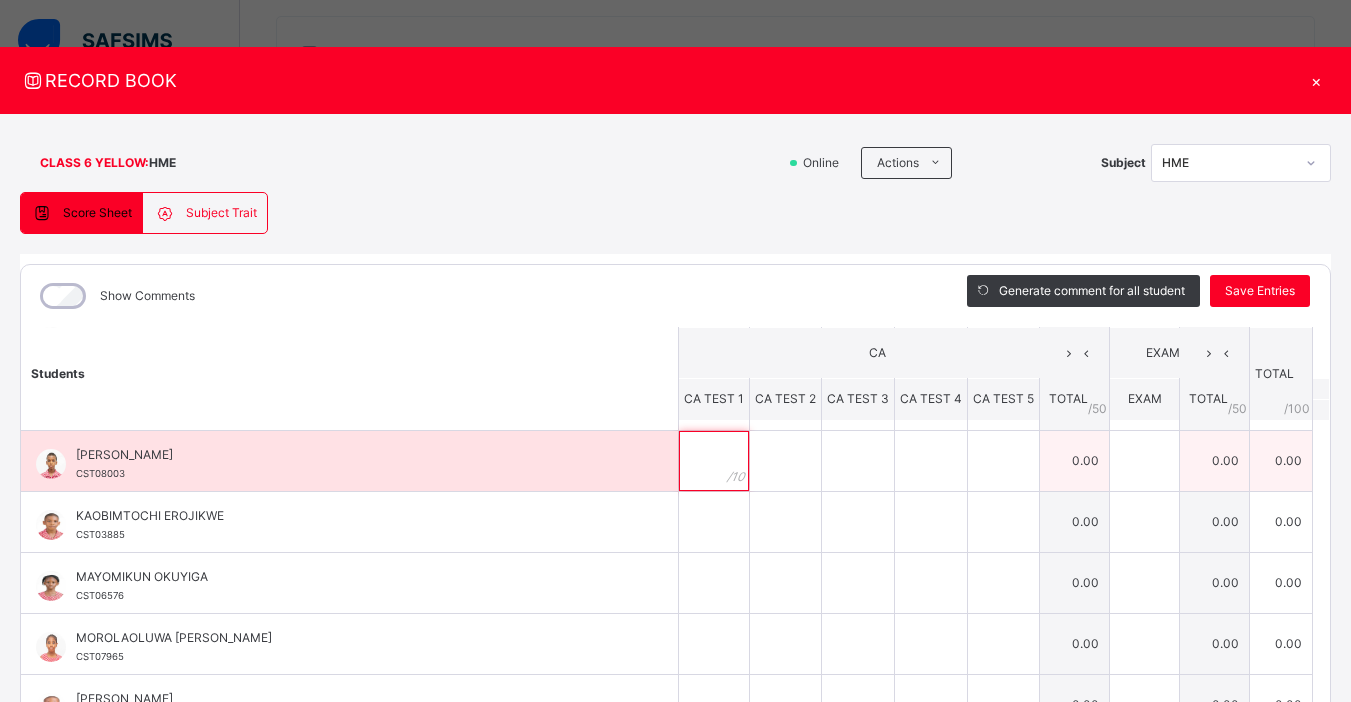 click at bounding box center (714, 461) 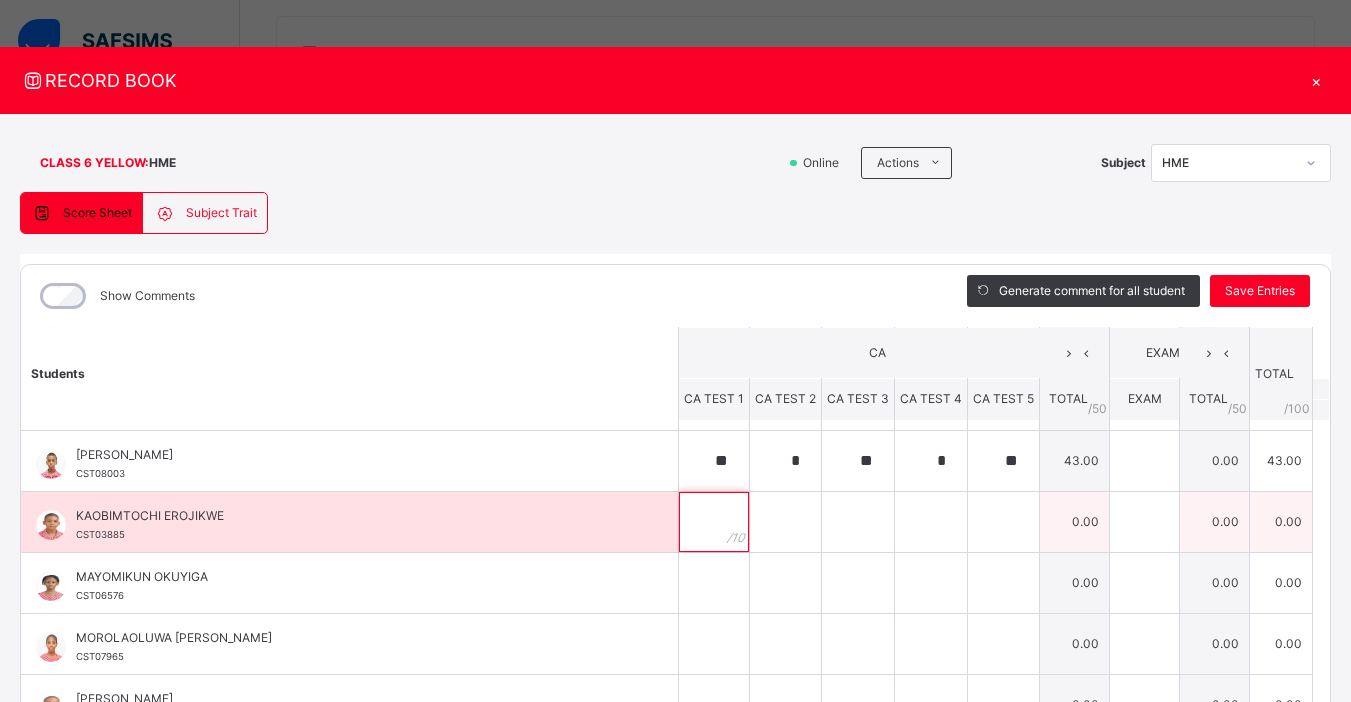 click at bounding box center [714, 522] 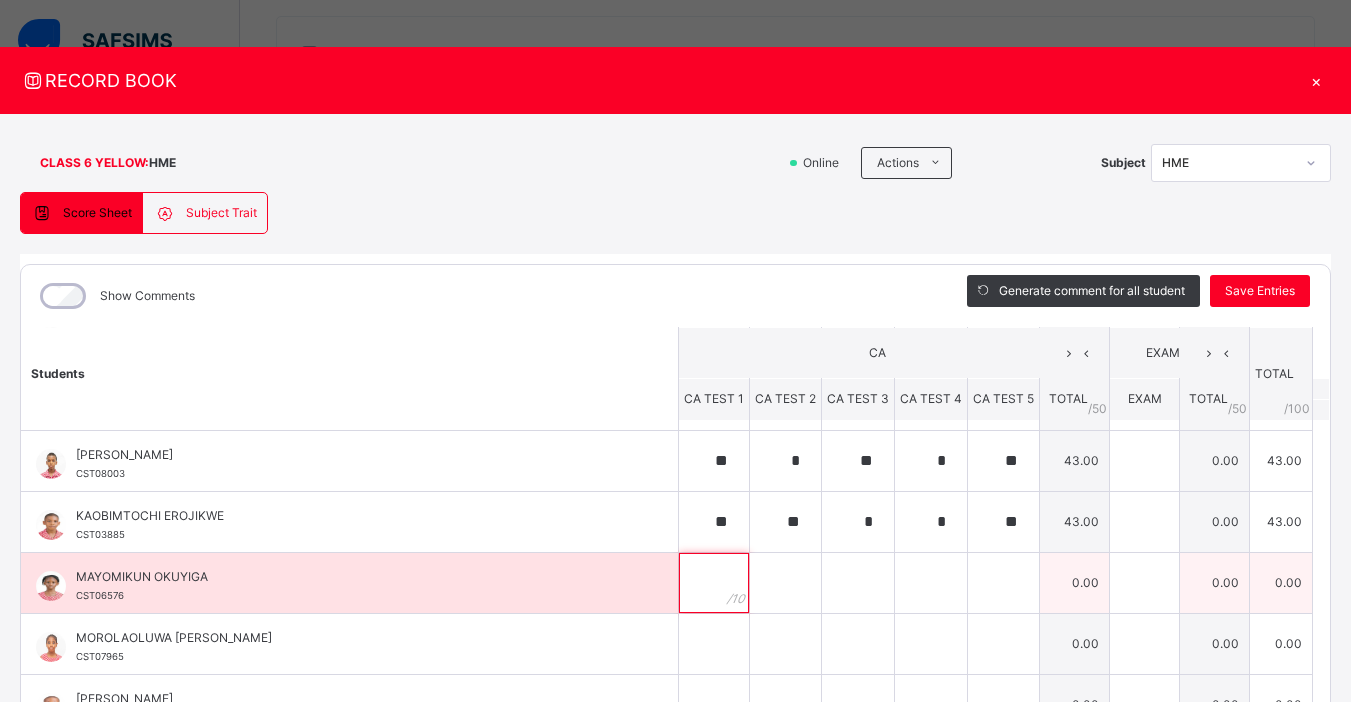 click at bounding box center [714, 583] 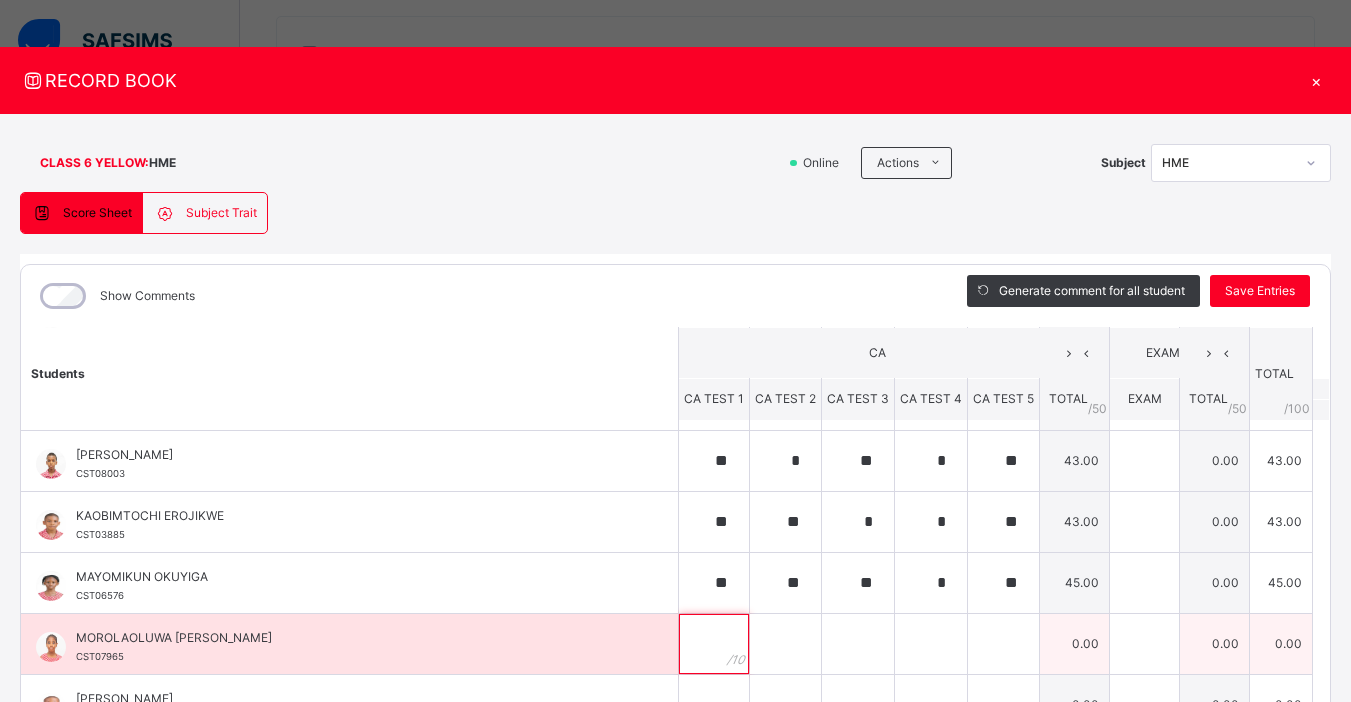 click at bounding box center (714, 644) 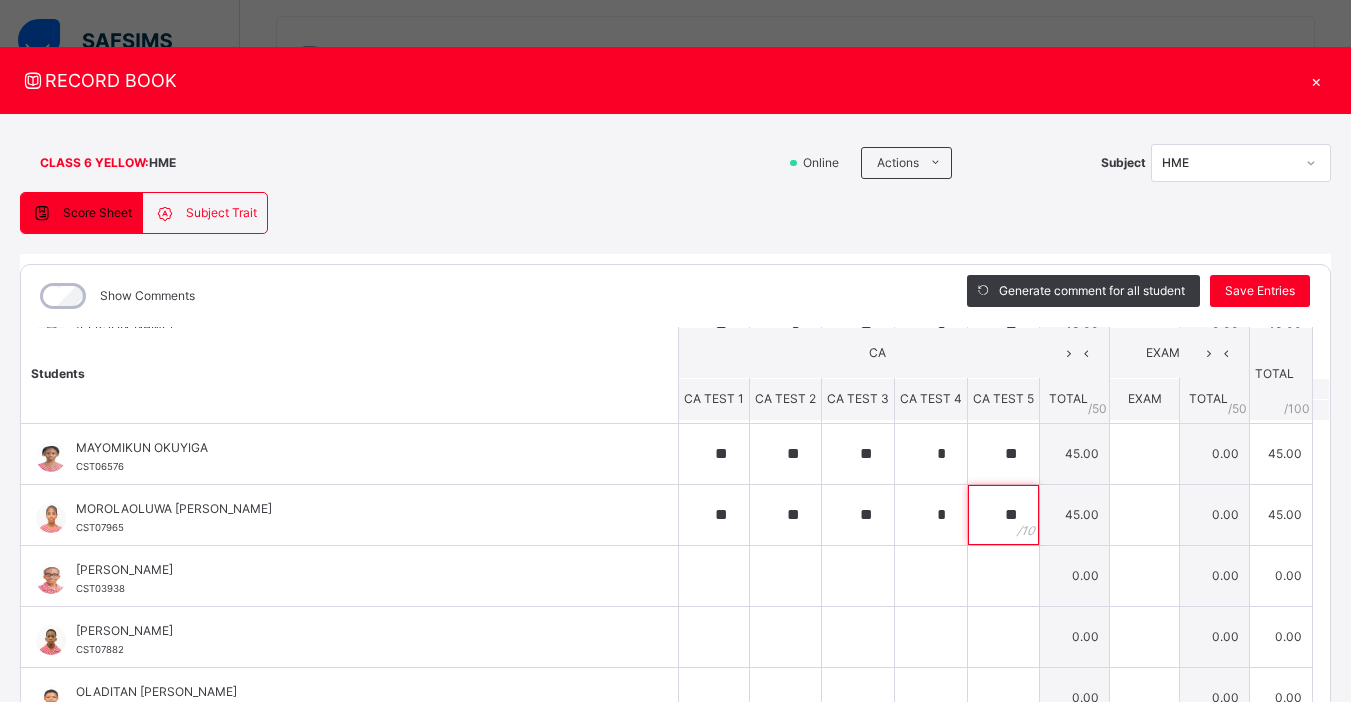 scroll, scrollTop: 624, scrollLeft: 0, axis: vertical 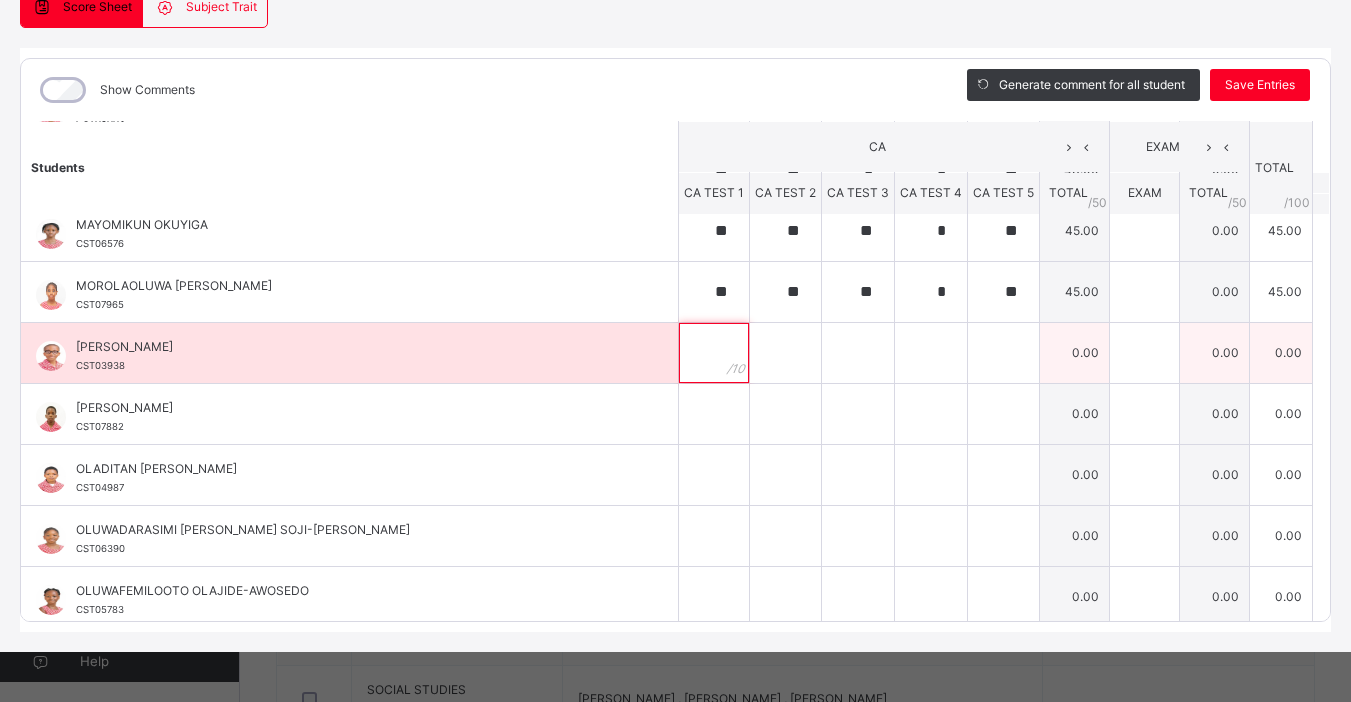 click at bounding box center (714, 353) 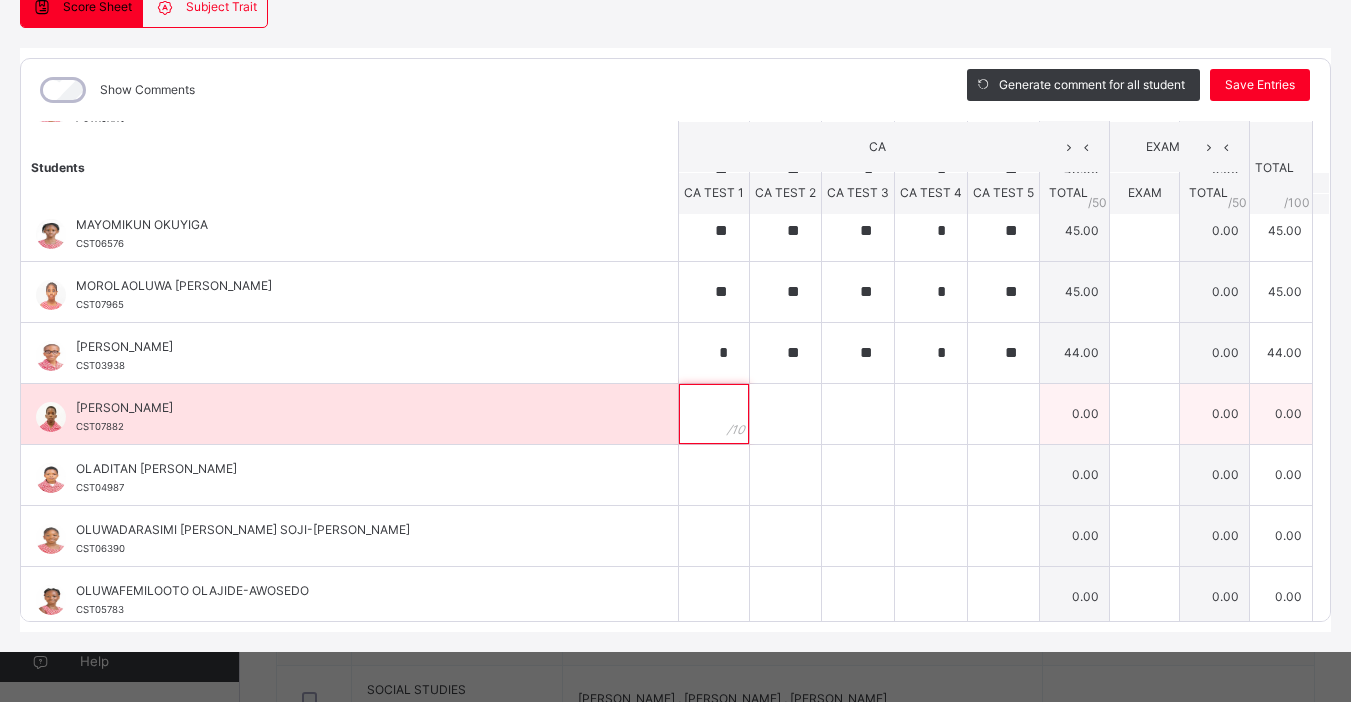 click at bounding box center [714, 414] 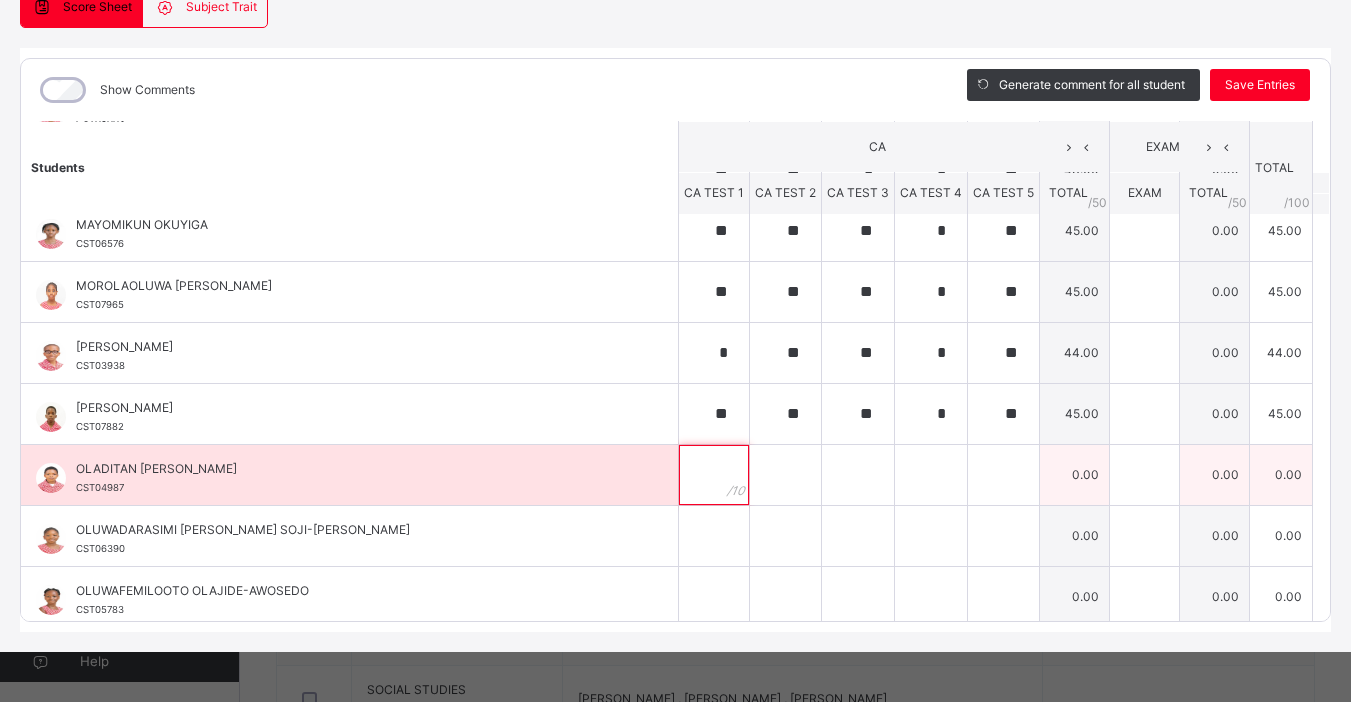 click at bounding box center [714, 475] 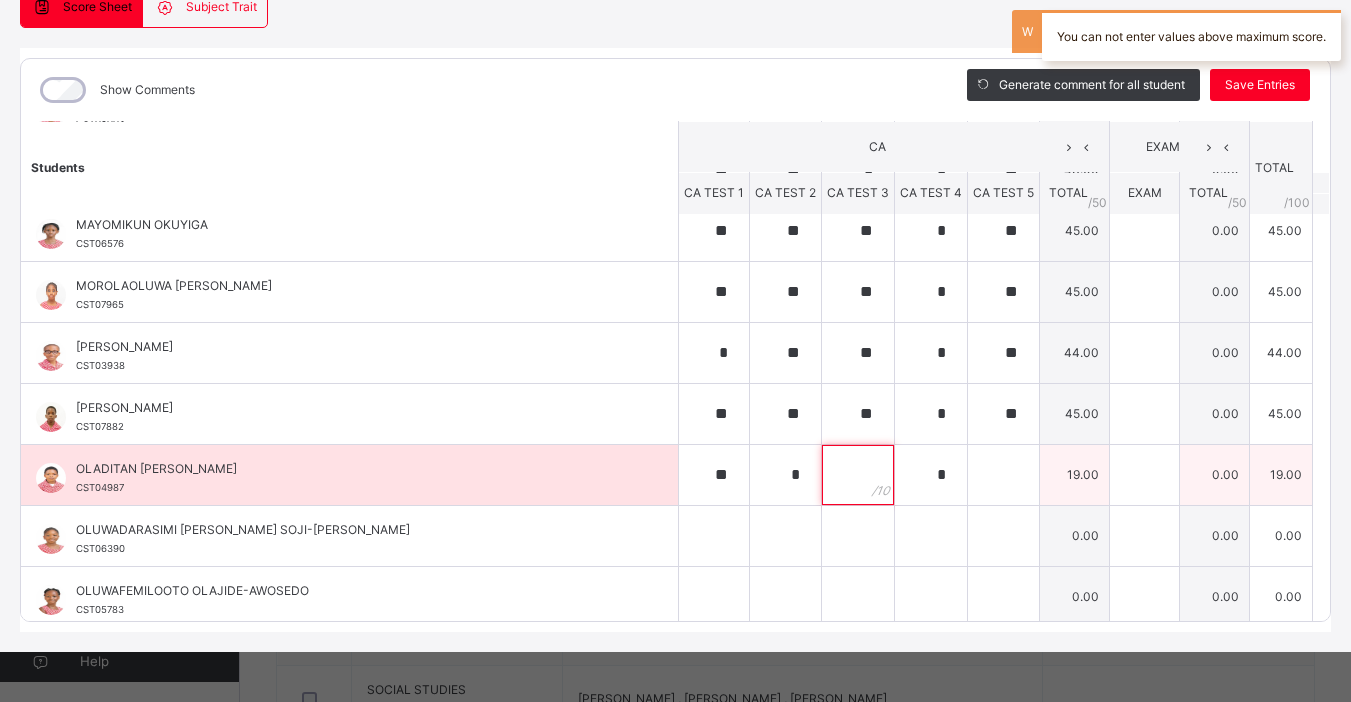 click at bounding box center (858, 475) 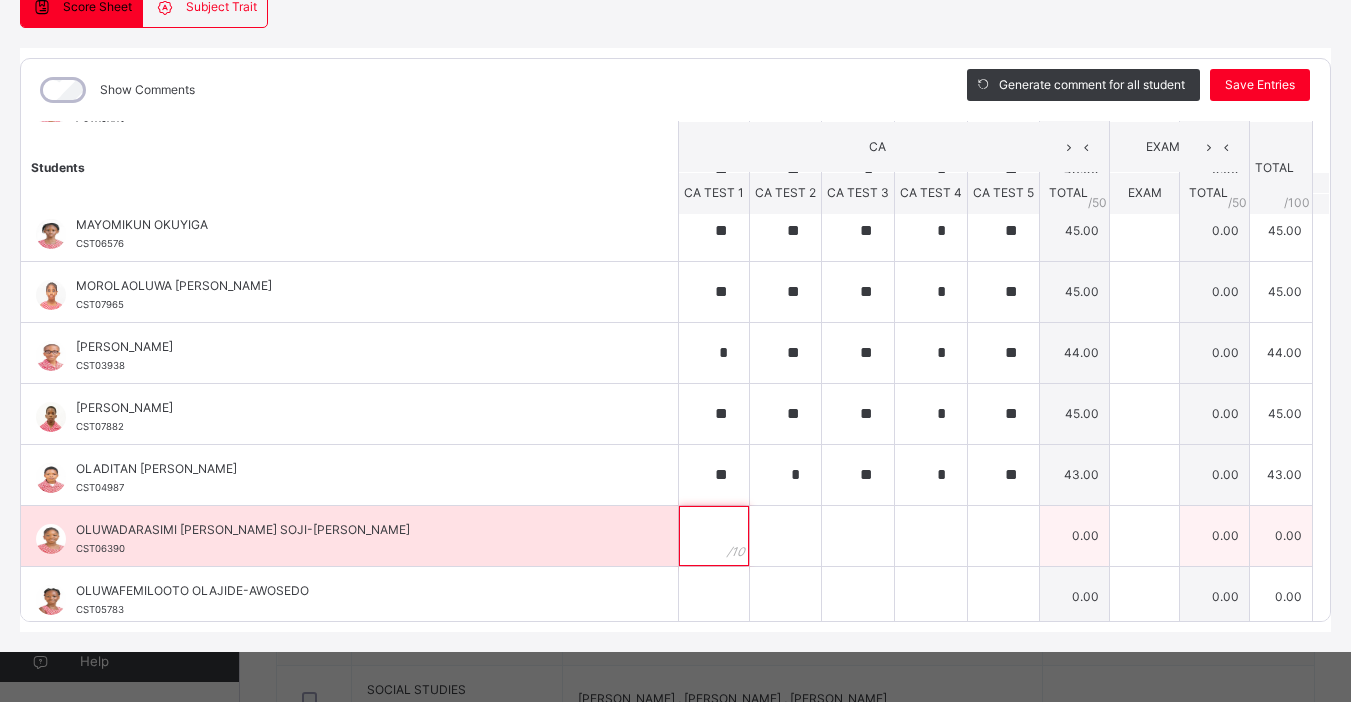 click at bounding box center (714, 536) 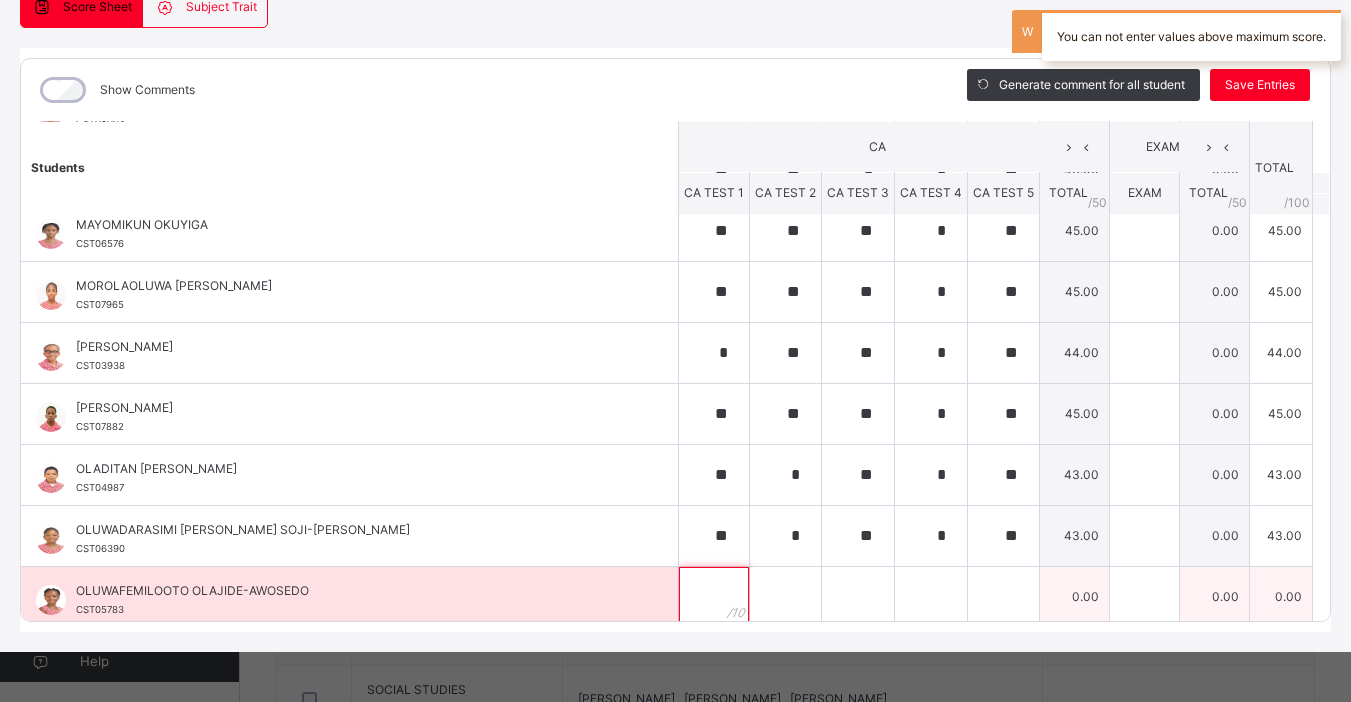 click at bounding box center [714, 597] 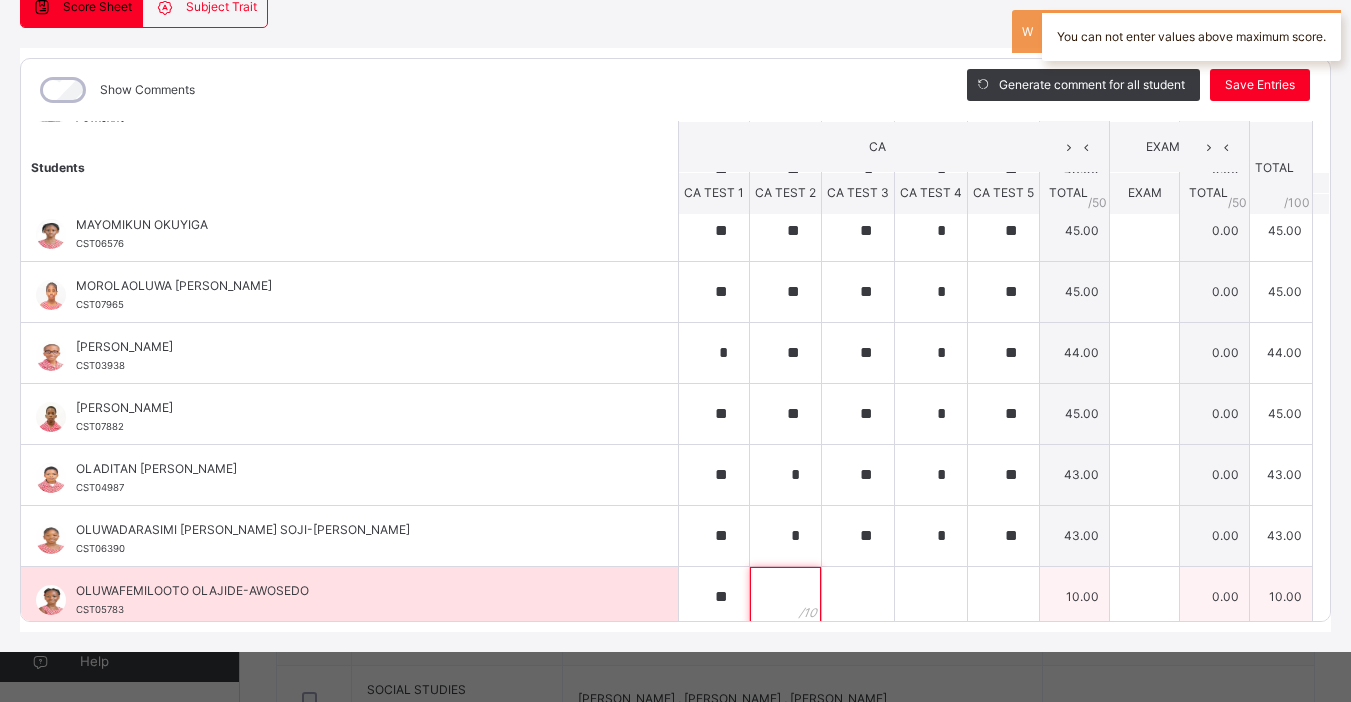 scroll, scrollTop: 630, scrollLeft: 0, axis: vertical 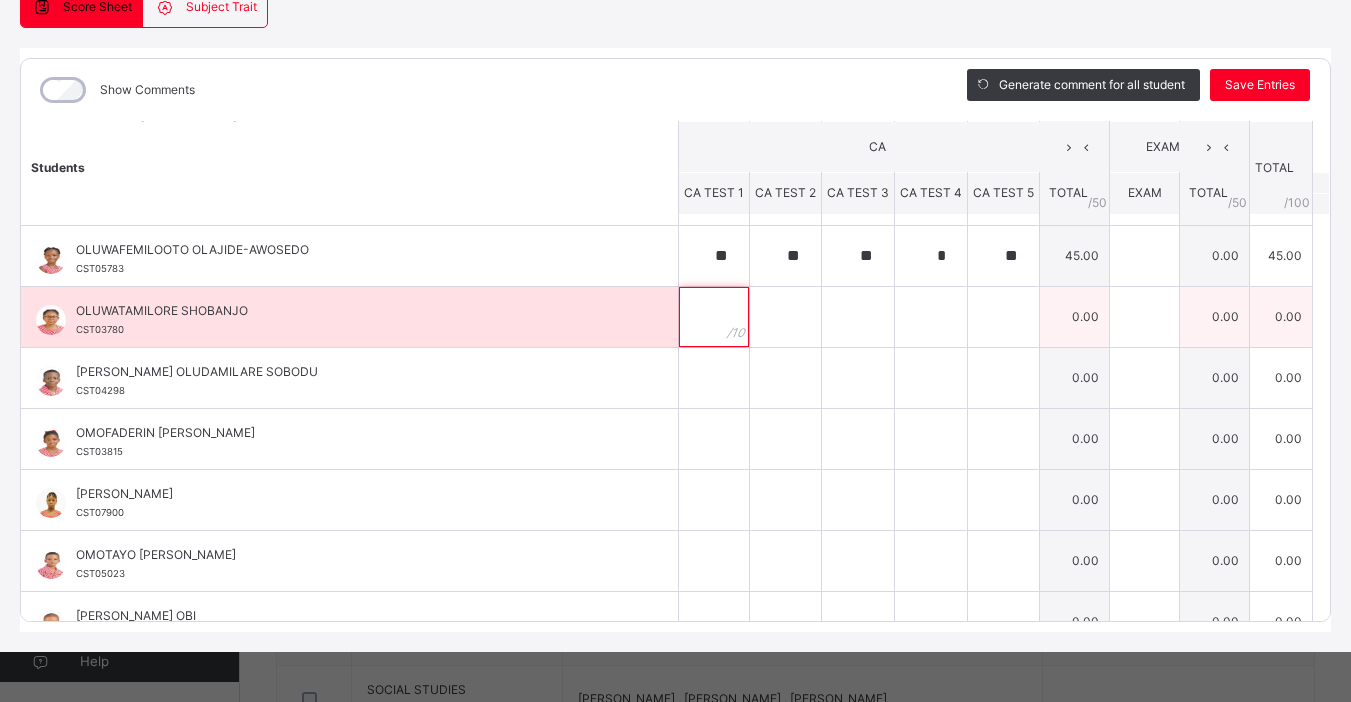 click at bounding box center [714, 317] 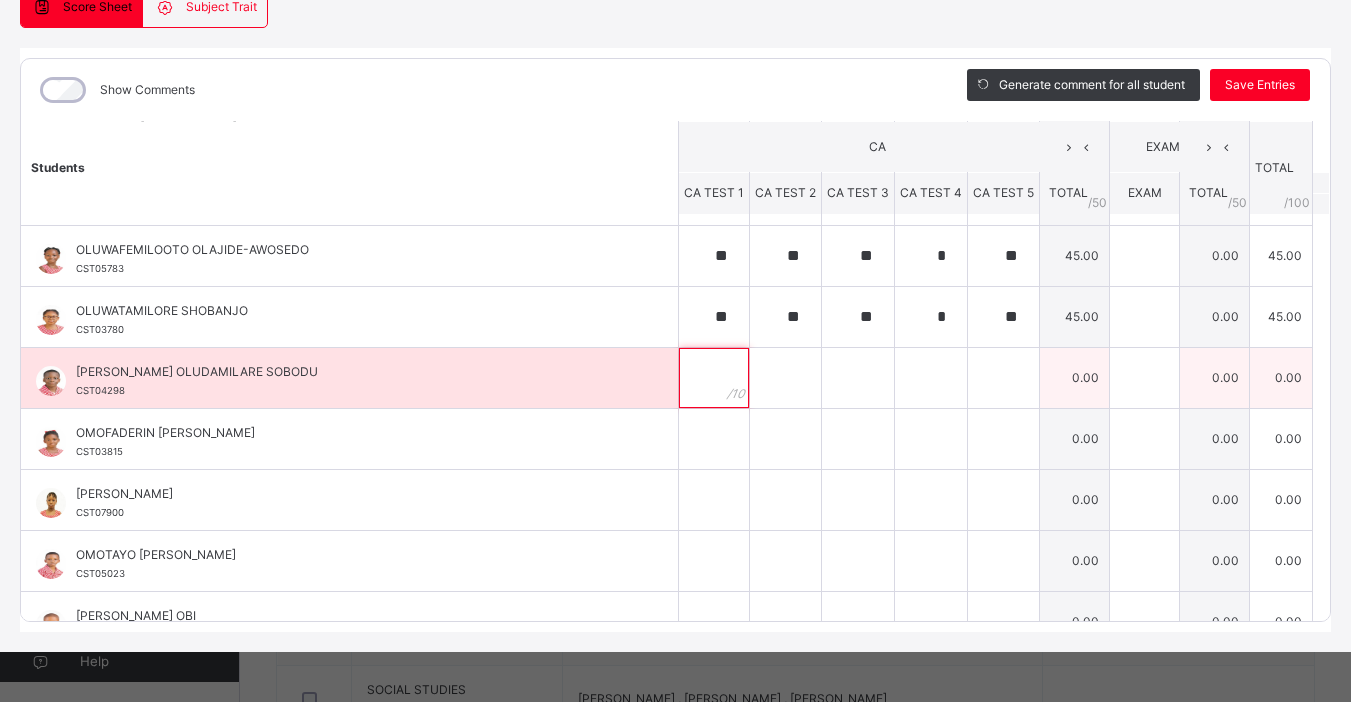 click at bounding box center [714, 378] 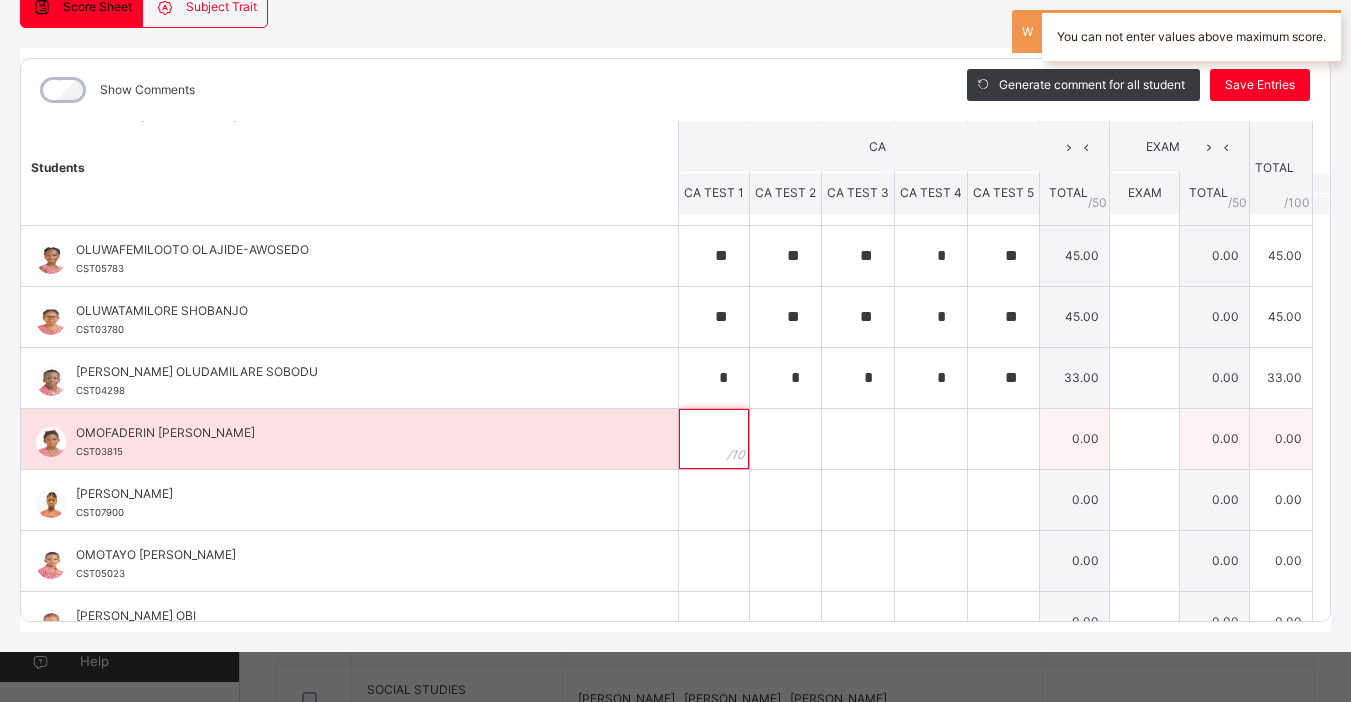 click at bounding box center [714, 439] 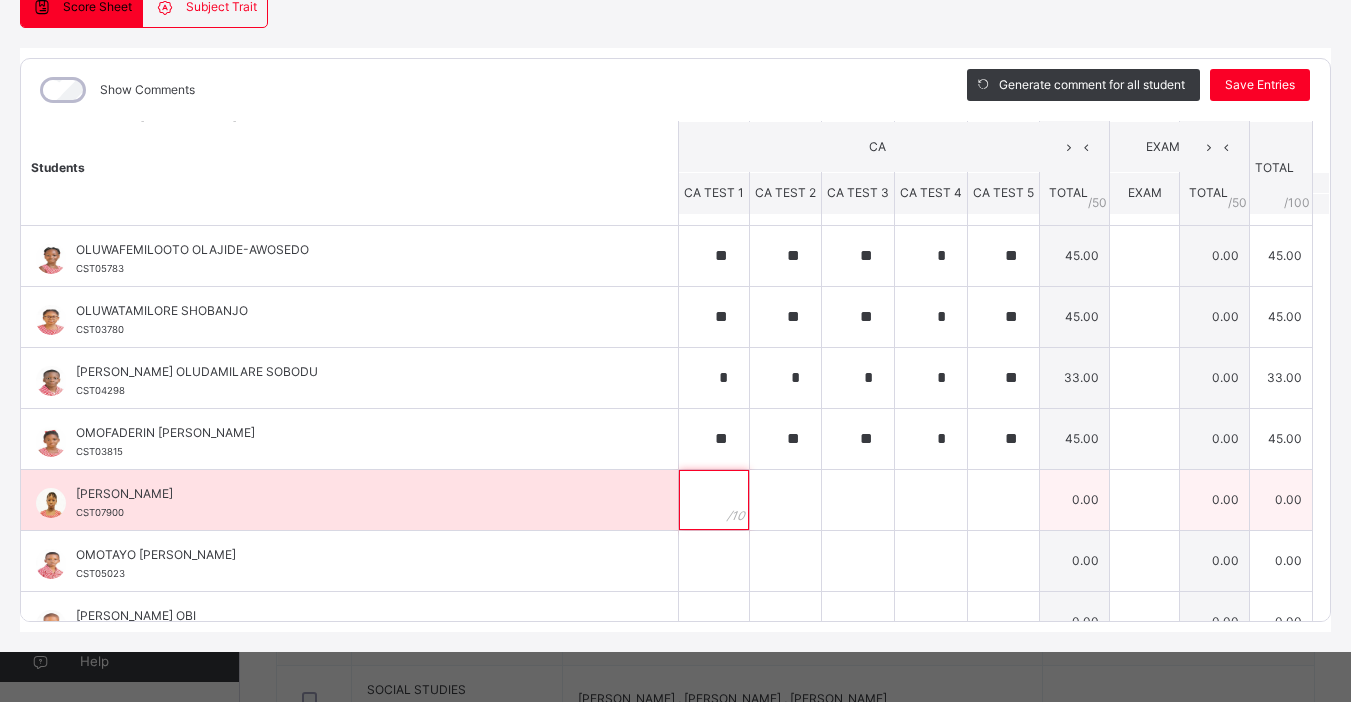 click at bounding box center [714, 500] 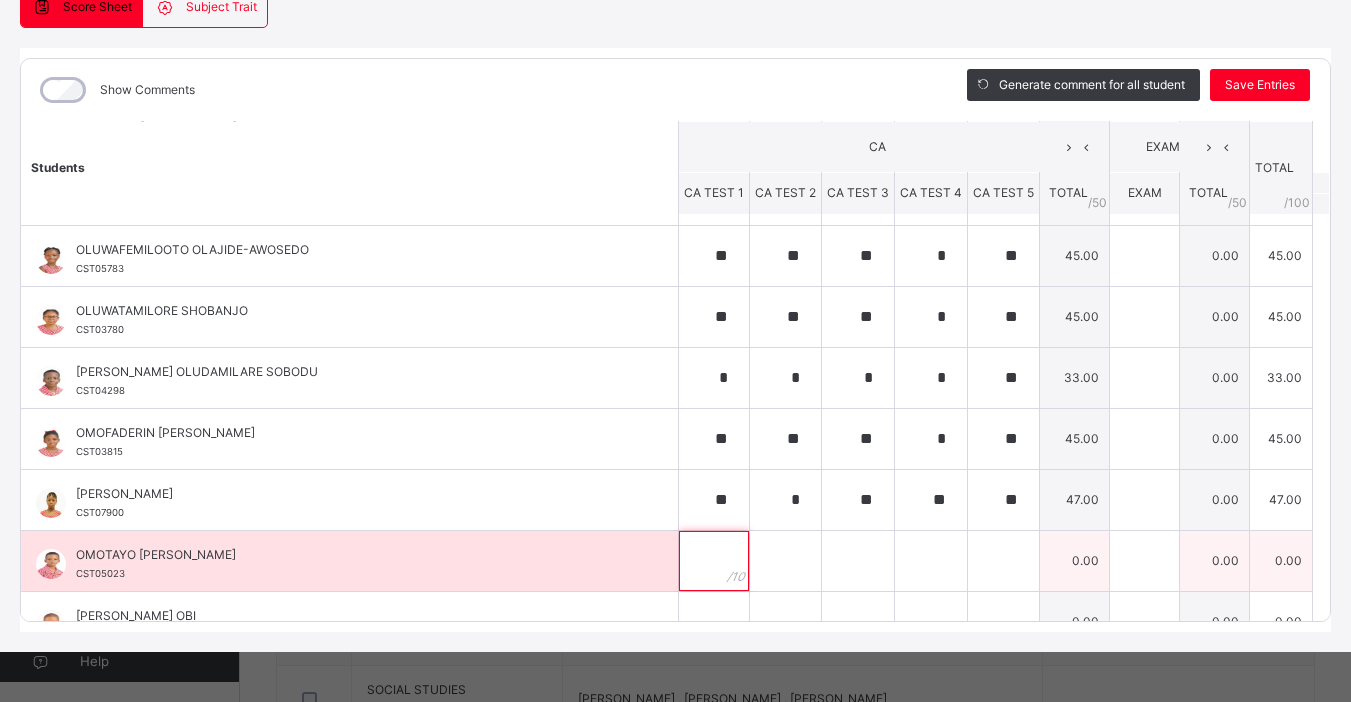click at bounding box center (714, 561) 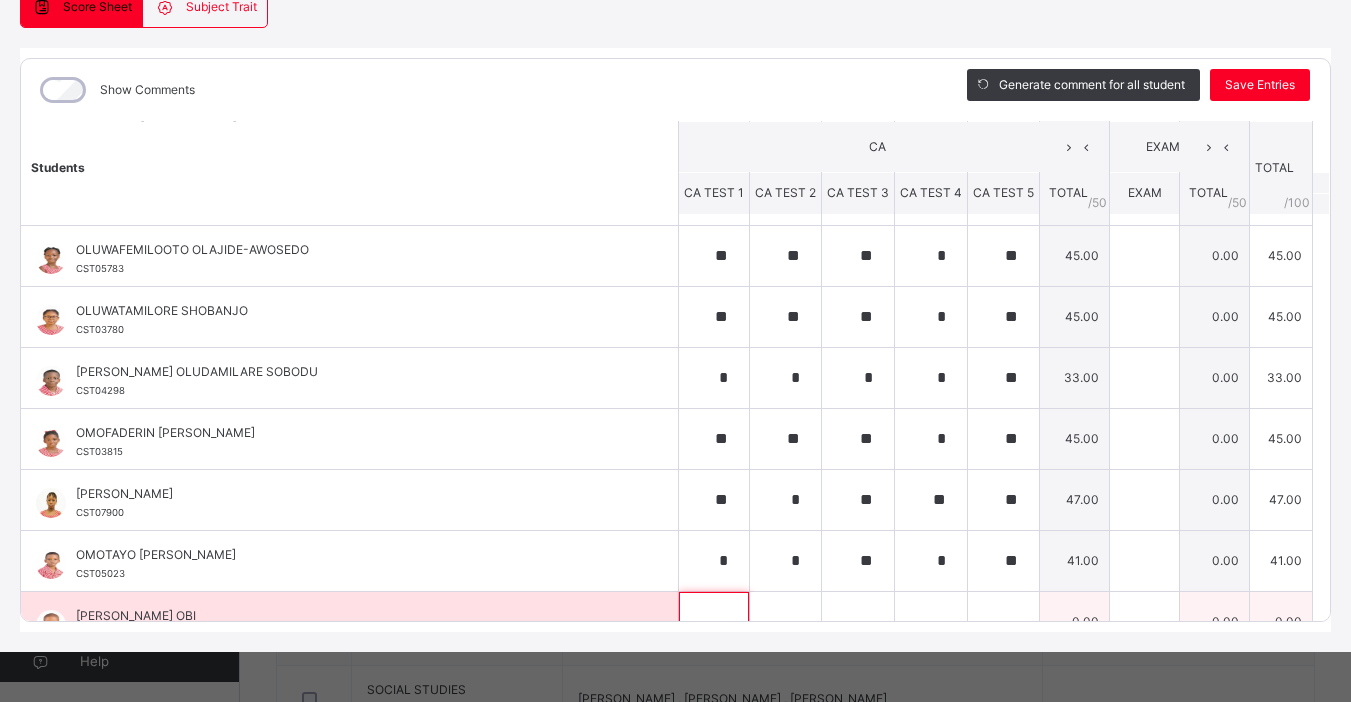 click at bounding box center [714, 622] 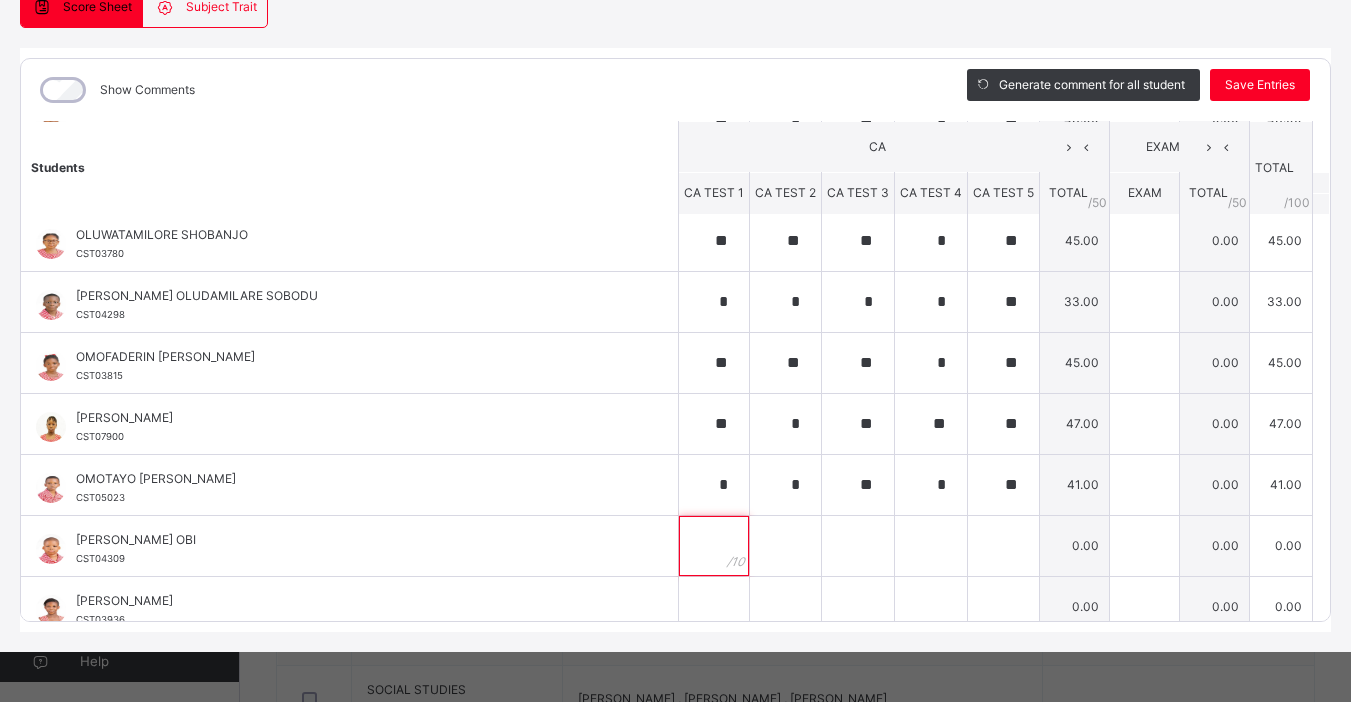 scroll, scrollTop: 1119, scrollLeft: 0, axis: vertical 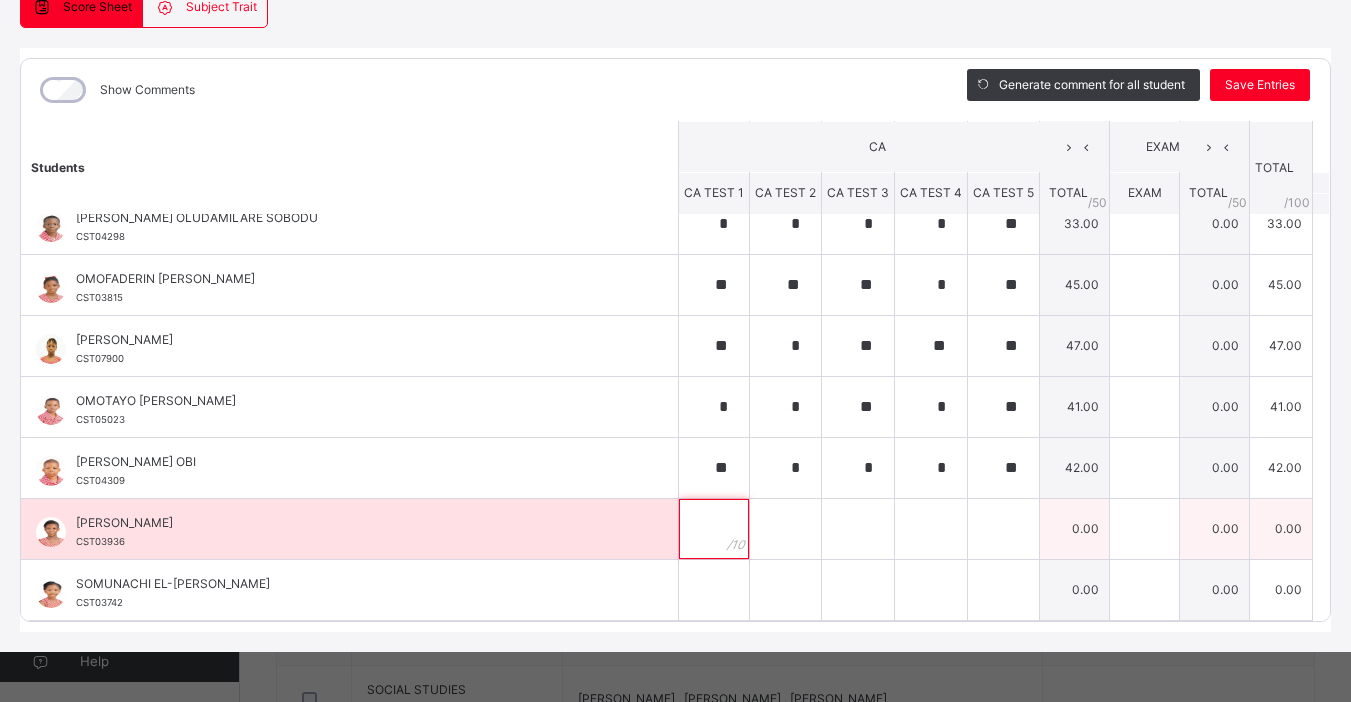 click at bounding box center [714, 529] 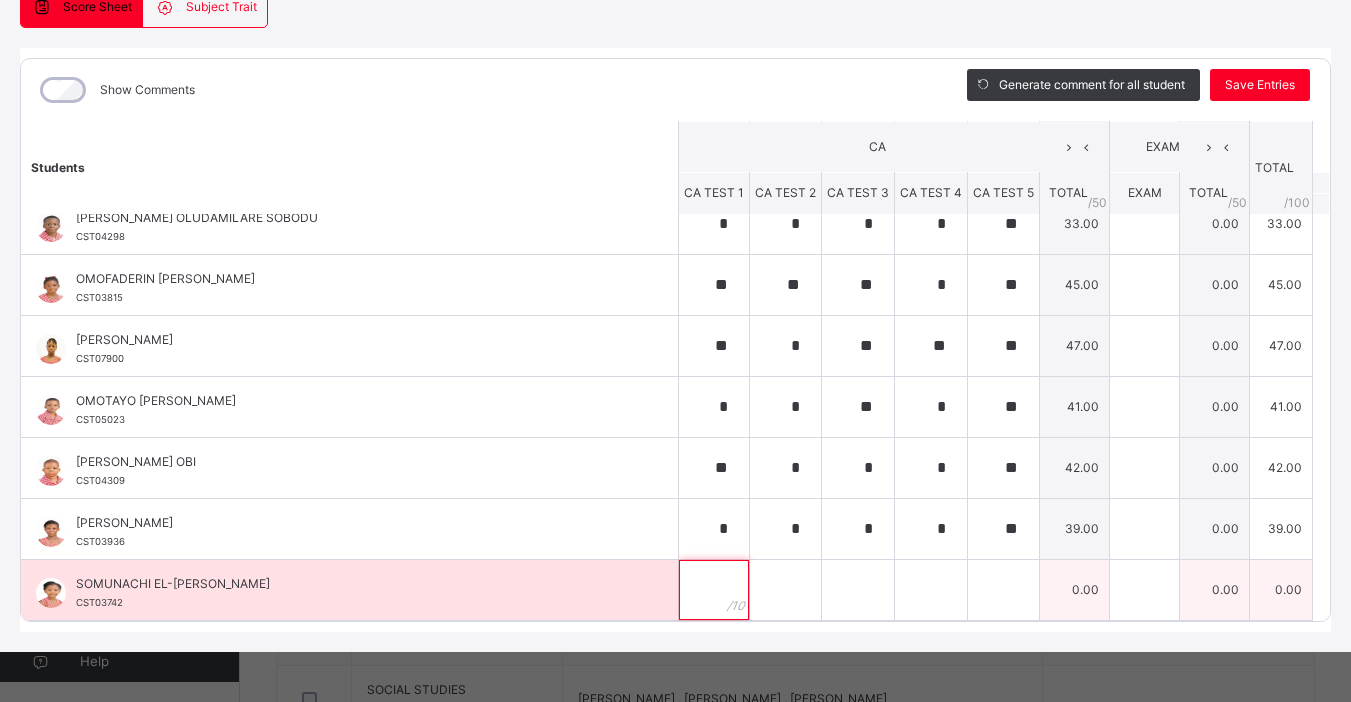click at bounding box center (714, 590) 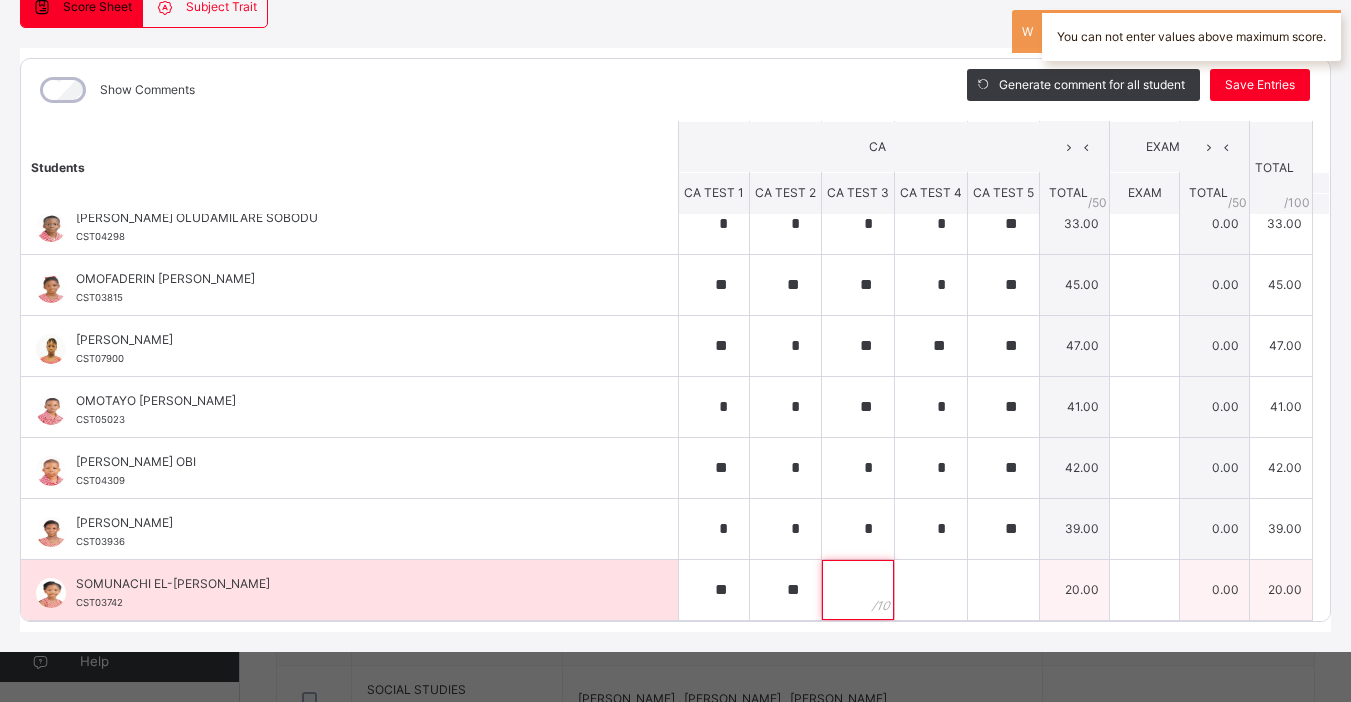 click at bounding box center [858, 590] 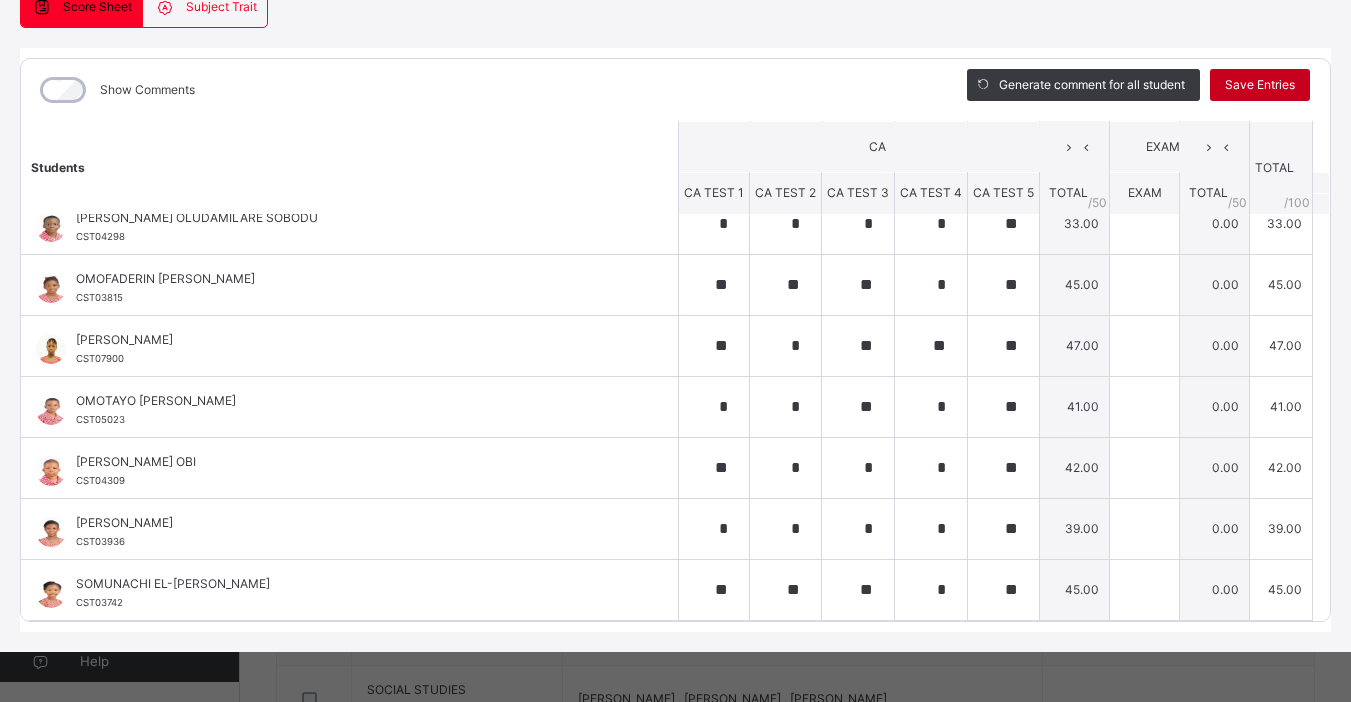 click on "Save Entries" at bounding box center [1260, 85] 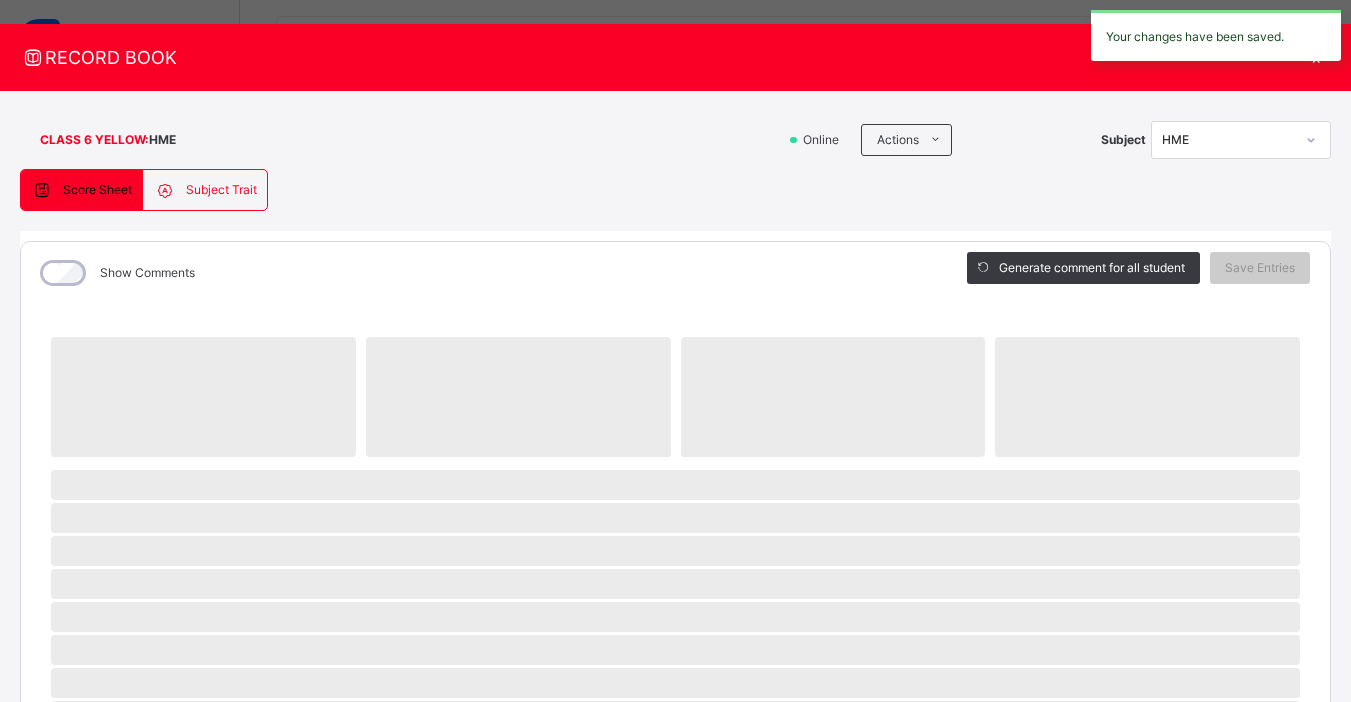 scroll, scrollTop: 0, scrollLeft: 0, axis: both 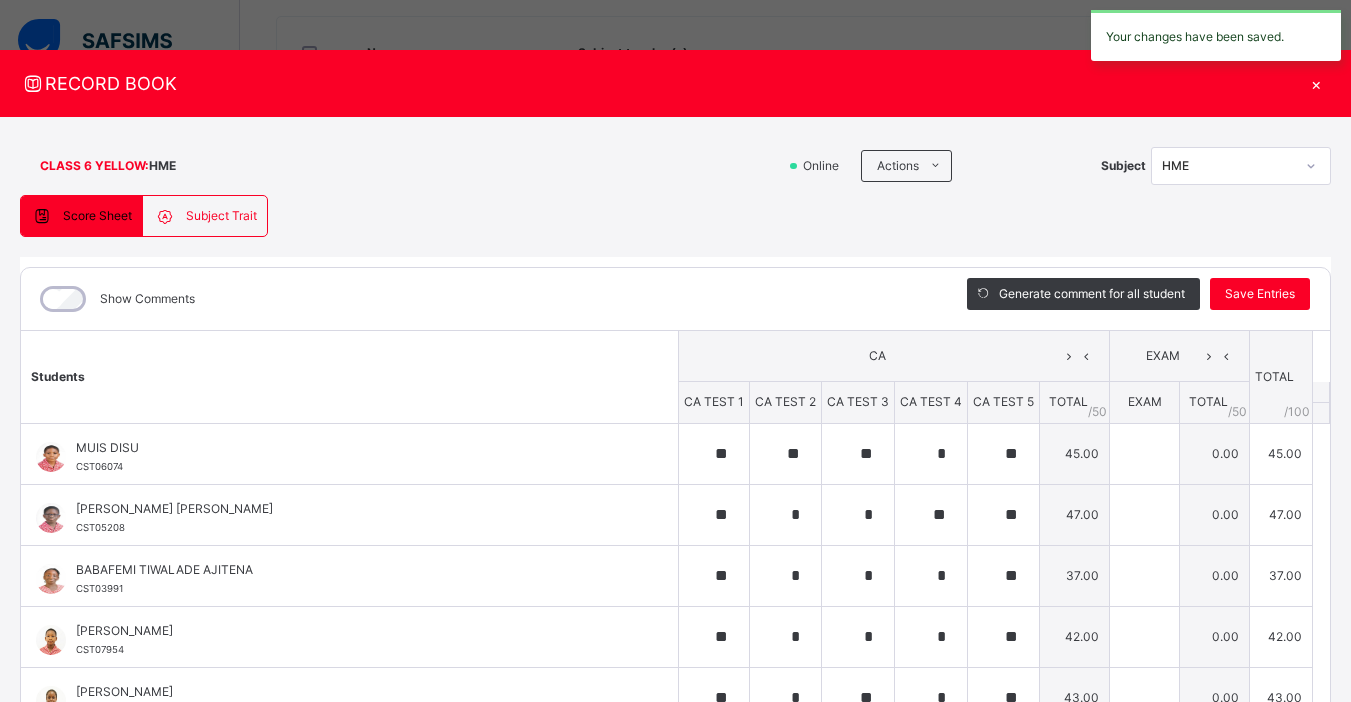 click on "×" at bounding box center (1316, 83) 